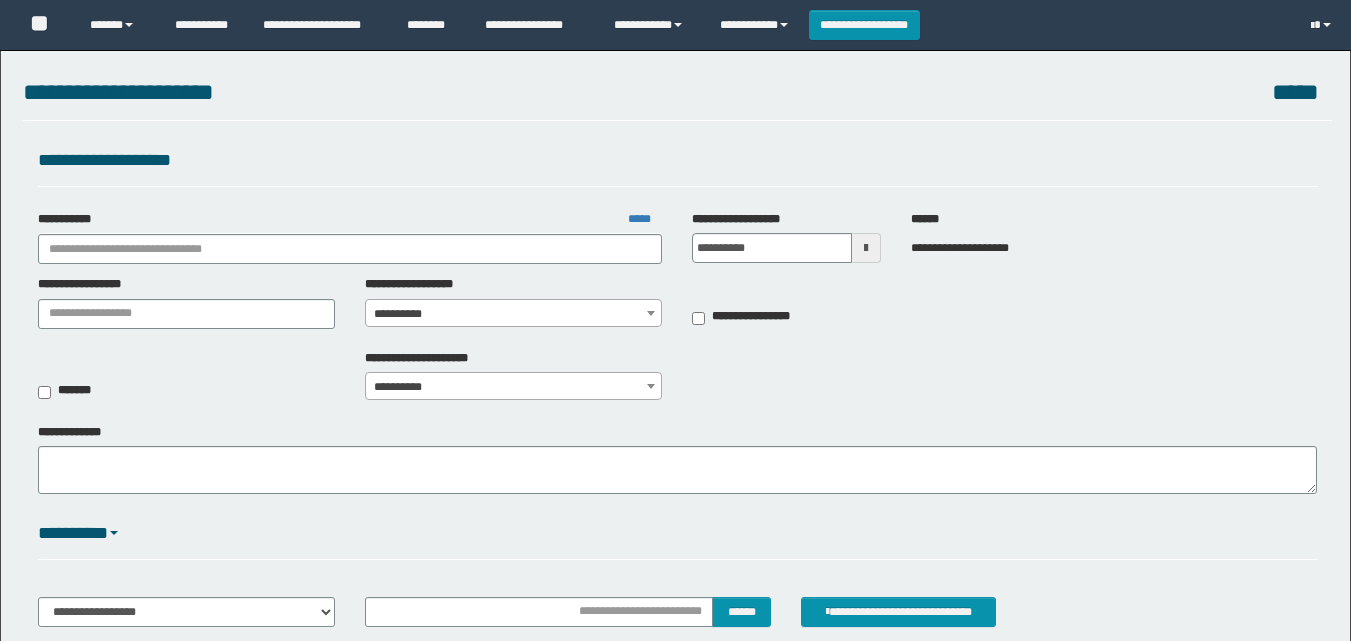 scroll, scrollTop: 0, scrollLeft: 0, axis: both 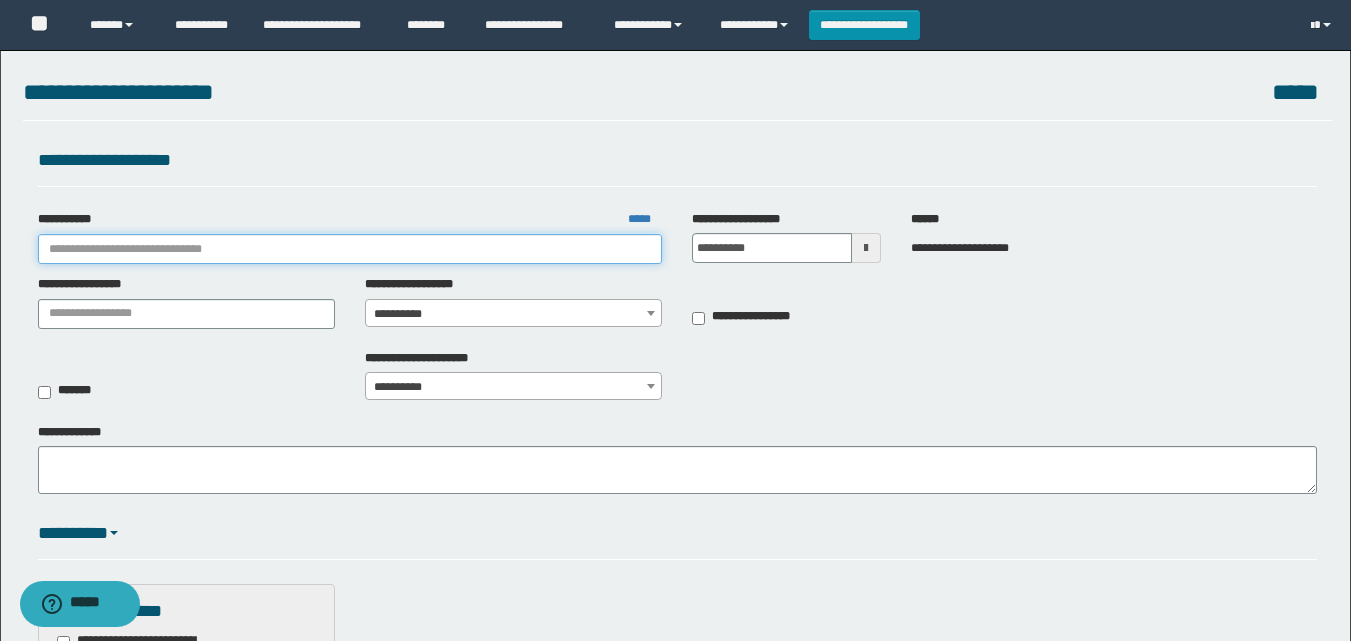 click on "**********" at bounding box center (350, 249) 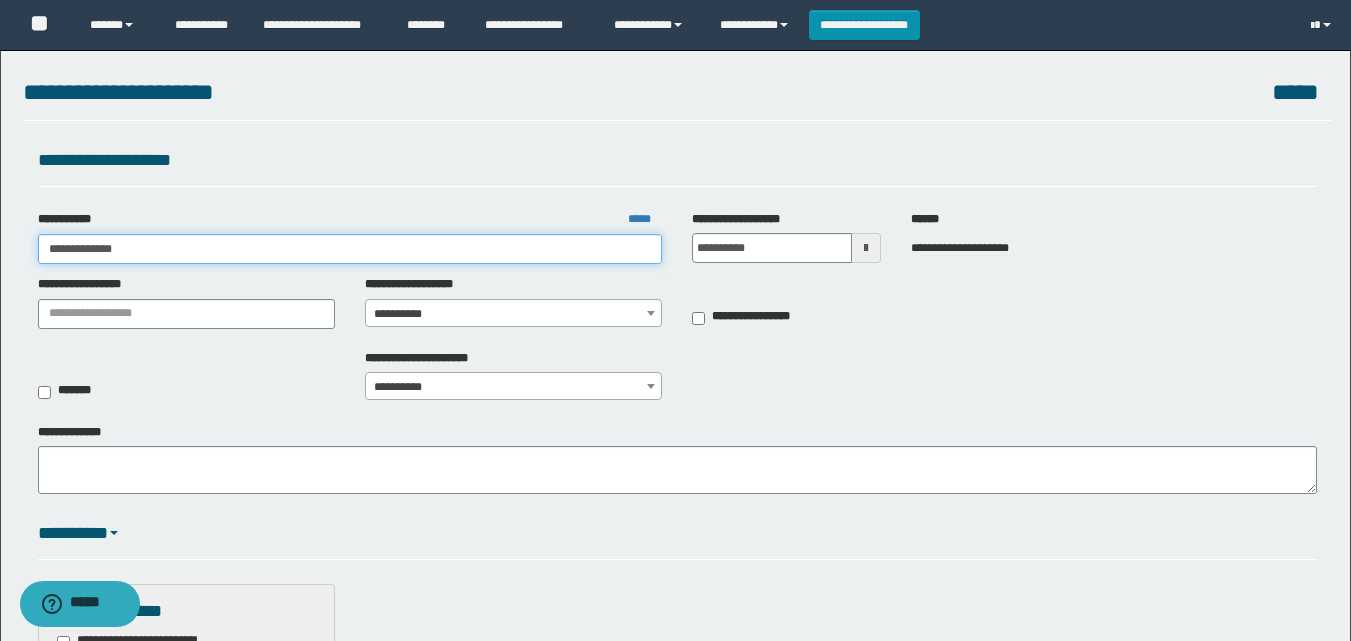 type on "**********" 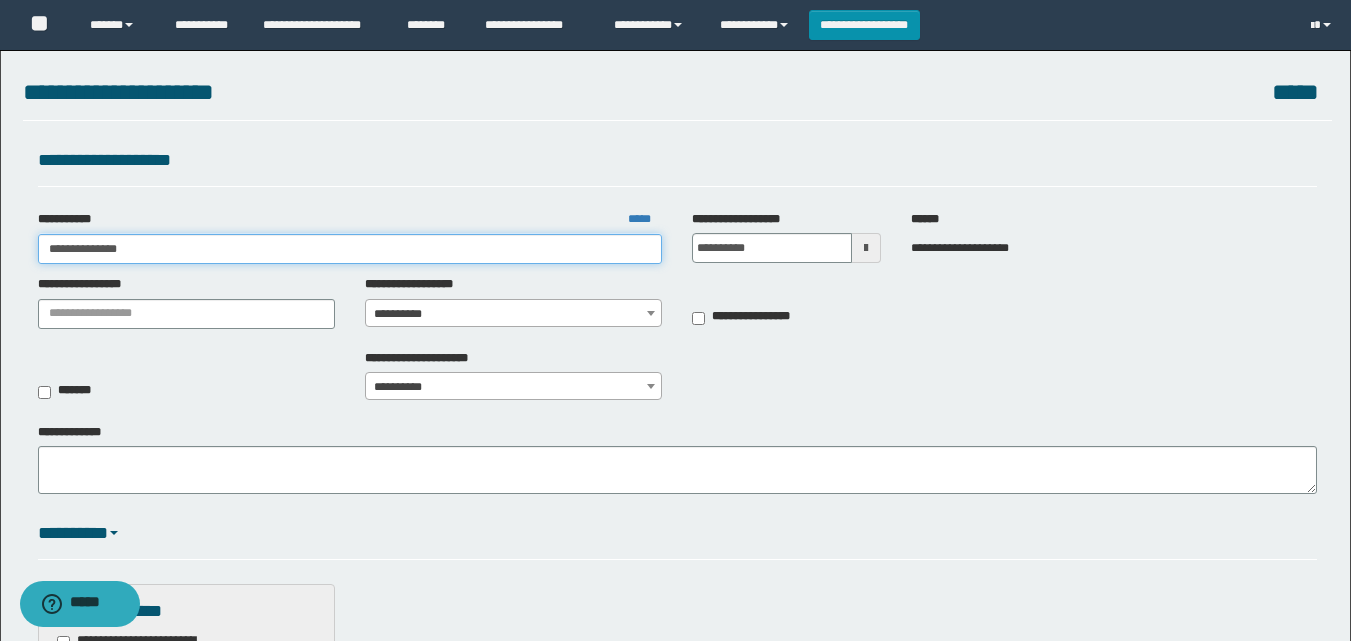 type on "**********" 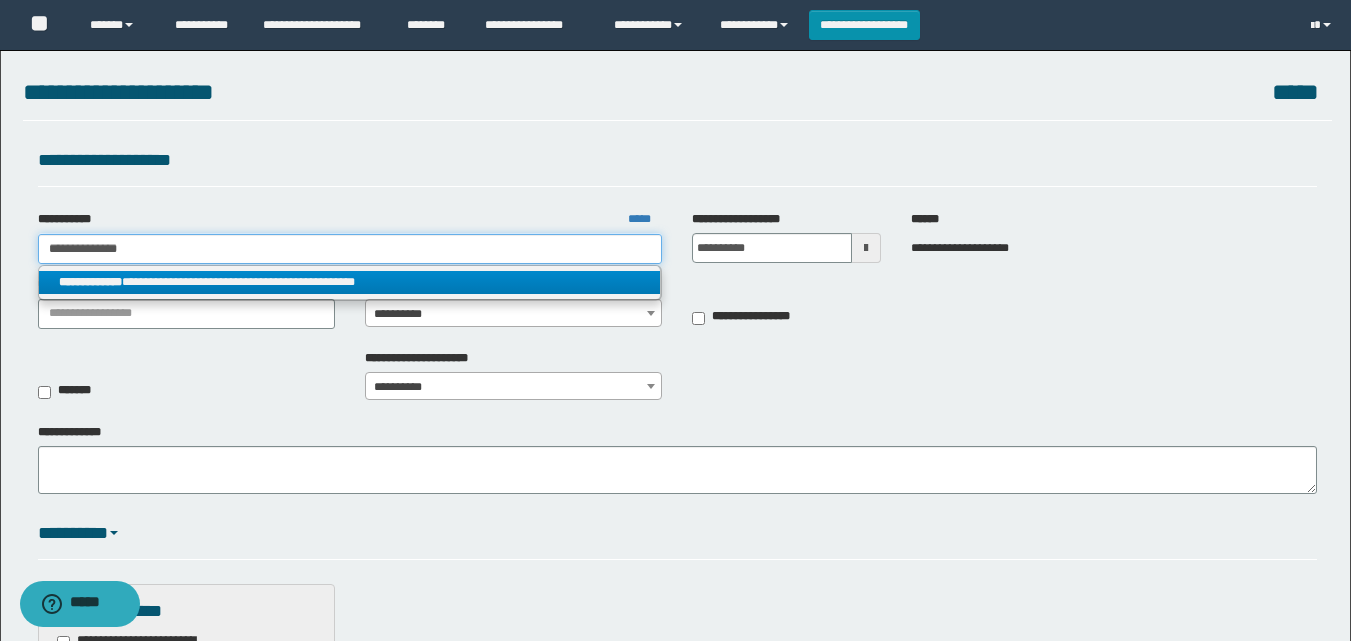 type on "**********" 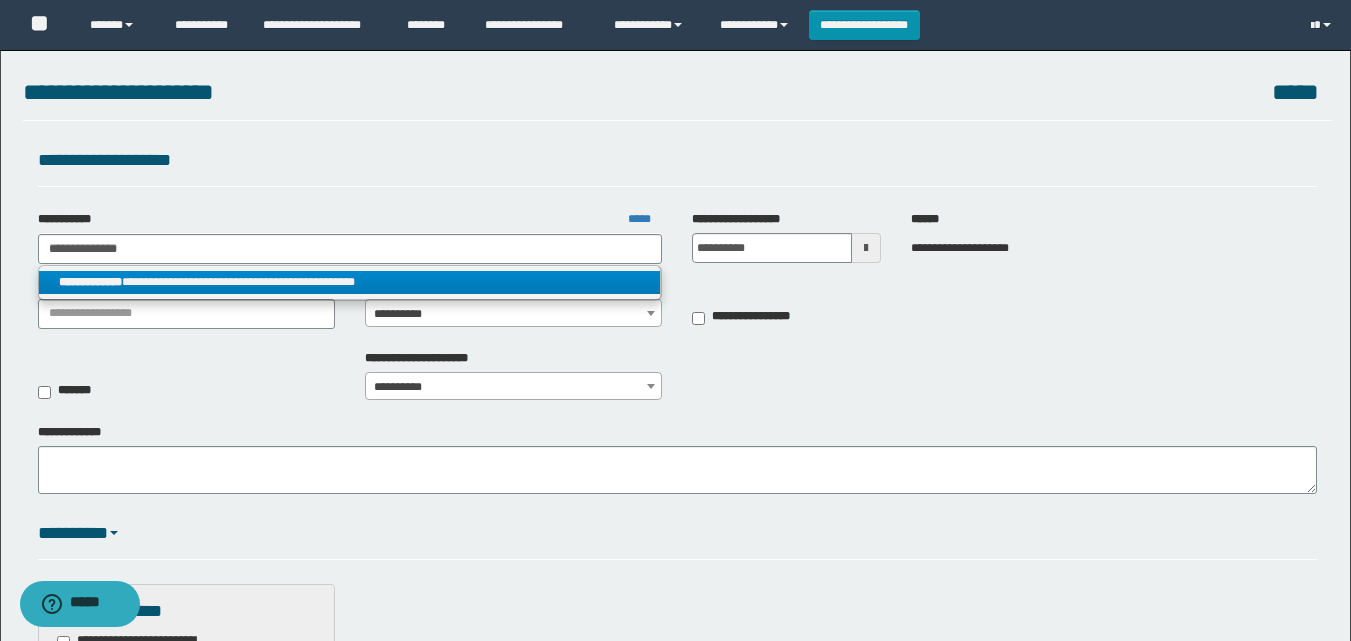 click on "**********" at bounding box center [350, 282] 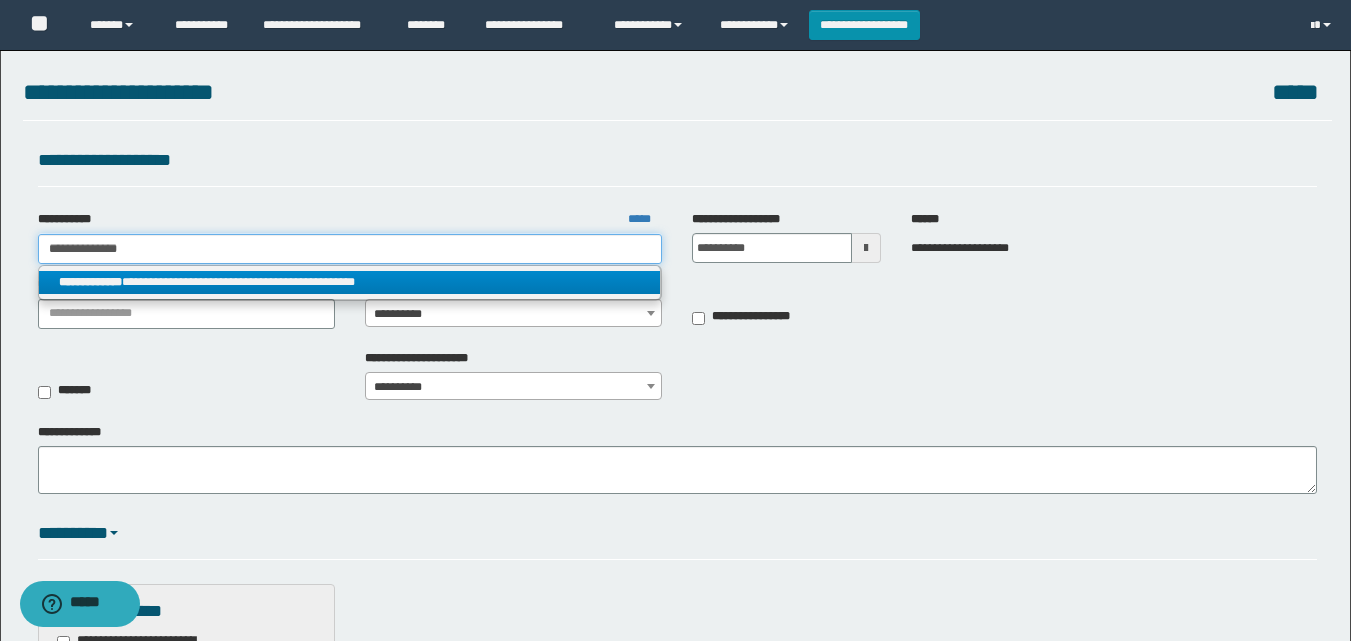 type 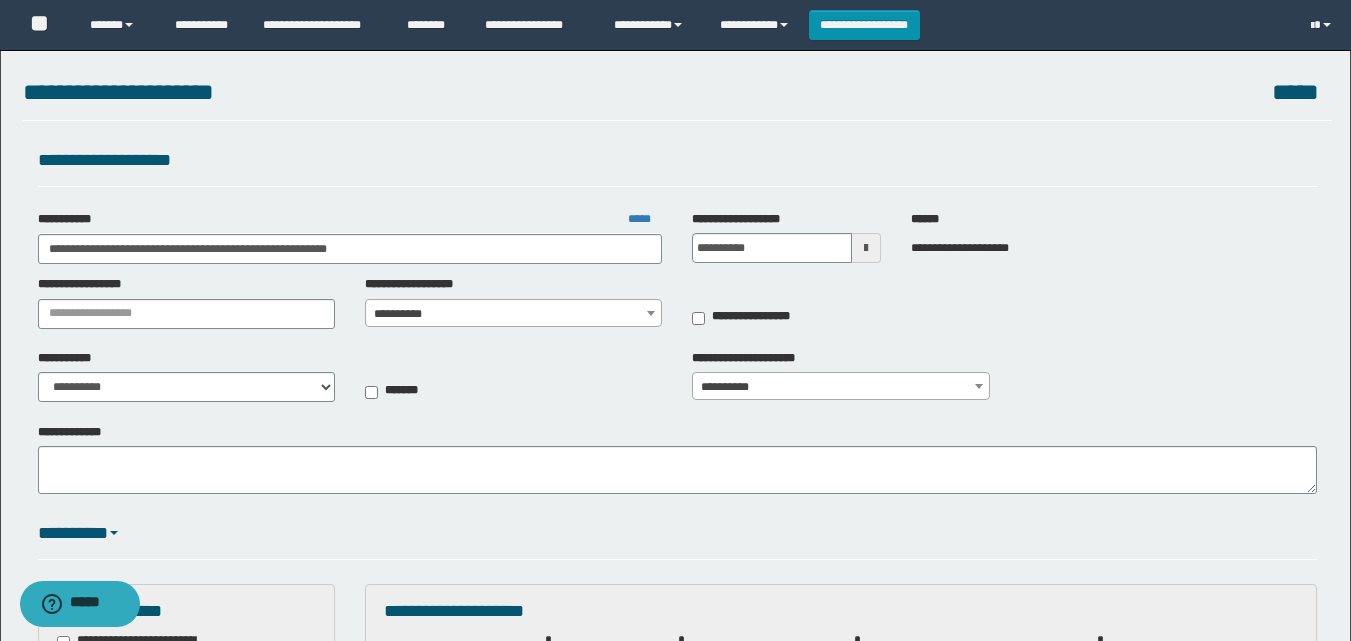 click on "**********" at bounding box center (513, 314) 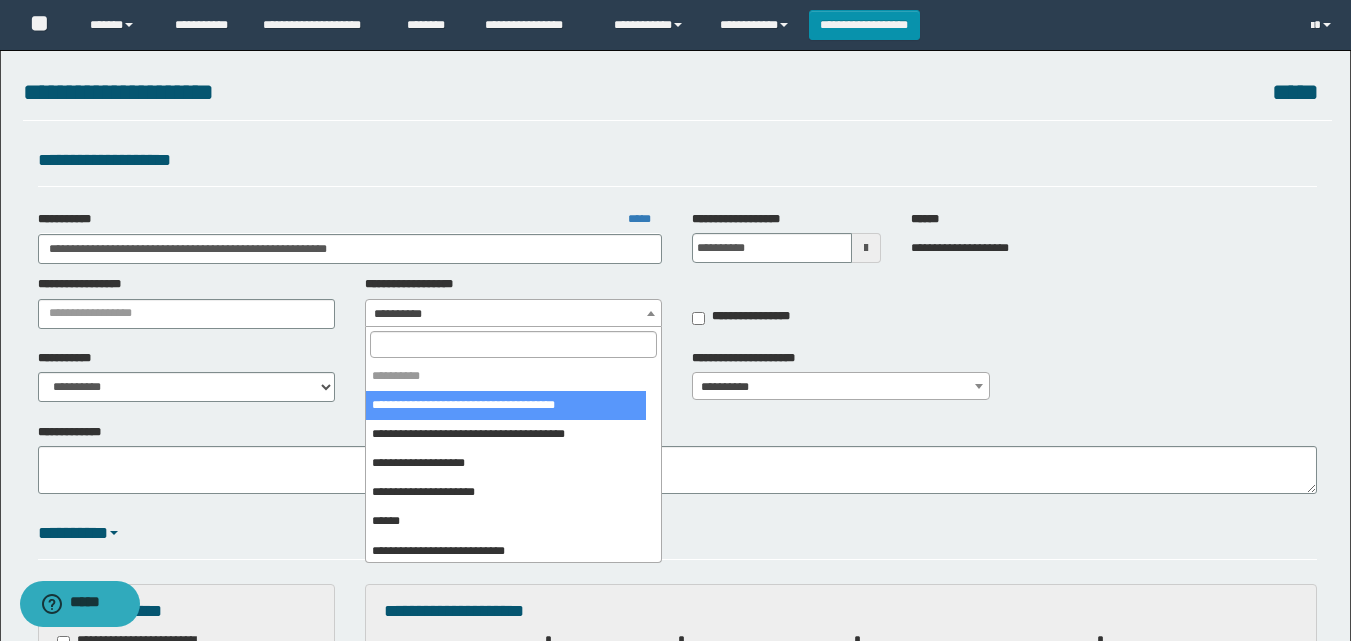 click at bounding box center [513, 344] 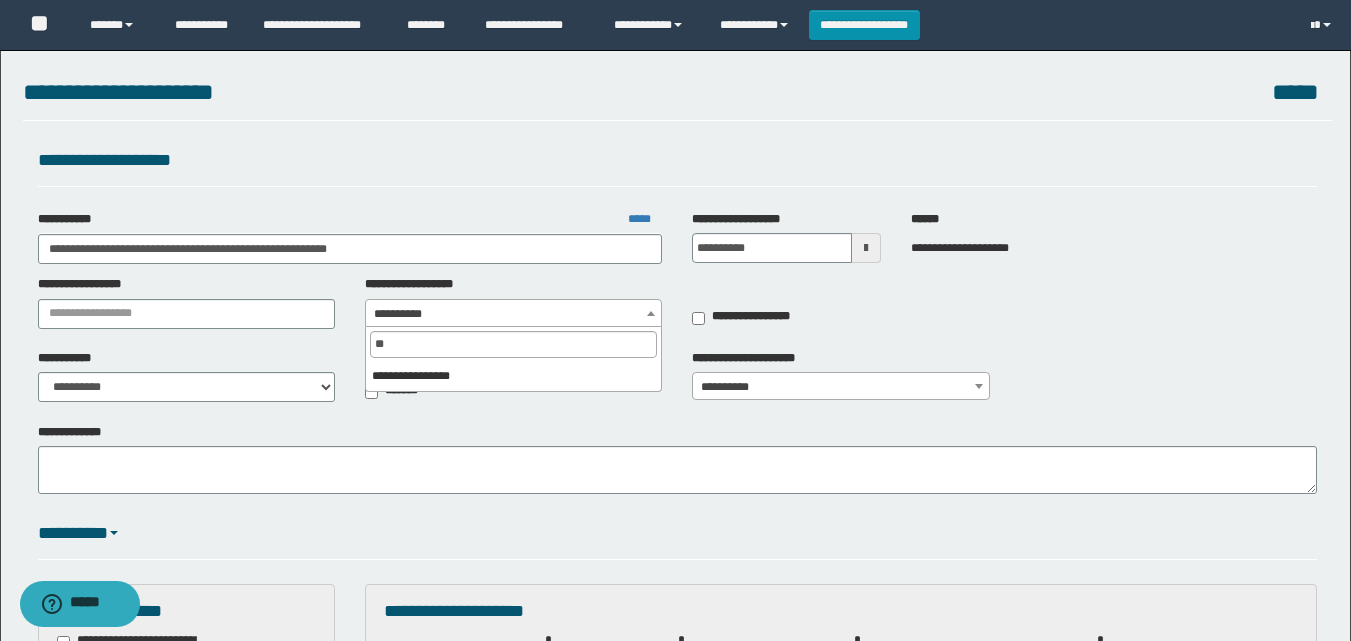 type on "*" 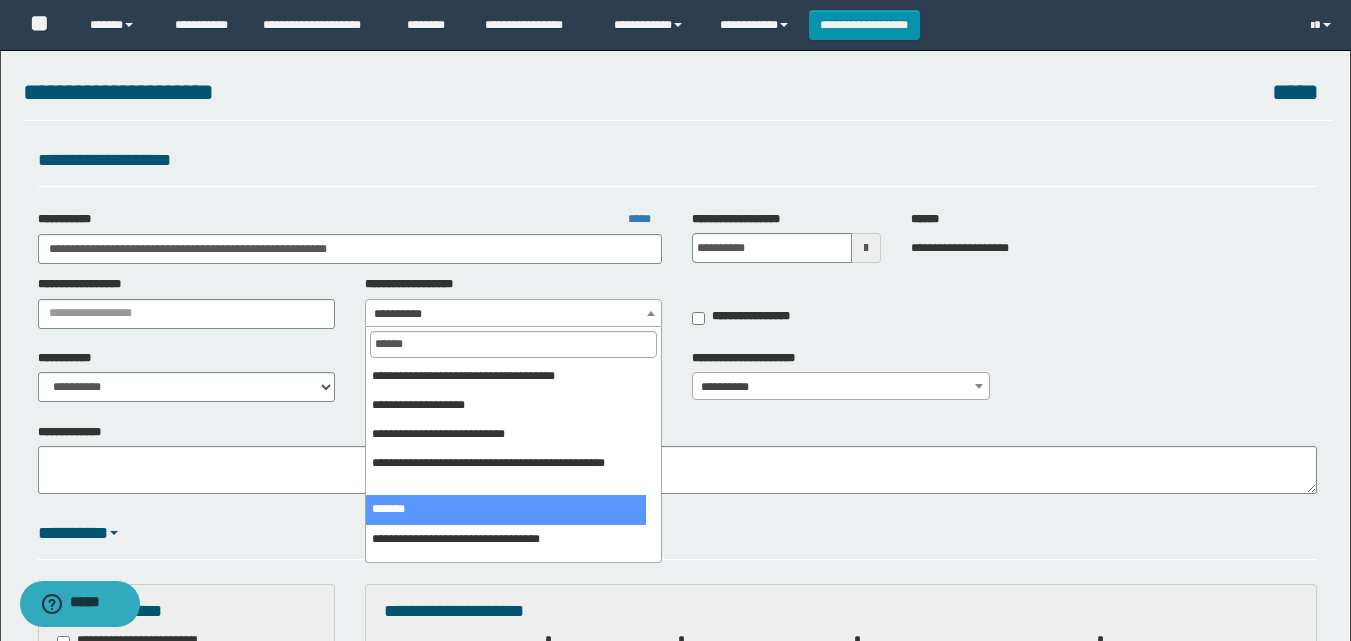 type on "******" 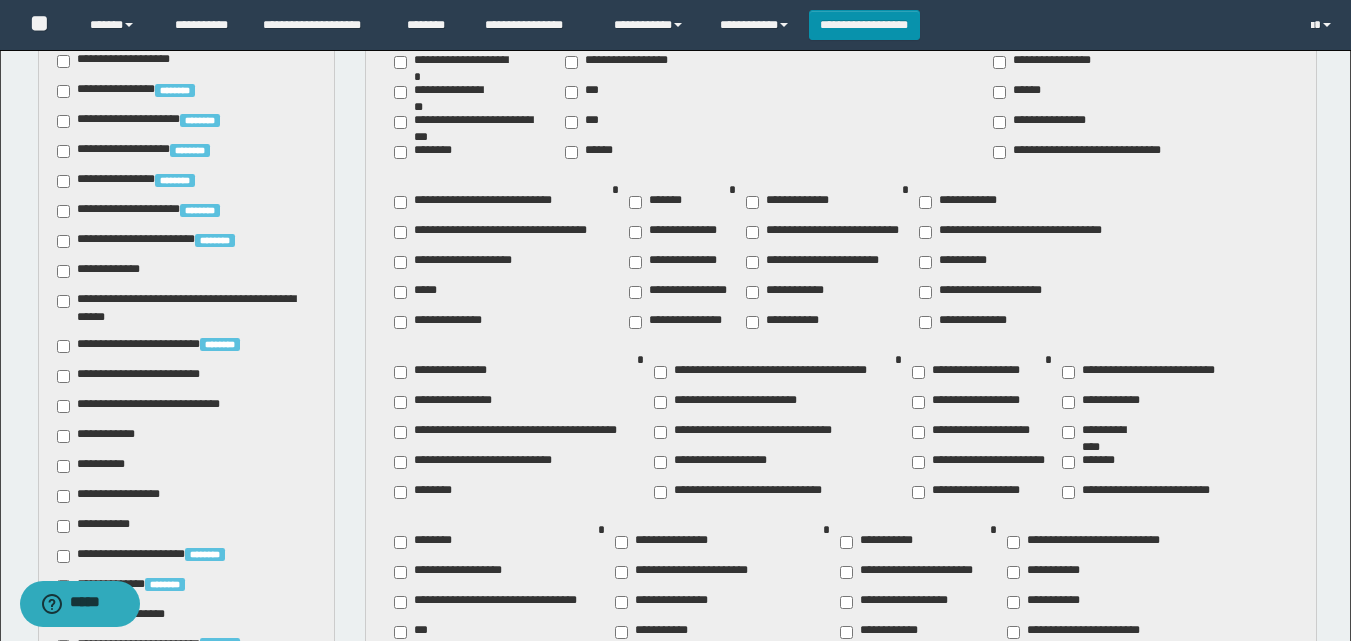 scroll, scrollTop: 800, scrollLeft: 0, axis: vertical 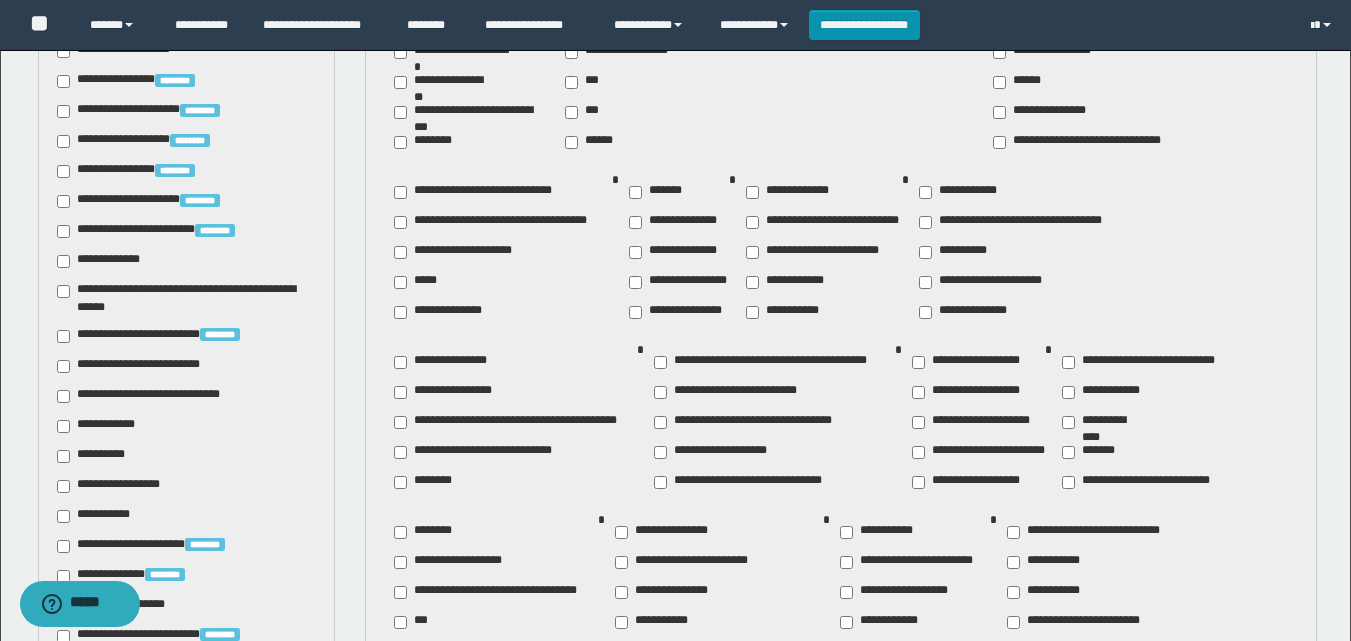 click on "**********" at bounding box center [101, 426] 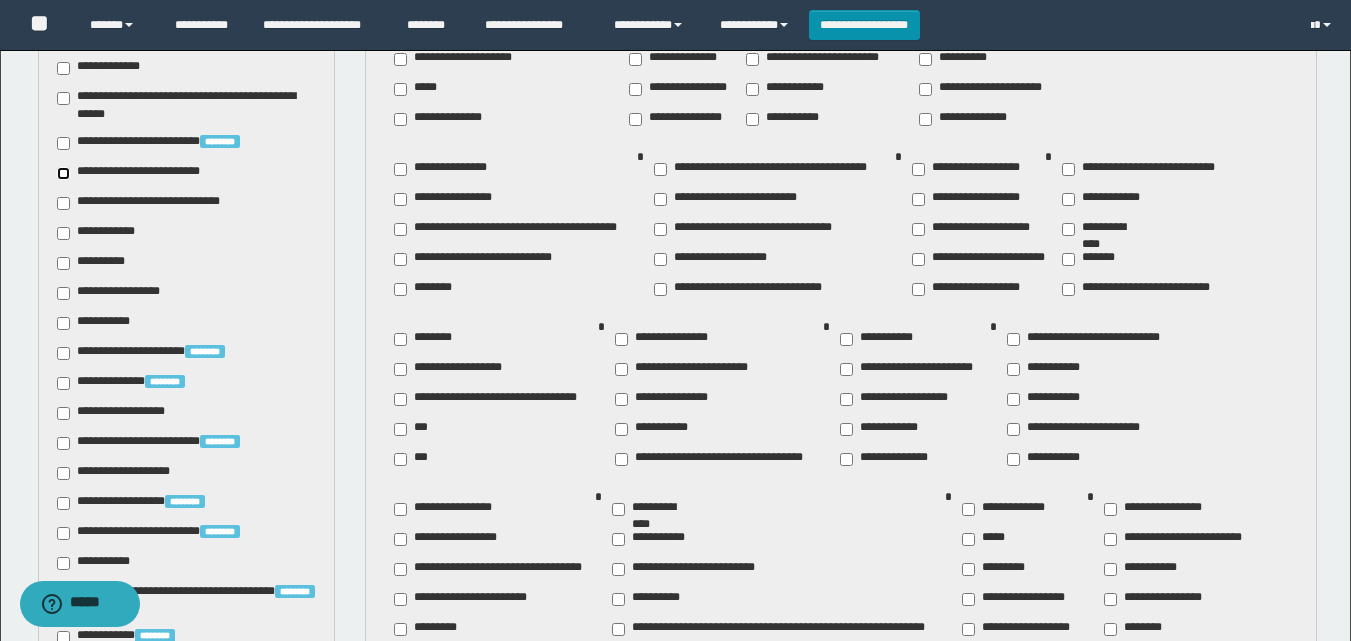 scroll, scrollTop: 1100, scrollLeft: 0, axis: vertical 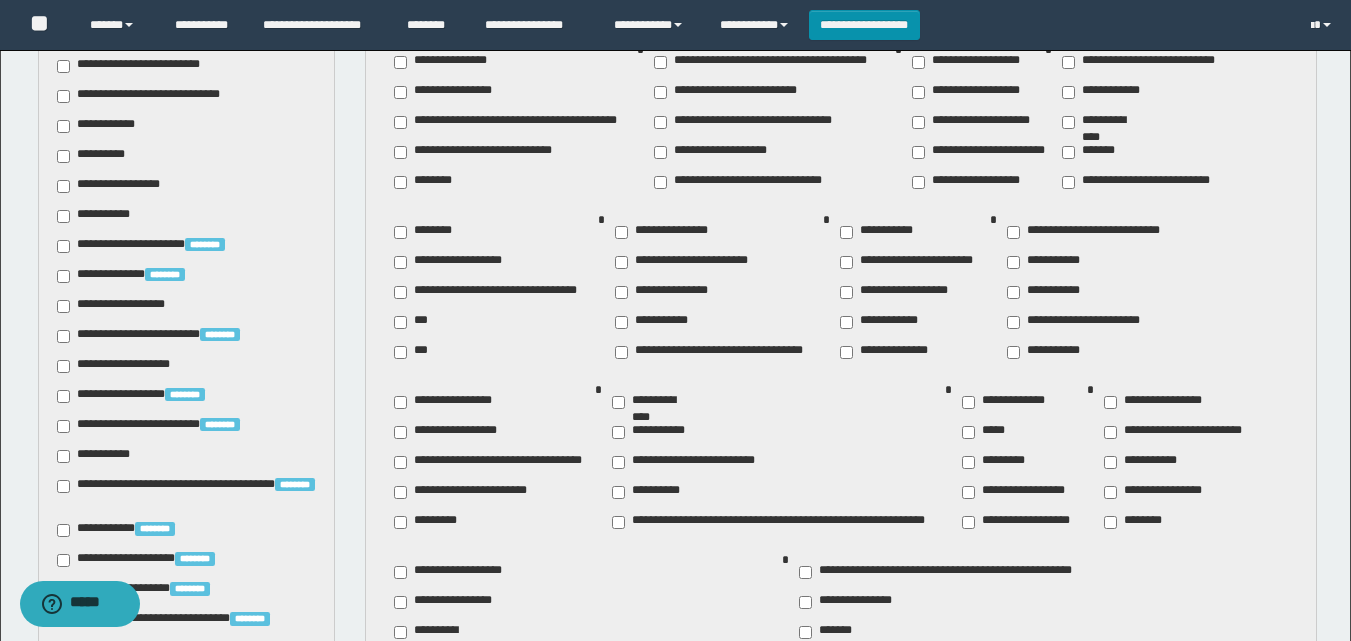 click on "**********" at bounding box center [97, 456] 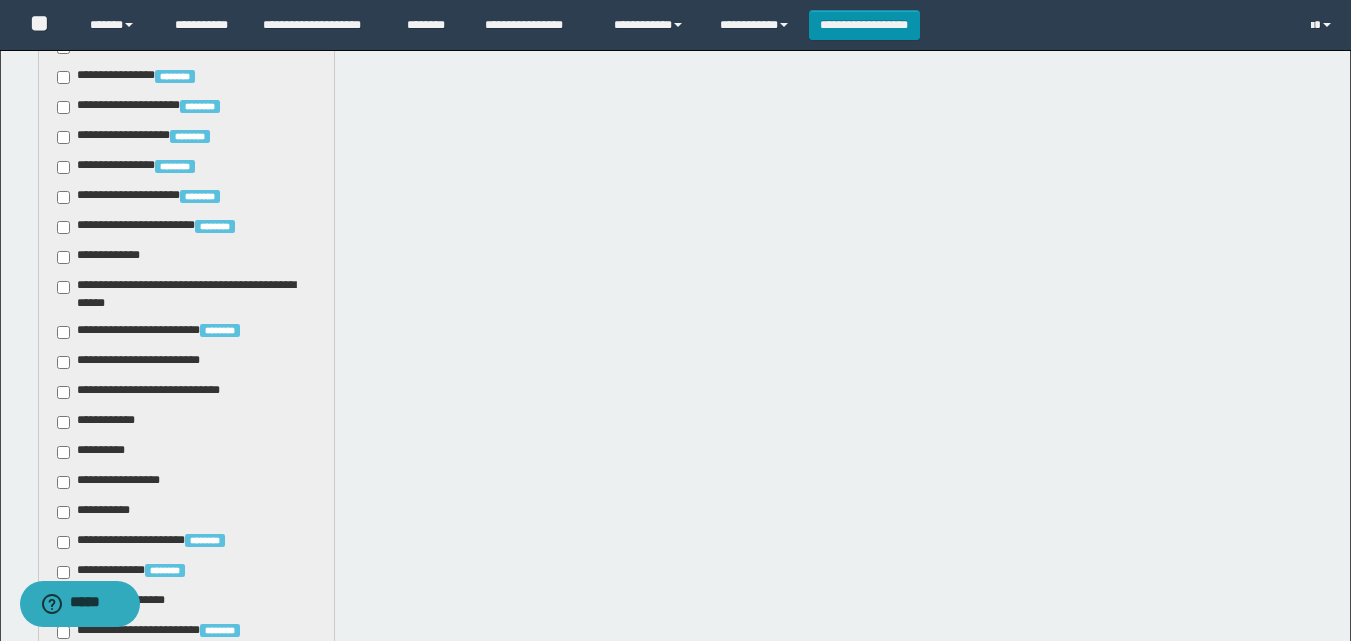 scroll, scrollTop: 800, scrollLeft: 0, axis: vertical 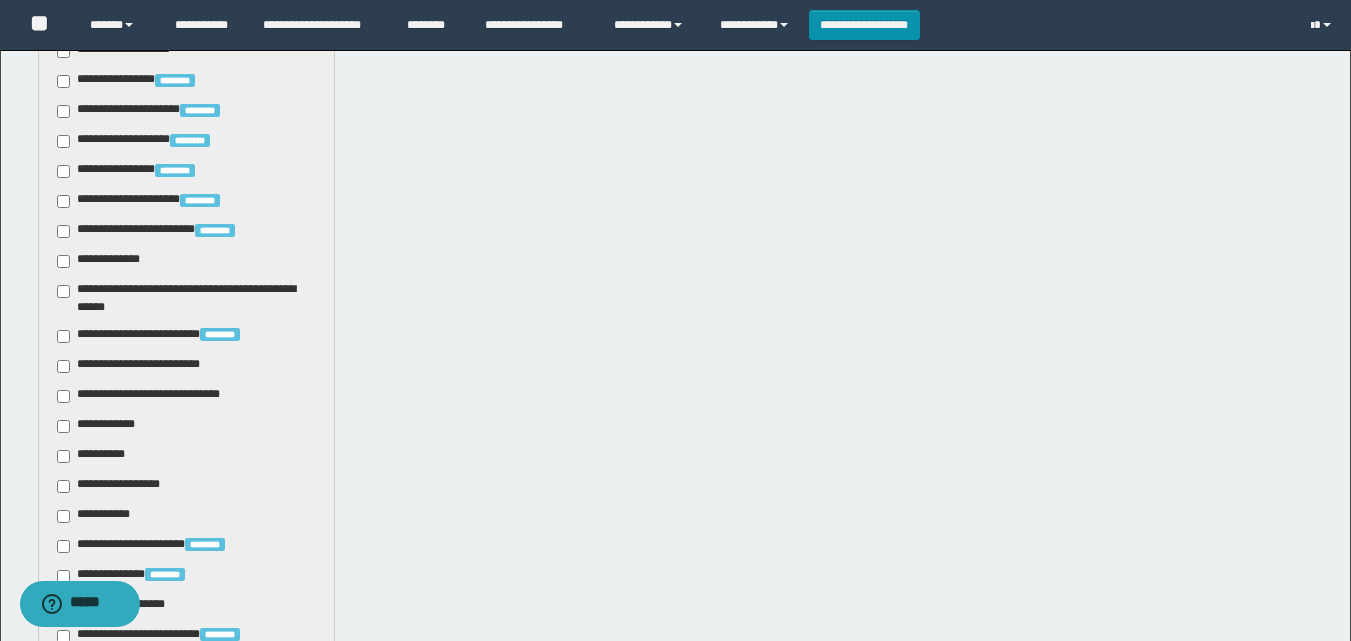 click on "**********" at bounding box center (143, 366) 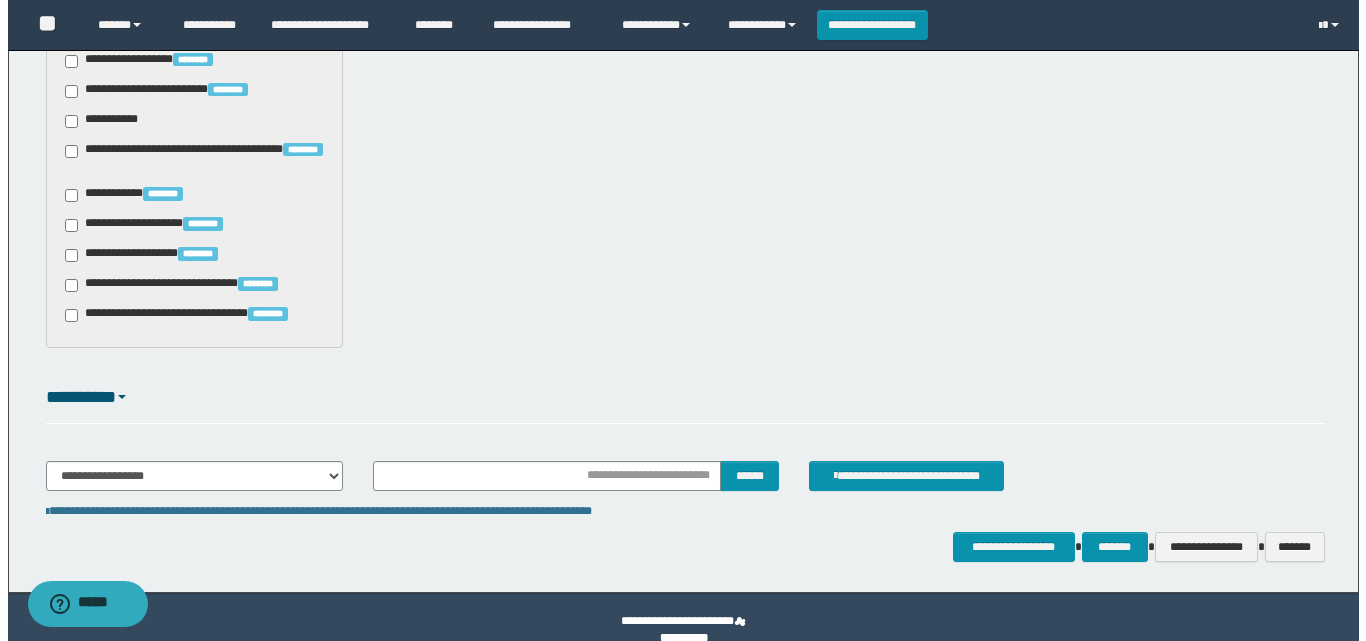 scroll, scrollTop: 1461, scrollLeft: 0, axis: vertical 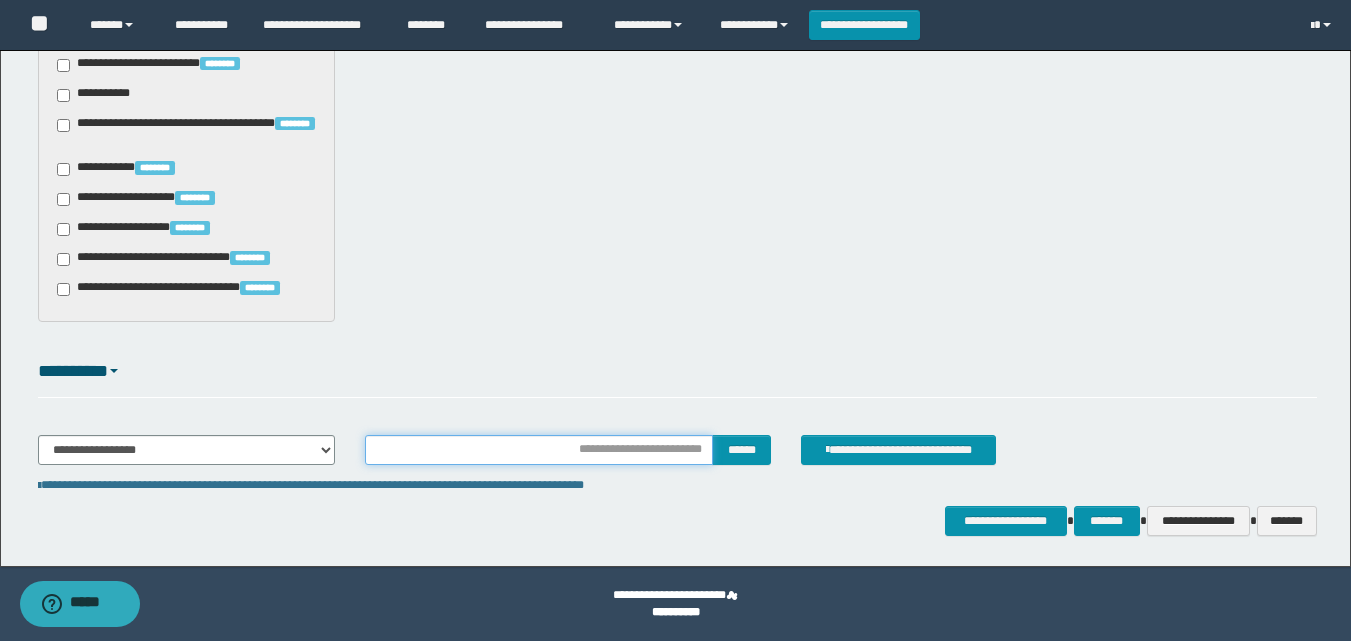 click at bounding box center (539, 450) 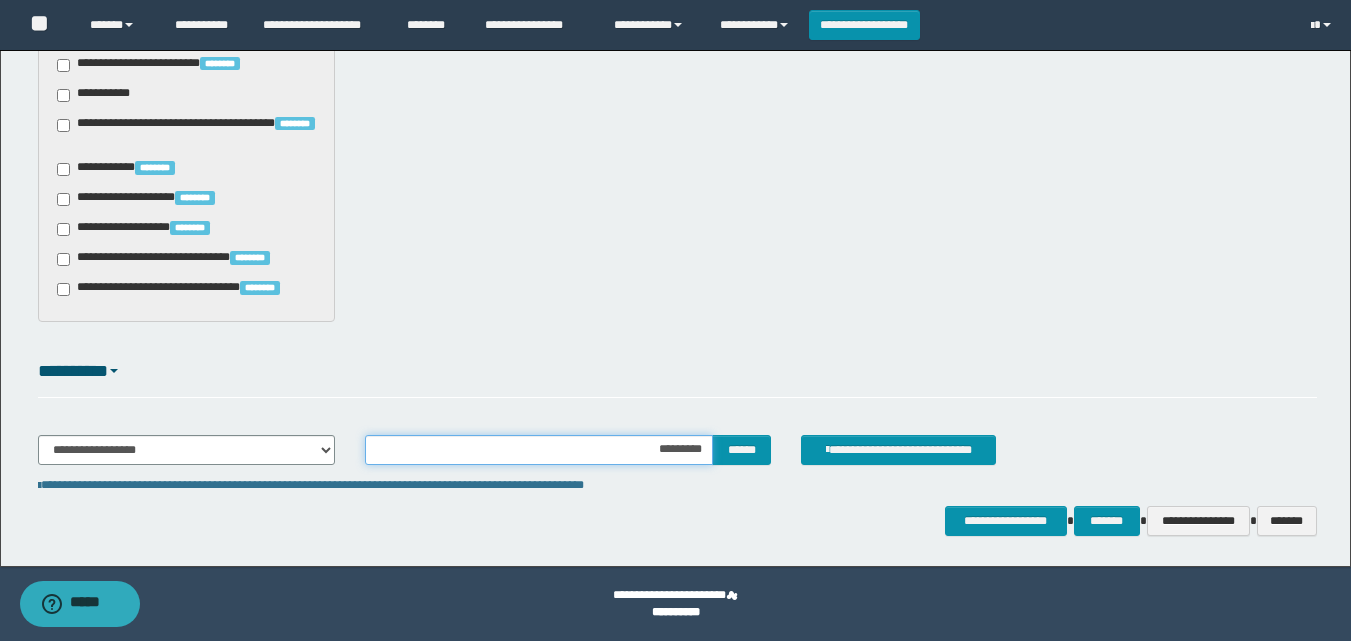 type on "**********" 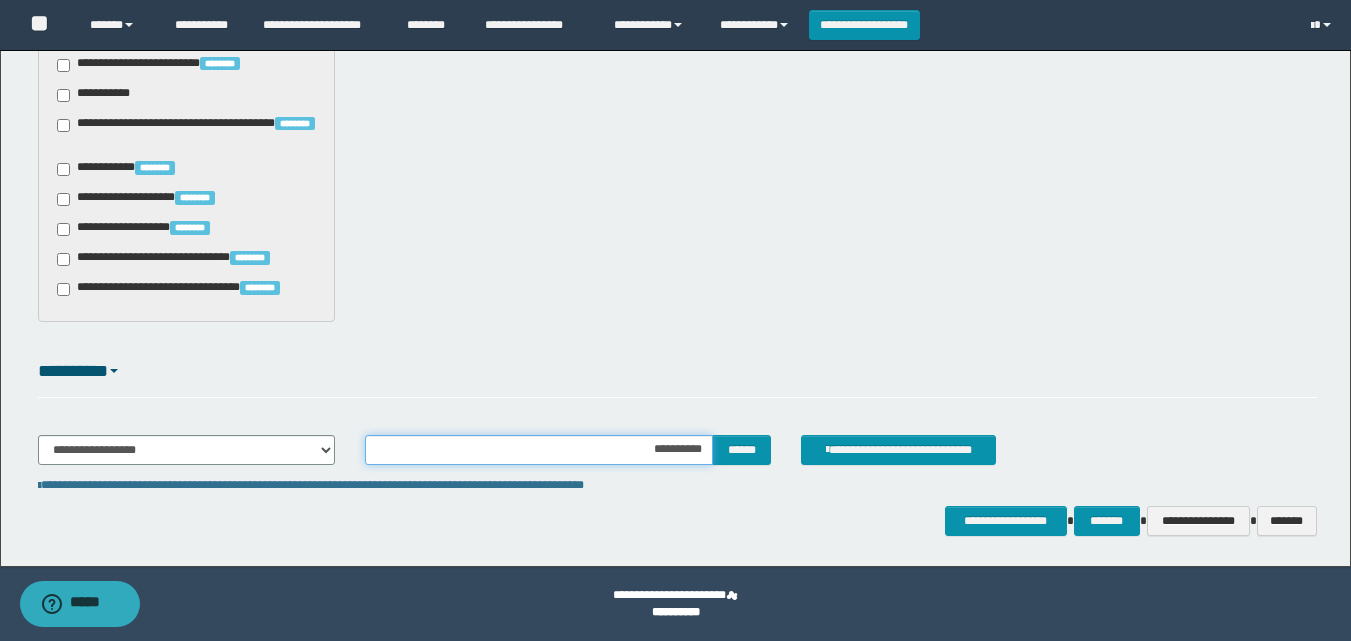 type 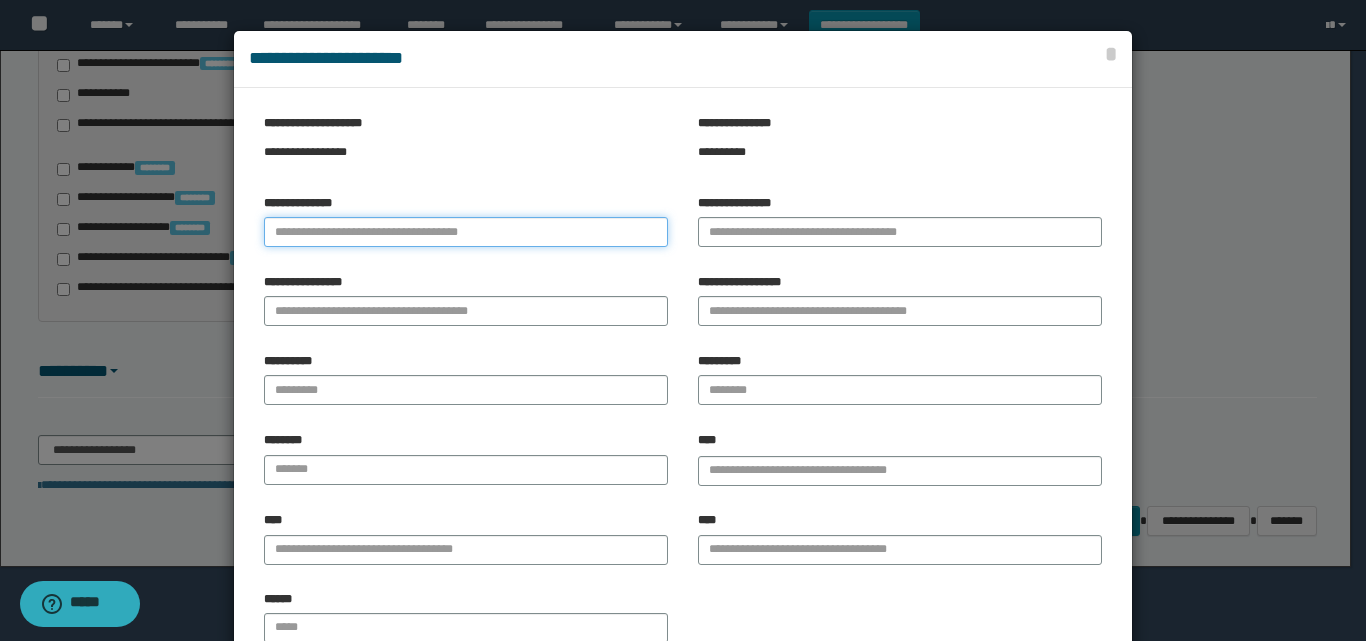 click on "**********" at bounding box center [466, 232] 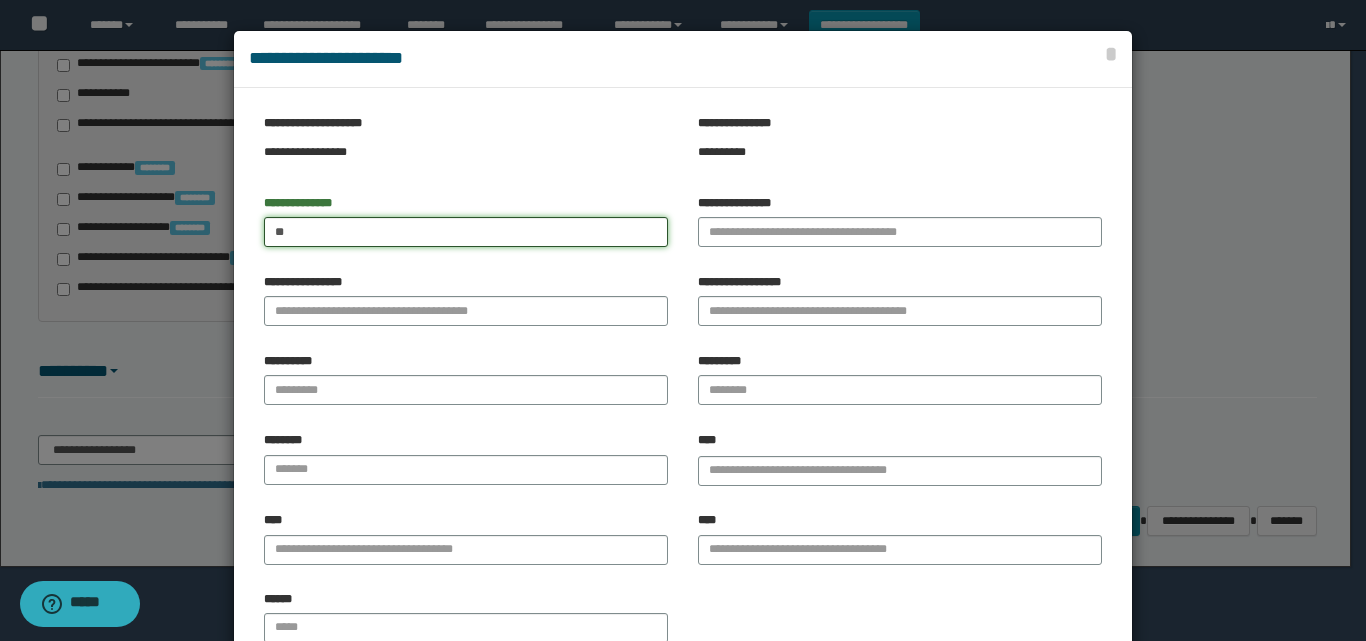 type on "*" 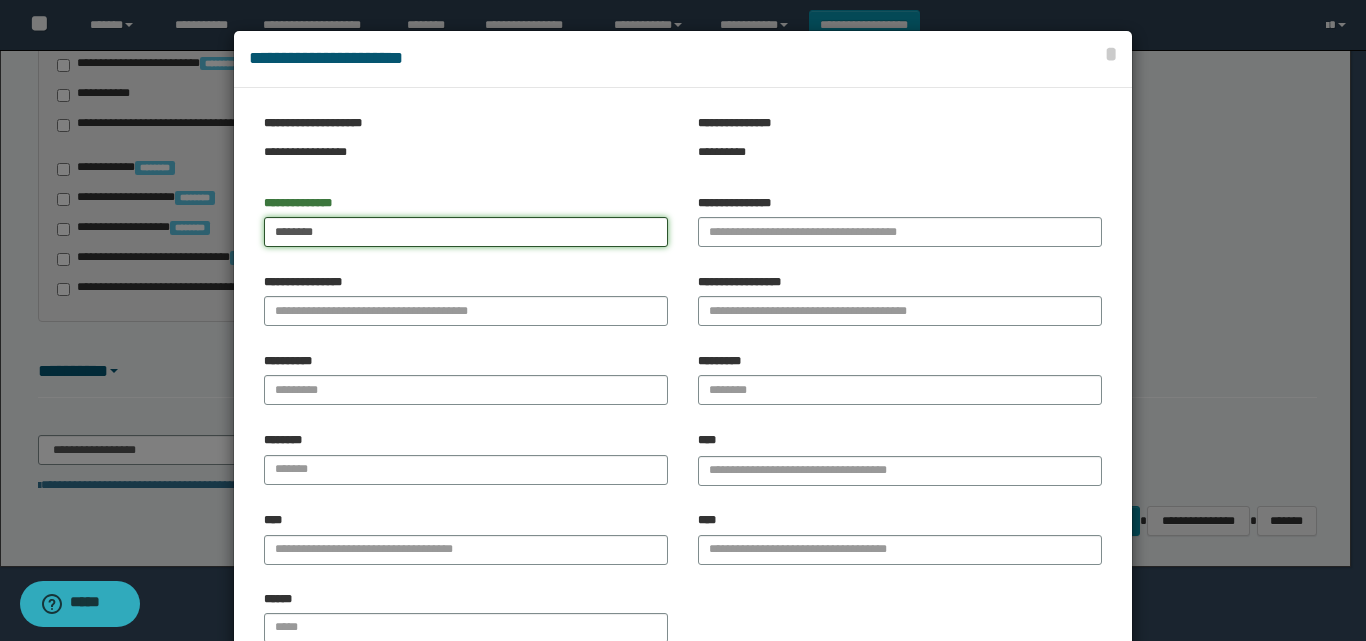 type on "********" 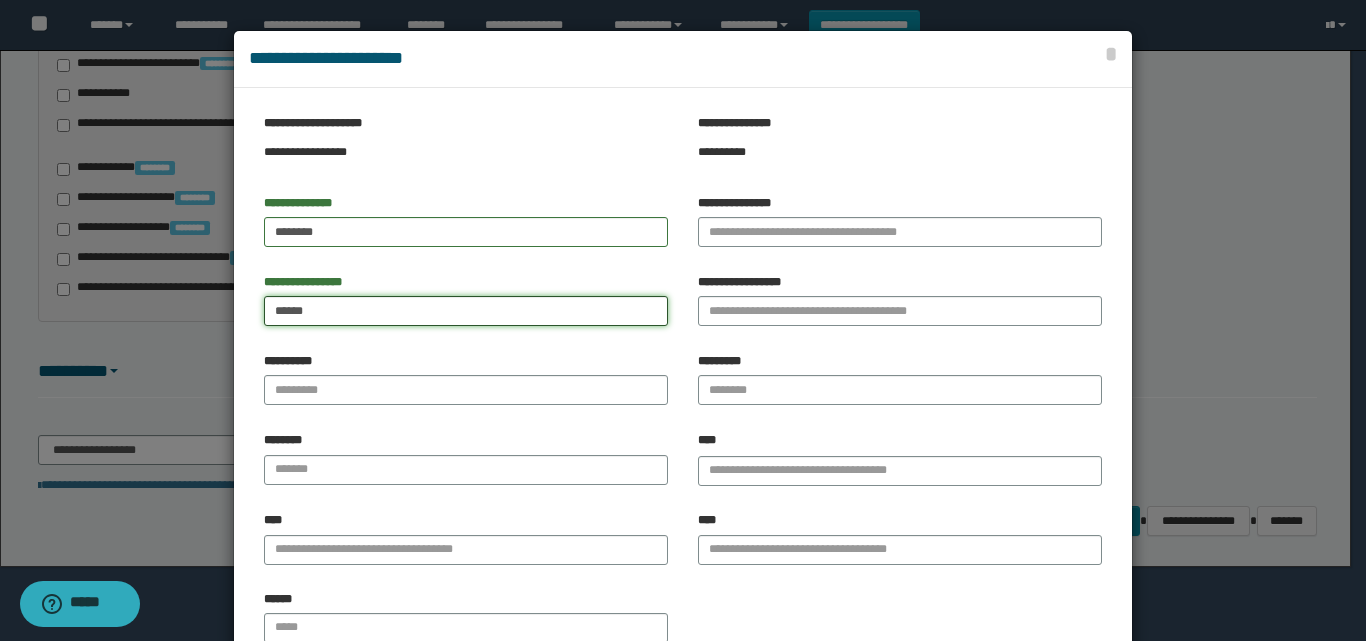 type on "*****" 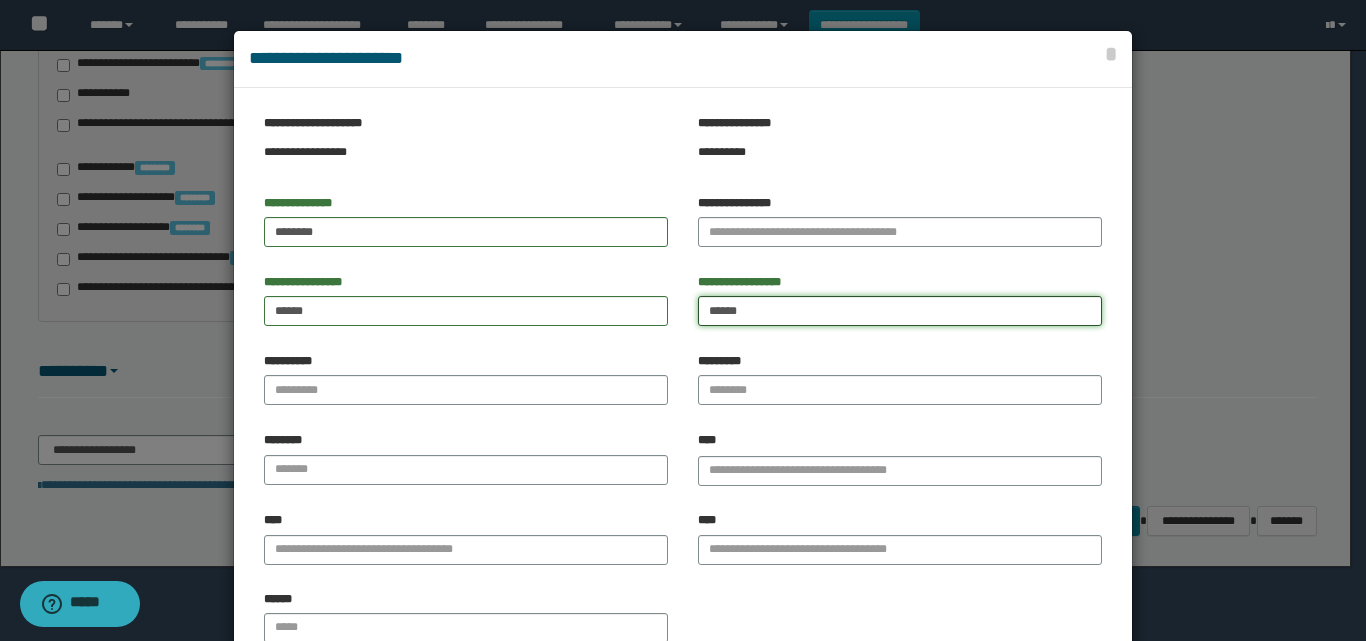 type on "******" 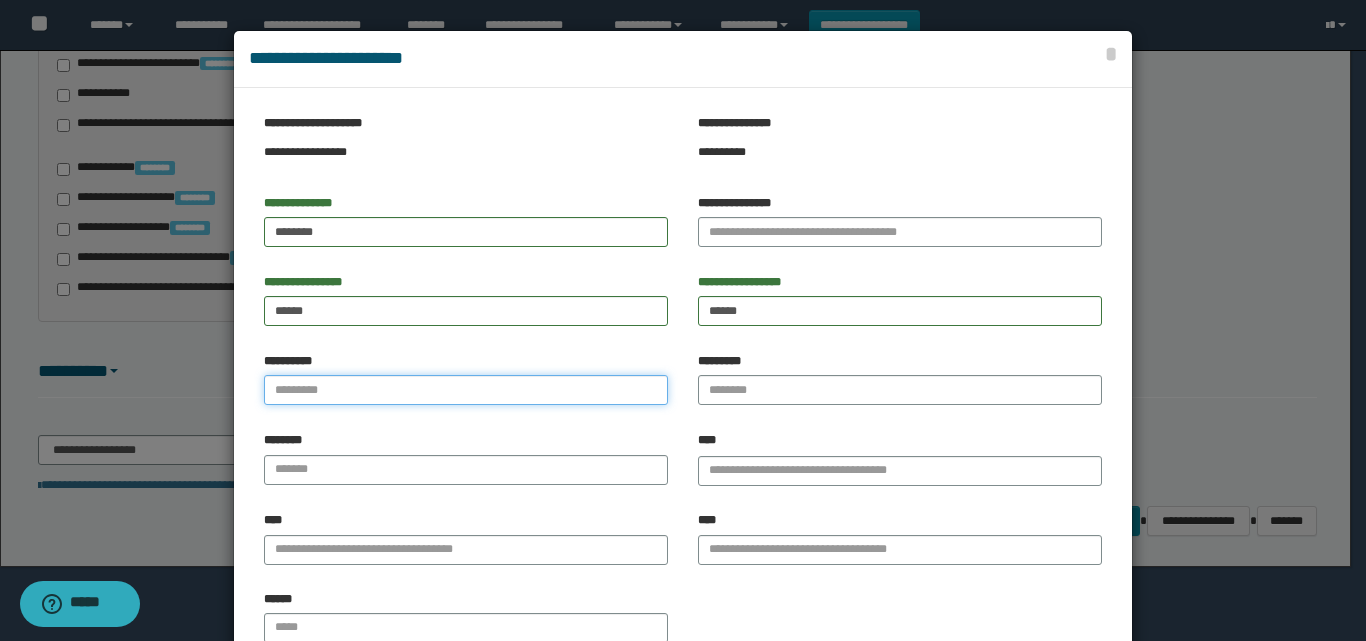click on "**********" at bounding box center (466, 390) 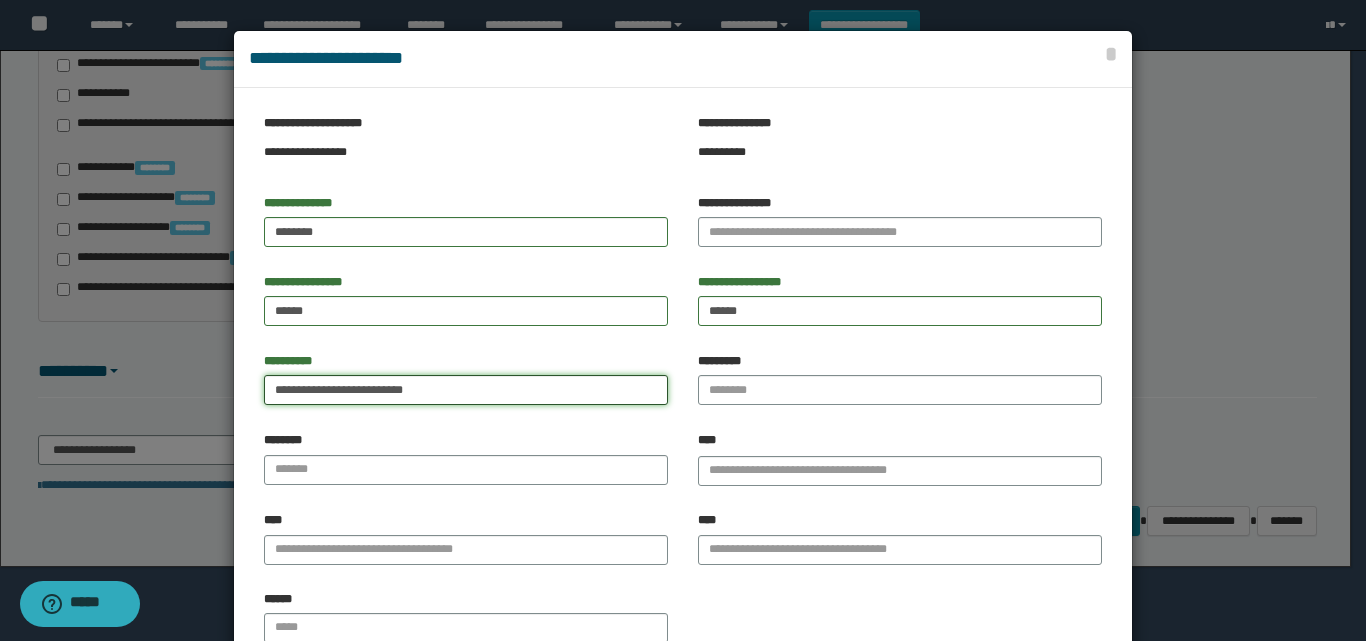 type on "**********" 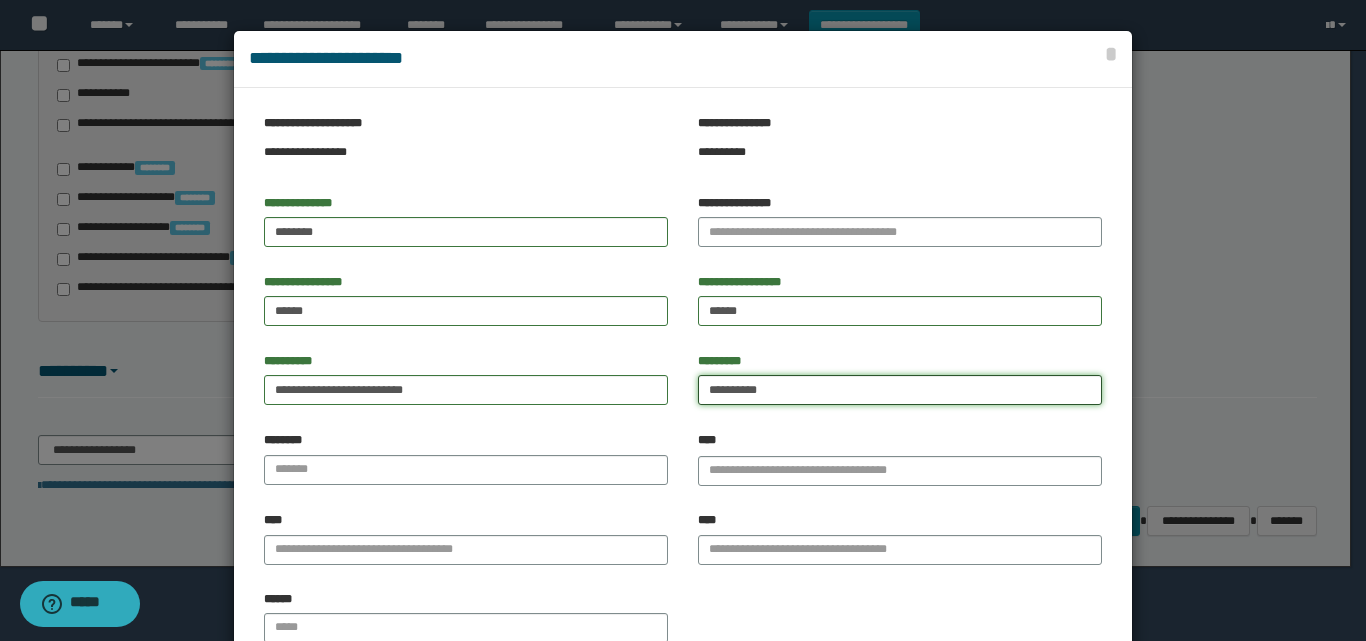 drag, startPoint x: 731, startPoint y: 383, endPoint x: 442, endPoint y: 379, distance: 289.02768 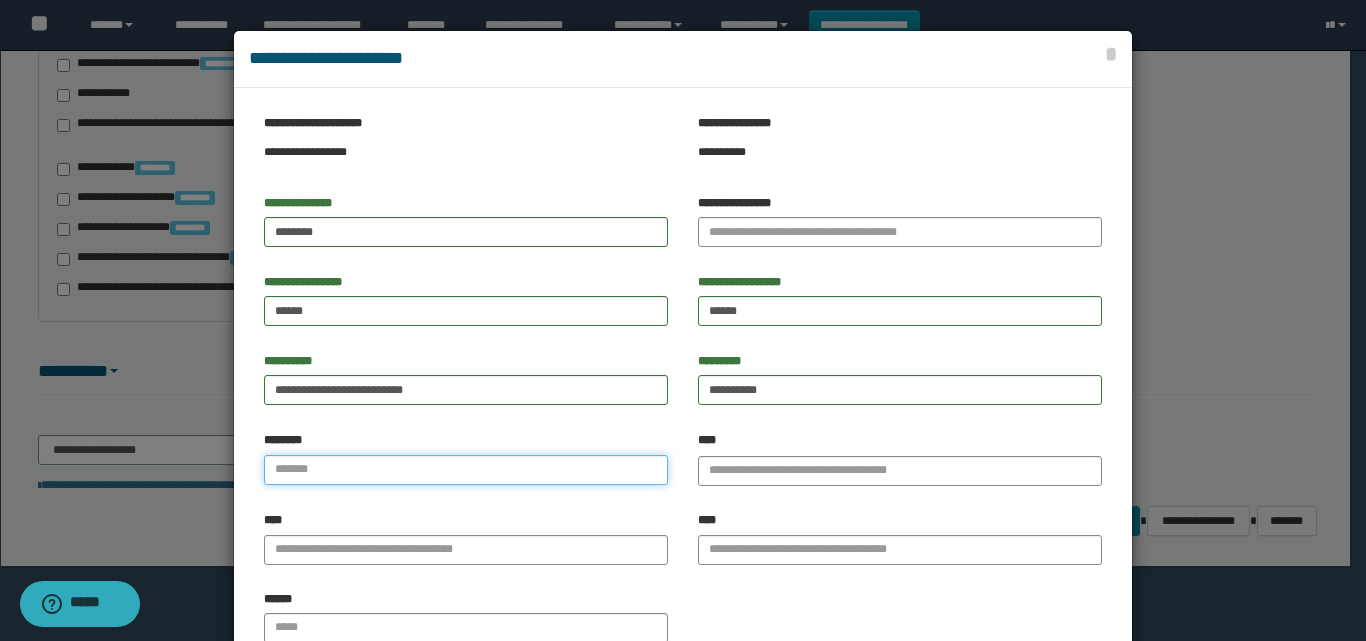 click at bounding box center (466, 470) 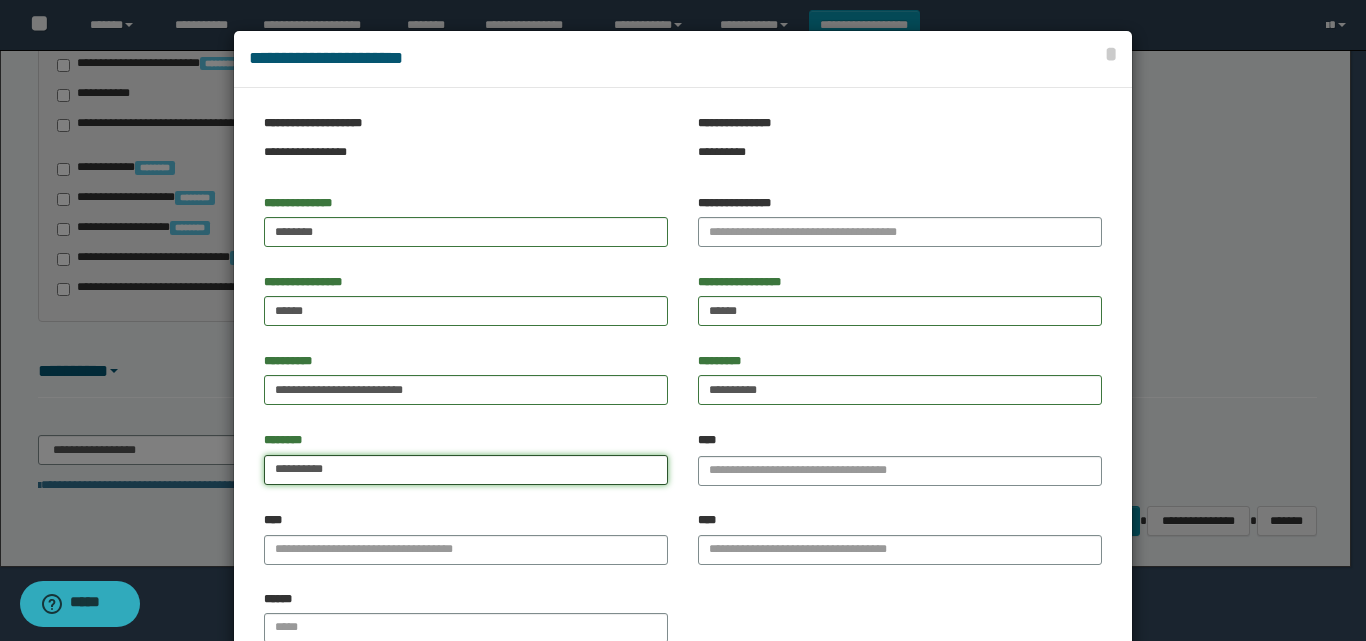 type on "**********" 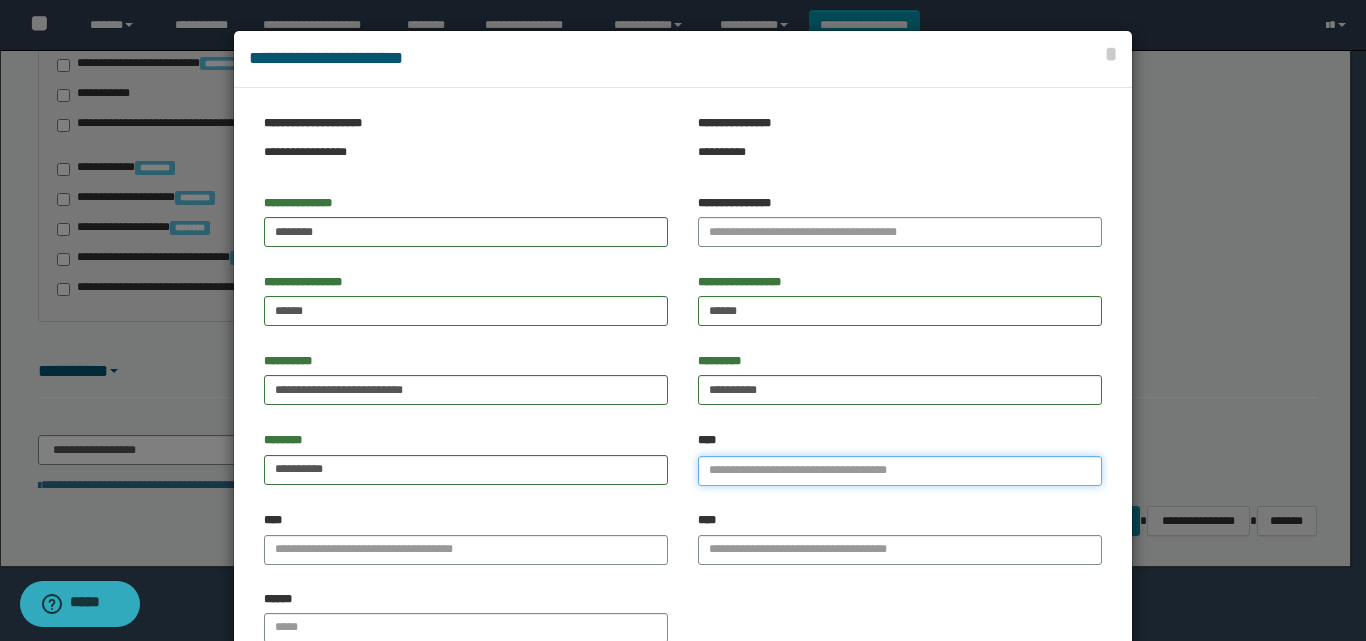 click on "****" at bounding box center [900, 471] 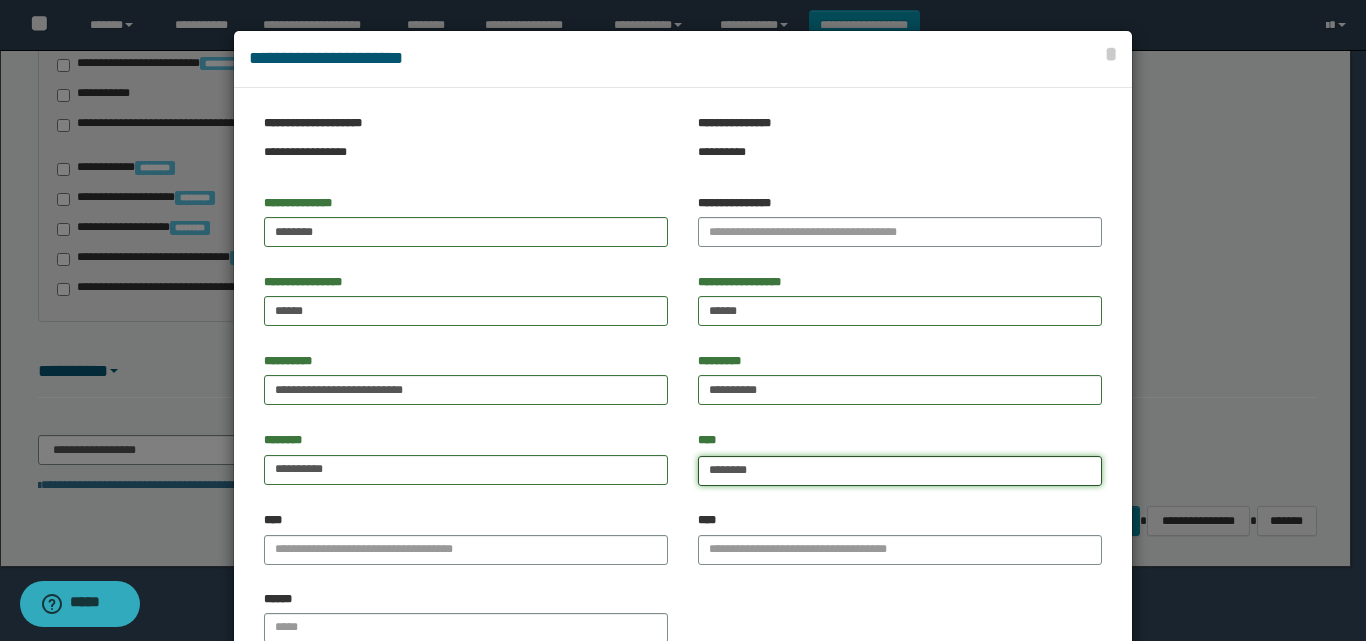 type on "*********" 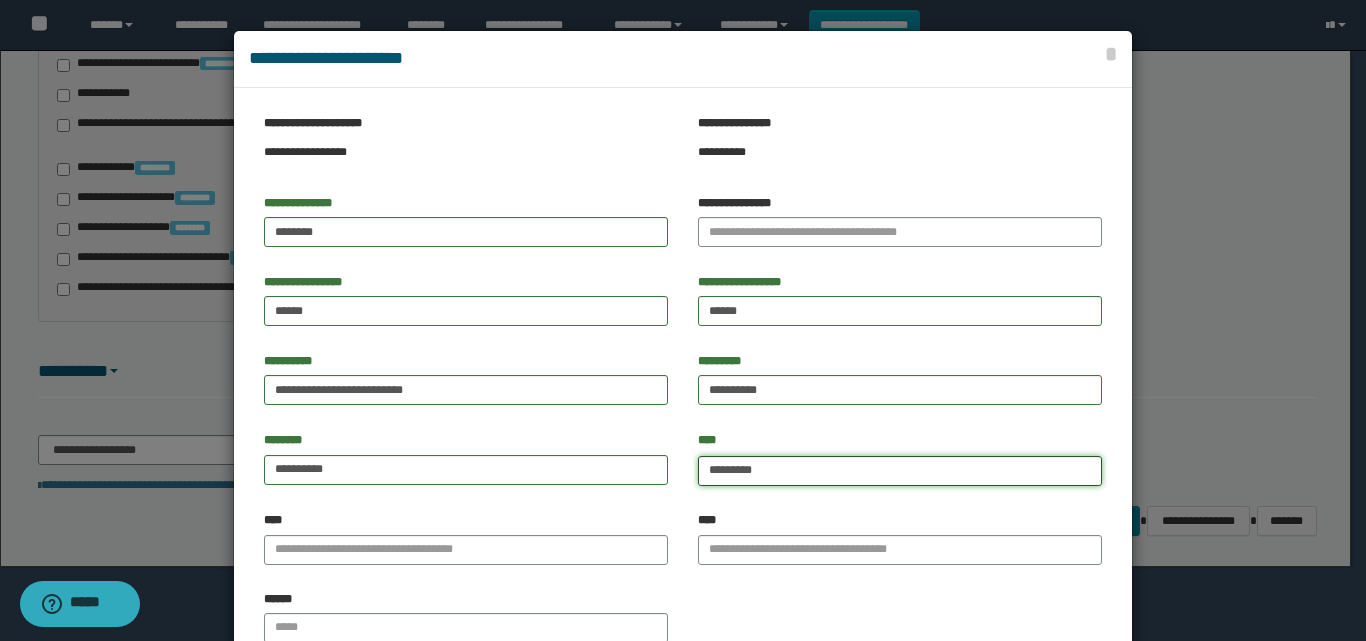 type on "**********" 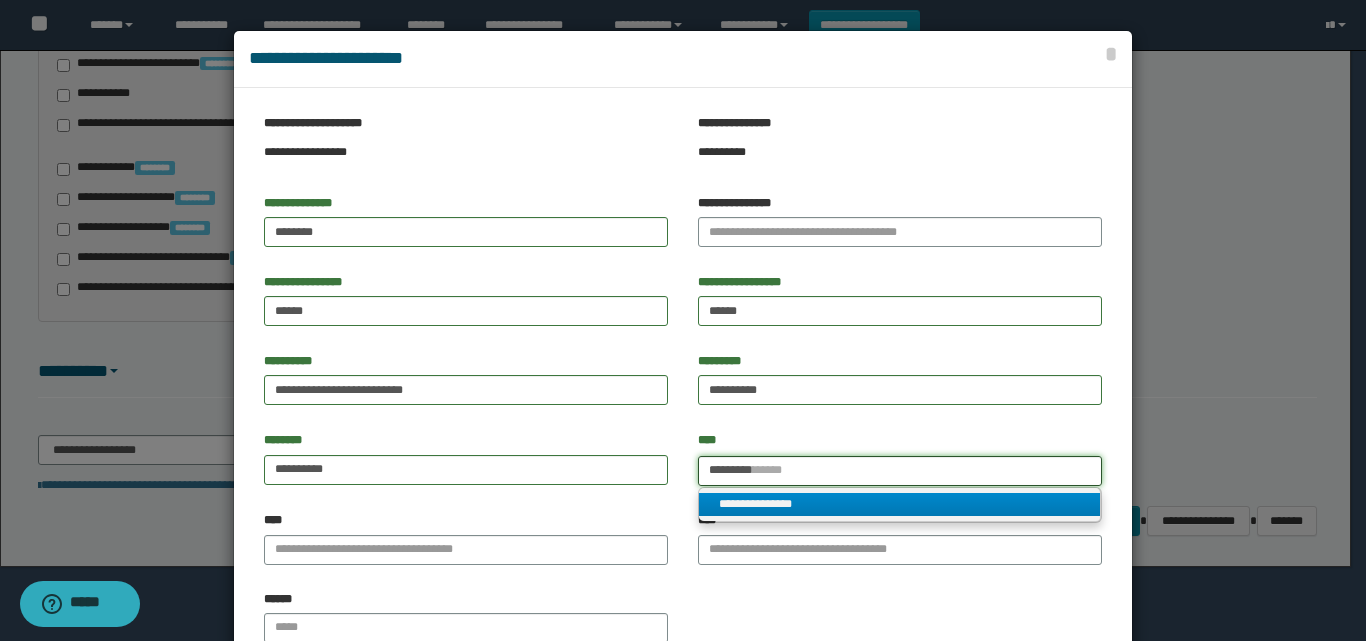 type on "*********" 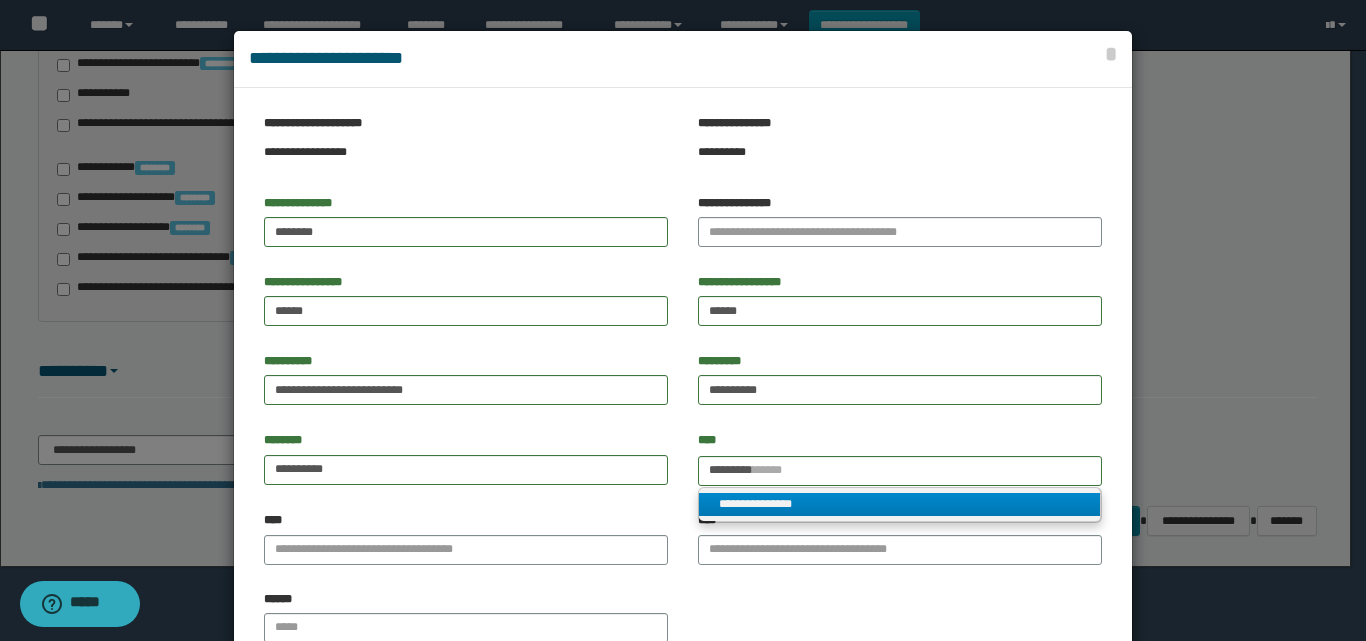 click on "**********" at bounding box center [899, 504] 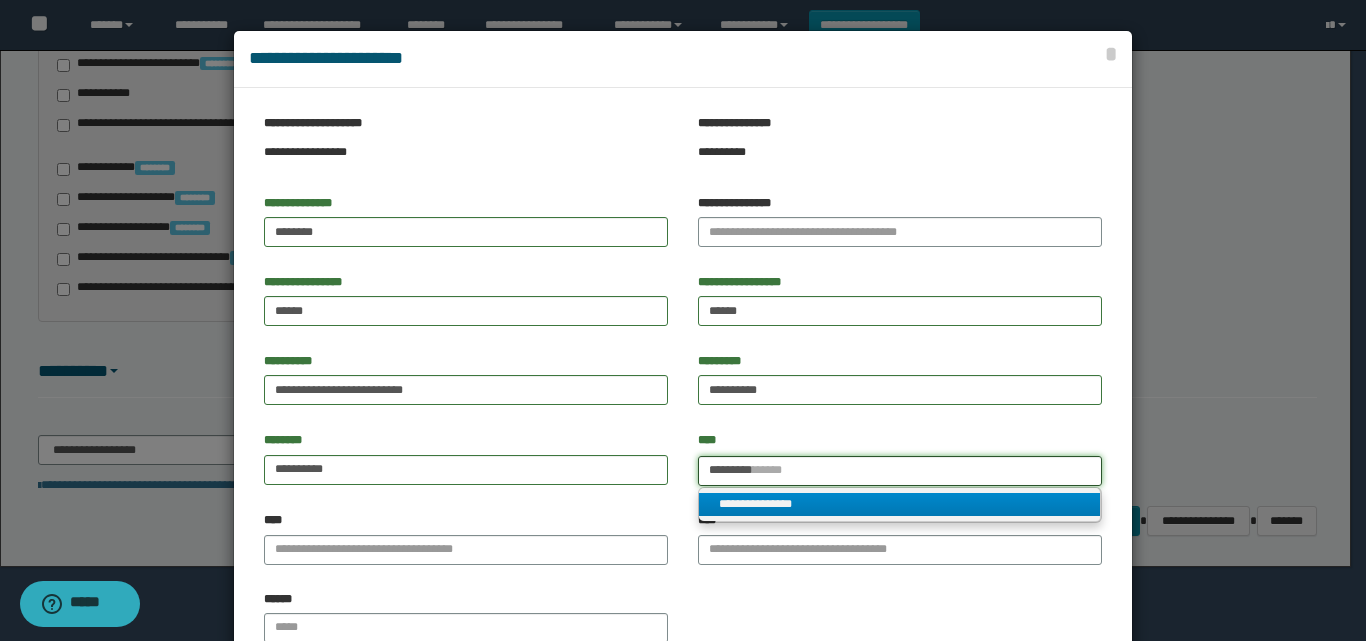 type 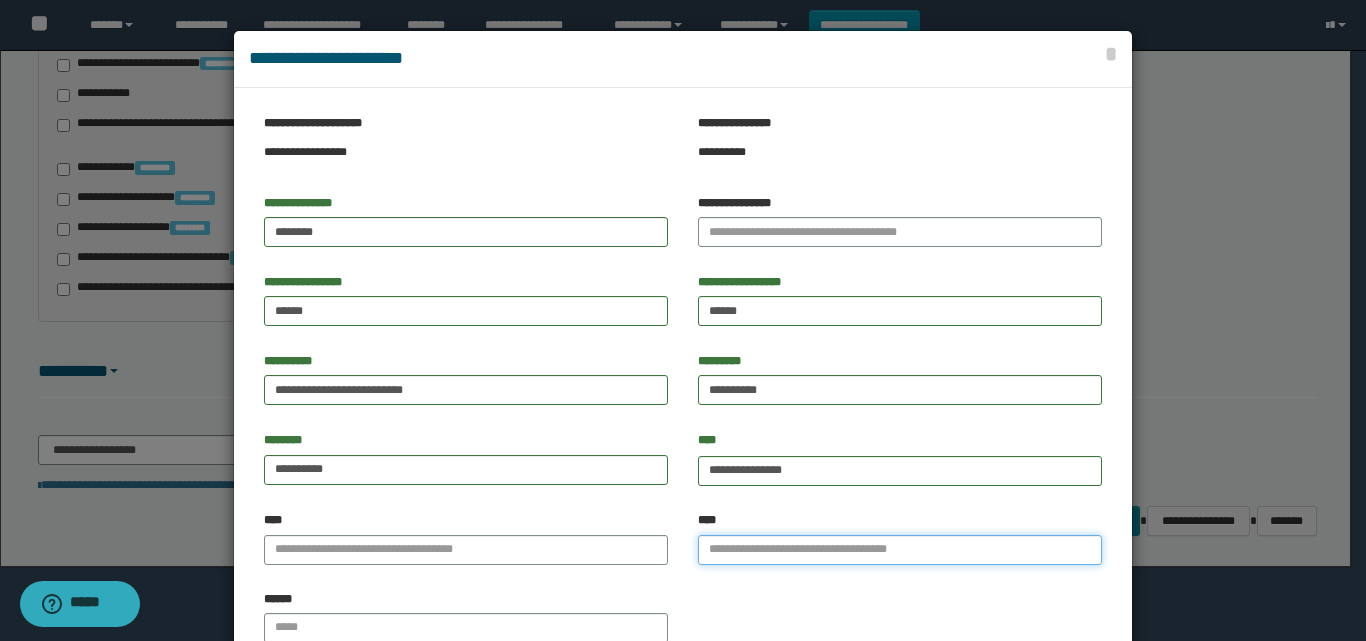 click on "****" at bounding box center [900, 550] 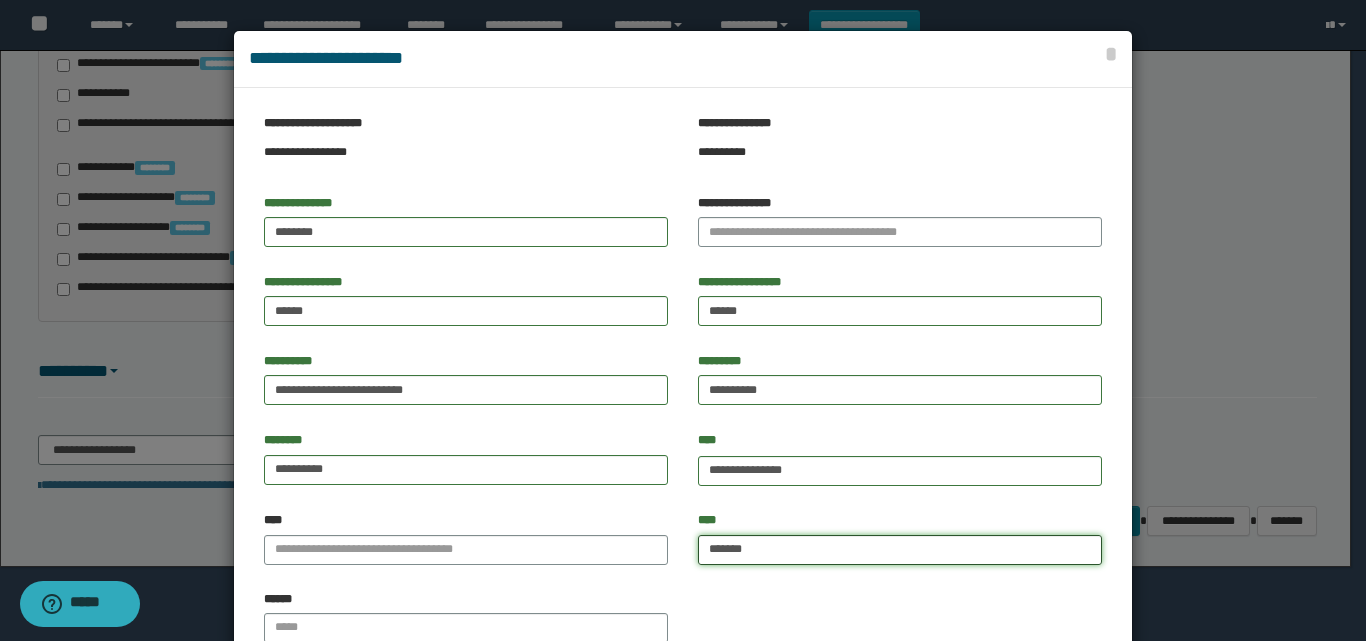 type on "******" 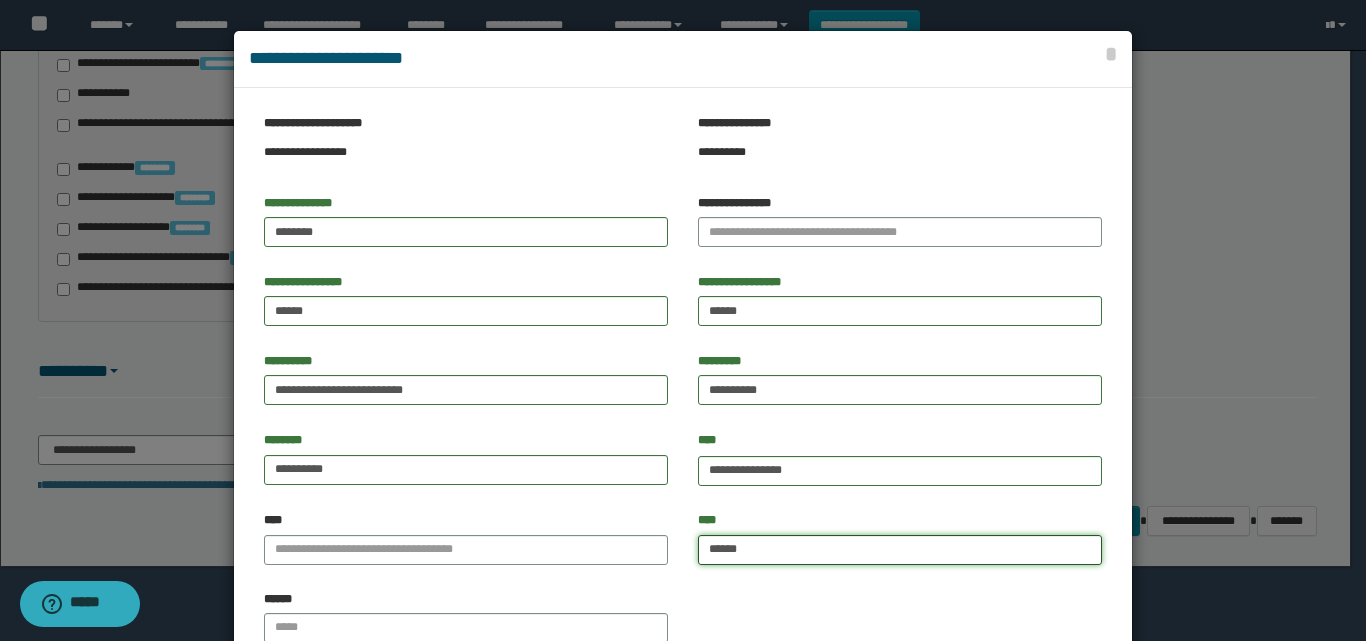type on "**********" 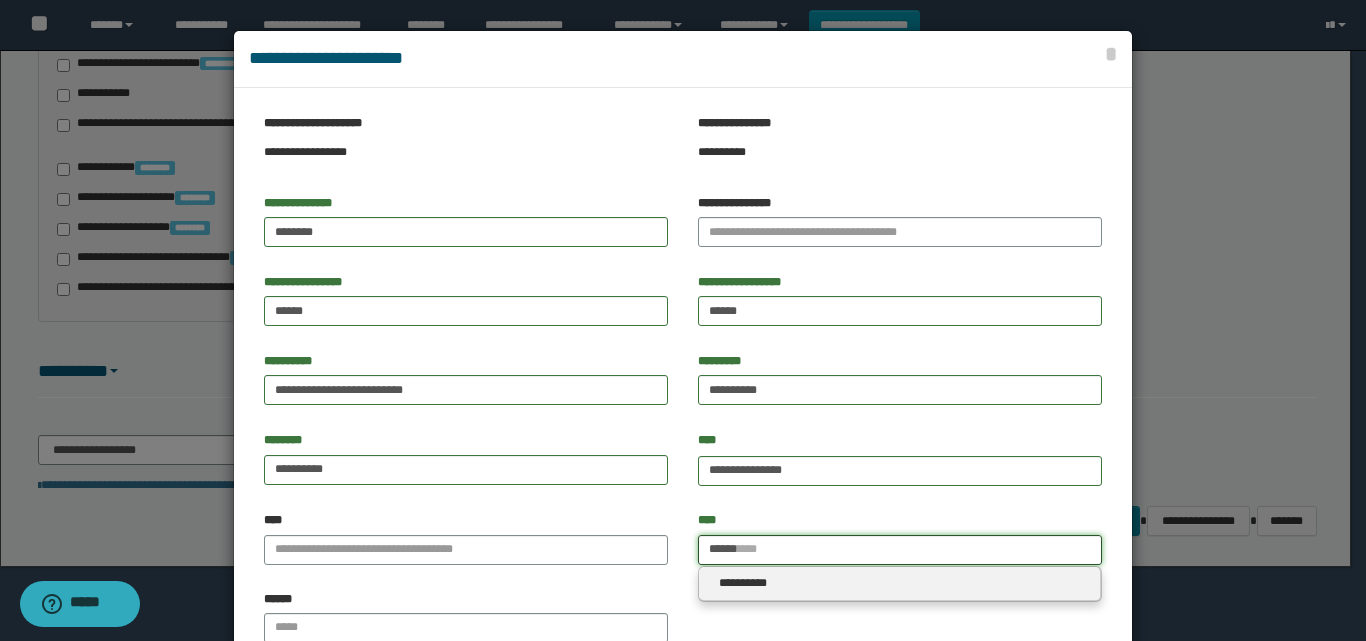 type on "******" 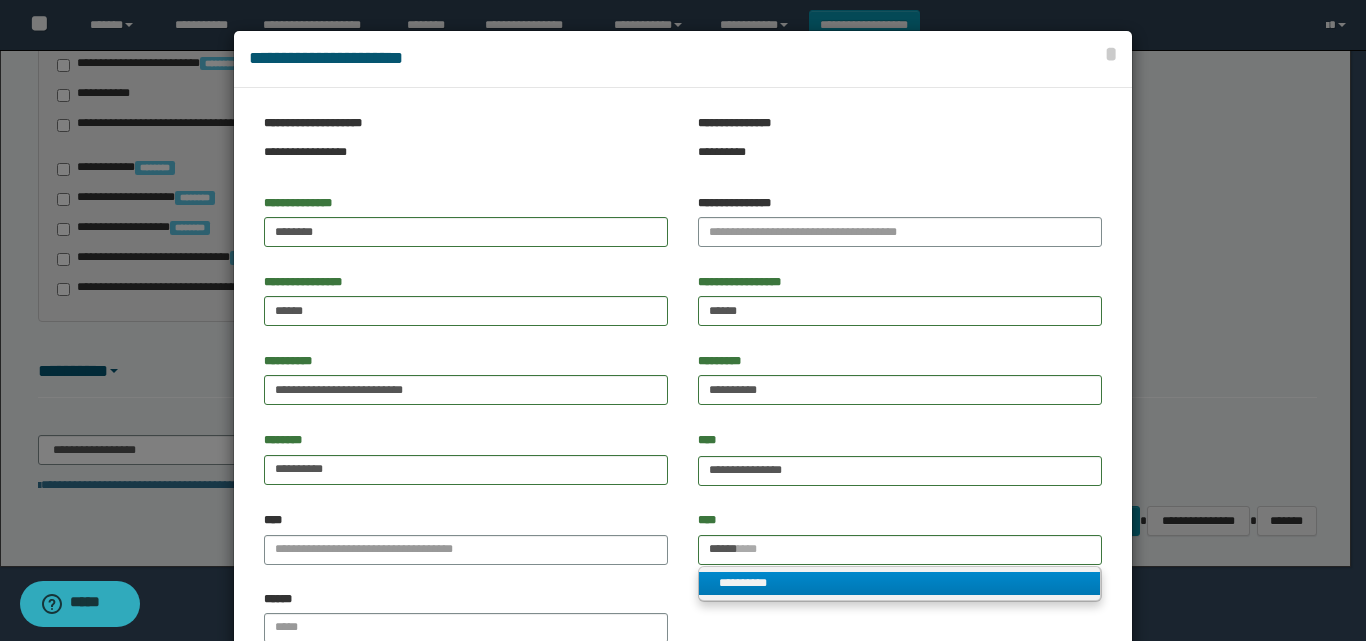 click on "**********" at bounding box center (899, 583) 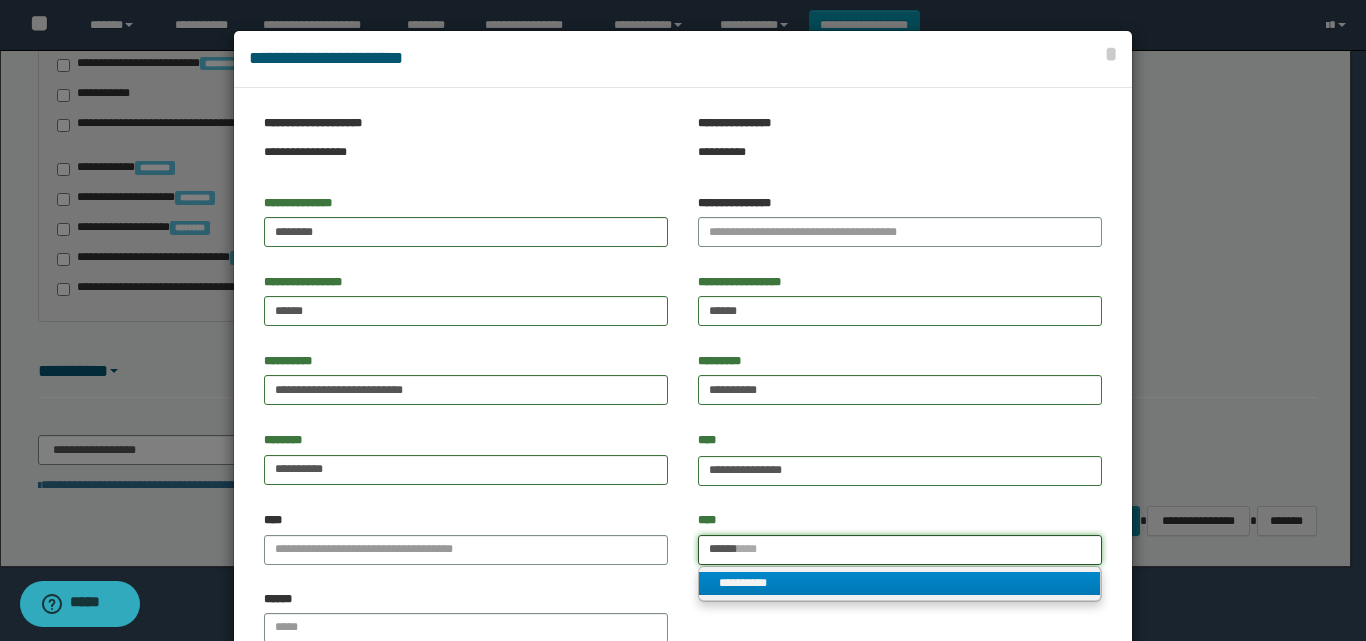 type 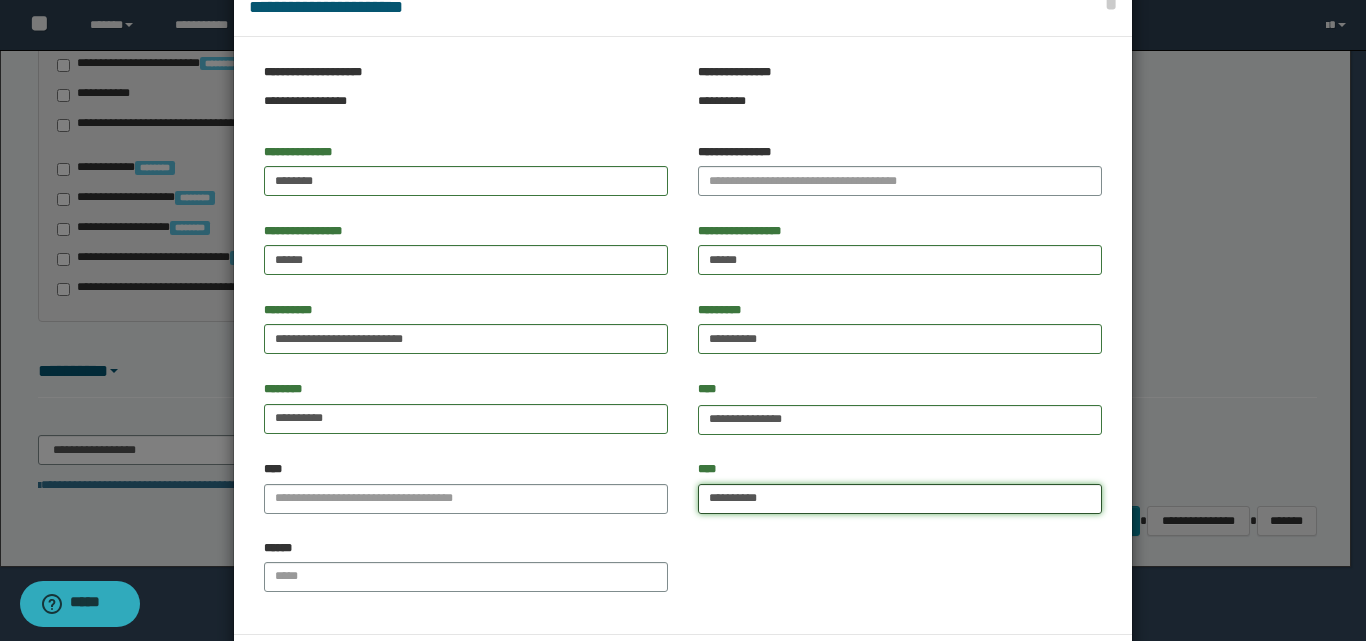scroll, scrollTop: 100, scrollLeft: 0, axis: vertical 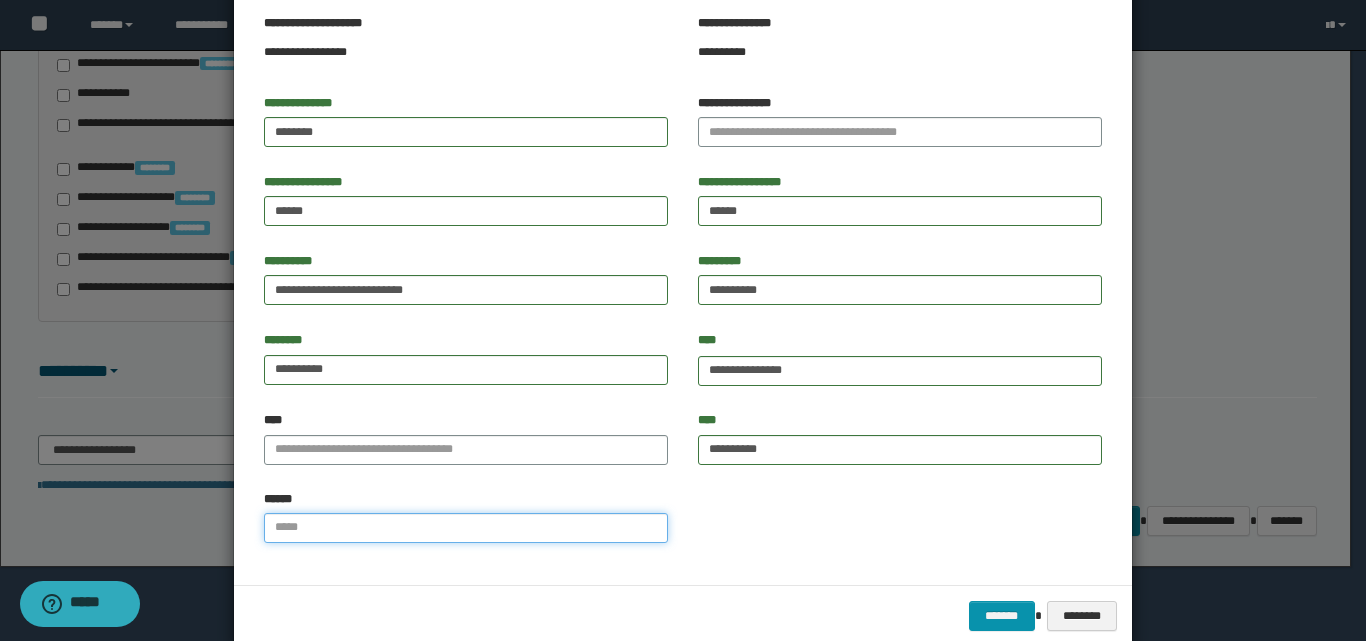 click on "******" at bounding box center (466, 528) 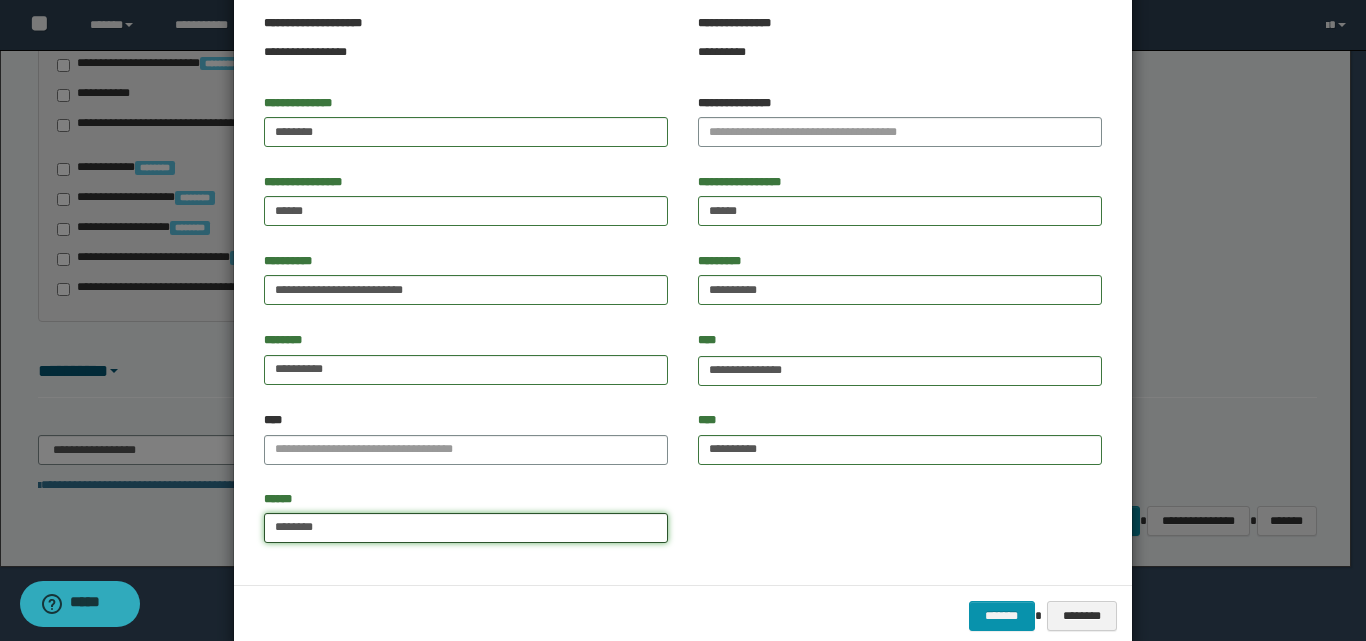 type on "**********" 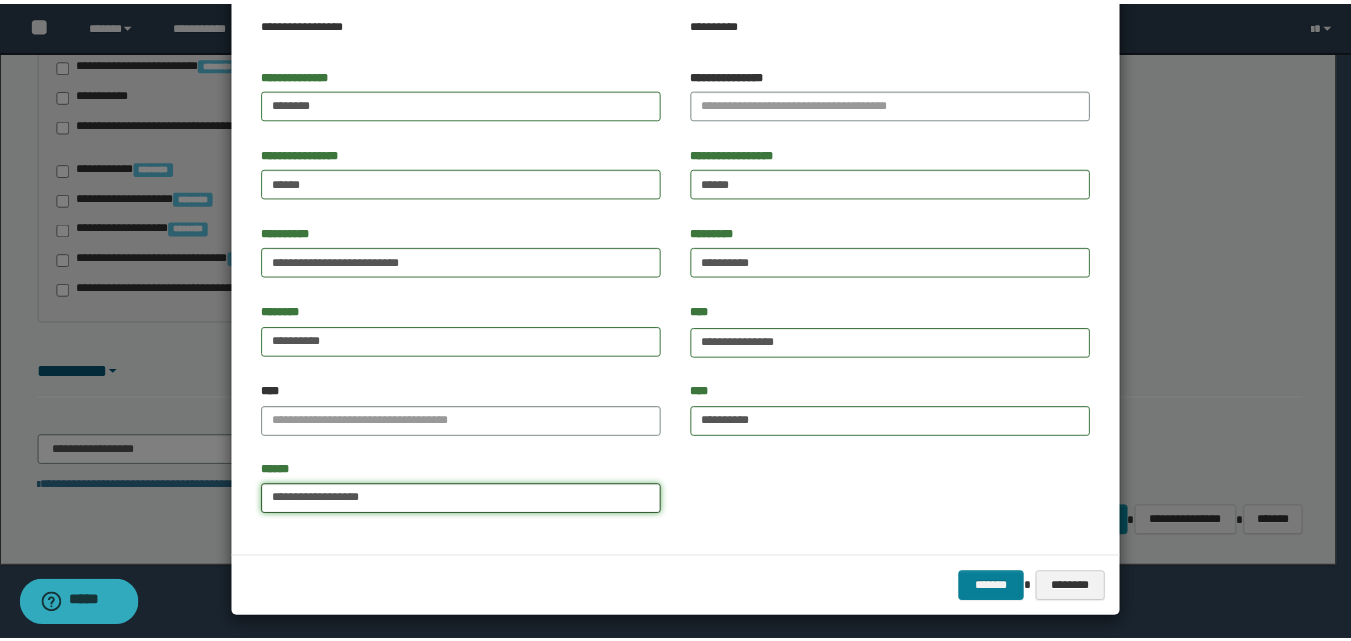 scroll, scrollTop: 136, scrollLeft: 0, axis: vertical 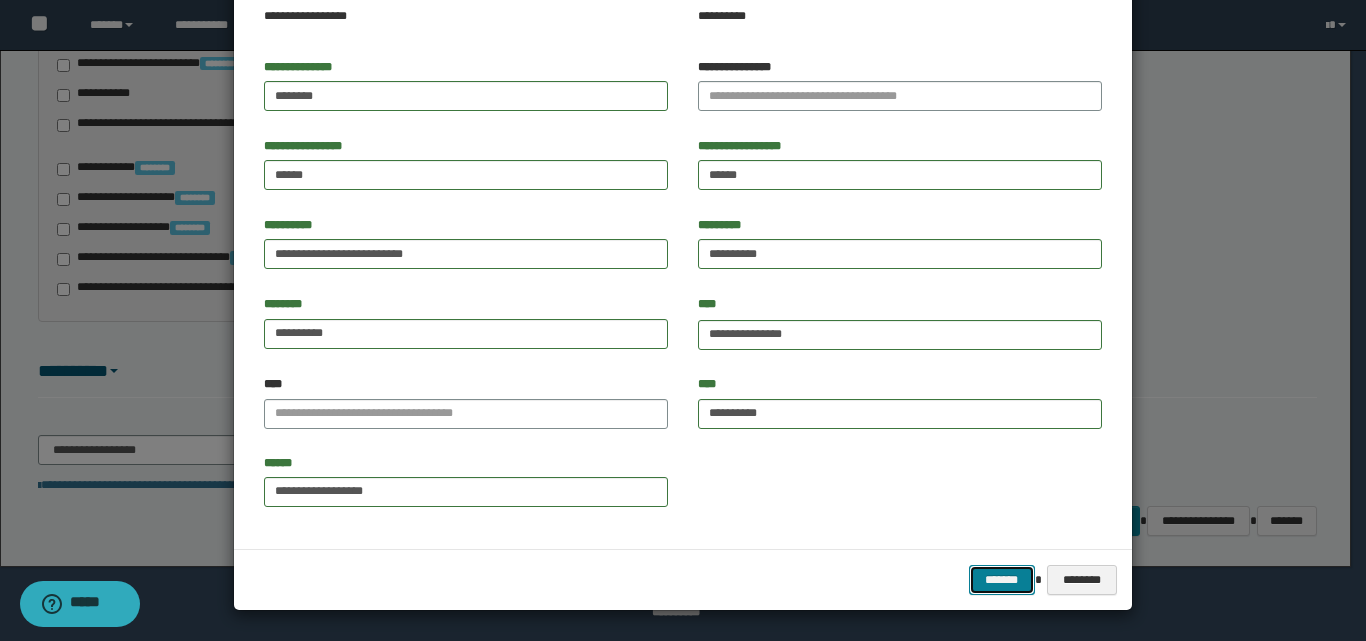 click on "*******" at bounding box center (1002, 580) 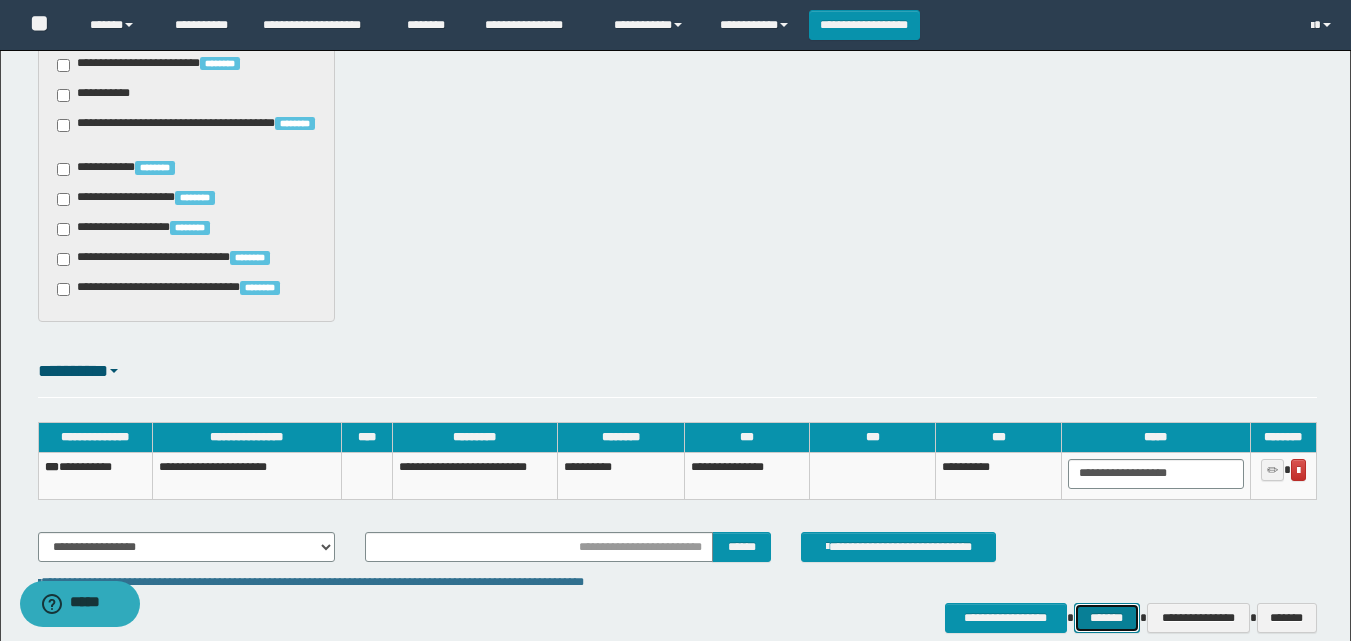 click on "*******" at bounding box center [1107, 618] 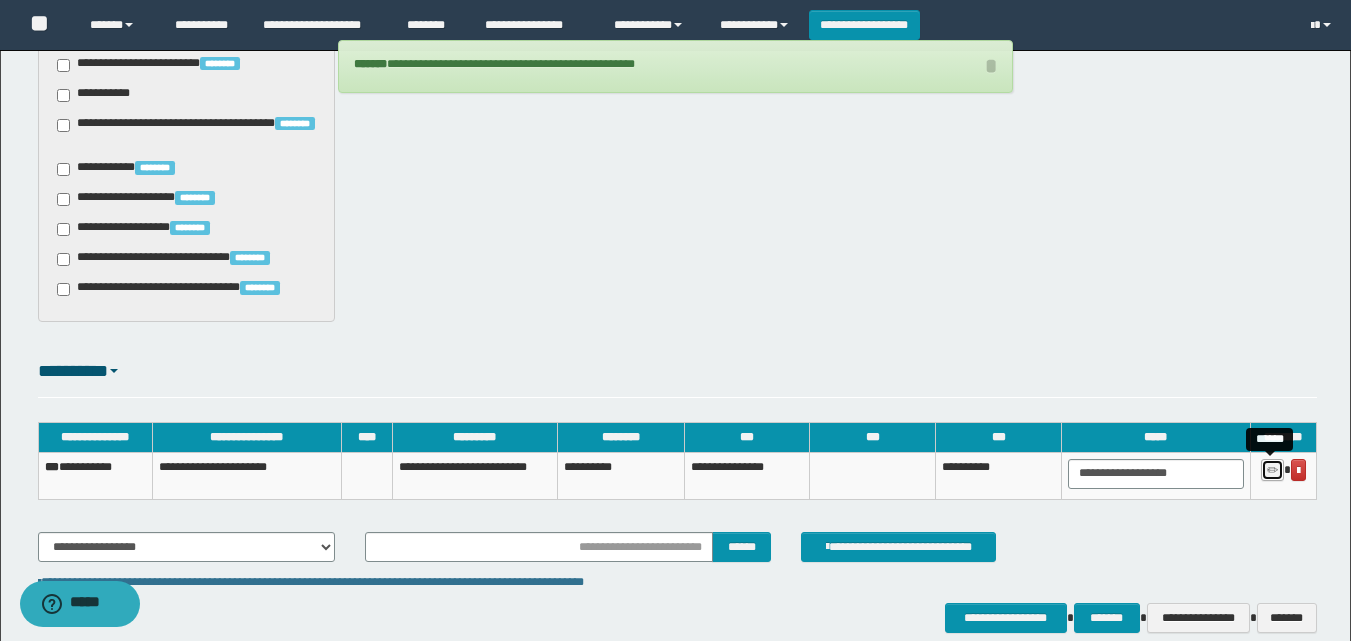 click at bounding box center [1272, 471] 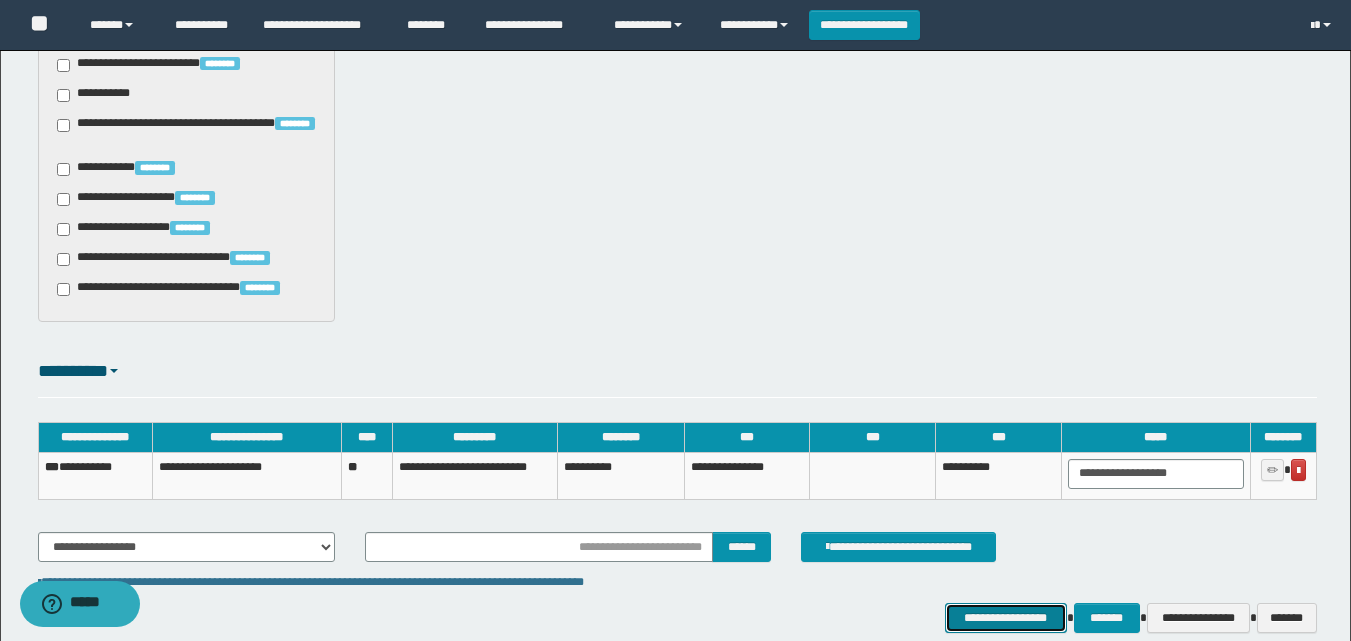 click on "**********" at bounding box center (1006, 618) 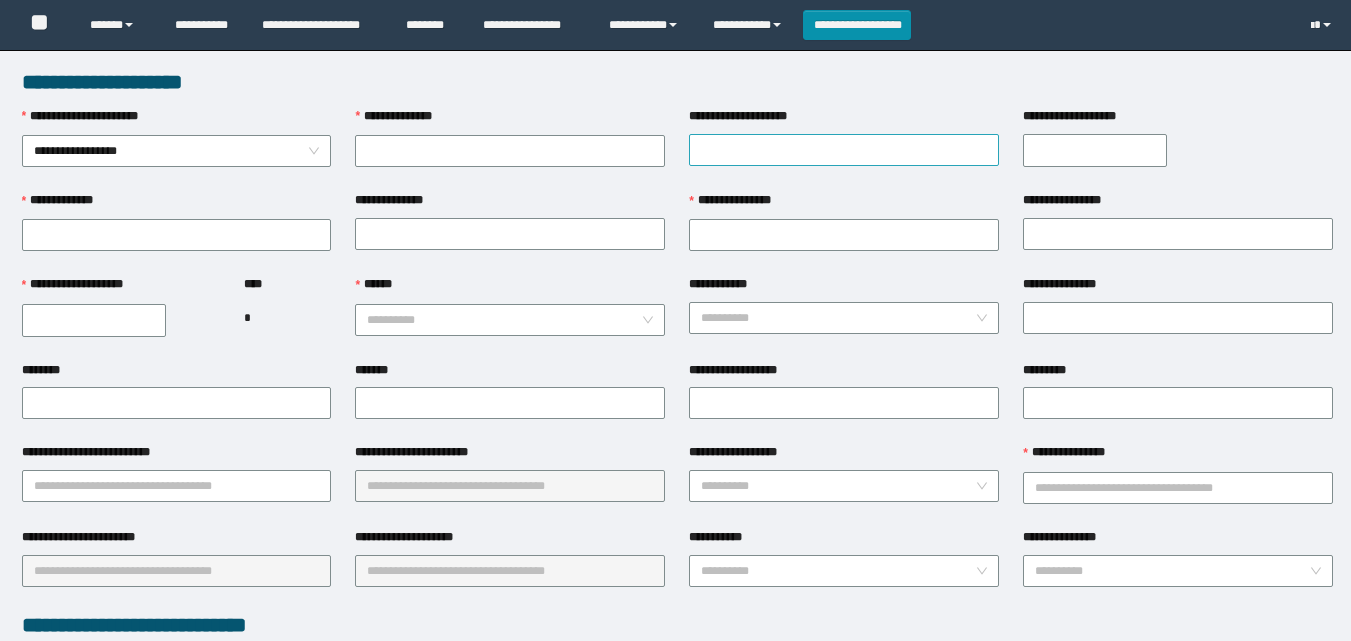 scroll, scrollTop: 0, scrollLeft: 0, axis: both 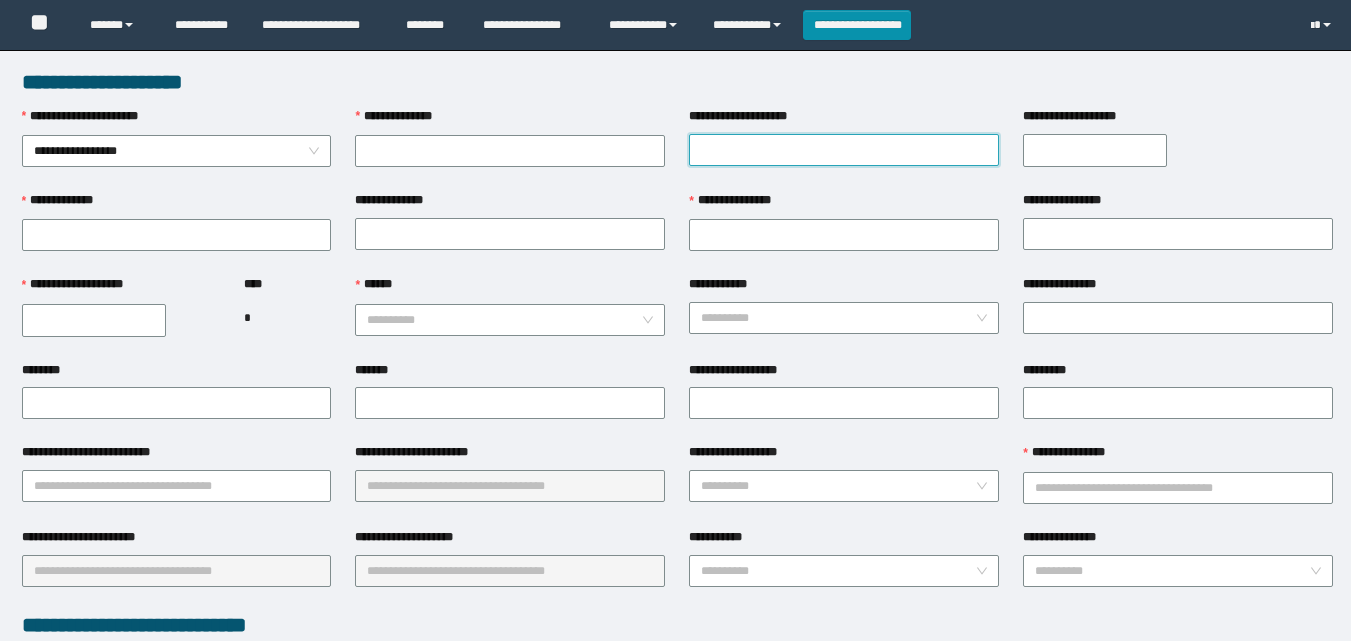 click on "**********" at bounding box center [844, 150] 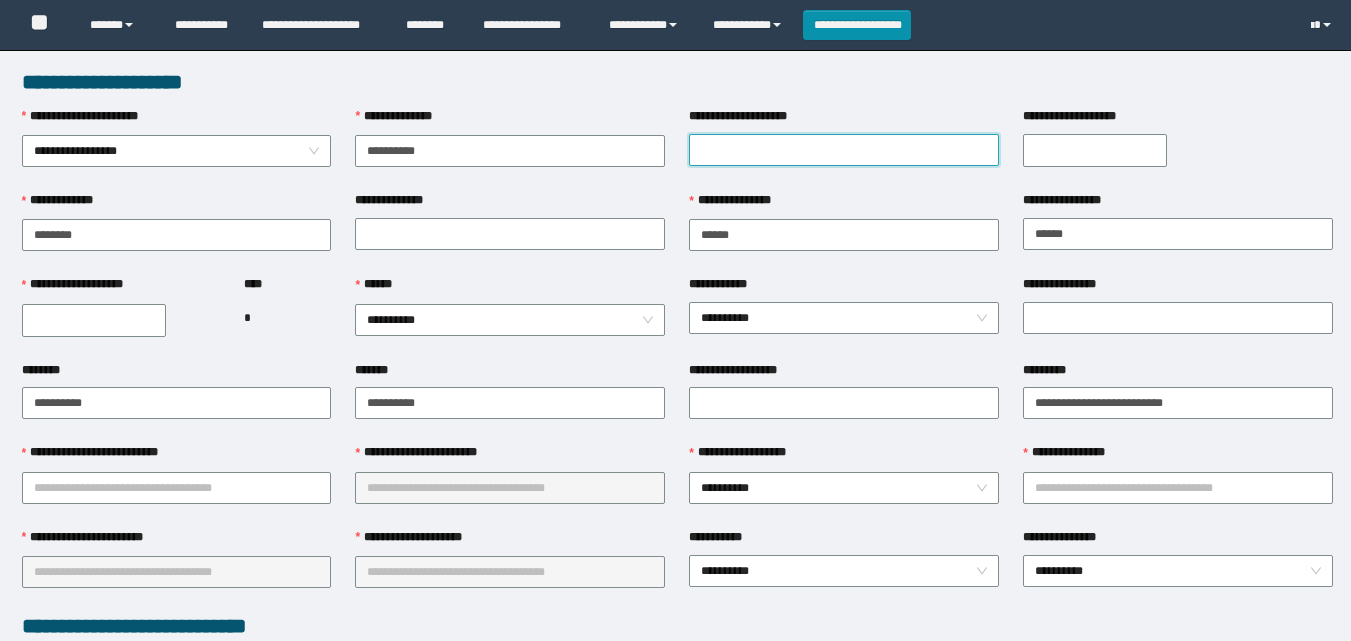 scroll, scrollTop: 0, scrollLeft: 0, axis: both 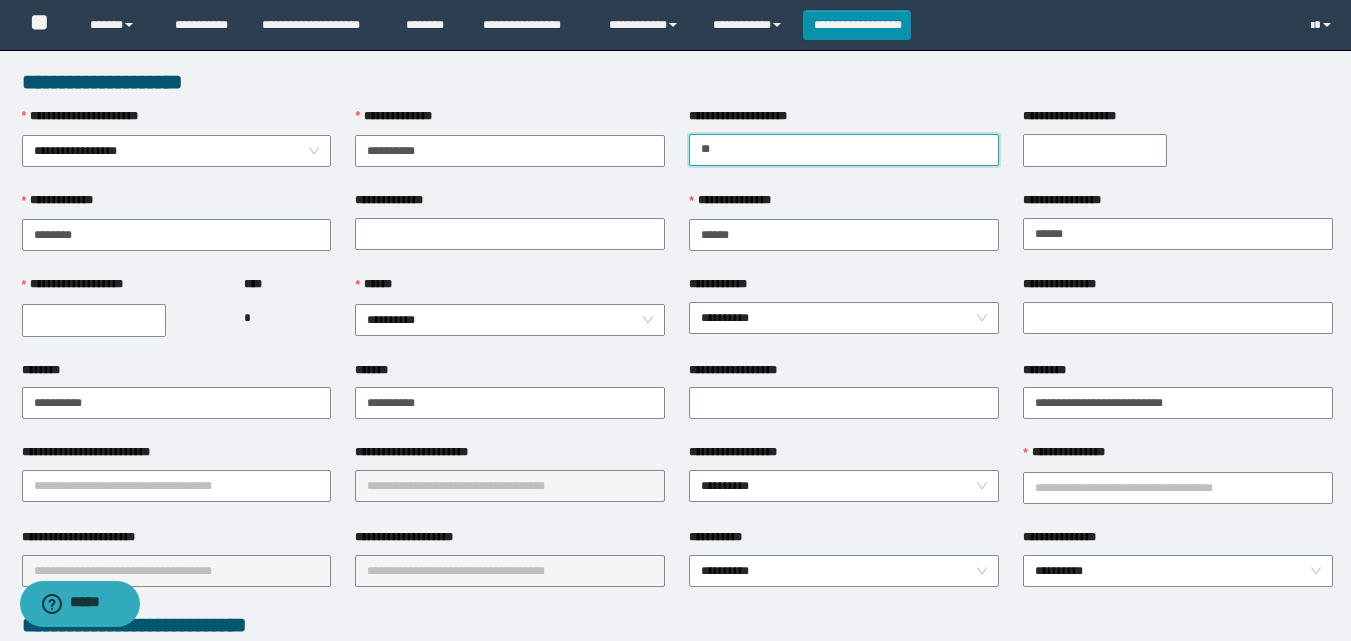type on "*" 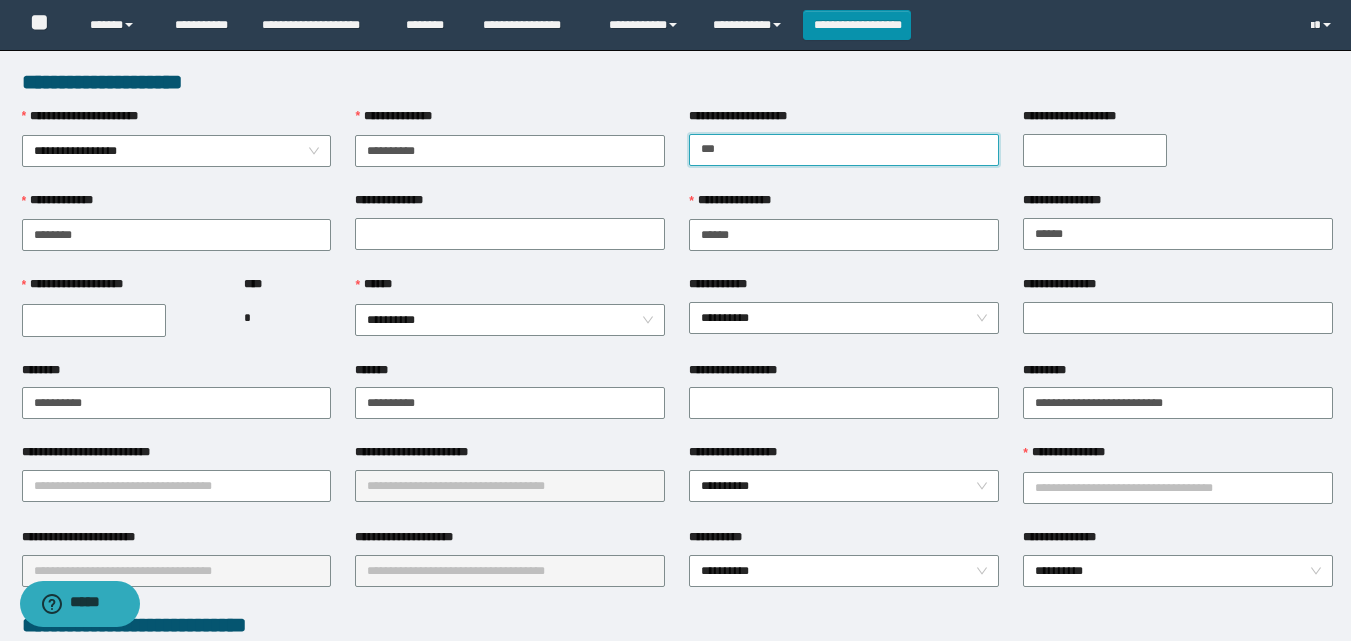 type on "**********" 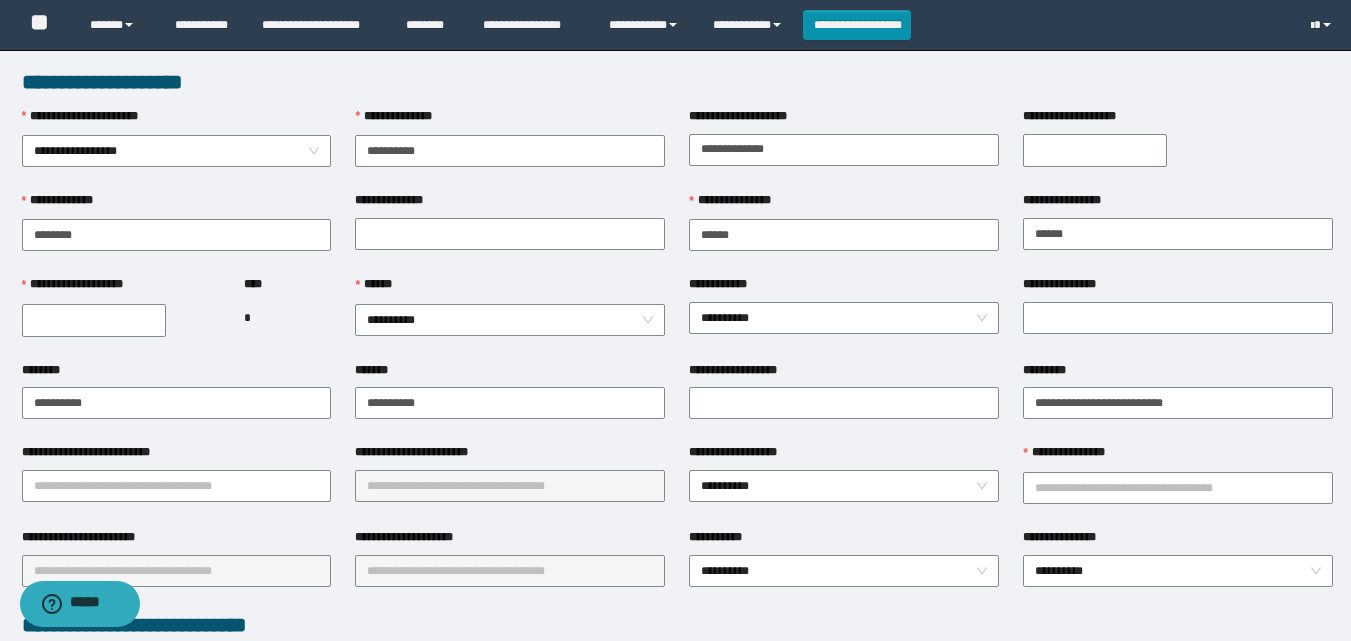 click on "**********" at bounding box center [1095, 150] 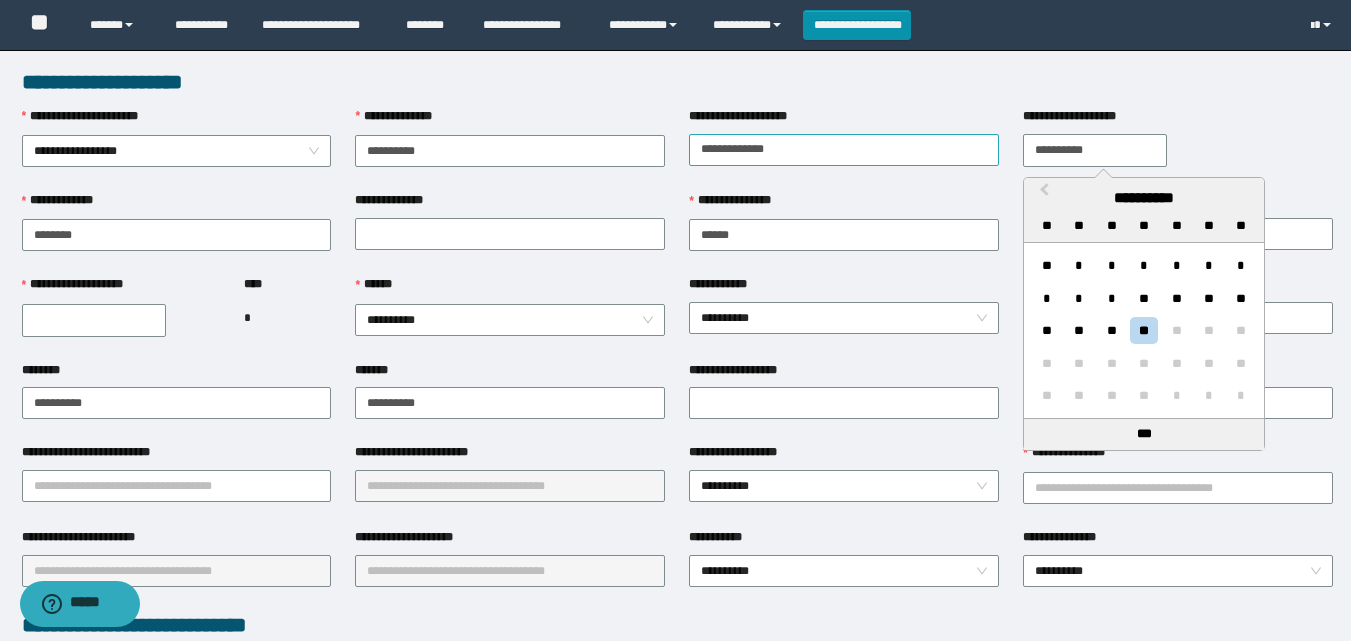 drag, startPoint x: 1134, startPoint y: 157, endPoint x: 704, endPoint y: 155, distance: 430.00464 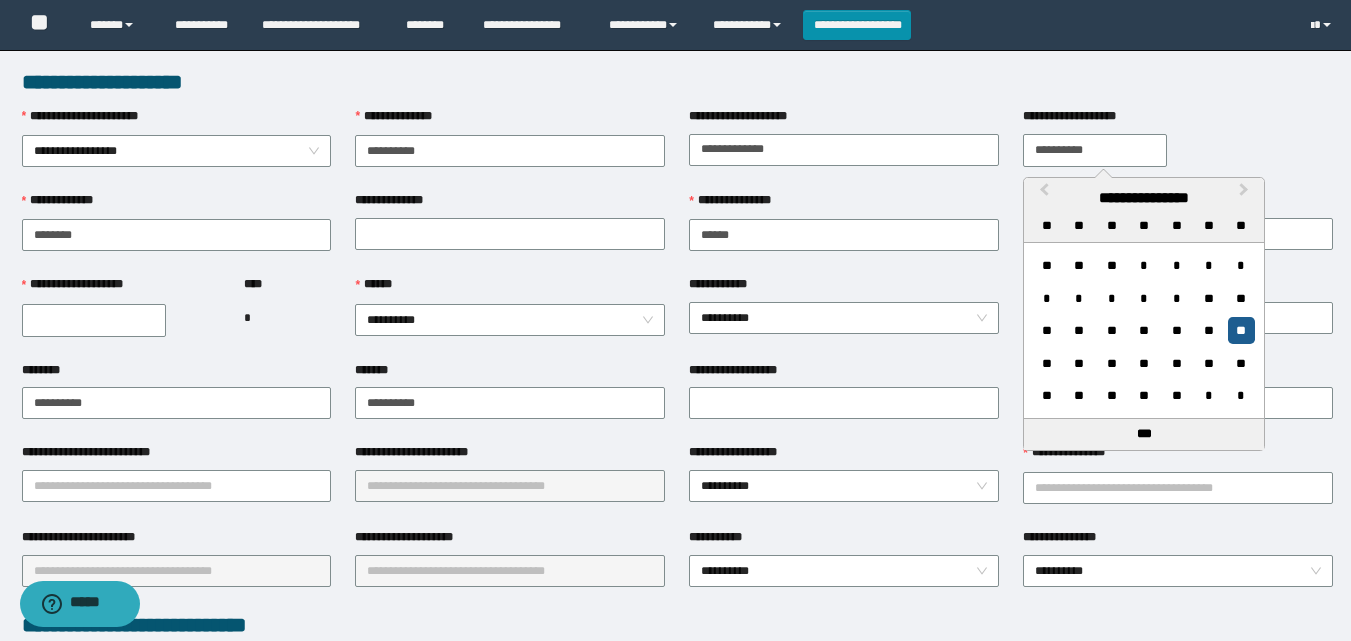 type on "**********" 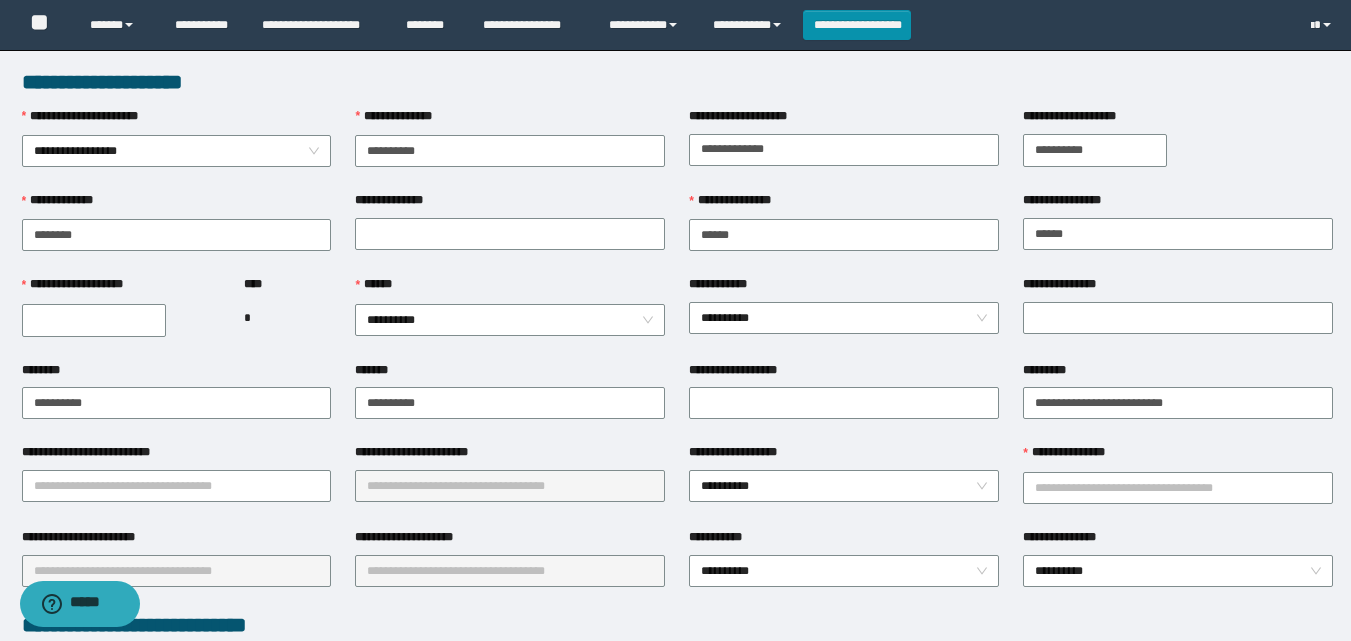 click on "**********" at bounding box center [94, 320] 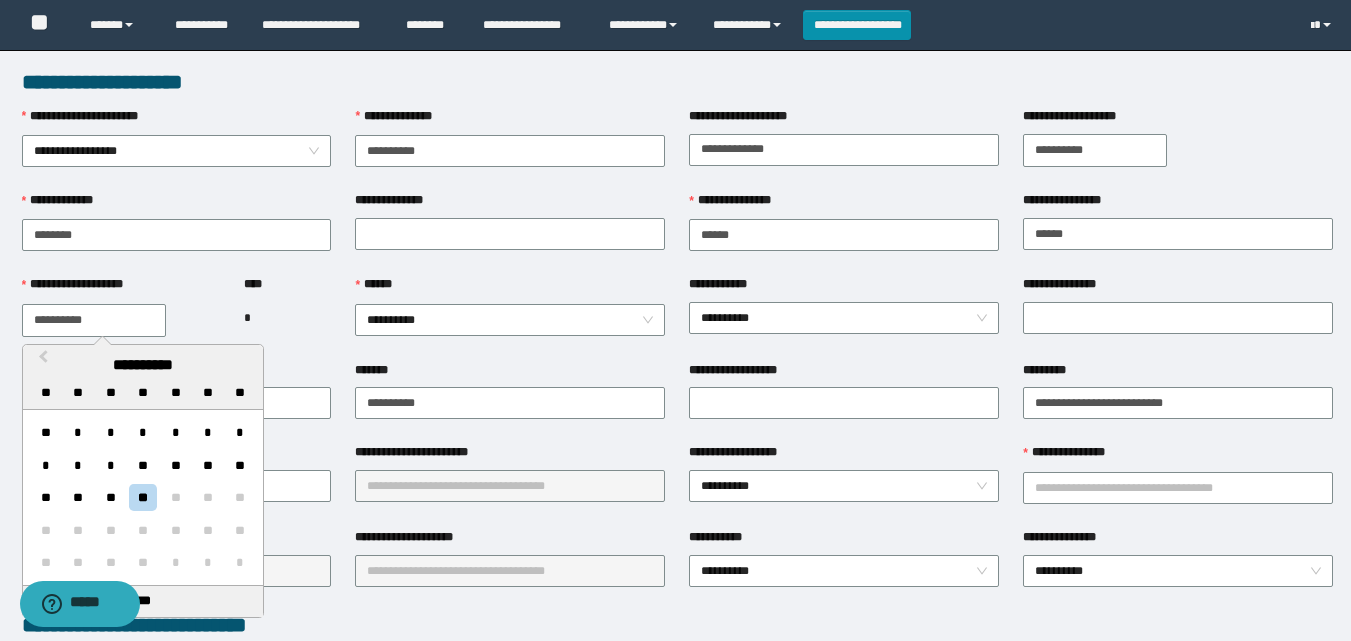 drag, startPoint x: 179, startPoint y: 323, endPoint x: 0, endPoint y: 294, distance: 181.33394 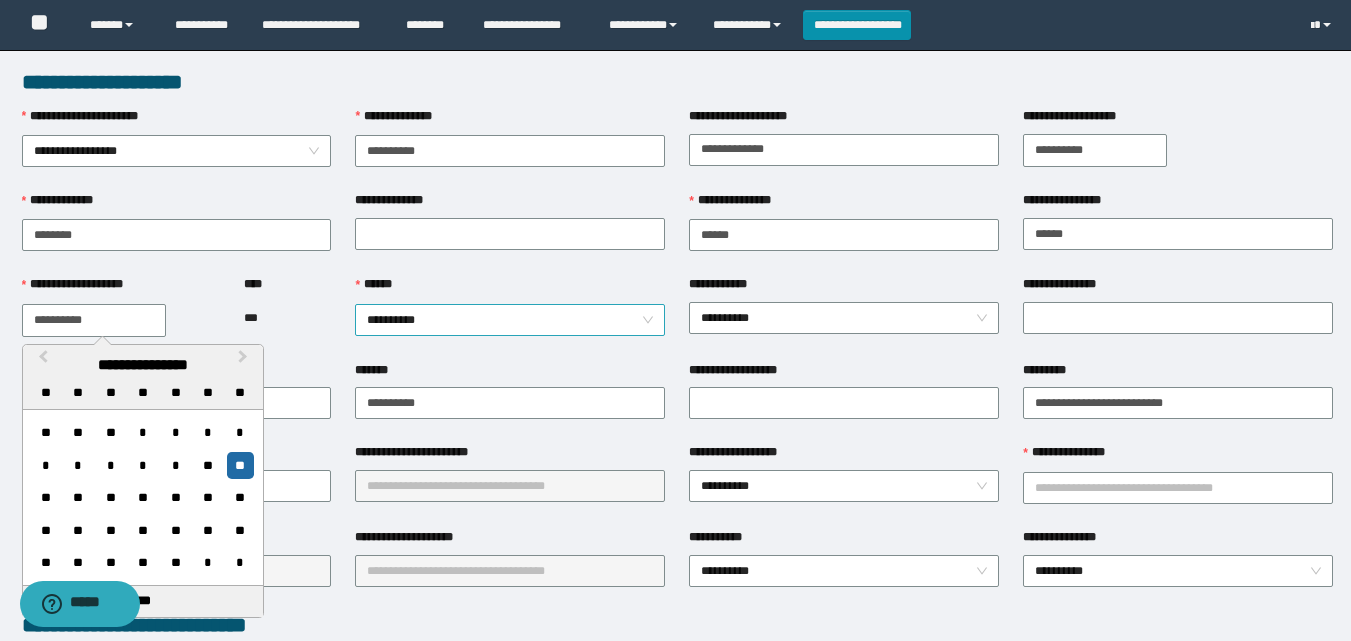 click on "**********" at bounding box center (510, 320) 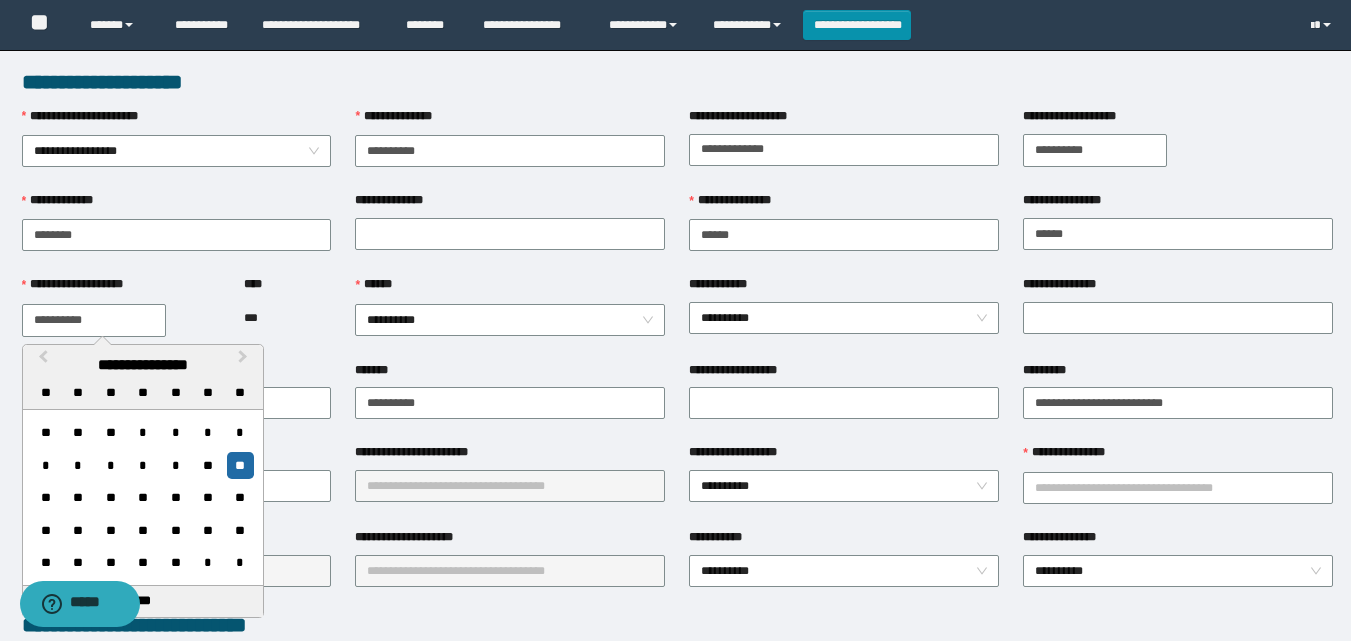 drag, startPoint x: 30, startPoint y: 316, endPoint x: 0, endPoint y: 316, distance: 30 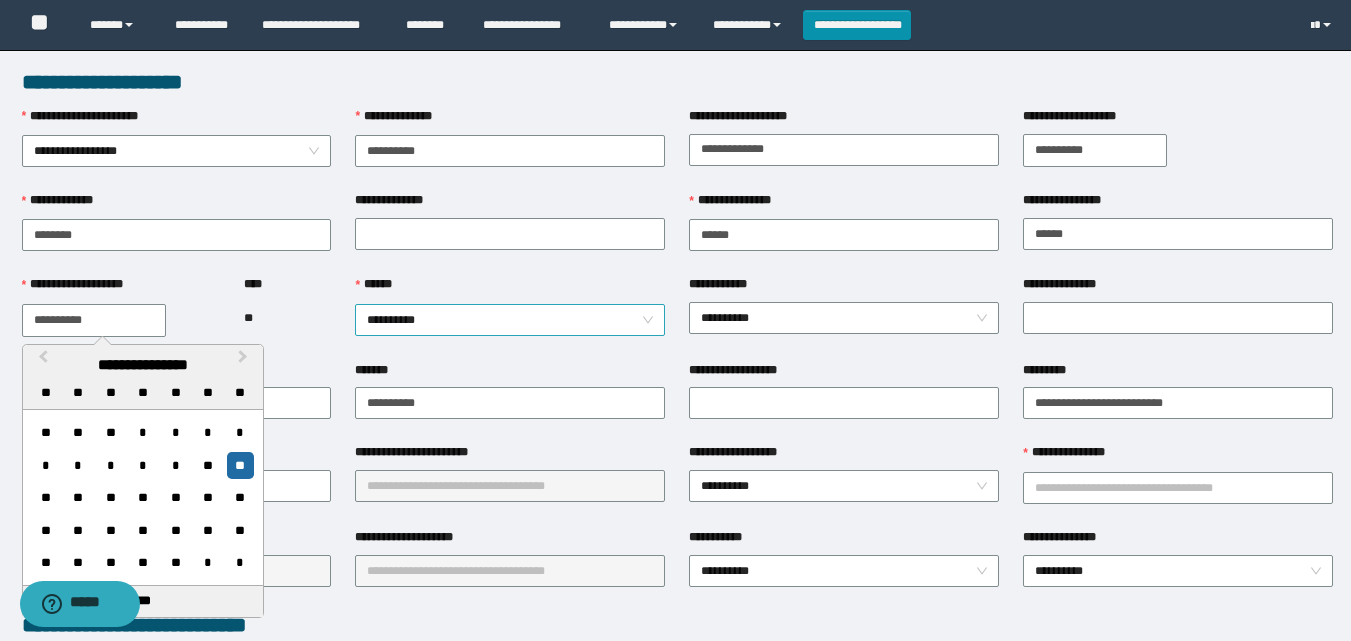 type on "**********" 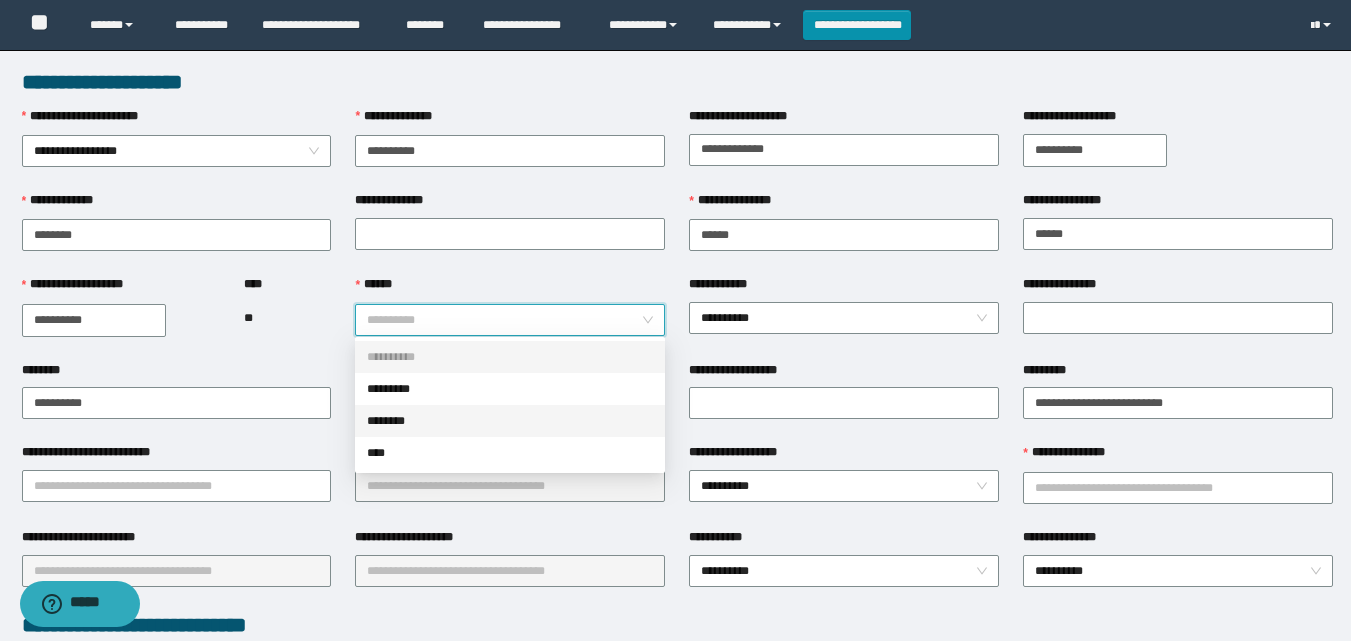 click on "********" at bounding box center (510, 421) 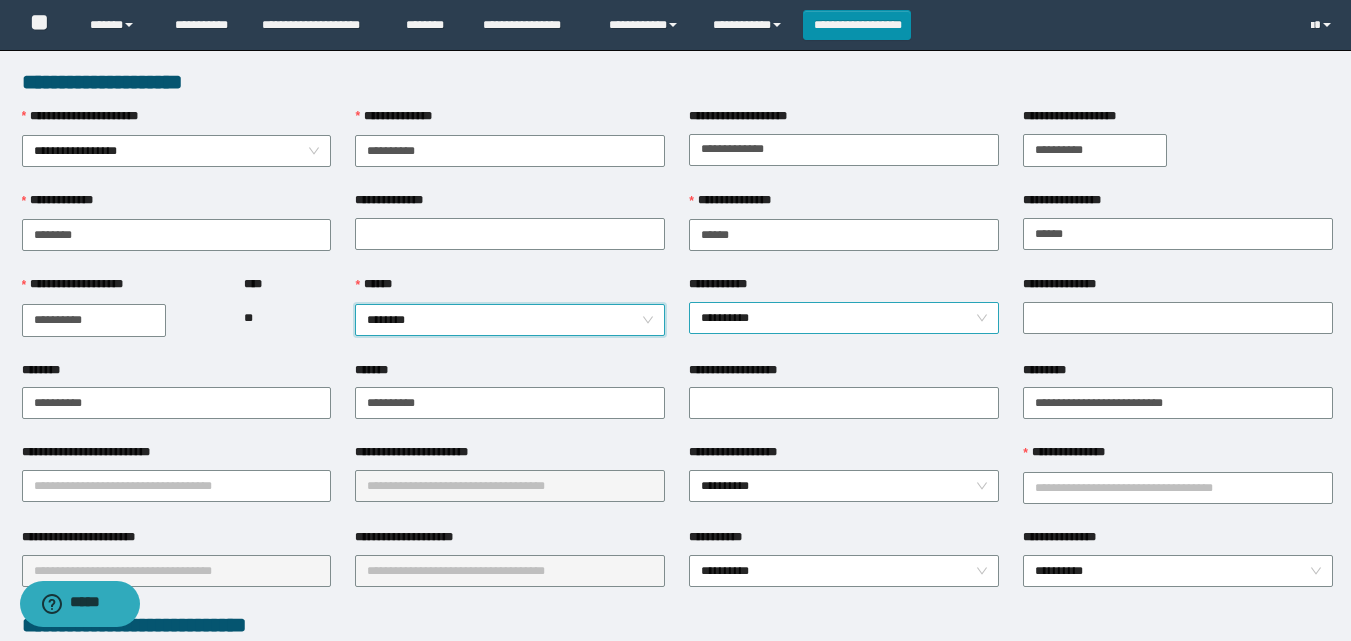 click on "**********" at bounding box center (844, 318) 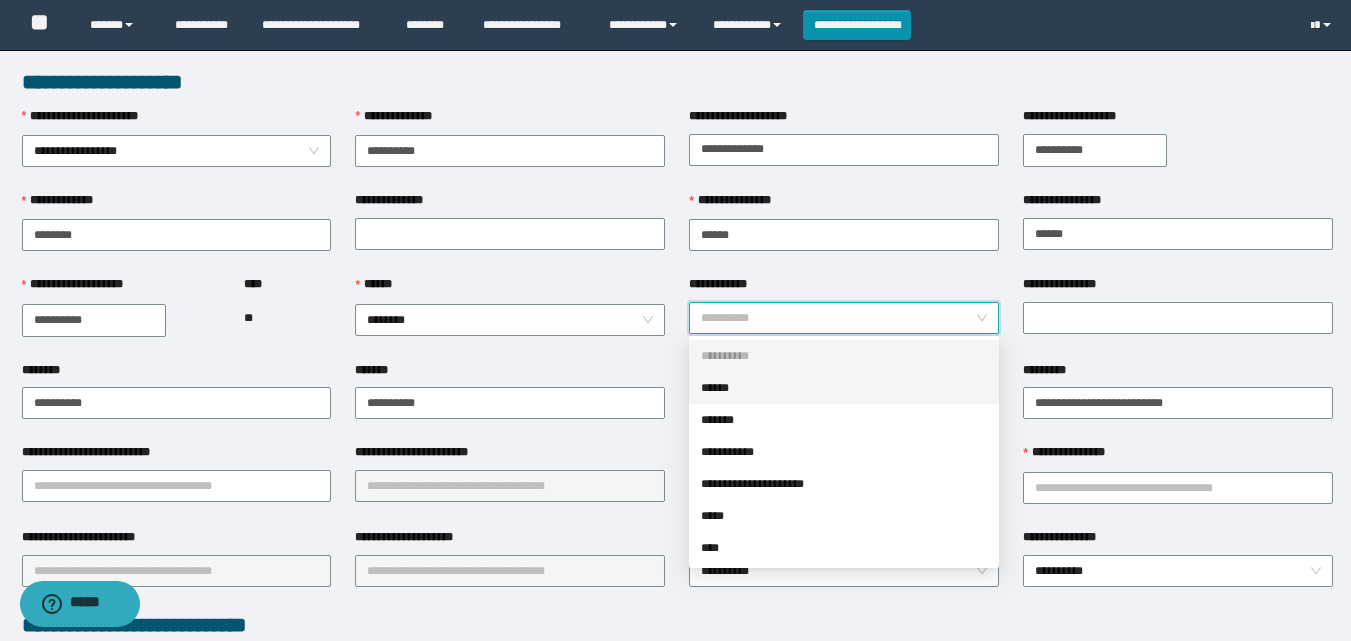 click on "******" at bounding box center (844, 388) 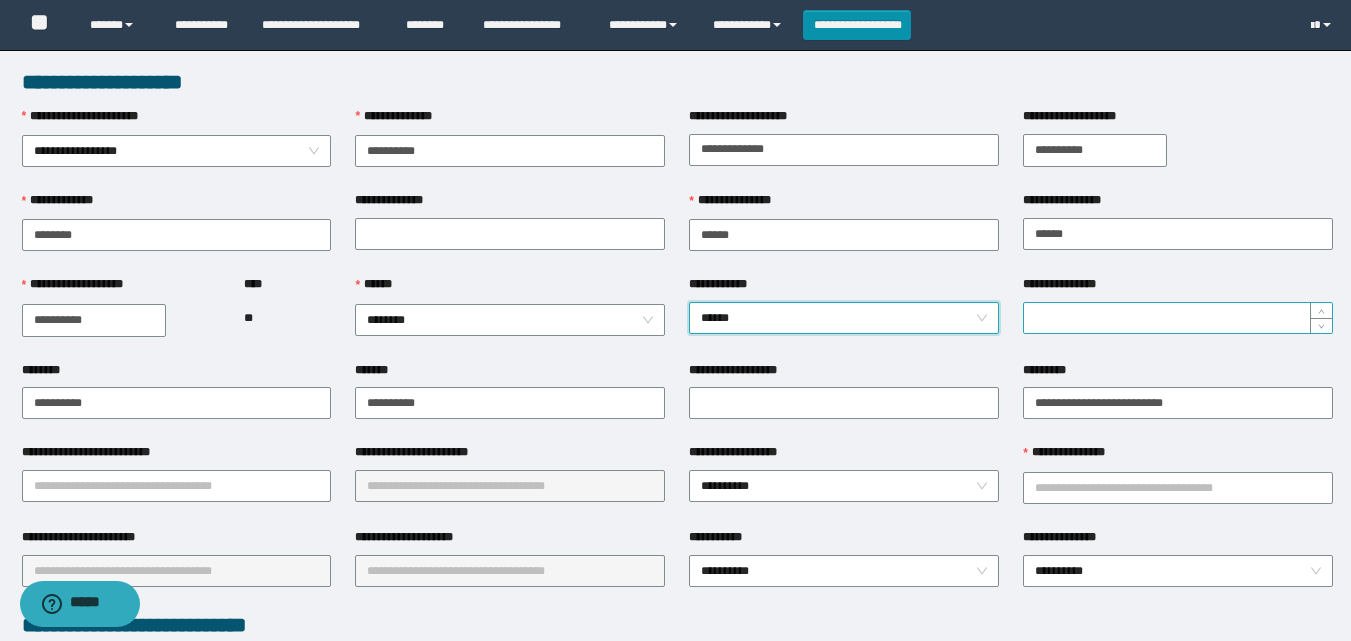 click on "**********" at bounding box center [1178, 318] 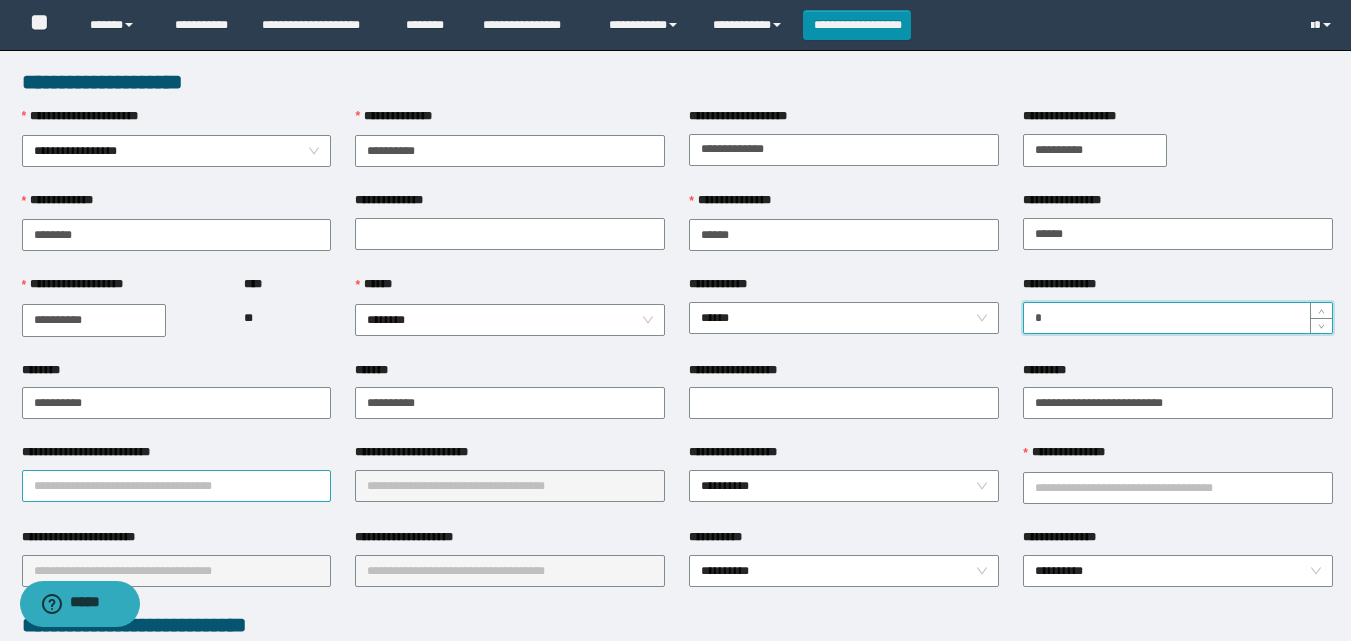 type on "*" 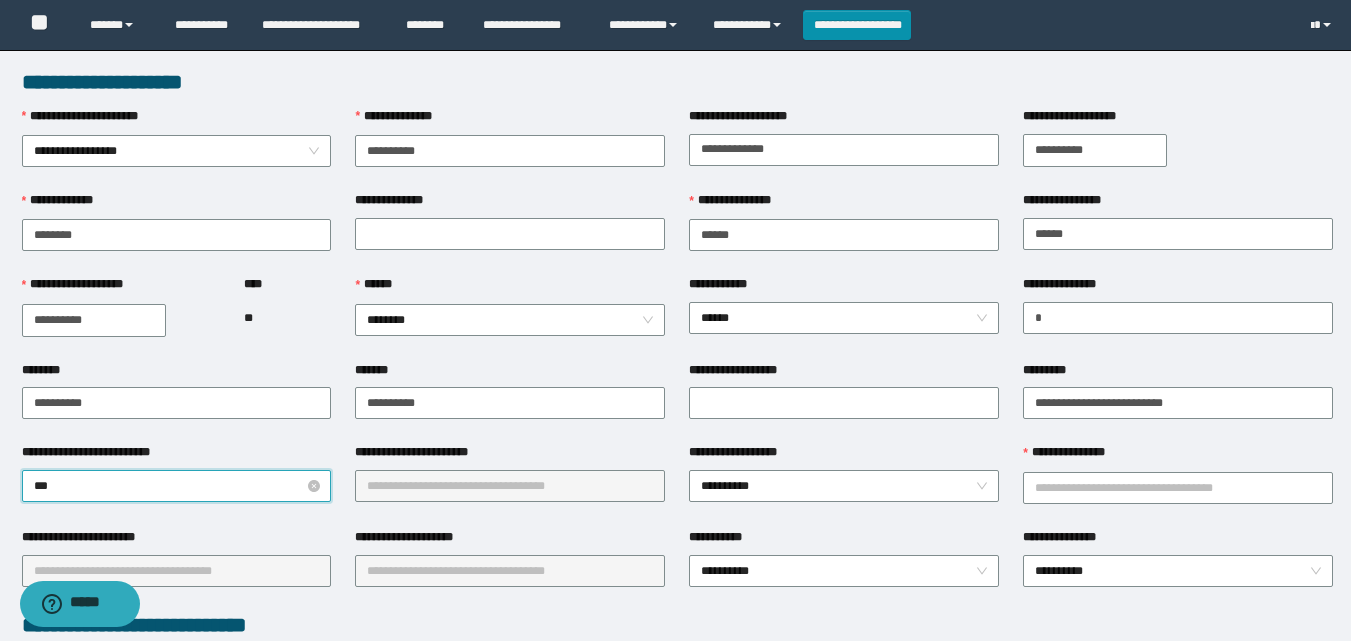type on "****" 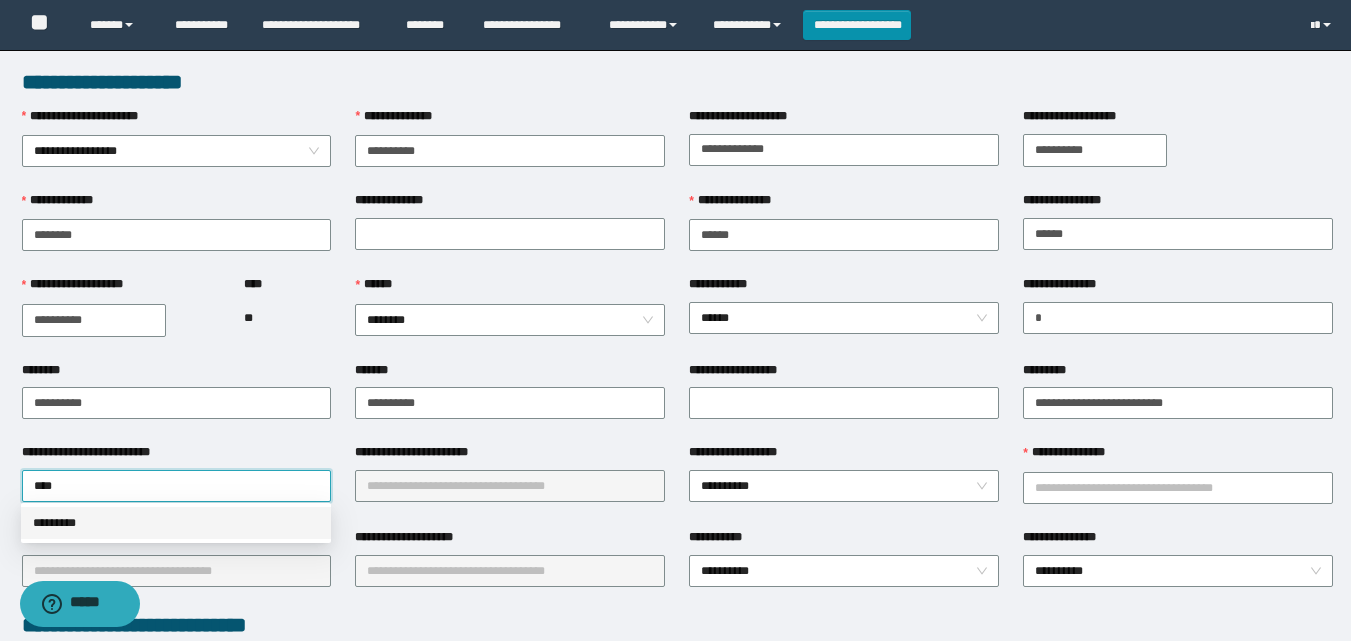 click on "*********" at bounding box center (176, 523) 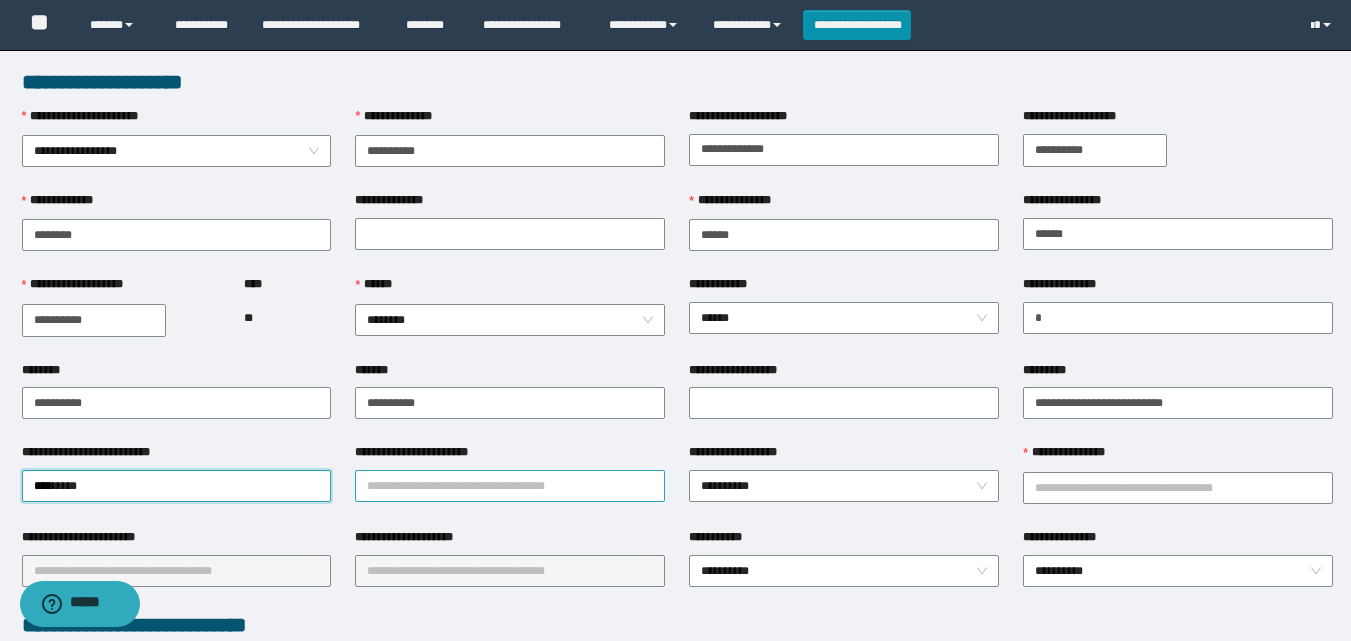 click on "**********" at bounding box center [510, 486] 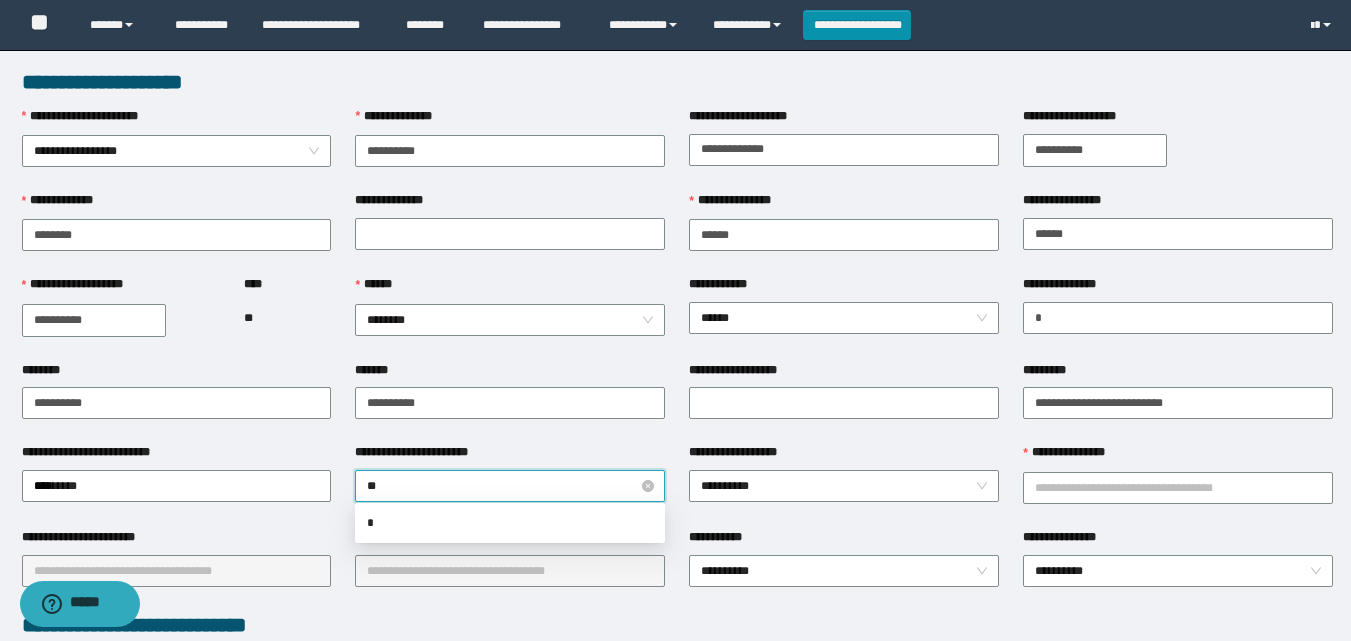 type on "***" 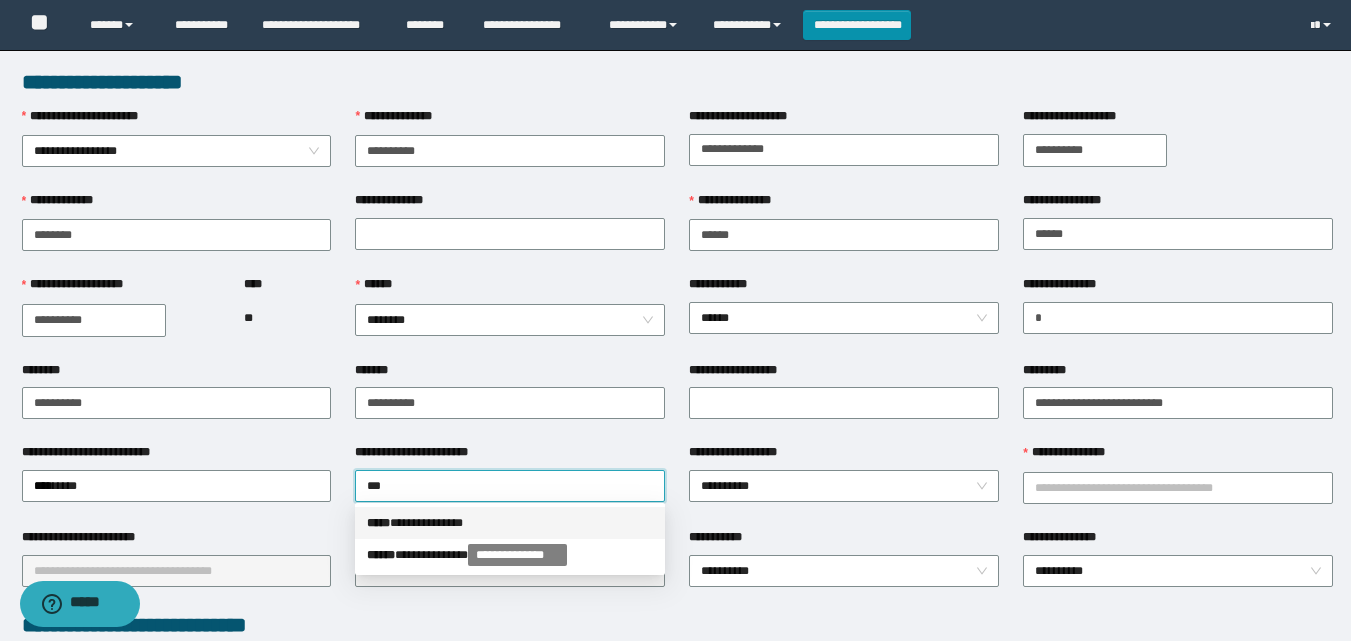 click on "**********" at bounding box center [510, 523] 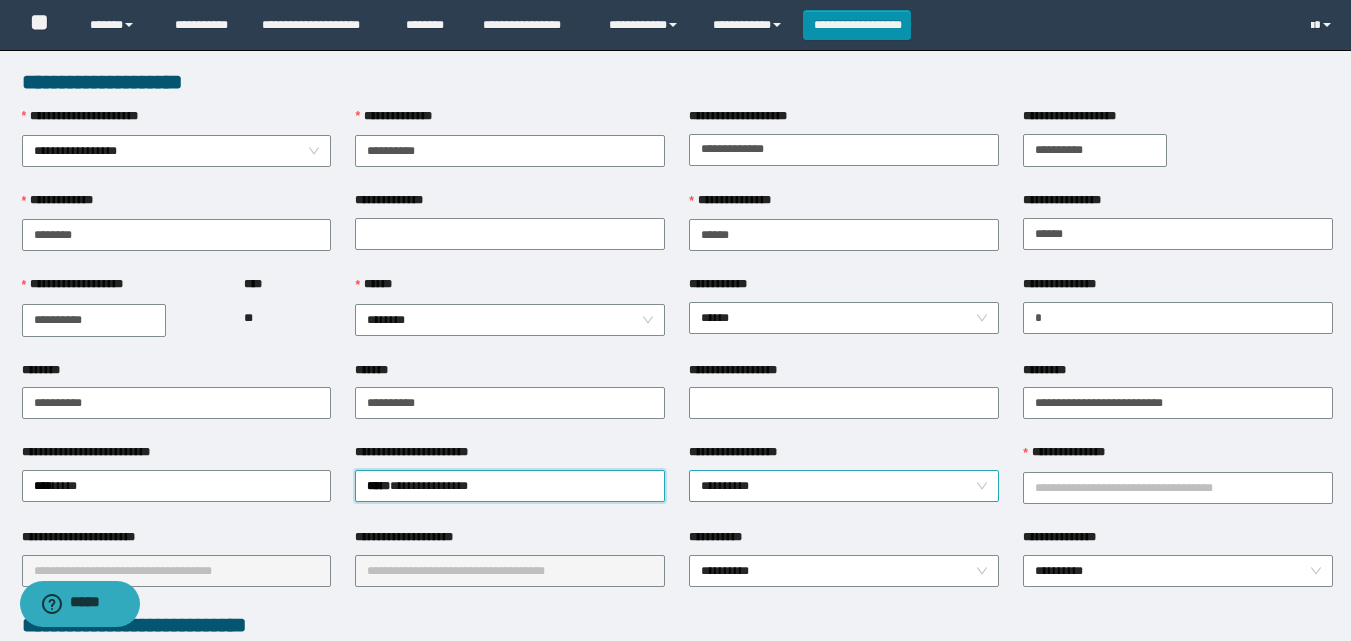 click on "**********" at bounding box center (844, 486) 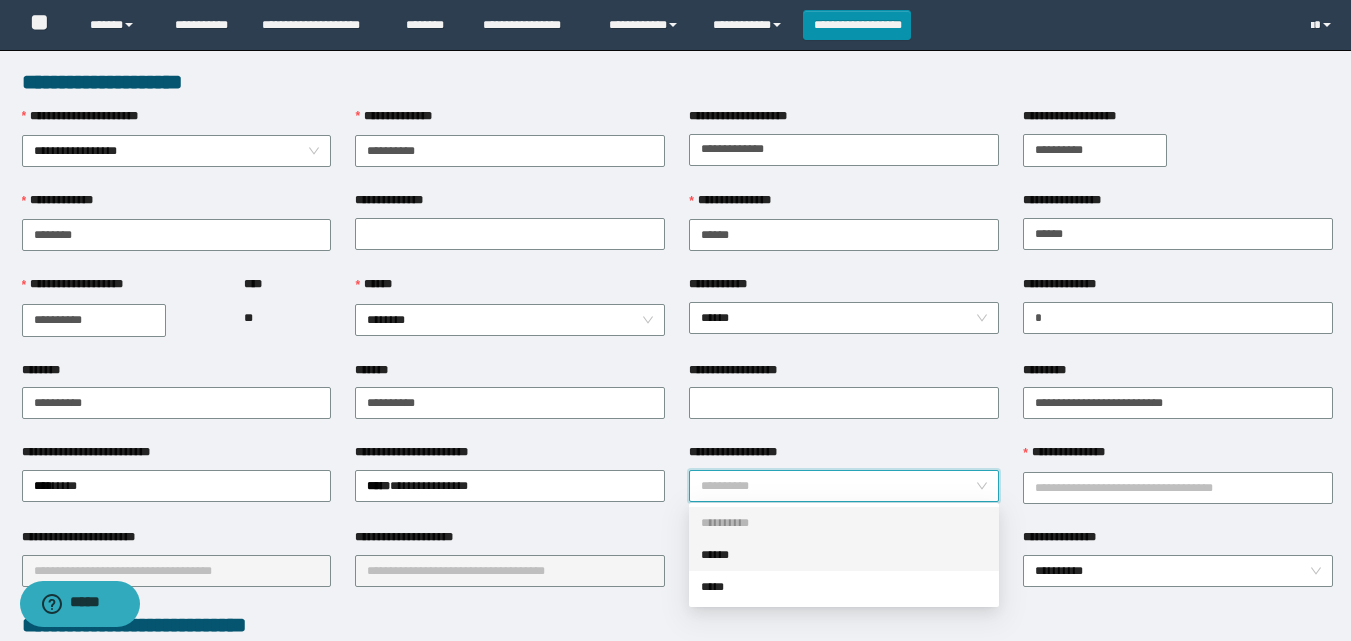 click on "******" at bounding box center (844, 555) 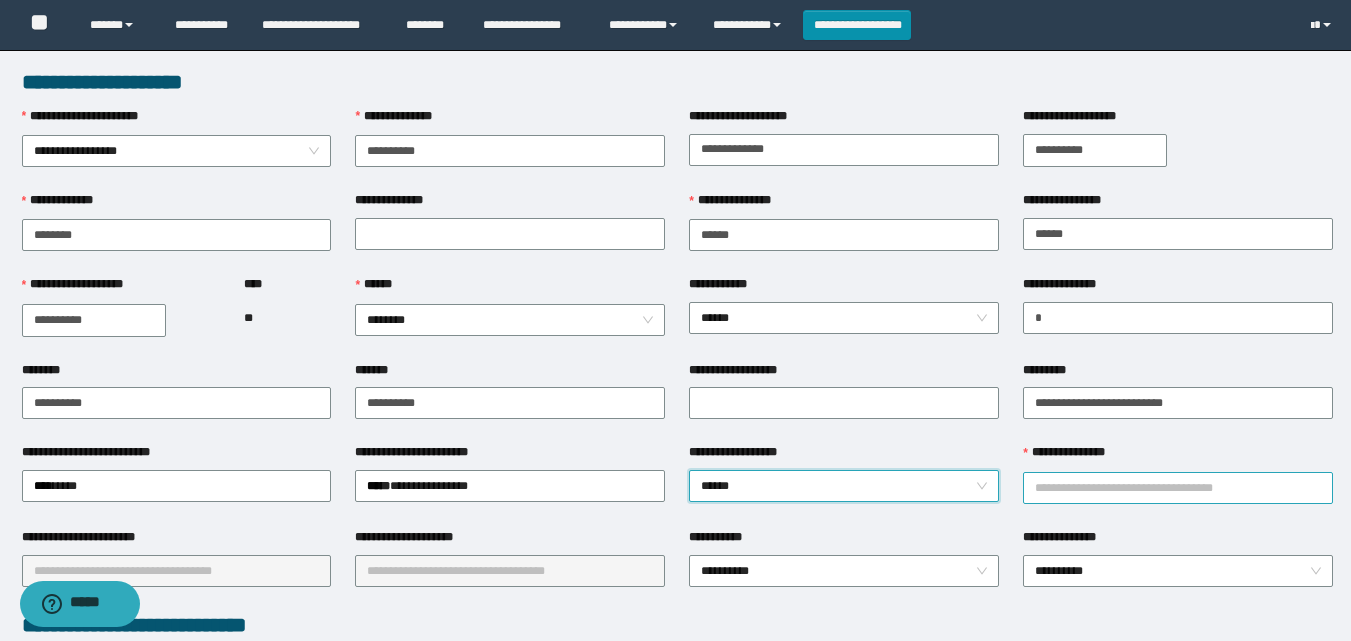 click on "**********" at bounding box center [1178, 488] 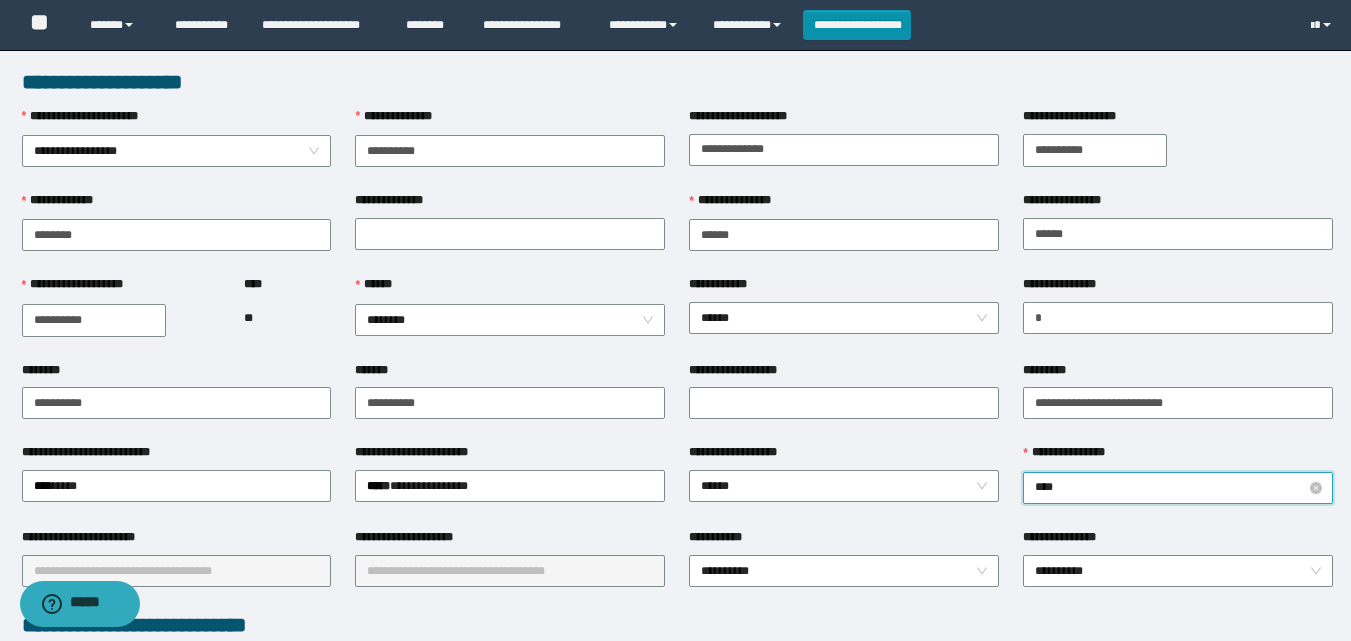 type on "***" 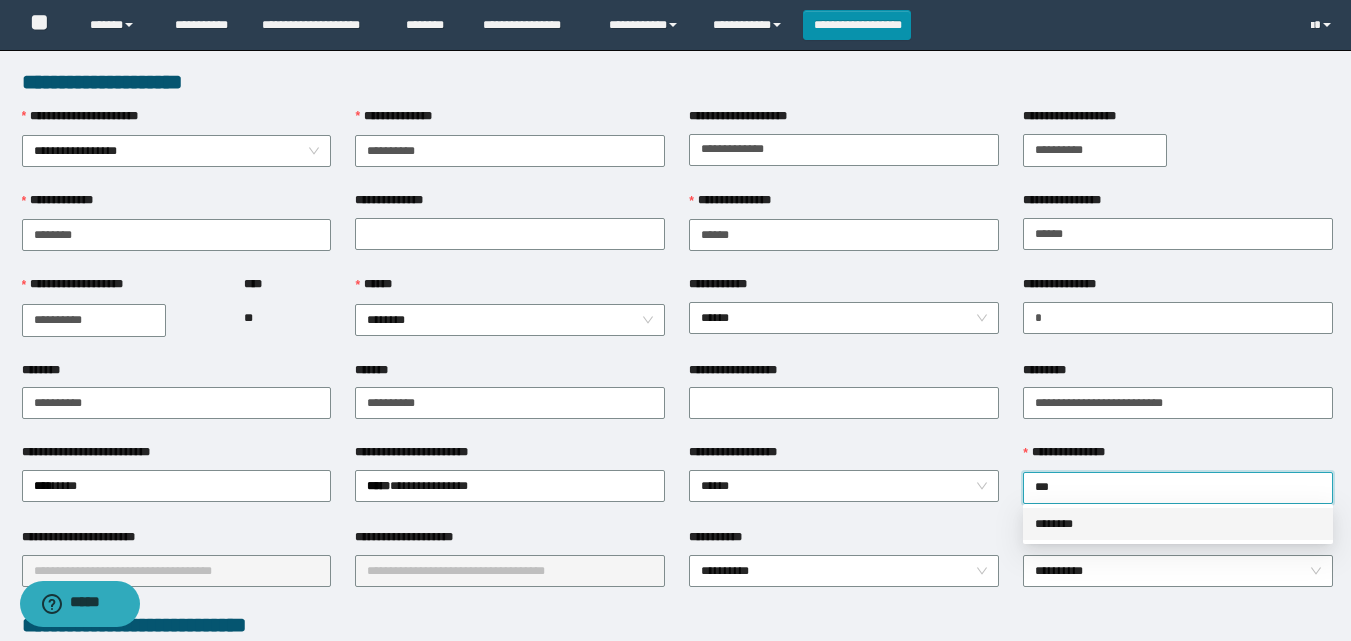 click on "********" at bounding box center (1178, 524) 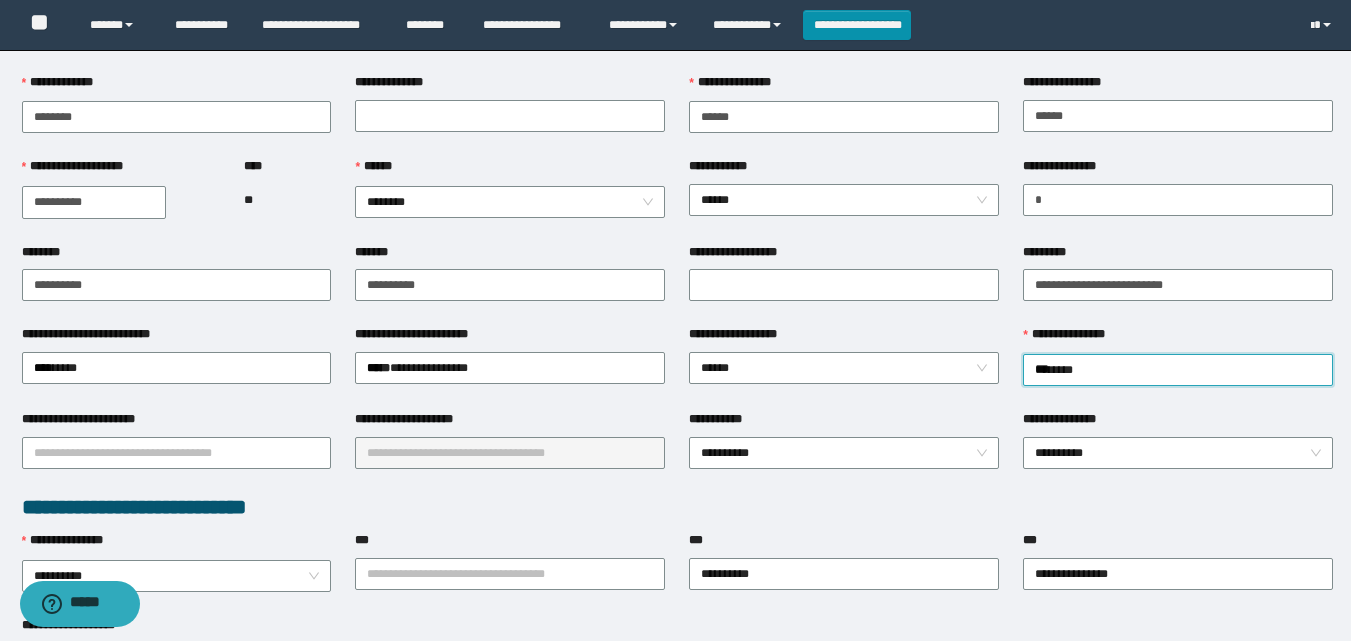 scroll, scrollTop: 300, scrollLeft: 0, axis: vertical 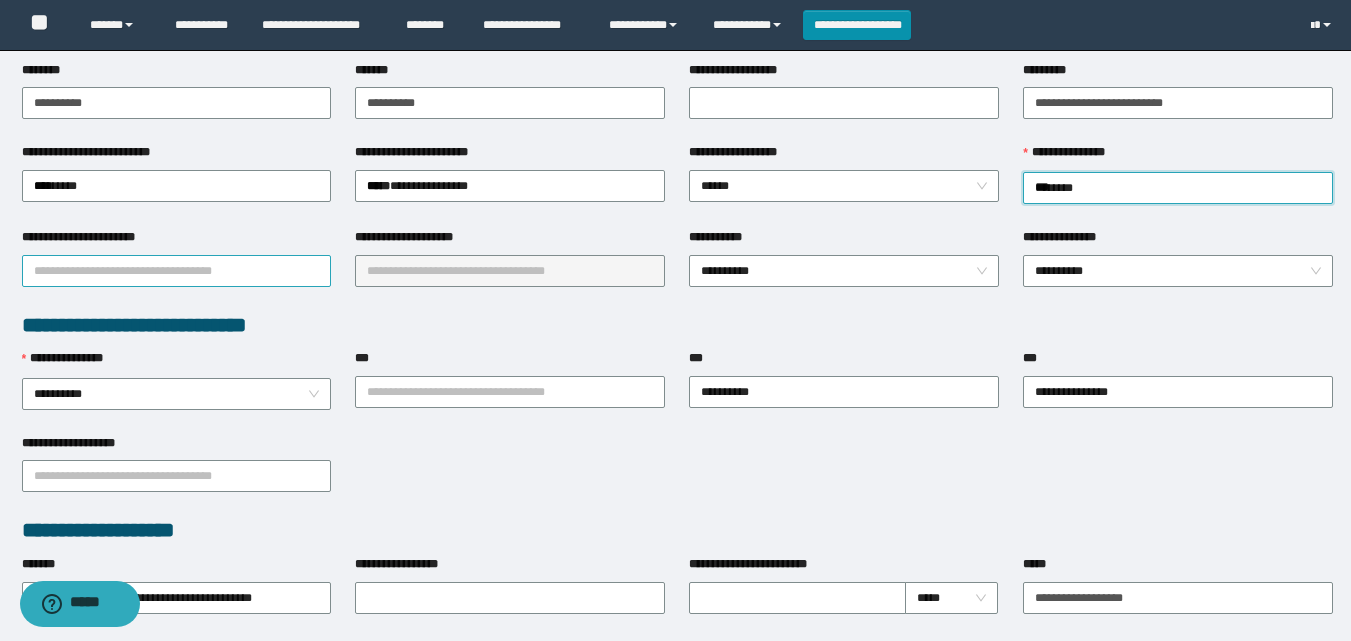 click on "**********" at bounding box center [177, 271] 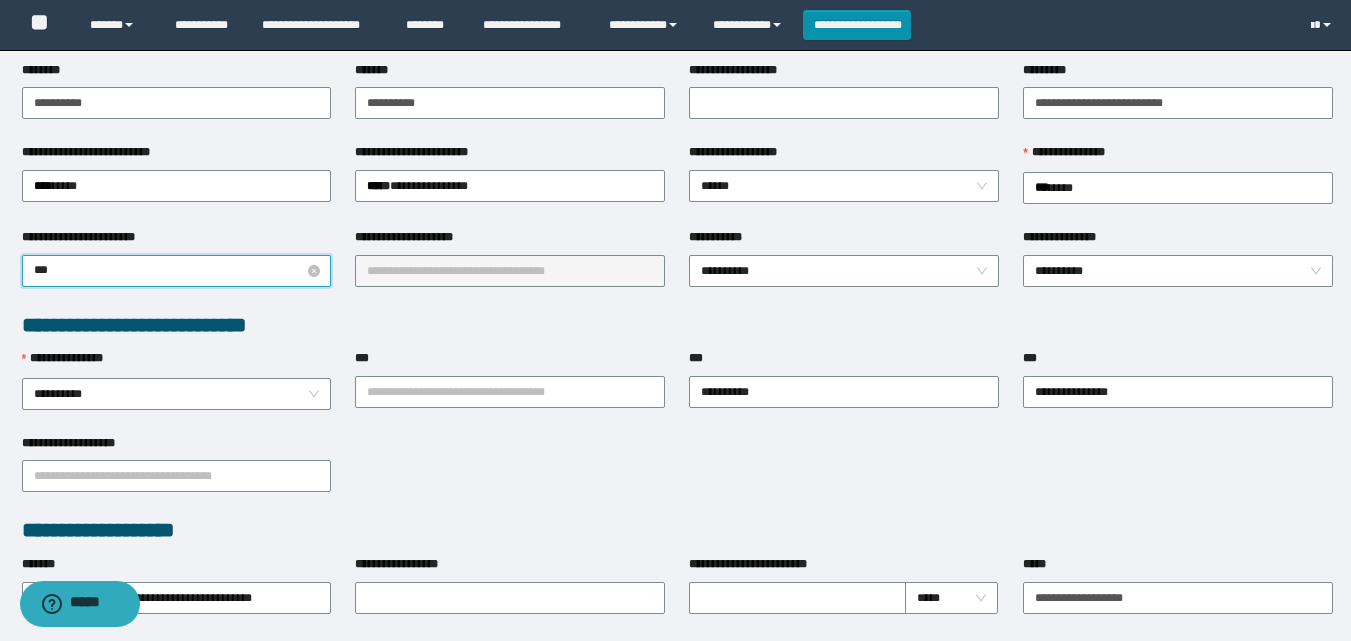 type on "****" 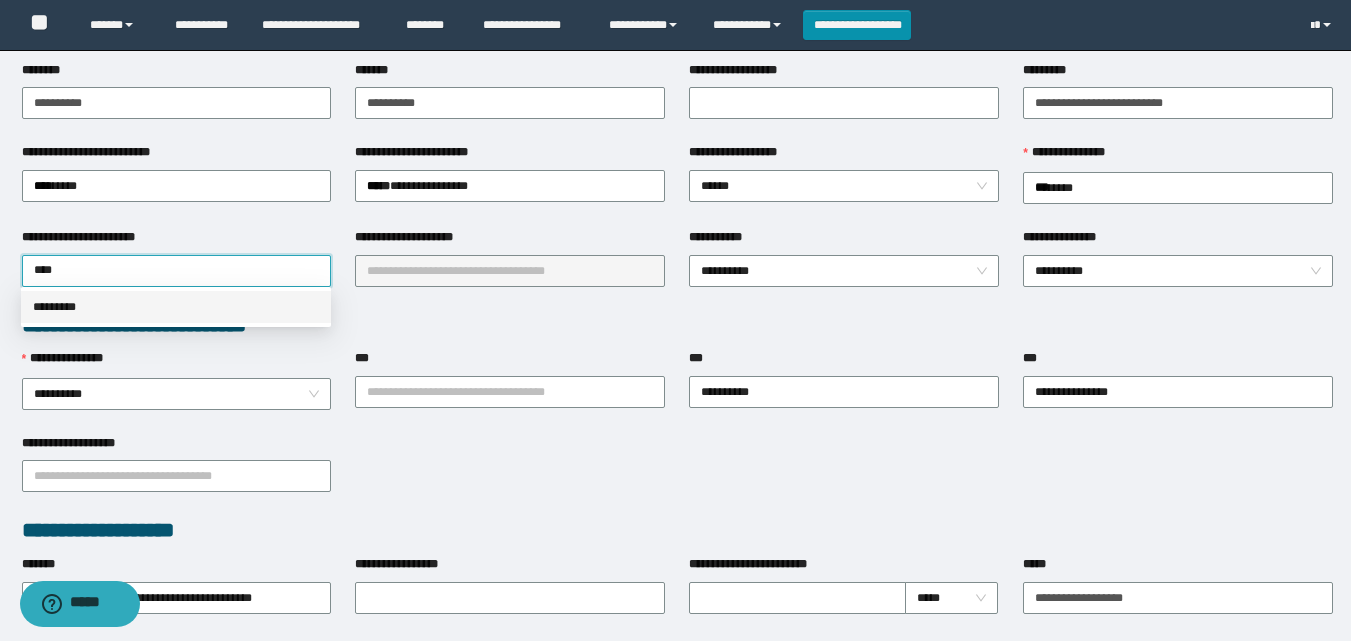 click on "*********" at bounding box center (176, 307) 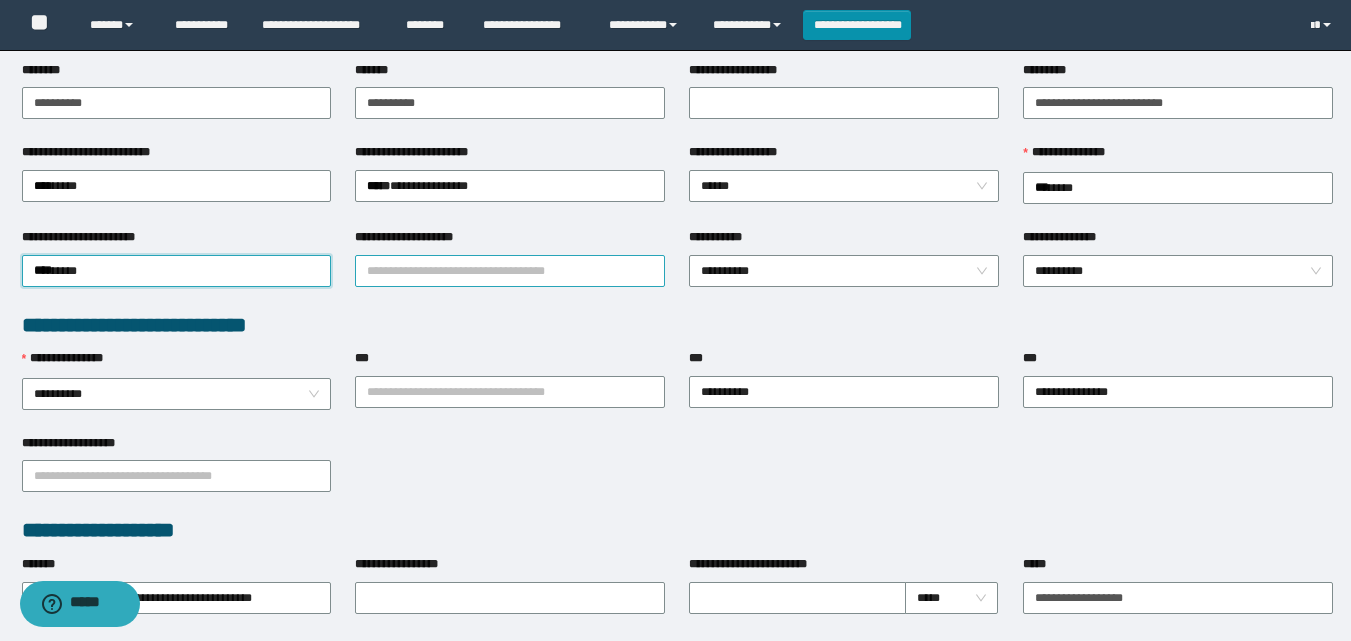 click on "**********" at bounding box center [510, 271] 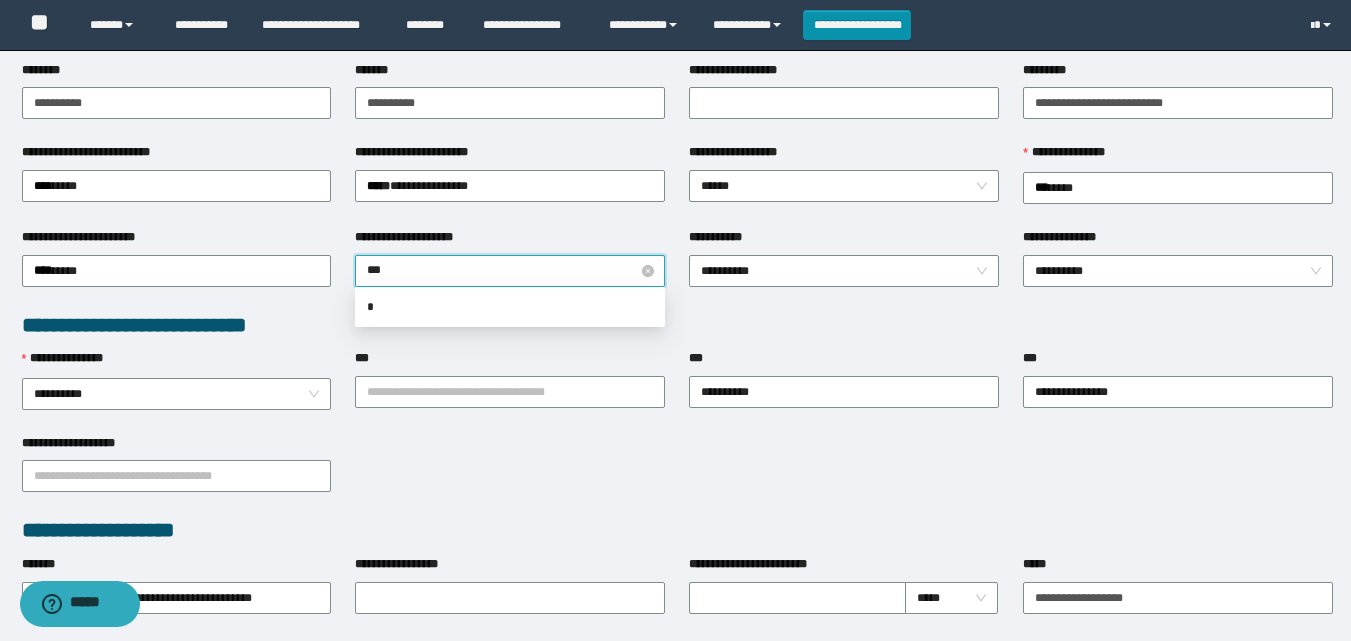 type on "****" 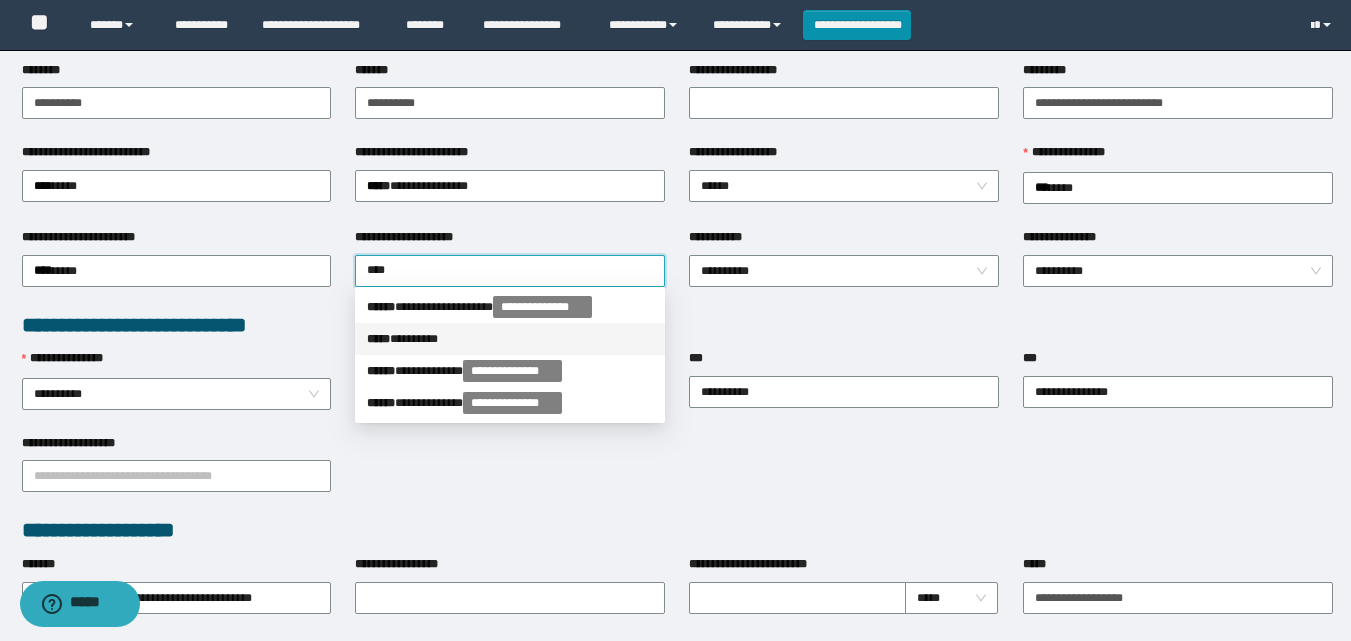 click on "***** * *******" at bounding box center [510, 339] 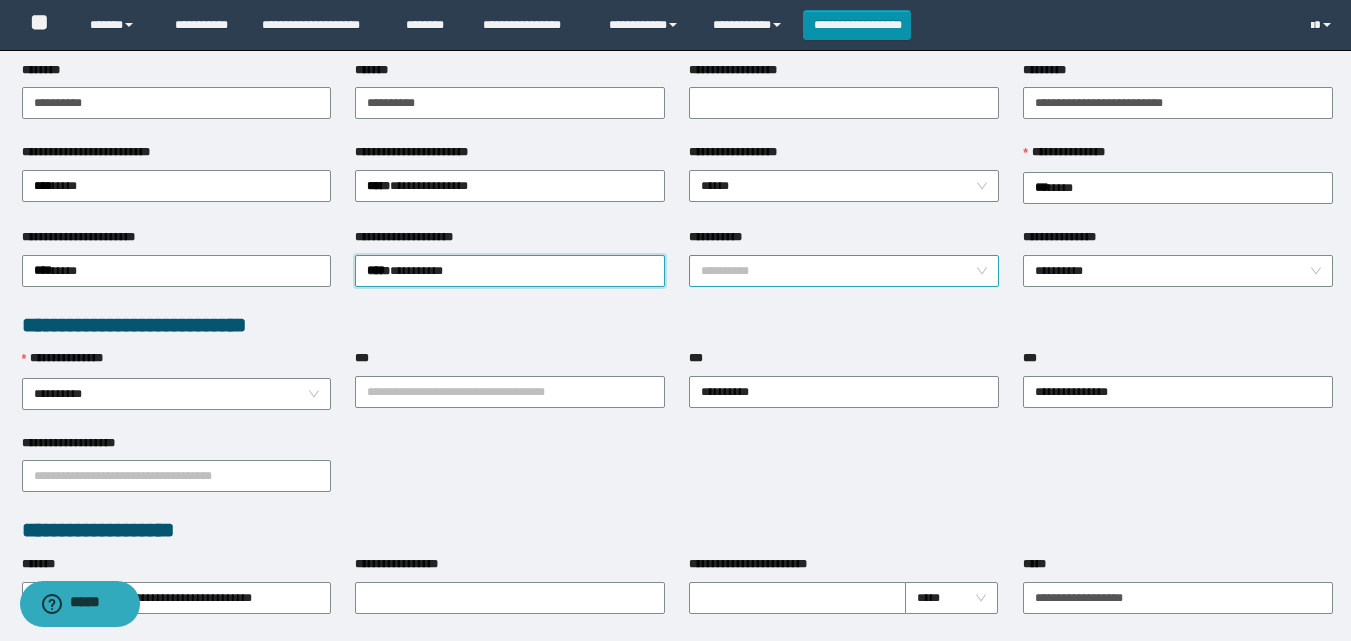 click on "**********" at bounding box center (844, 271) 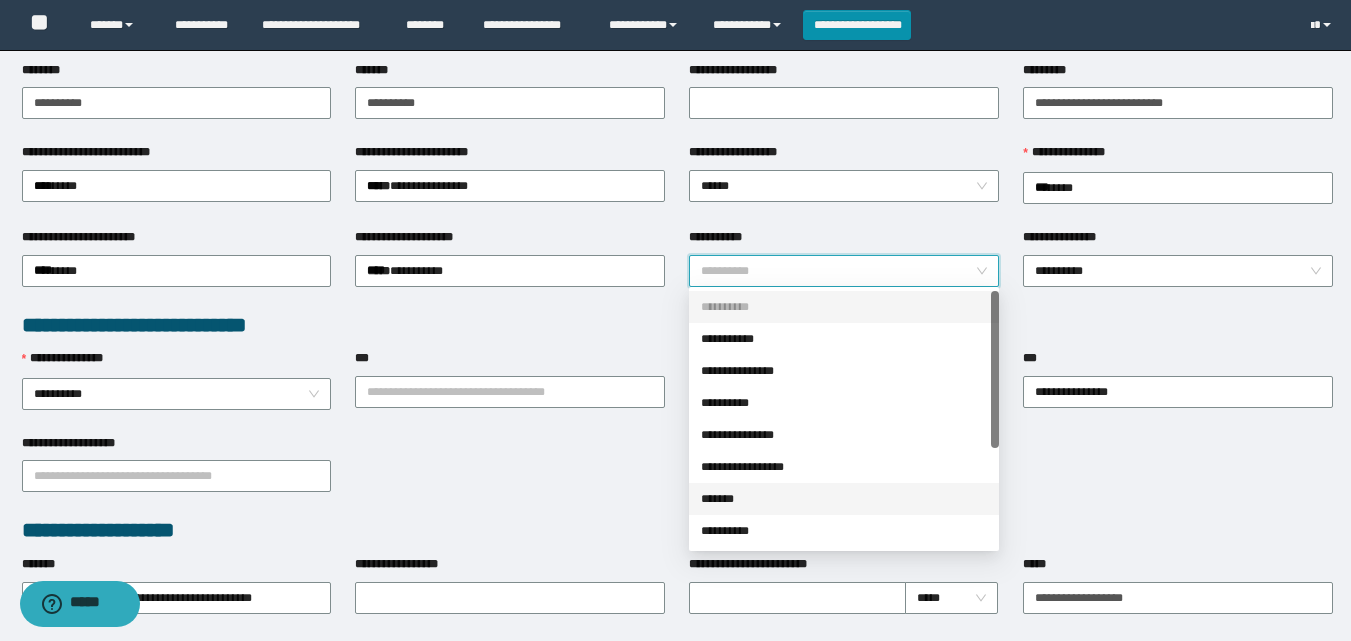 click on "*******" at bounding box center (844, 499) 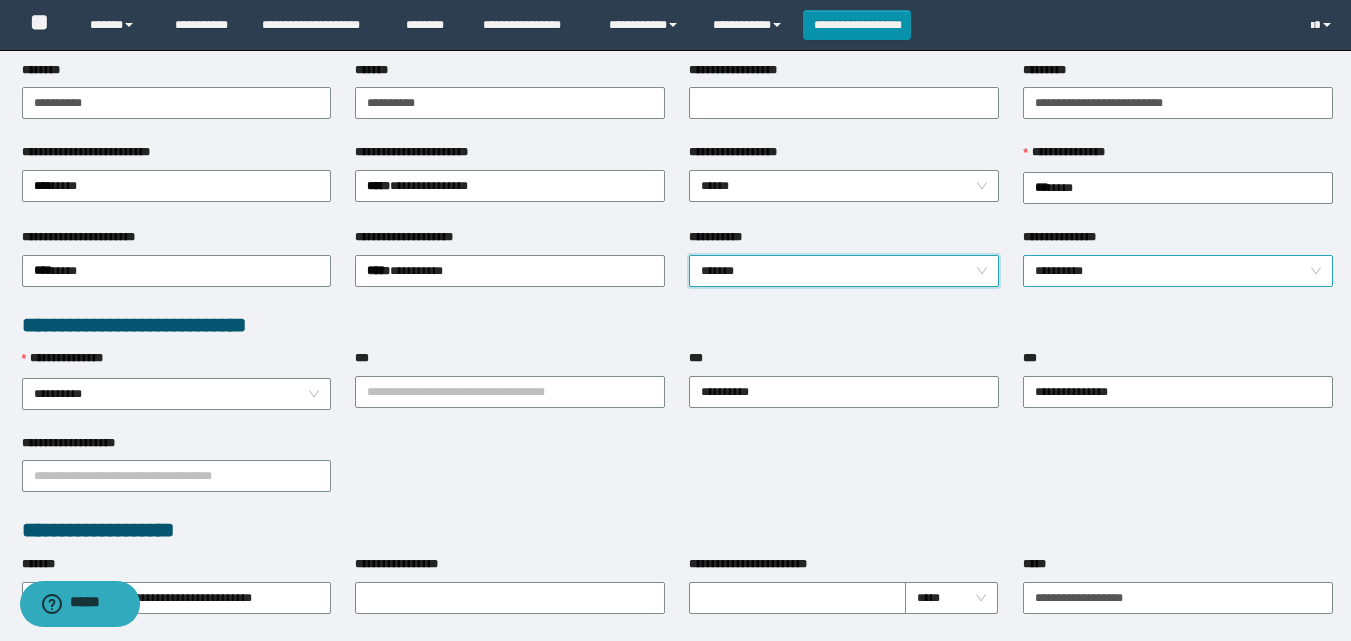 click on "**********" at bounding box center [1178, 271] 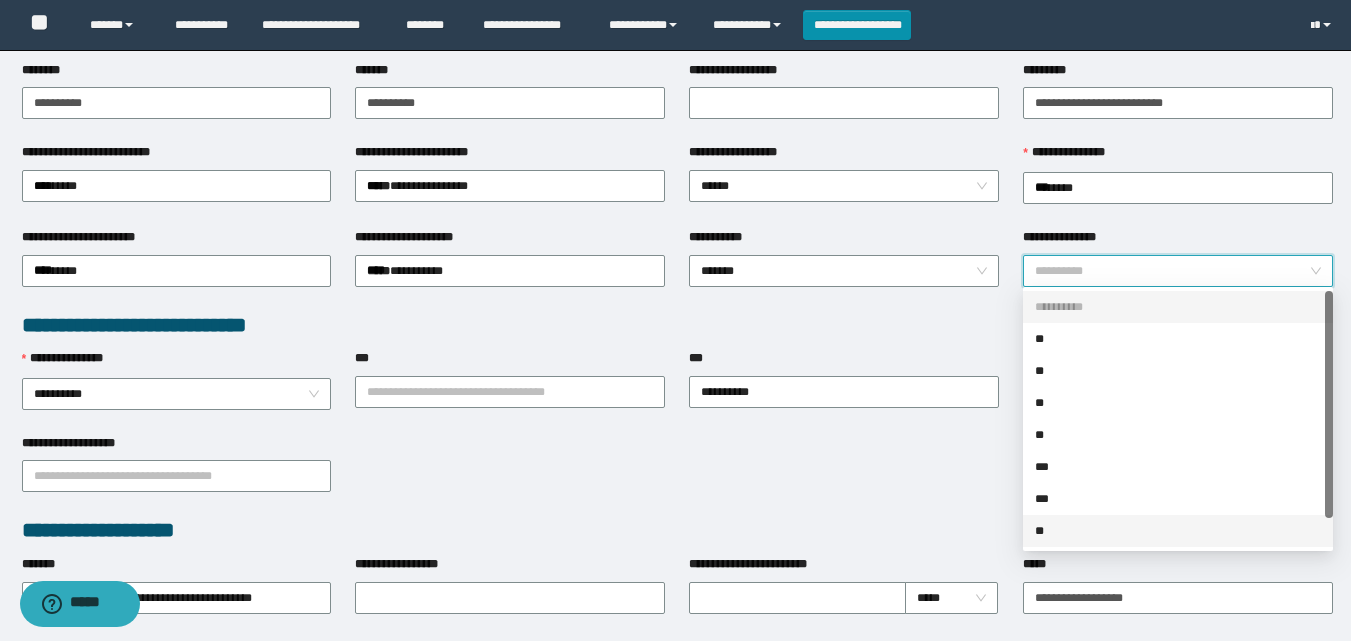 click on "**" at bounding box center [1178, 531] 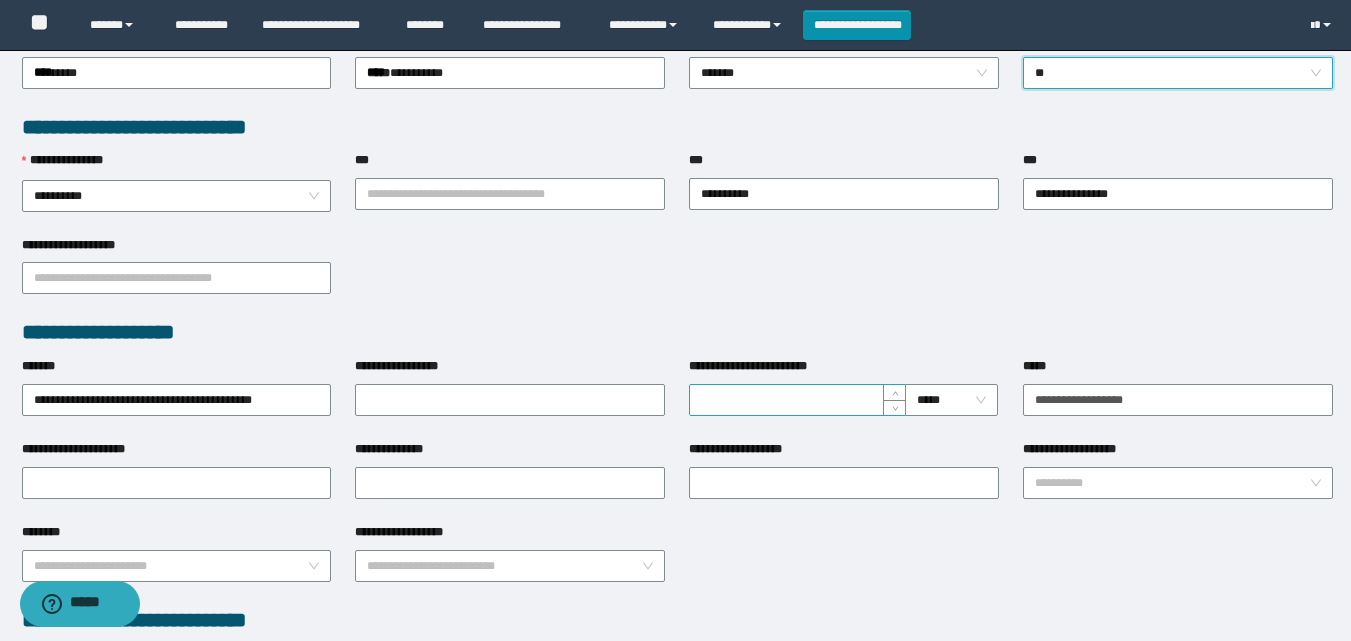 scroll, scrollTop: 500, scrollLeft: 0, axis: vertical 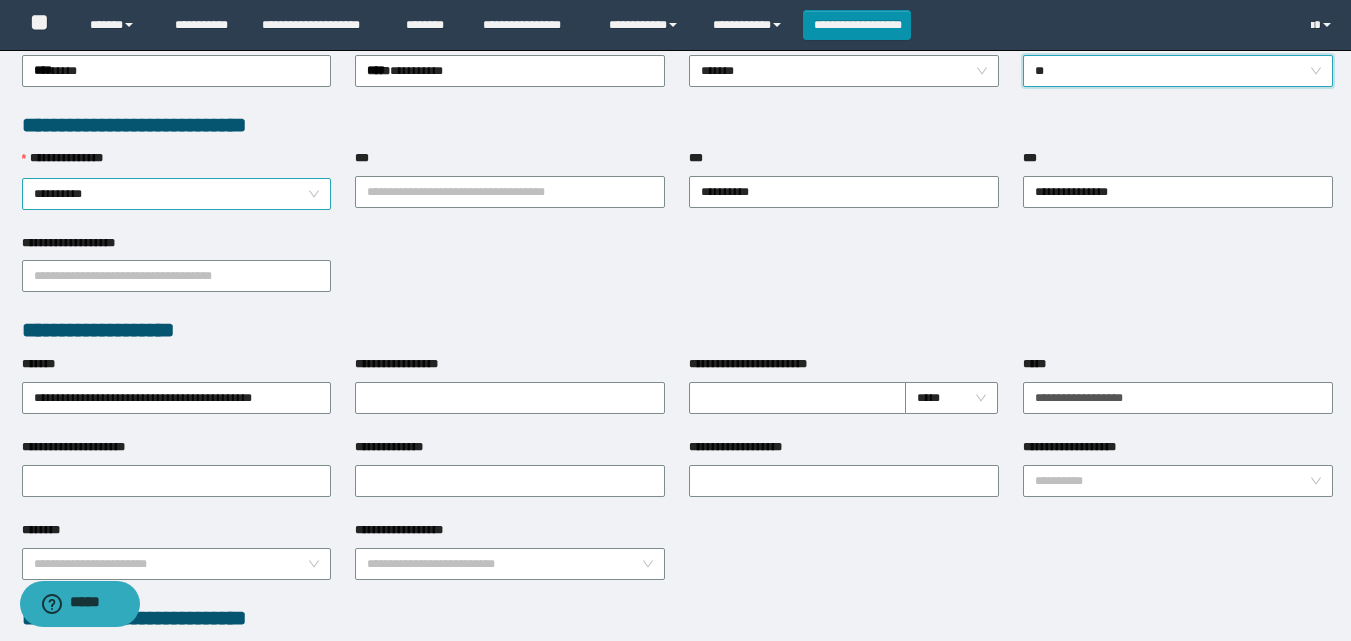click on "**********" at bounding box center [177, 194] 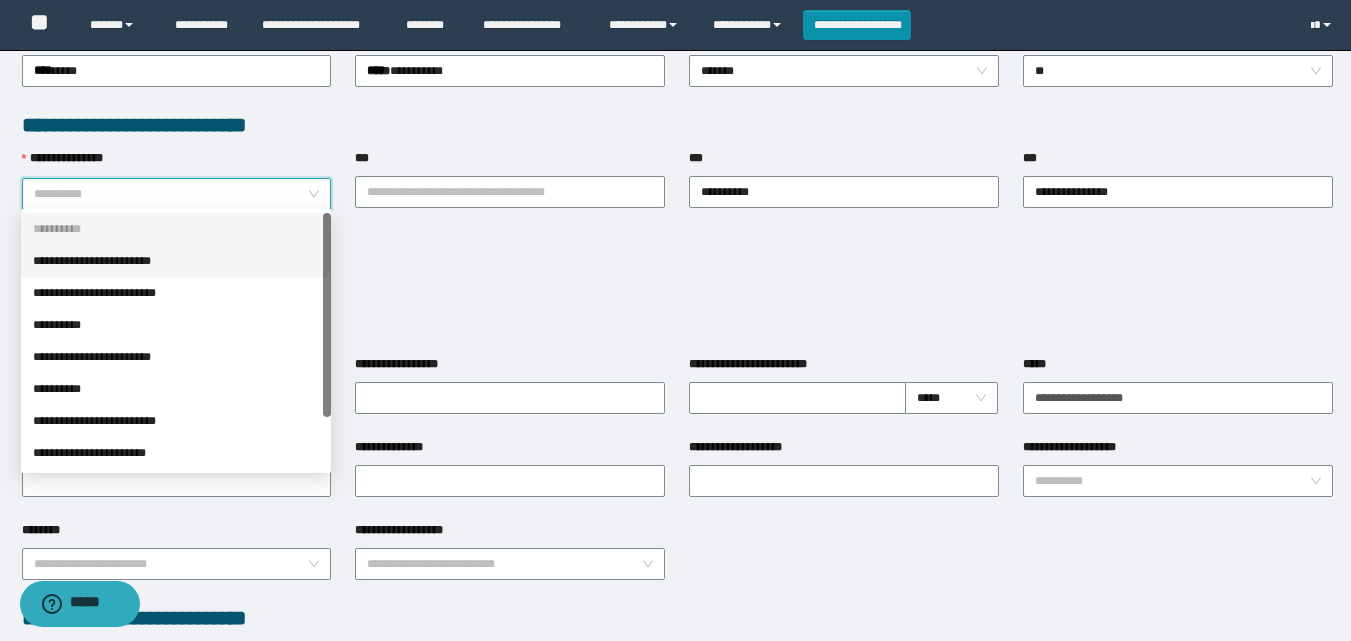 click on "**********" at bounding box center [176, 261] 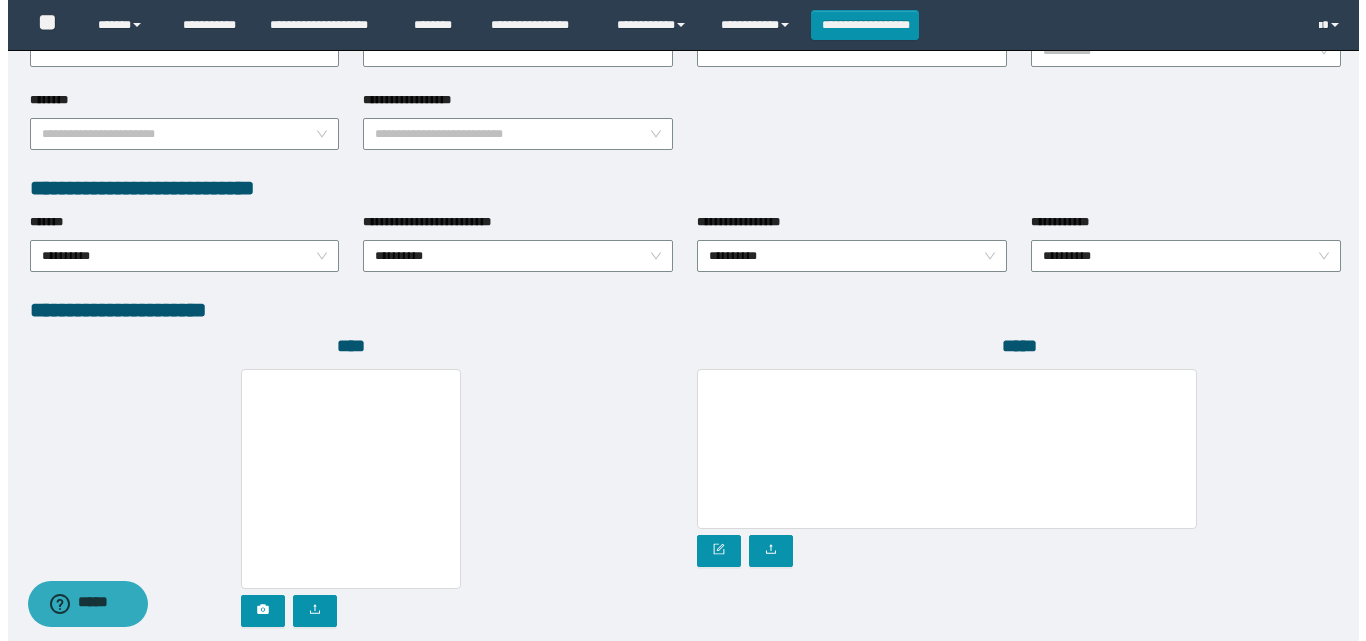 scroll, scrollTop: 1000, scrollLeft: 0, axis: vertical 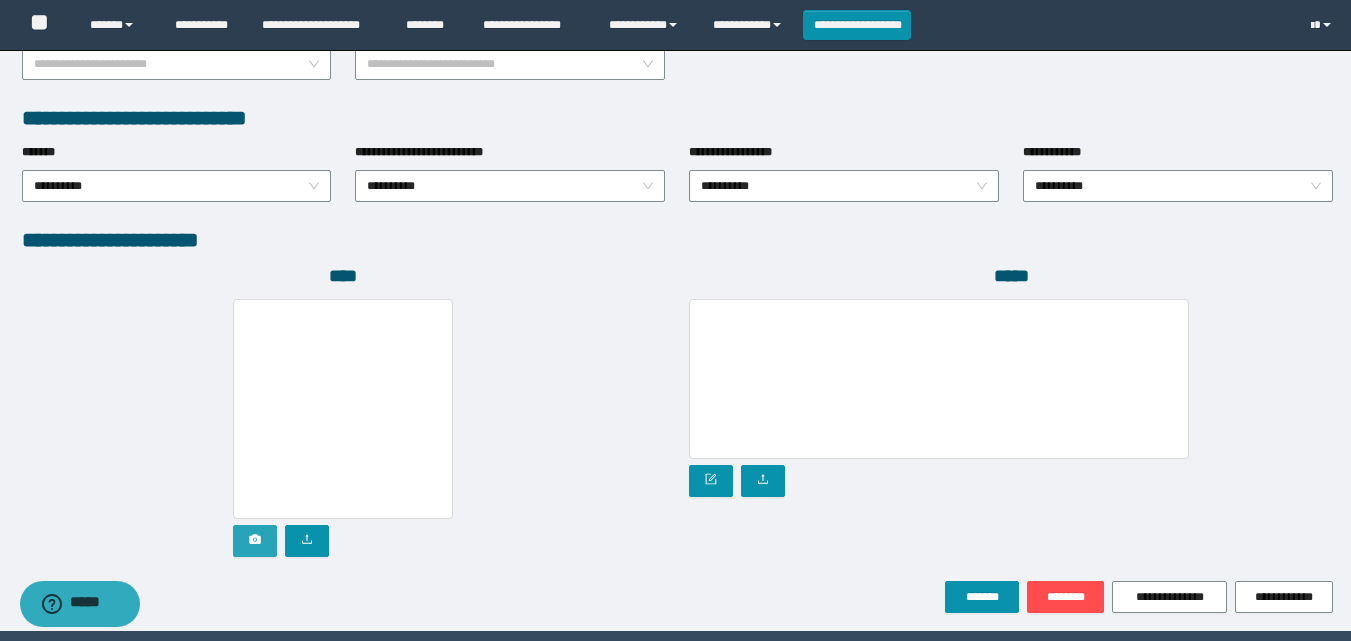 click at bounding box center [255, 541] 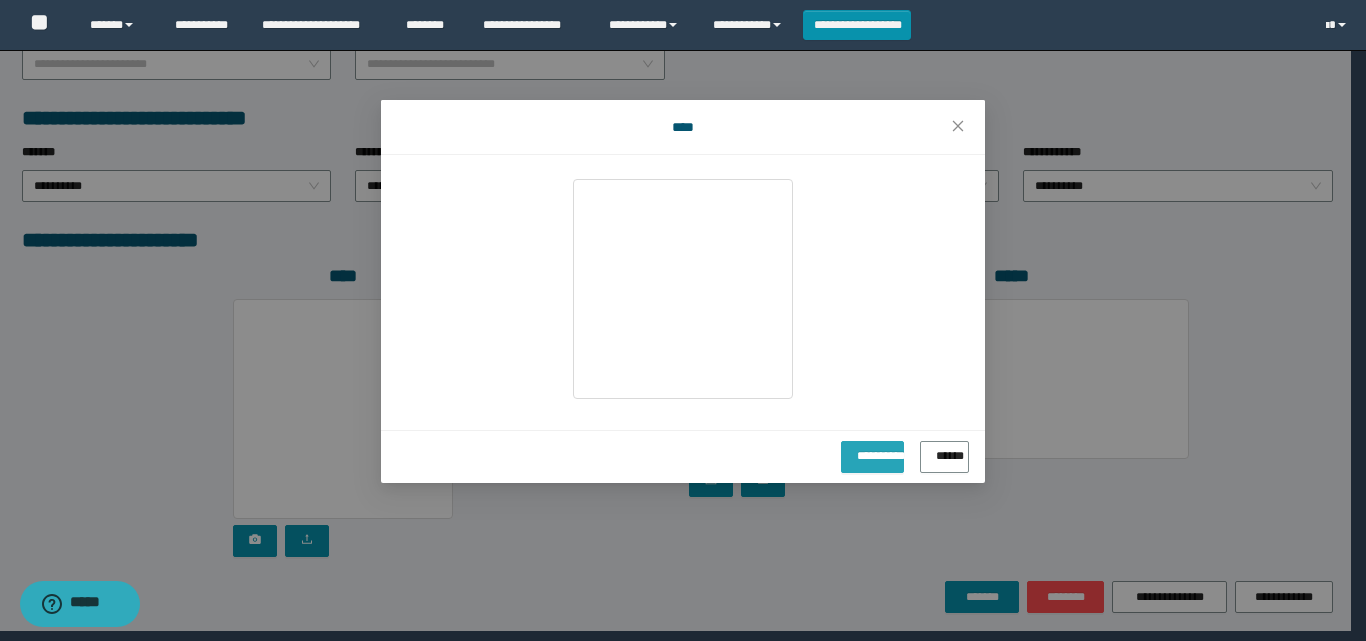 click on "**********" at bounding box center (872, 452) 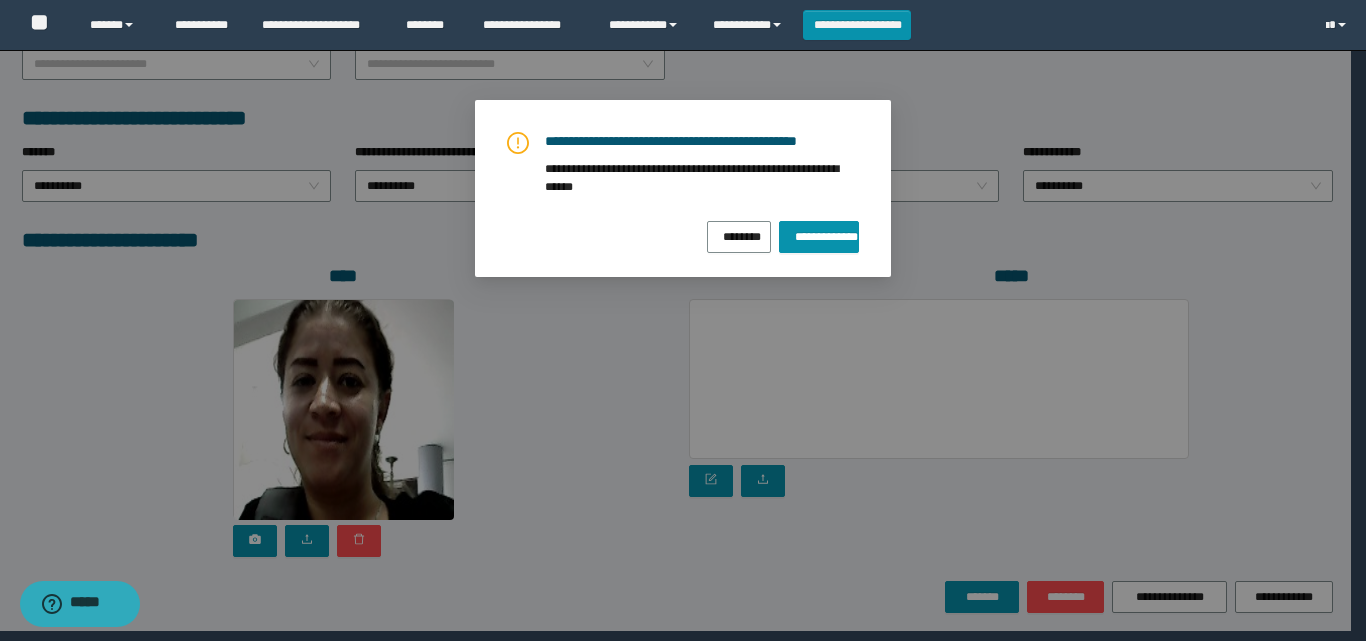 click on "**********" at bounding box center [683, 192] 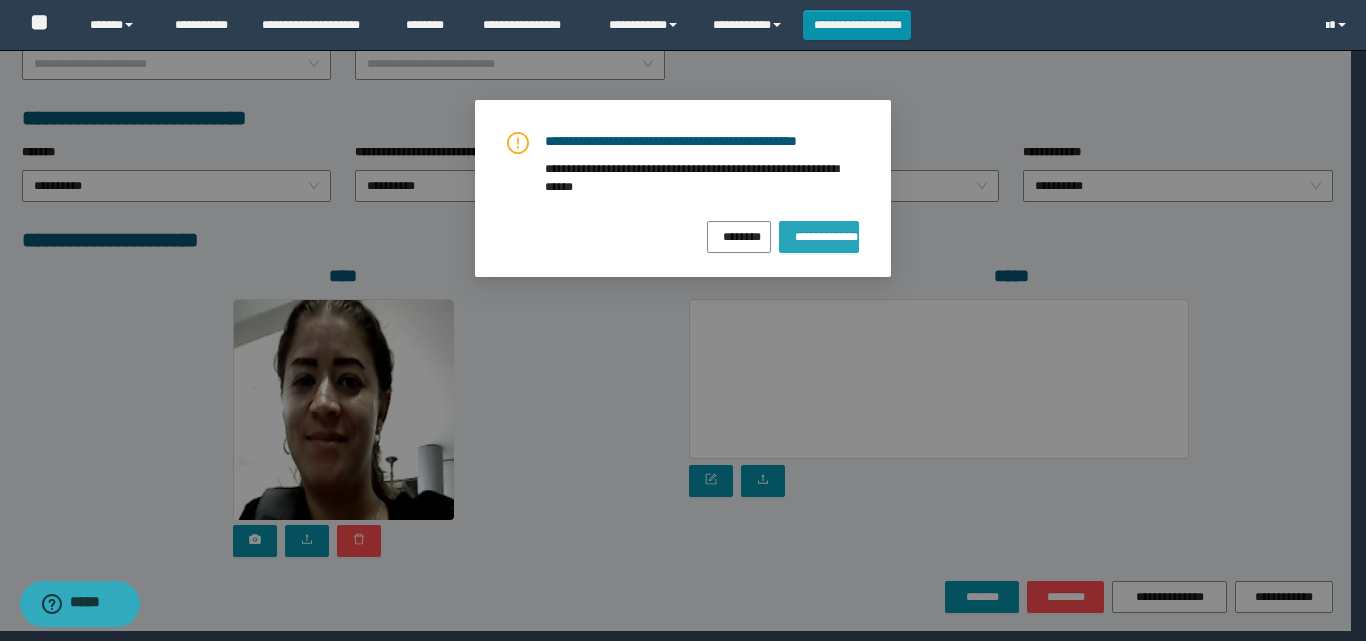 click on "**********" at bounding box center (819, 234) 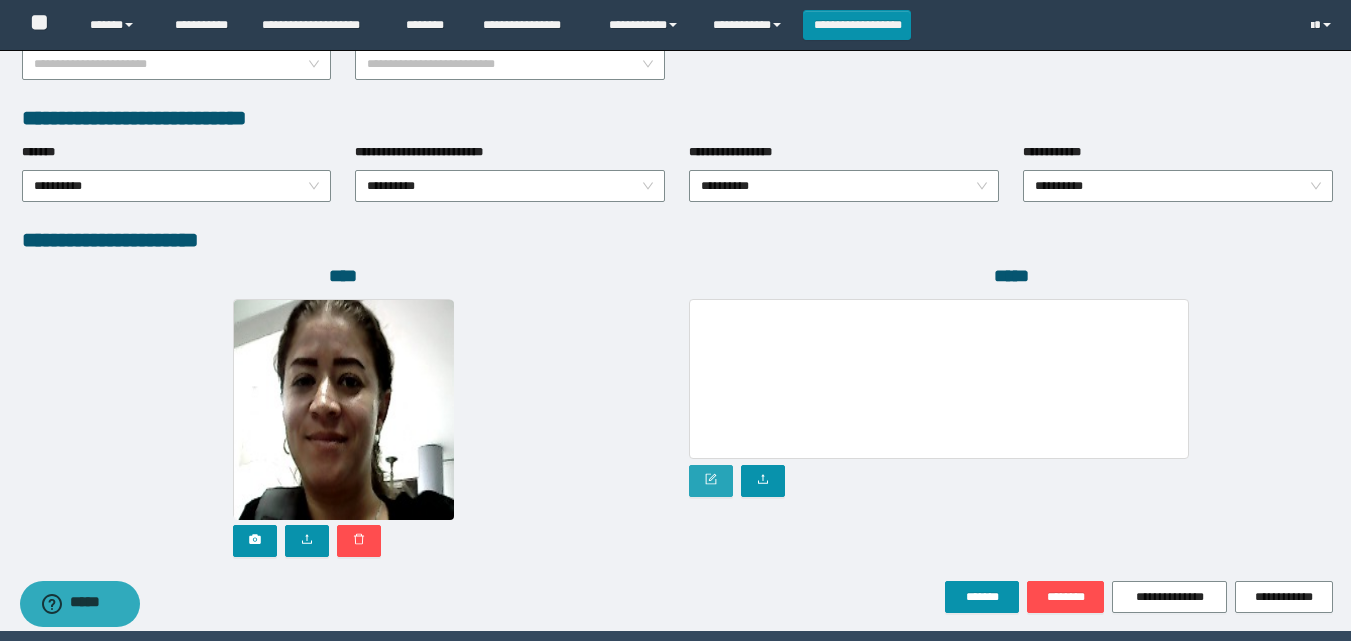 click at bounding box center (711, 480) 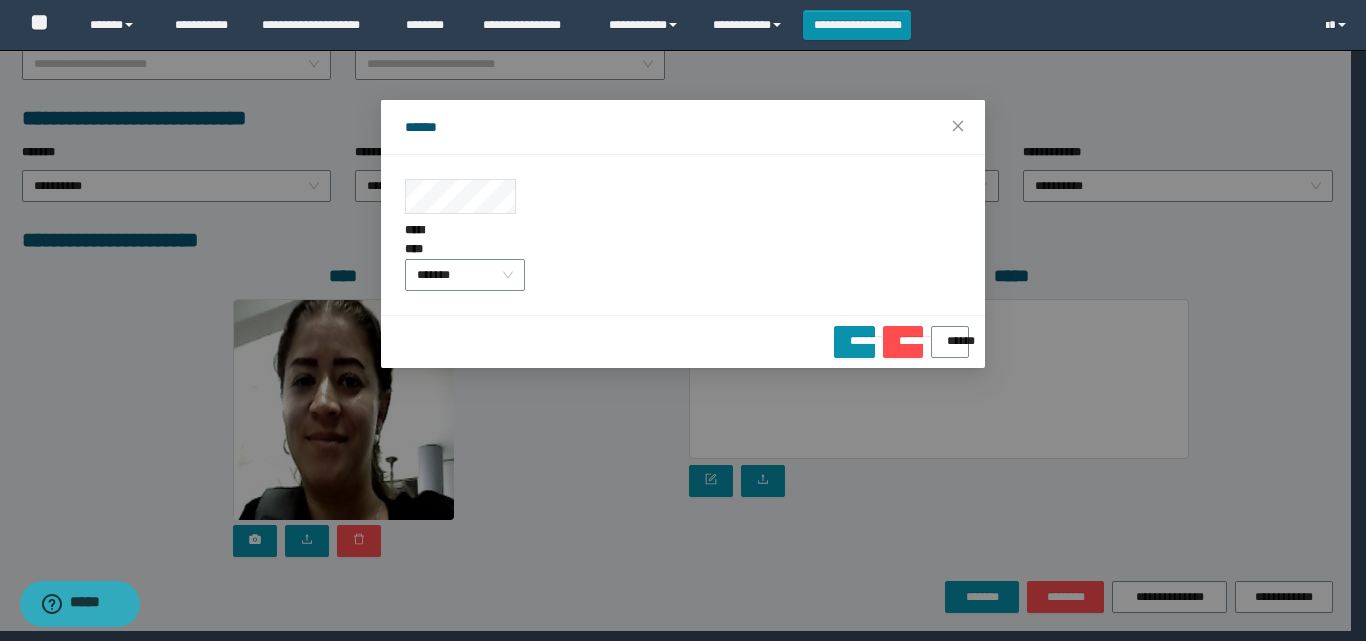 drag, startPoint x: 388, startPoint y: 395, endPoint x: 441, endPoint y: 399, distance: 53.15073 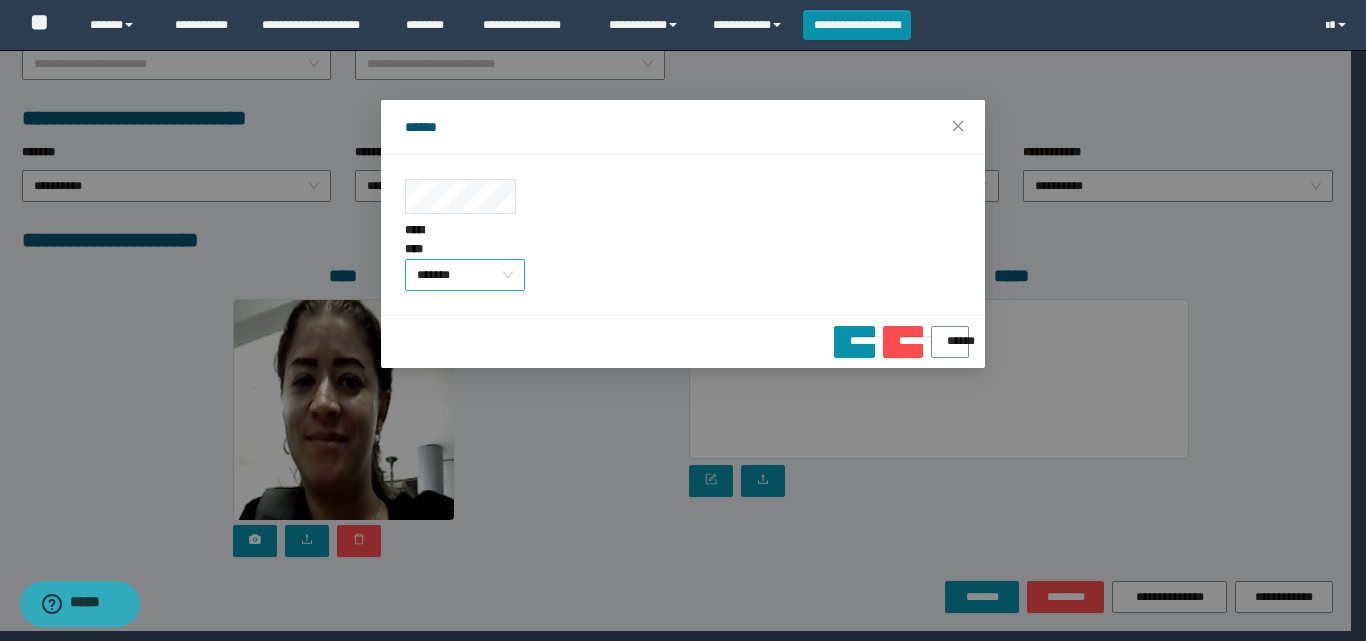click on "**********" at bounding box center (683, 235) 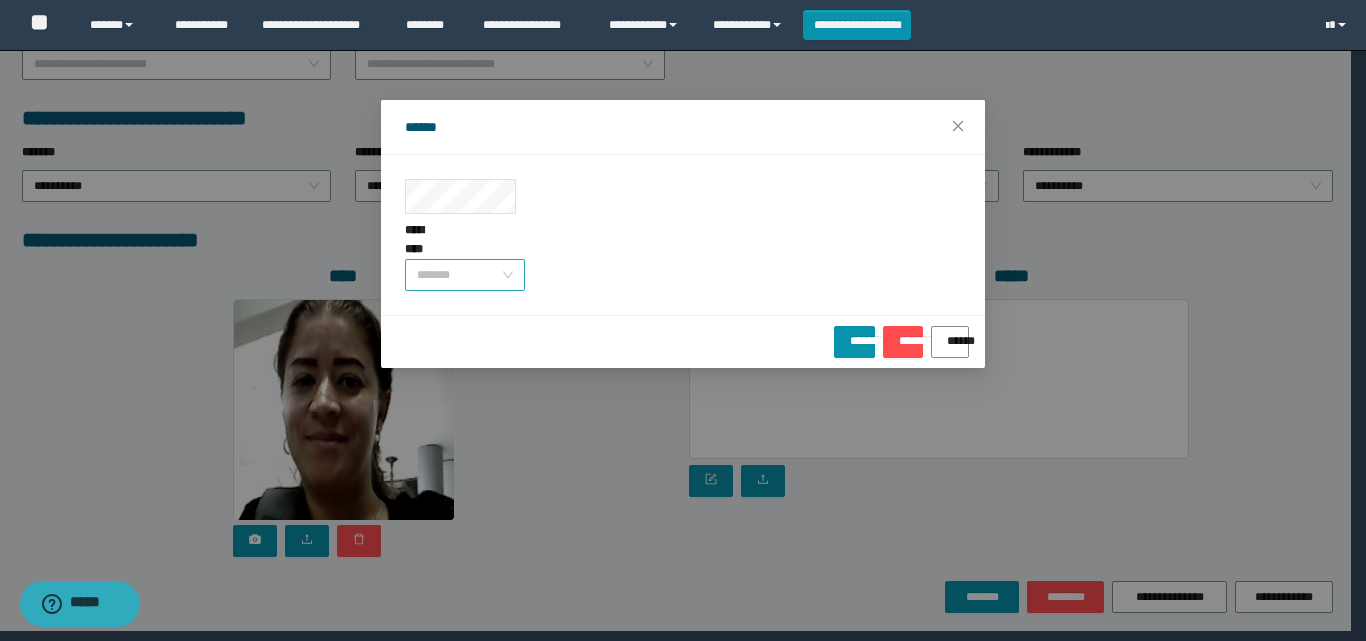 click on "*******" at bounding box center [465, 275] 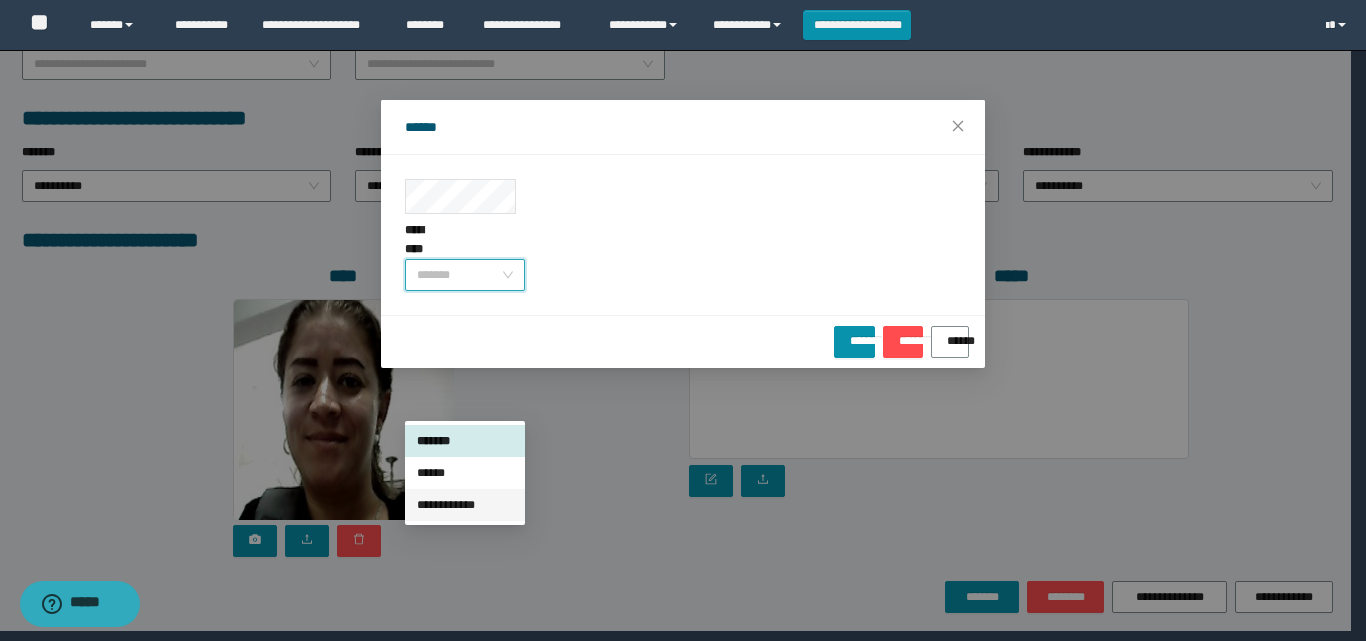 click on "**********" at bounding box center (465, 505) 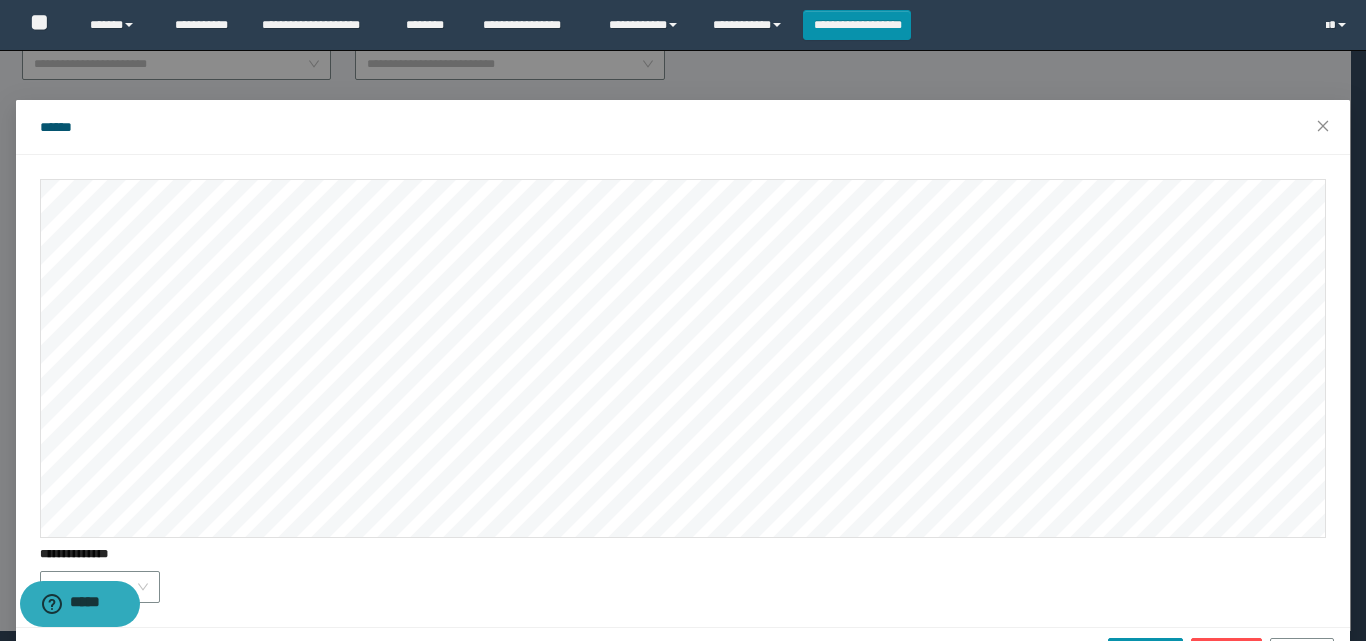 scroll, scrollTop: 61, scrollLeft: 0, axis: vertical 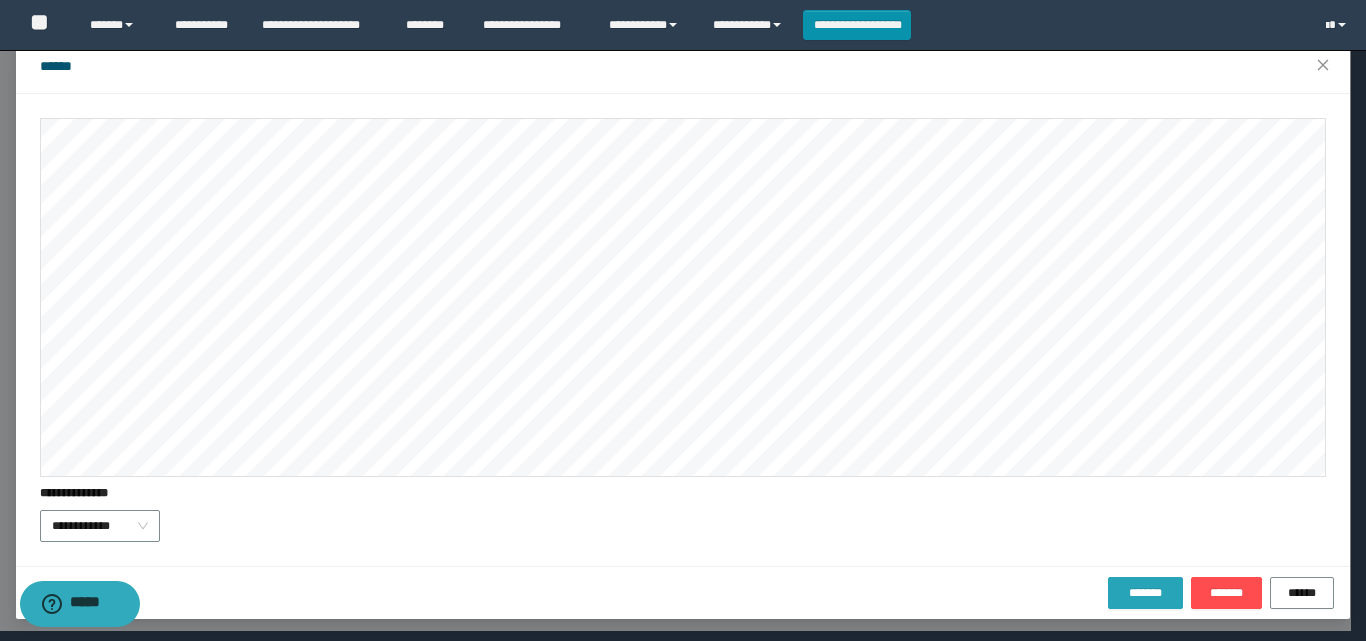 click on "*******" at bounding box center [1145, 593] 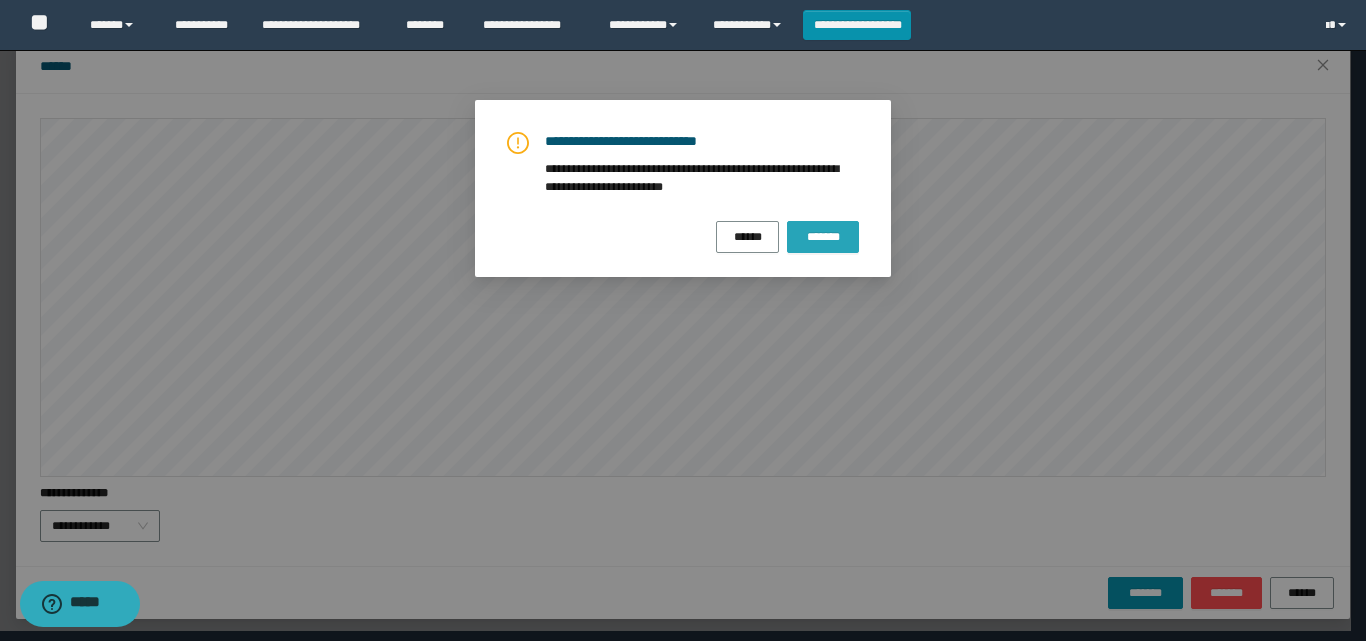 click on "*******" at bounding box center (823, 237) 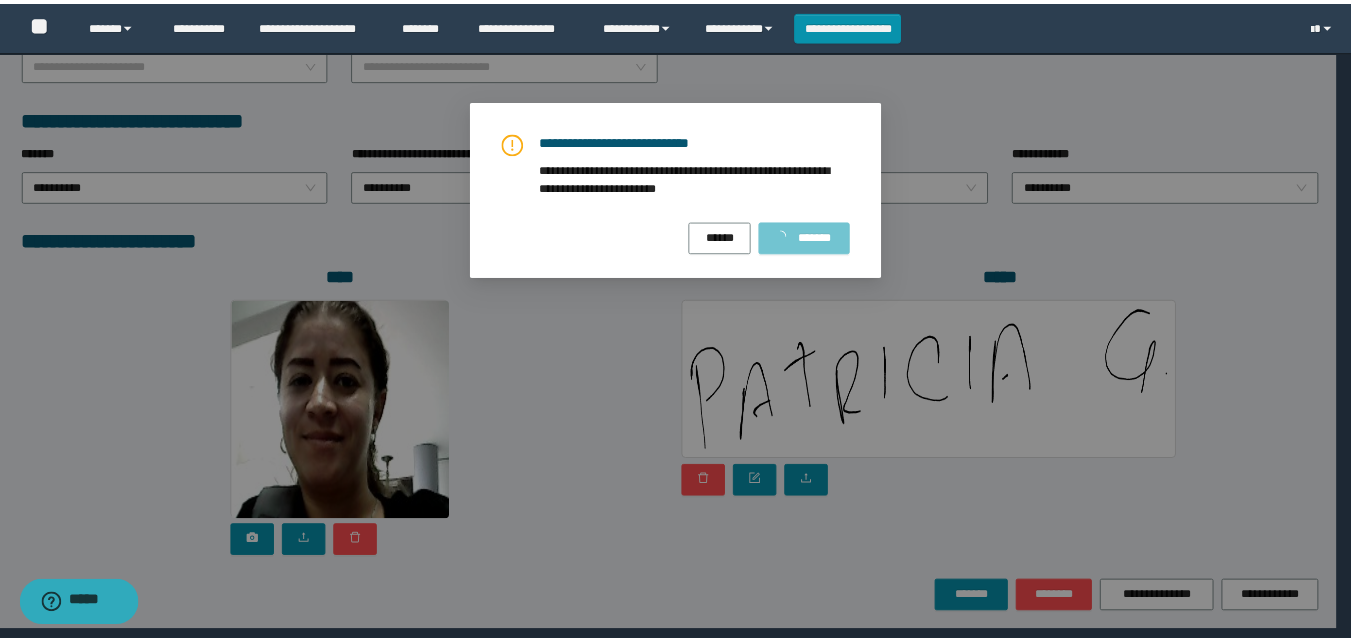 scroll, scrollTop: 0, scrollLeft: 0, axis: both 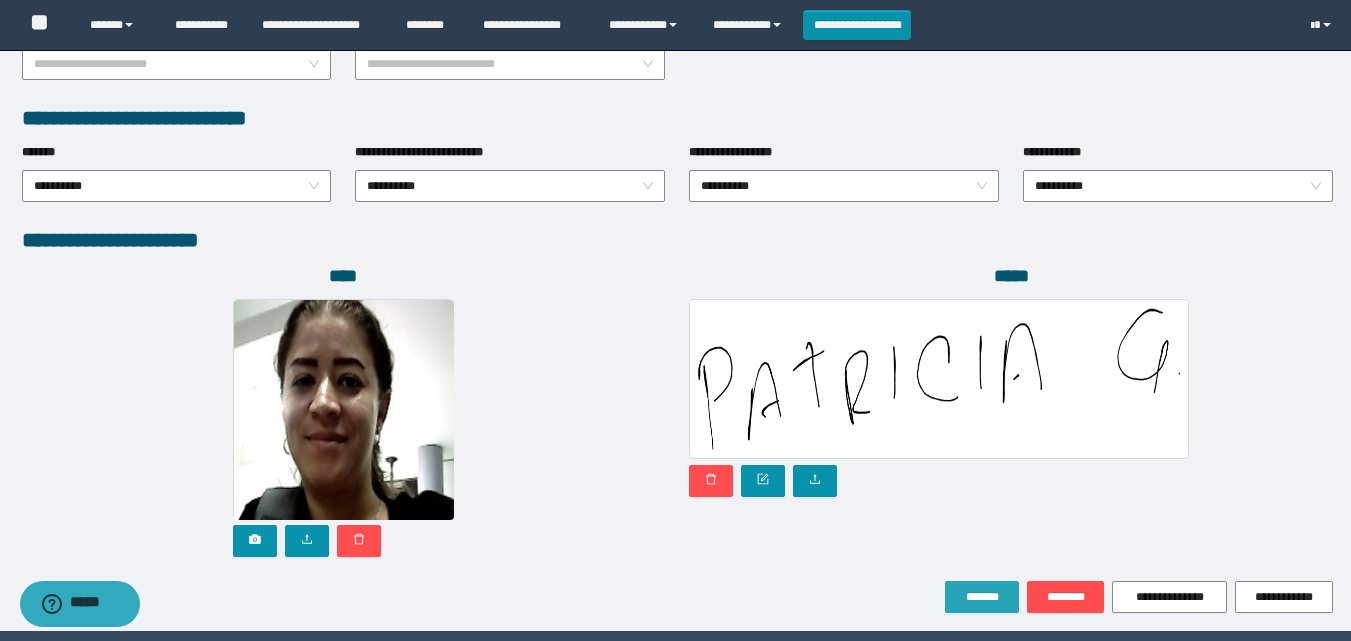 click on "*******" at bounding box center [982, 597] 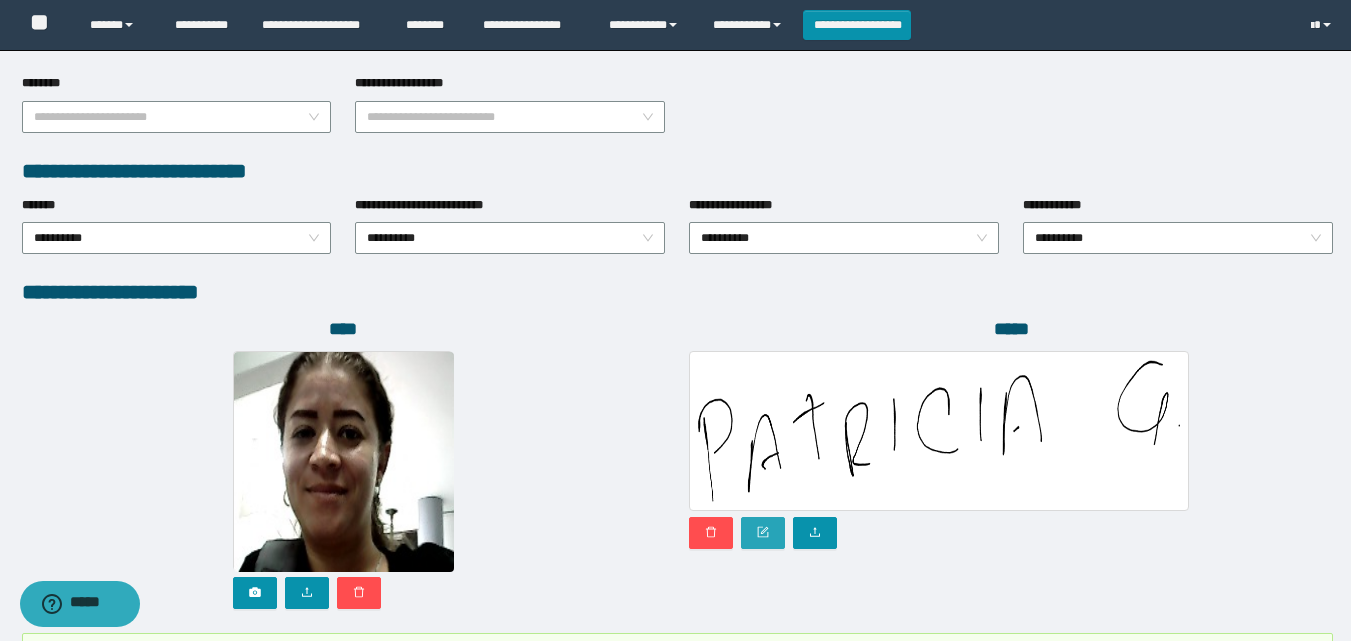 scroll, scrollTop: 1053, scrollLeft: 0, axis: vertical 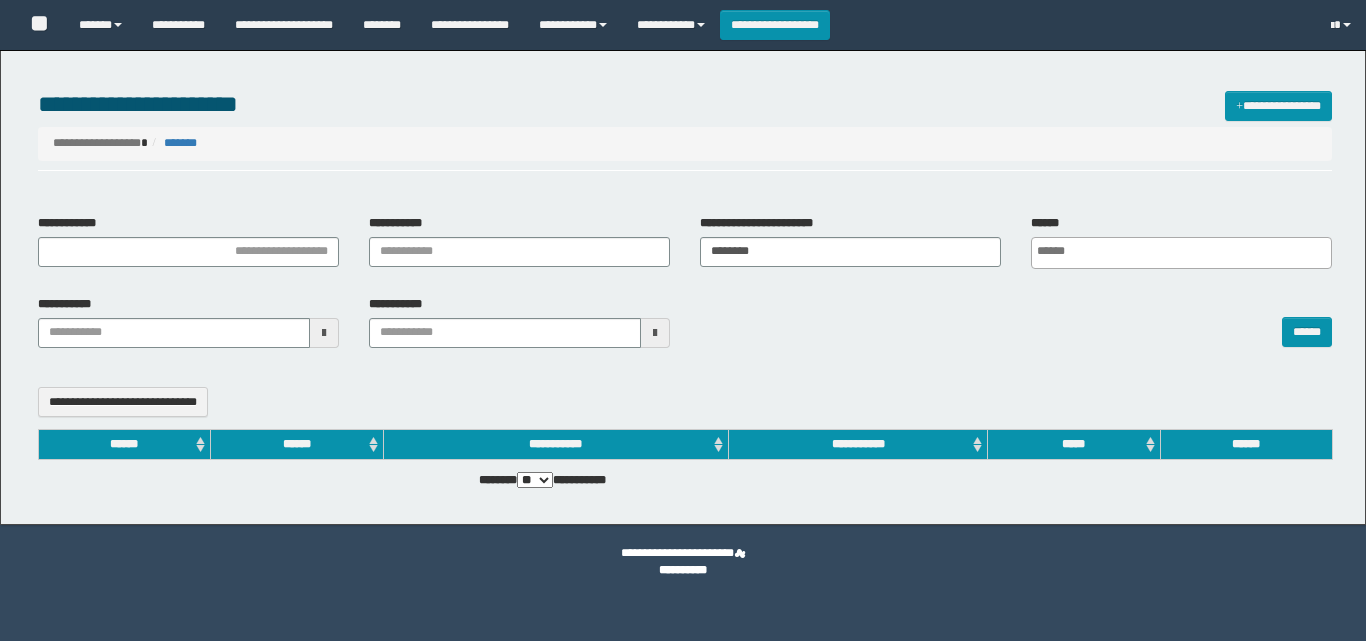 select 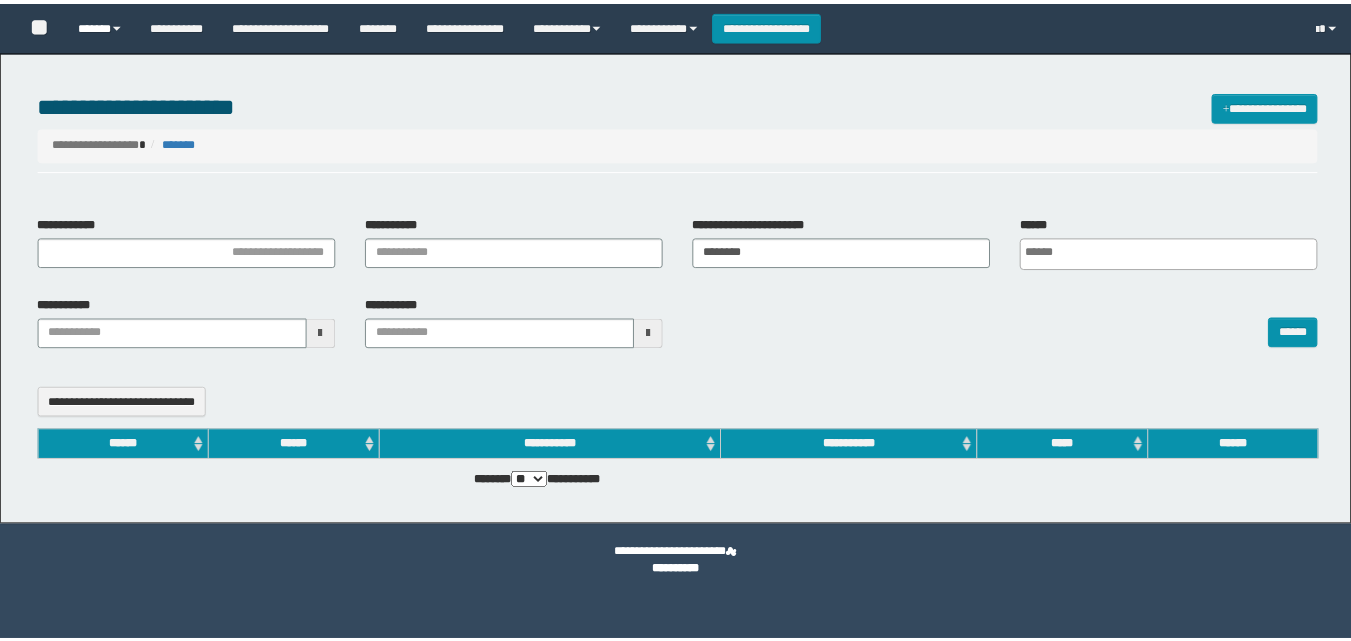 scroll, scrollTop: 0, scrollLeft: 0, axis: both 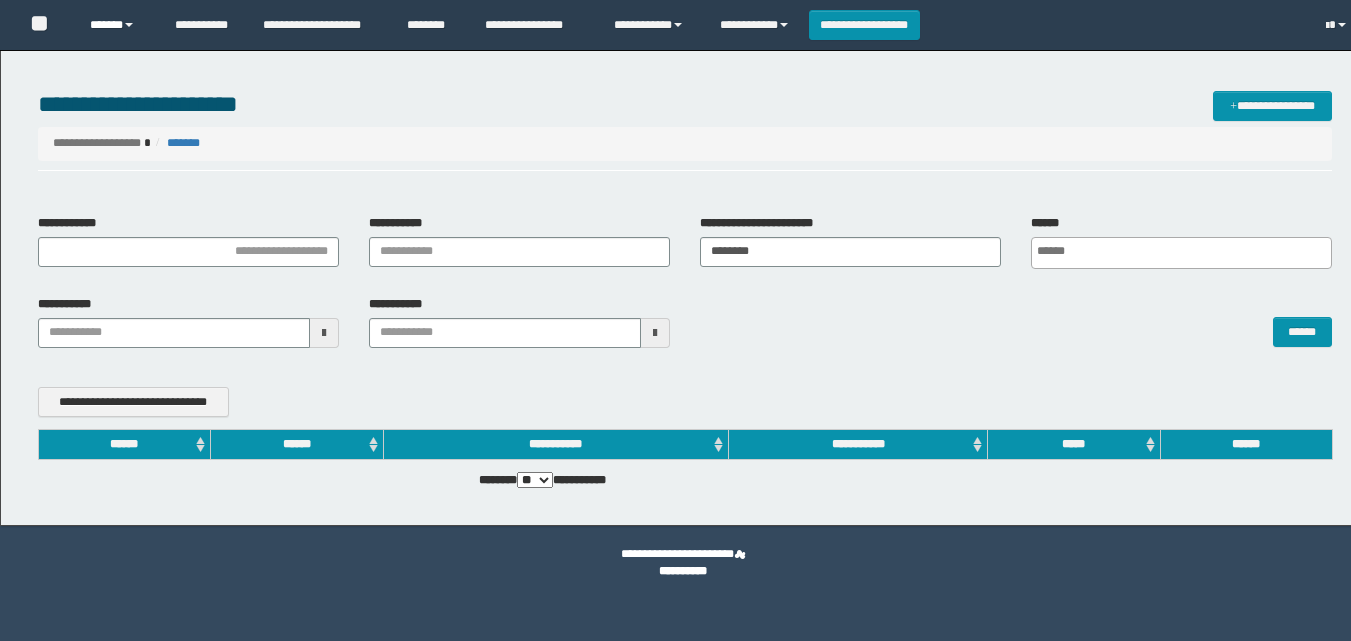 click on "******" at bounding box center [117, 25] 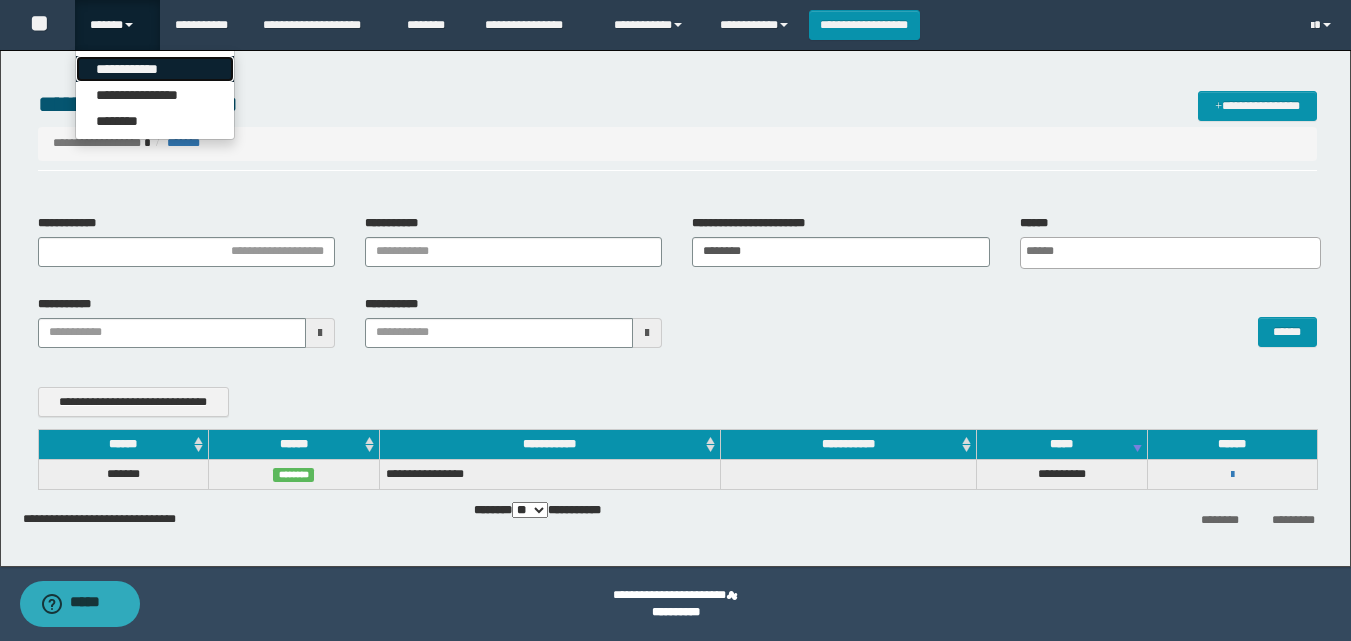 click on "**********" at bounding box center (155, 69) 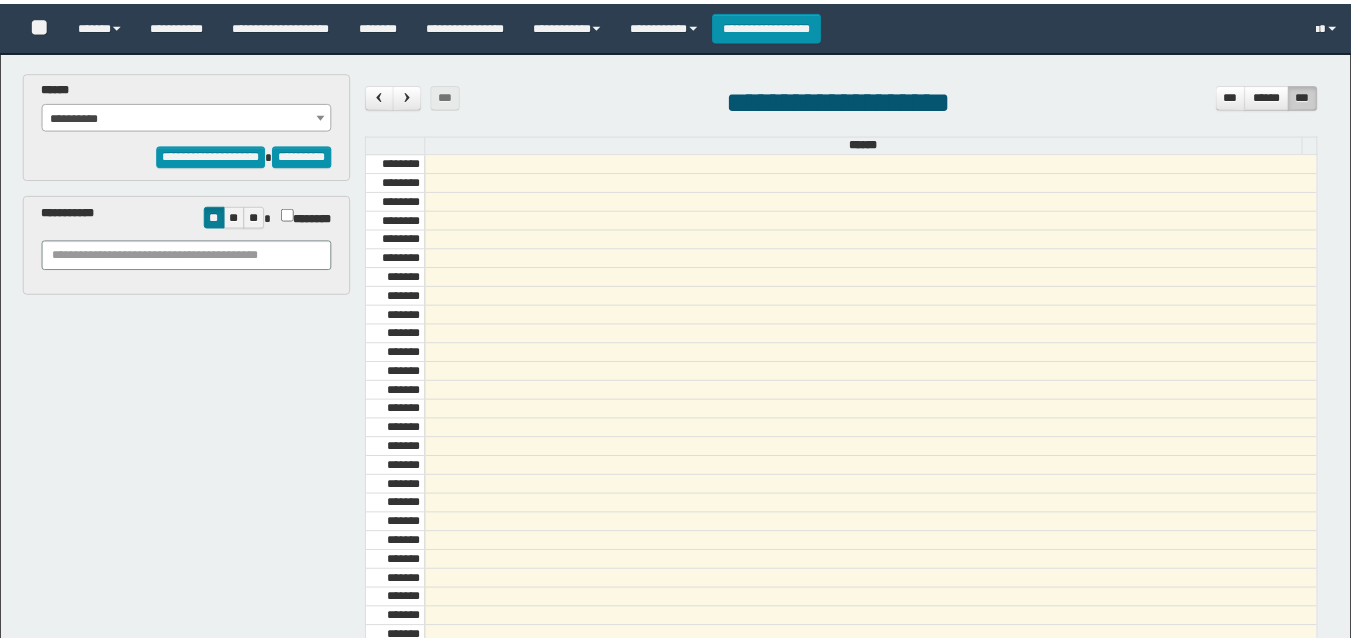 scroll, scrollTop: 0, scrollLeft: 0, axis: both 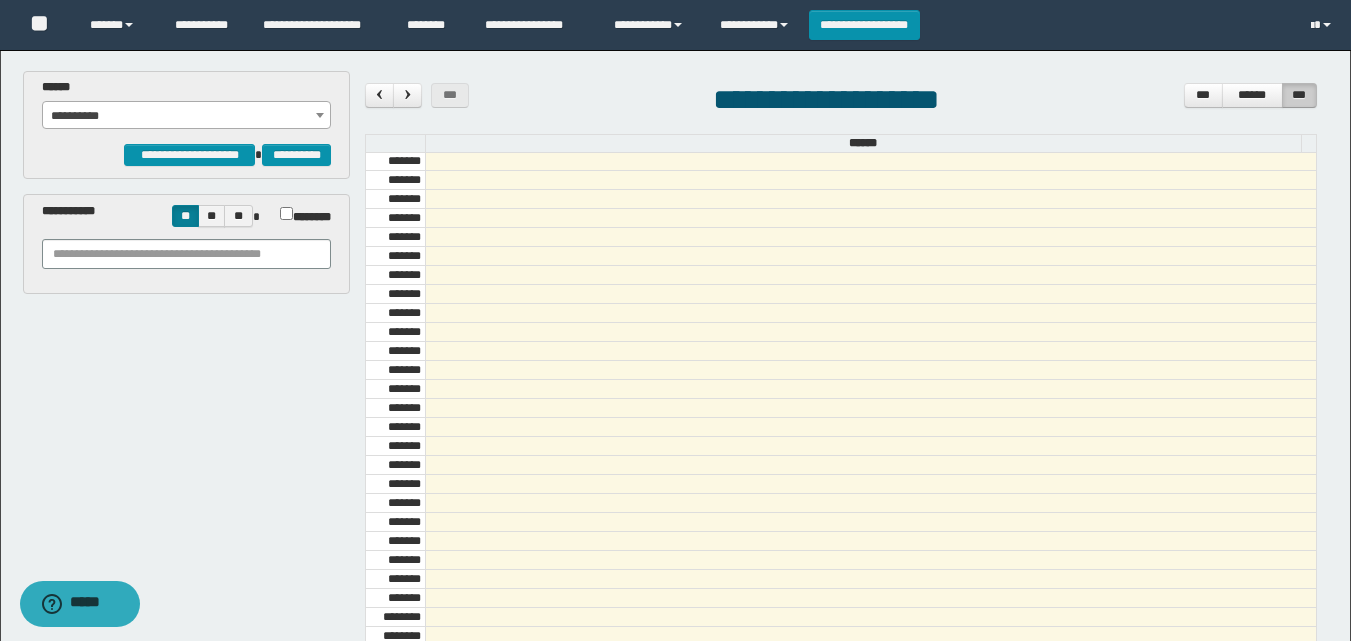 click on "**********" at bounding box center [186, 116] 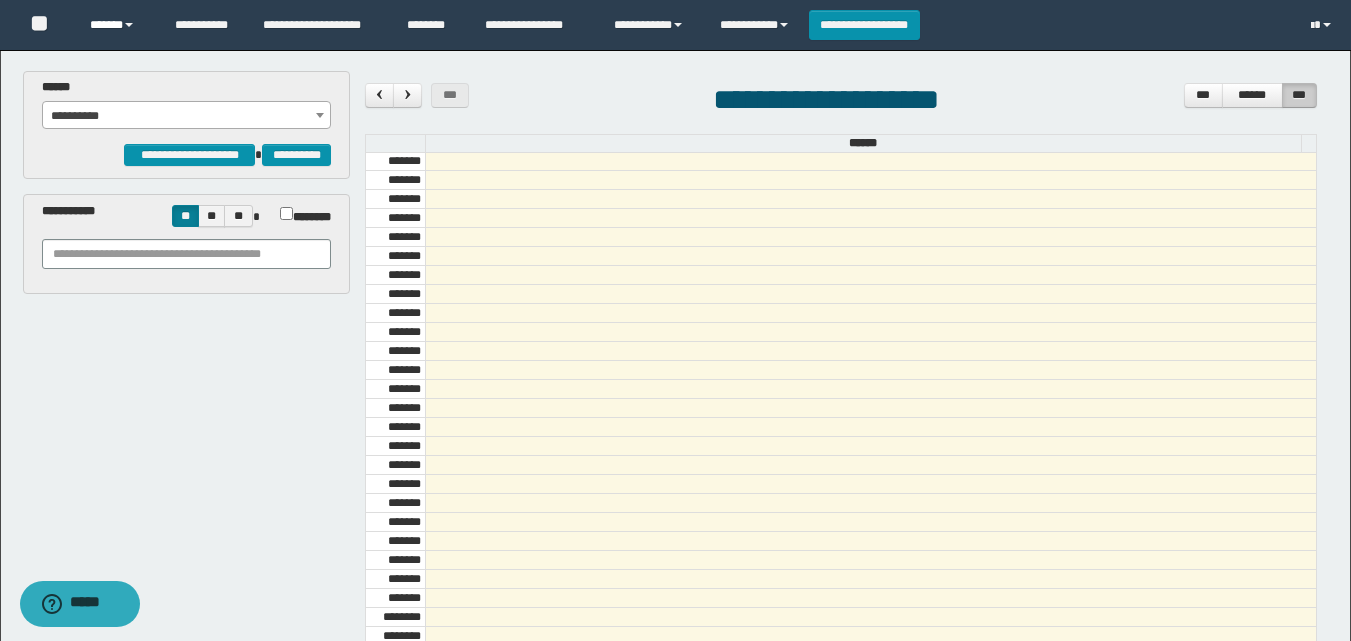 click on "******" at bounding box center (117, 25) 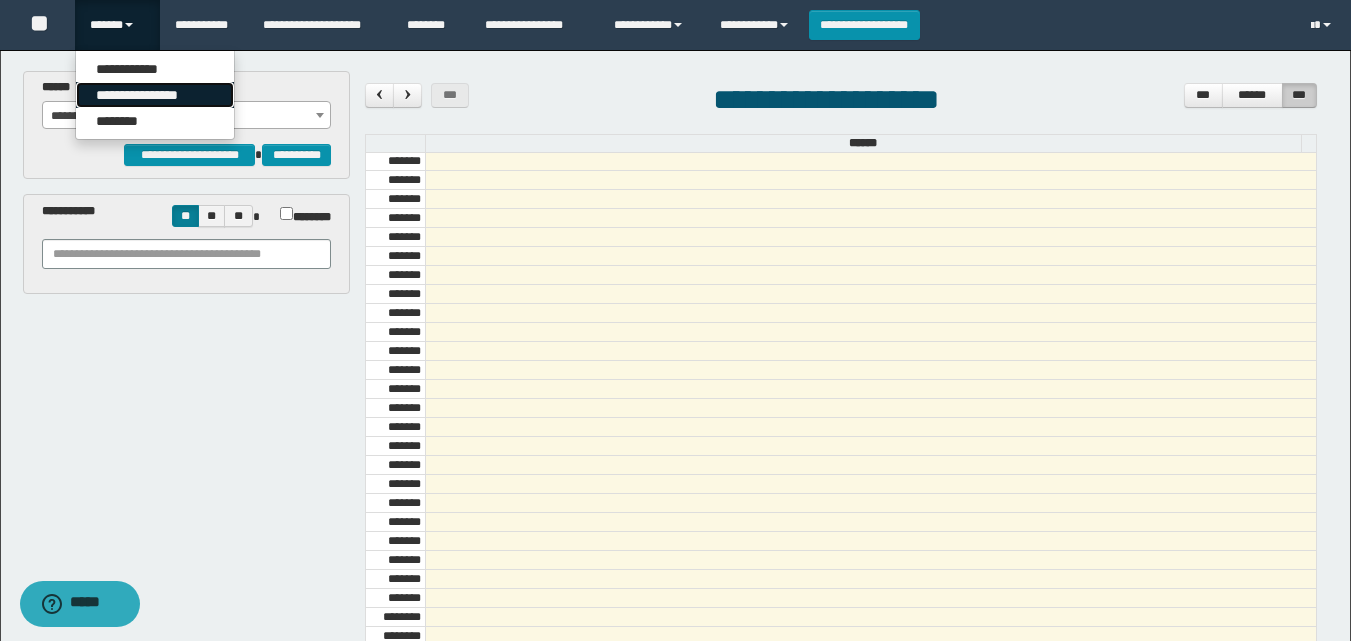 click on "**********" at bounding box center (155, 95) 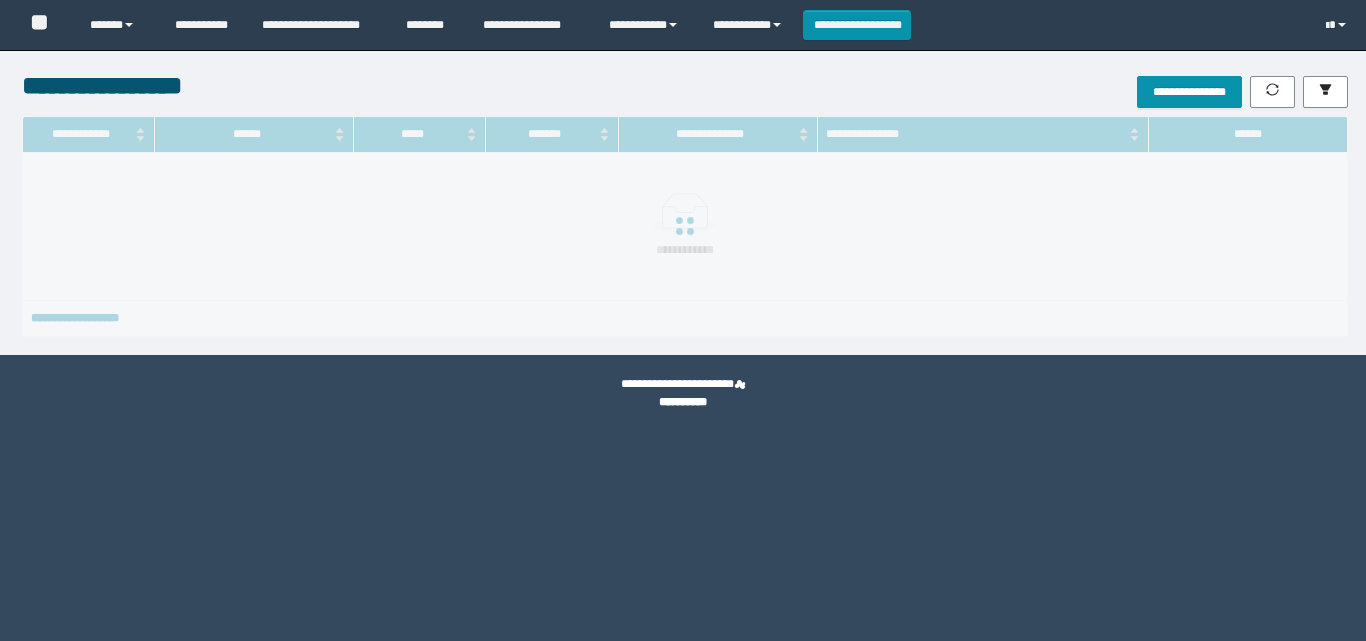 scroll, scrollTop: 0, scrollLeft: 0, axis: both 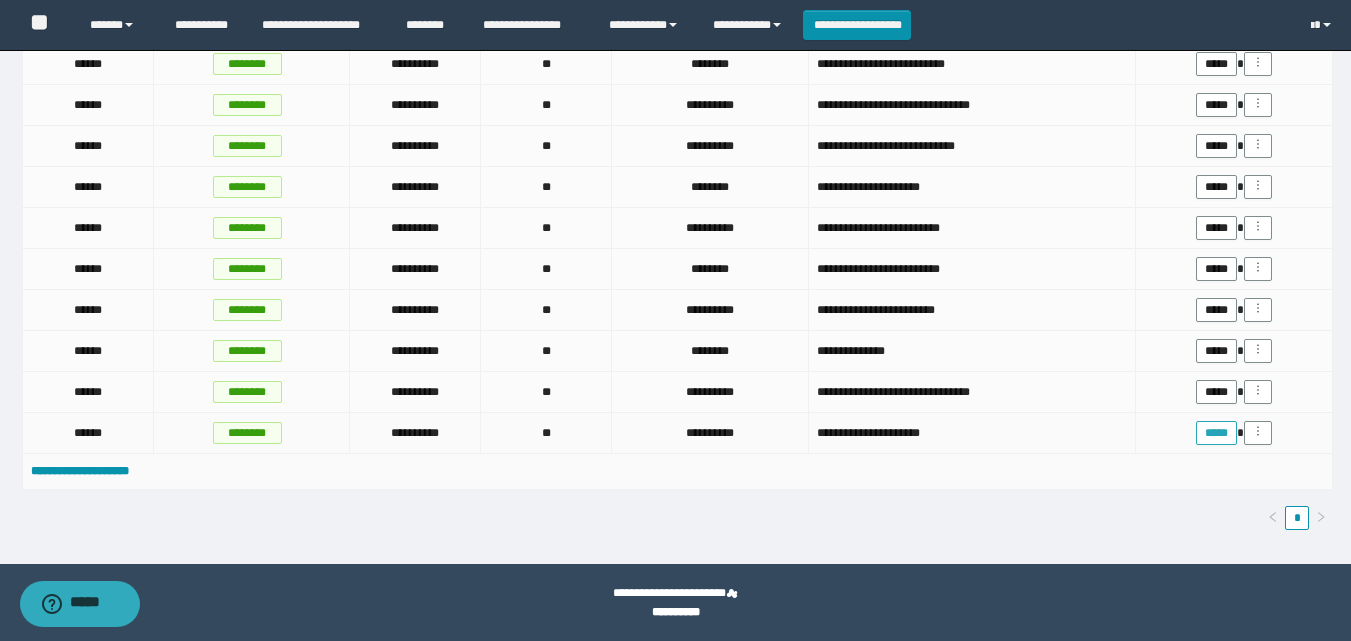 click on "*****" at bounding box center (1216, 433) 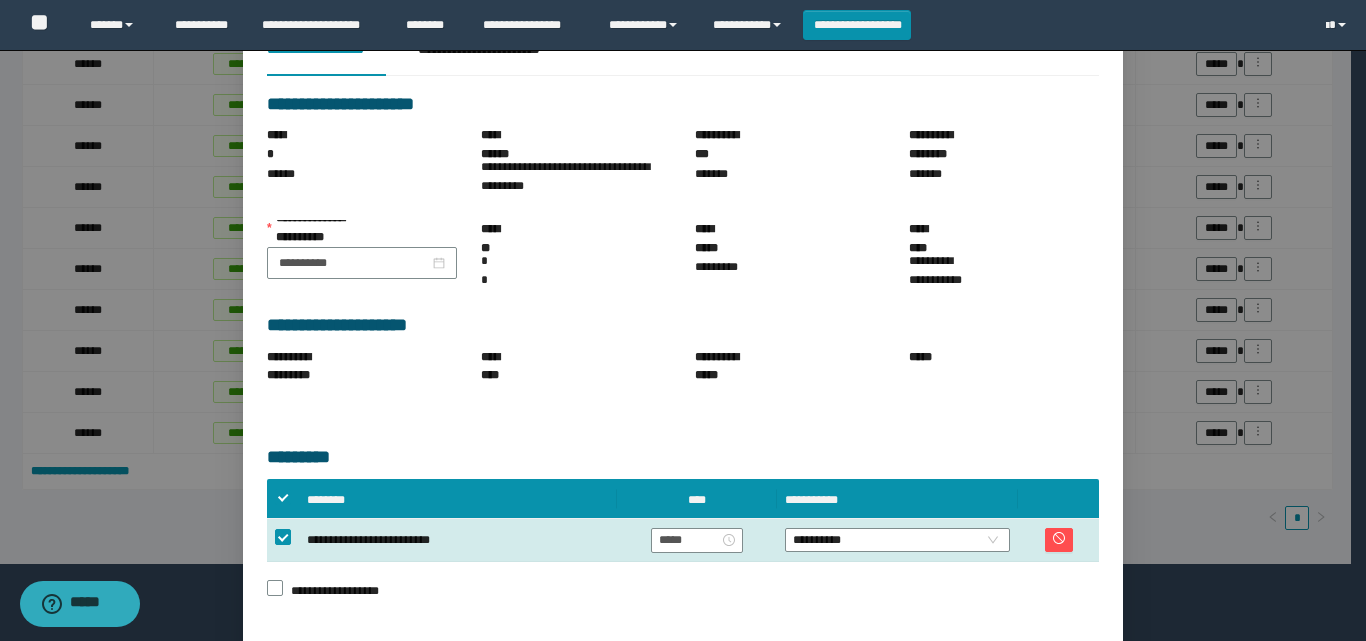 scroll, scrollTop: 143, scrollLeft: 0, axis: vertical 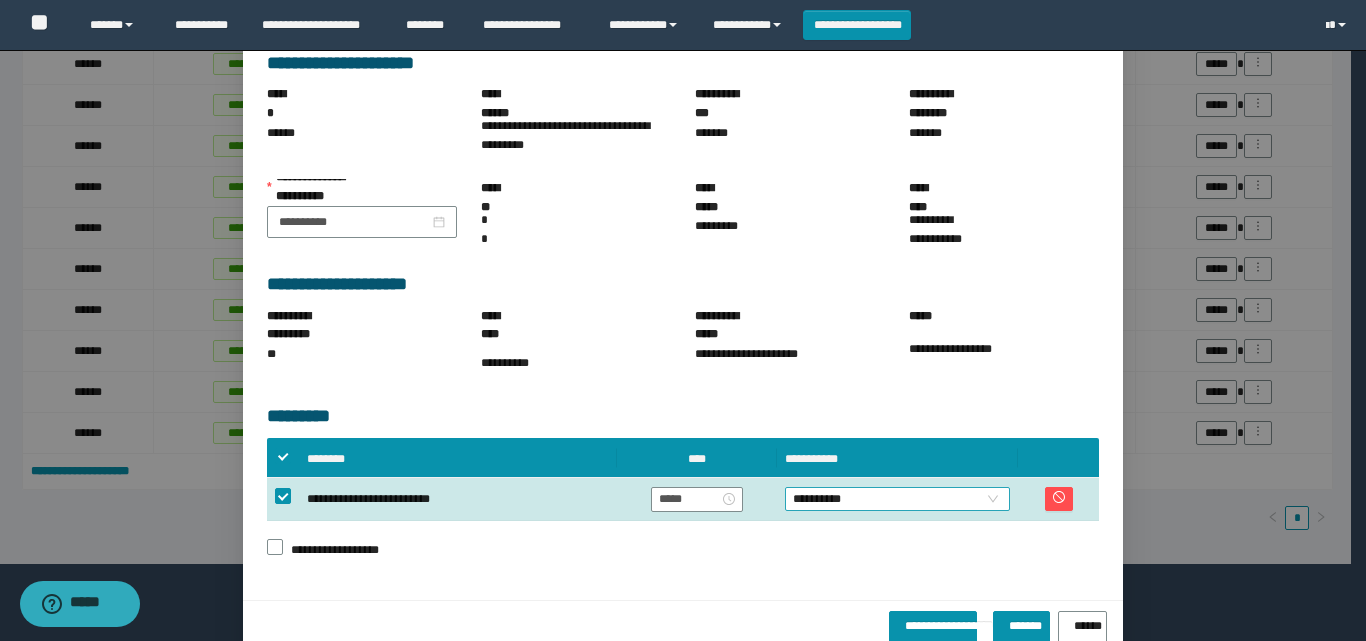 click on "**********" at bounding box center [897, 499] 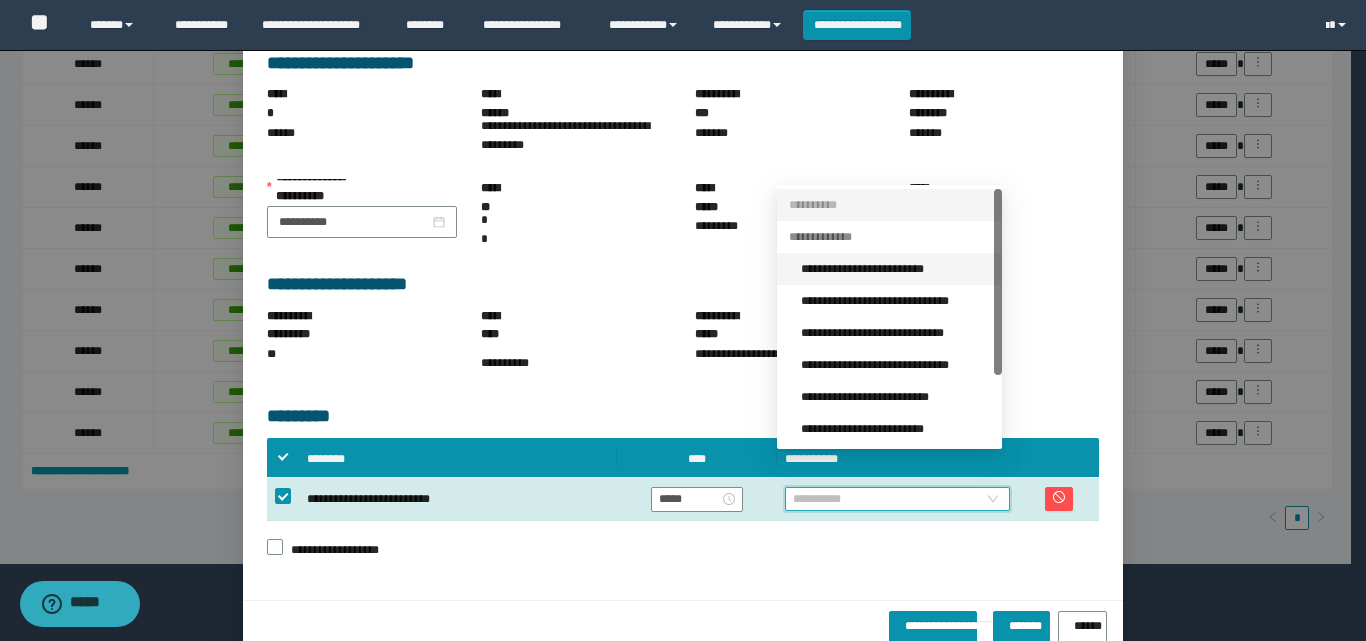 click on "**********" at bounding box center (889, 269) 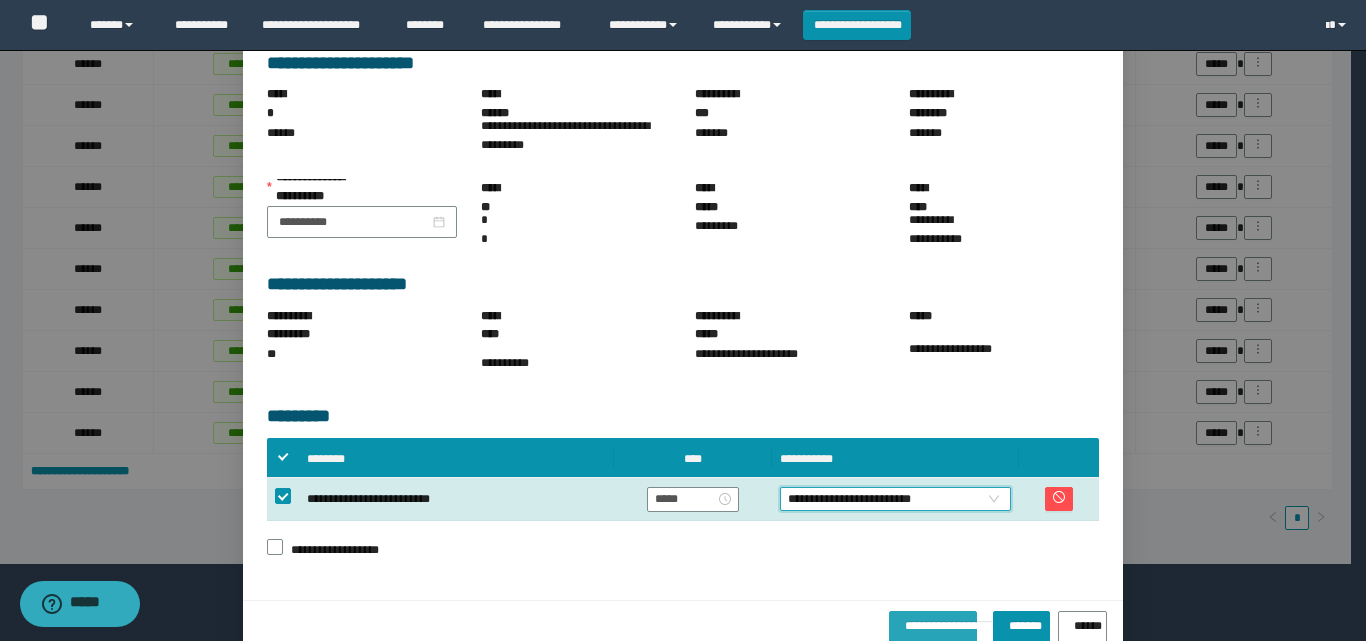 click on "**********" at bounding box center [933, 622] 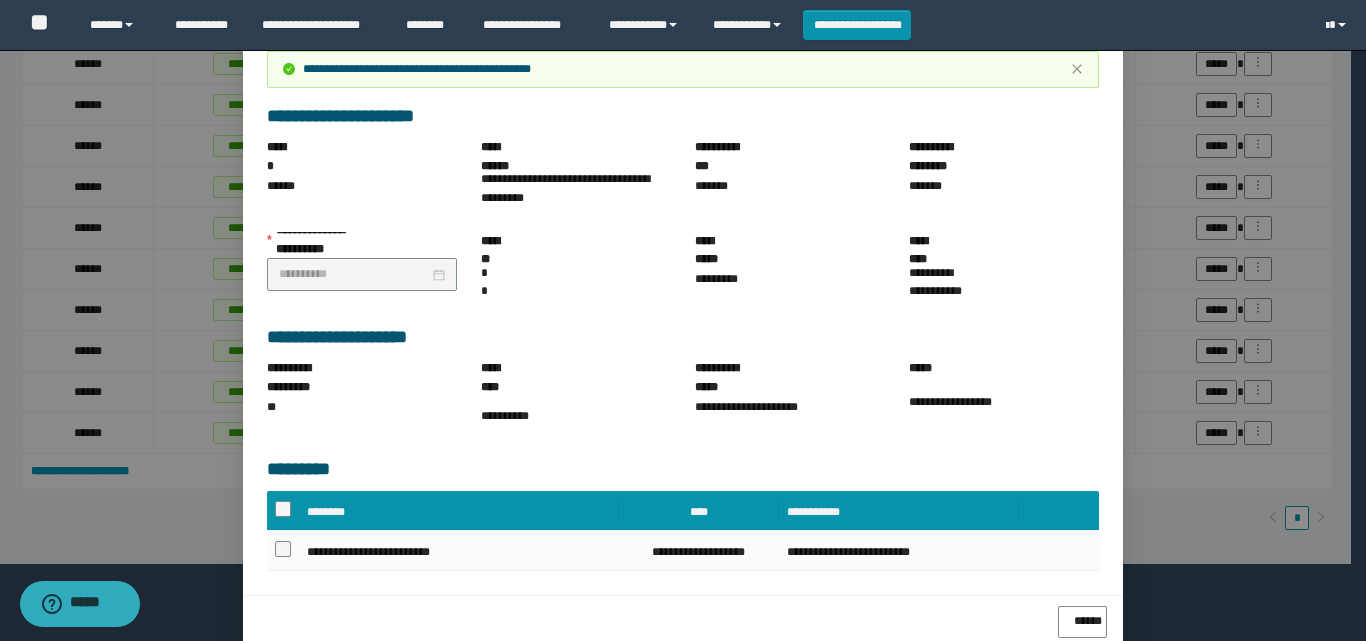 scroll, scrollTop: 139, scrollLeft: 0, axis: vertical 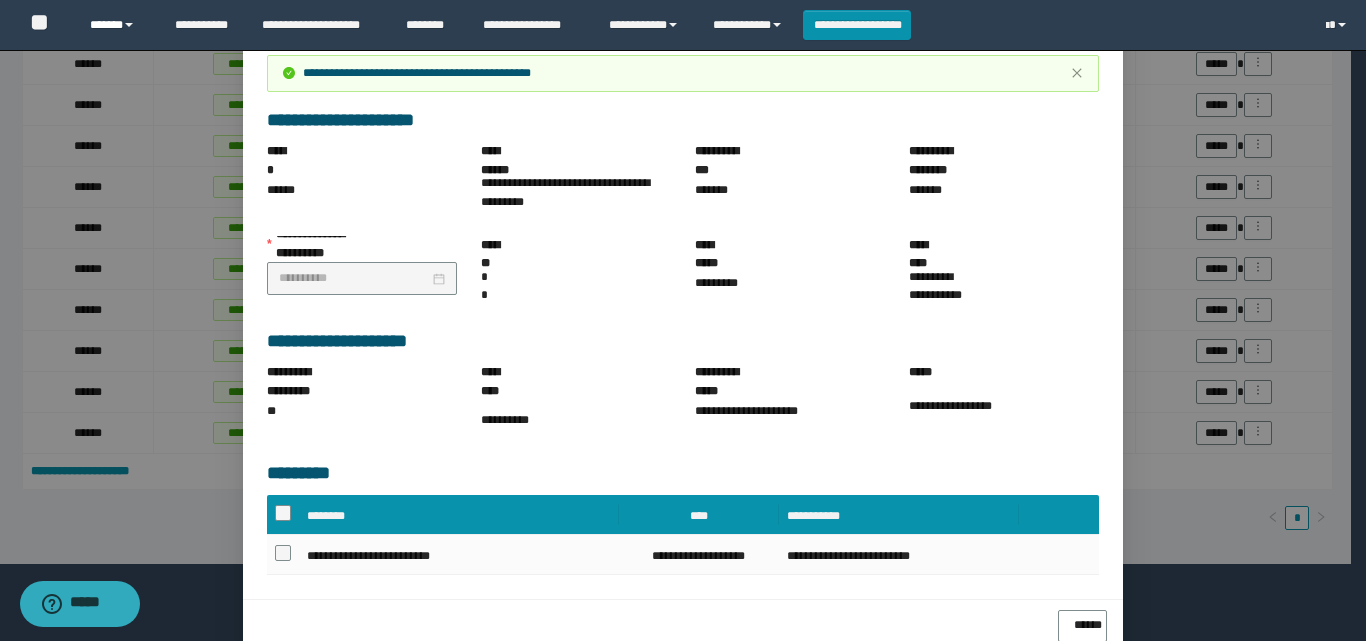 click on "******" at bounding box center (117, 25) 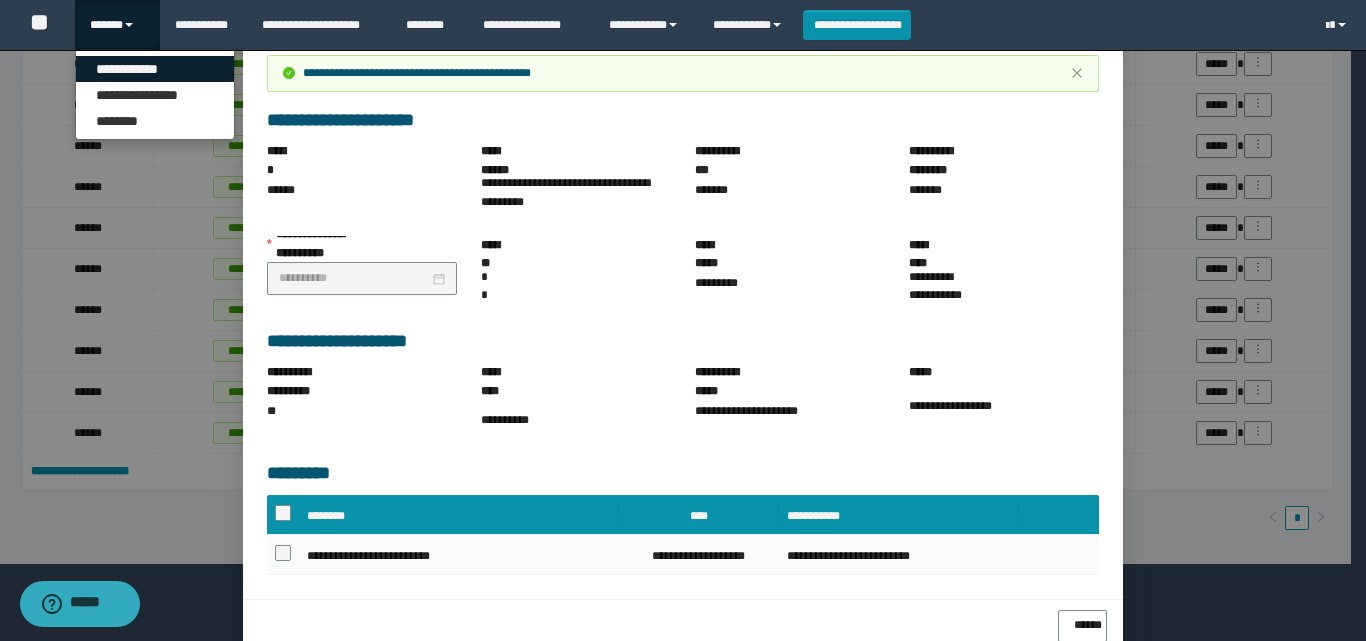 click on "**********" at bounding box center (155, 69) 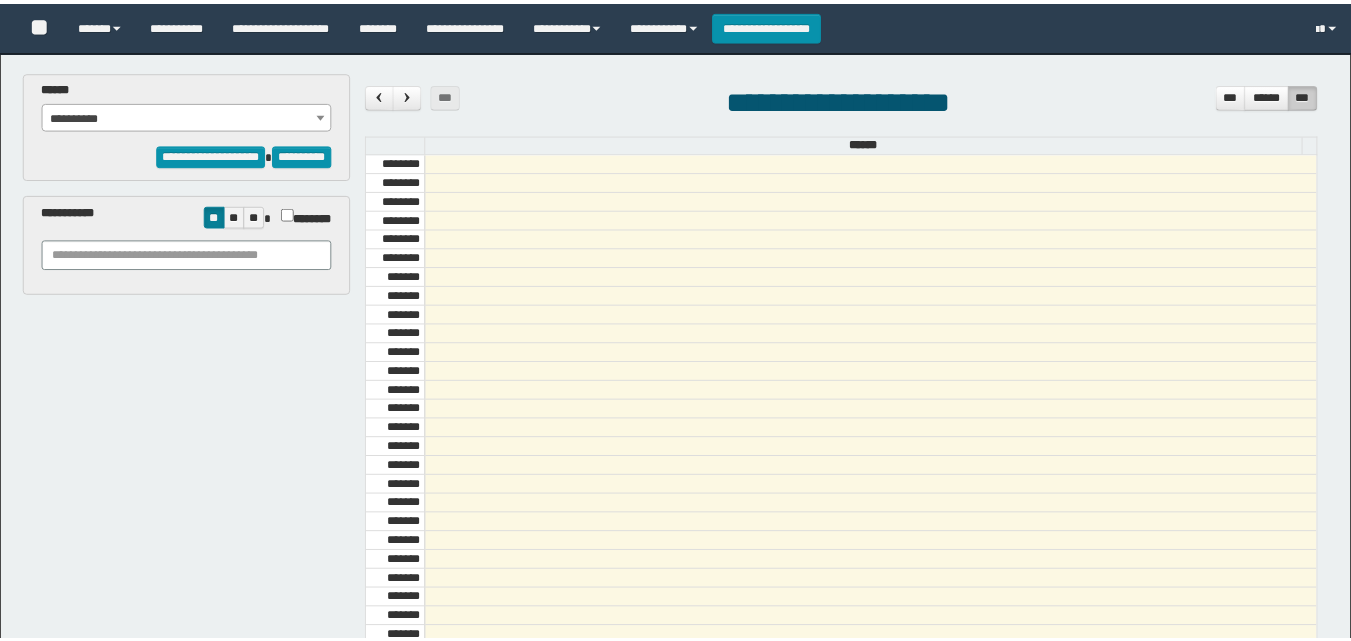 scroll, scrollTop: 0, scrollLeft: 0, axis: both 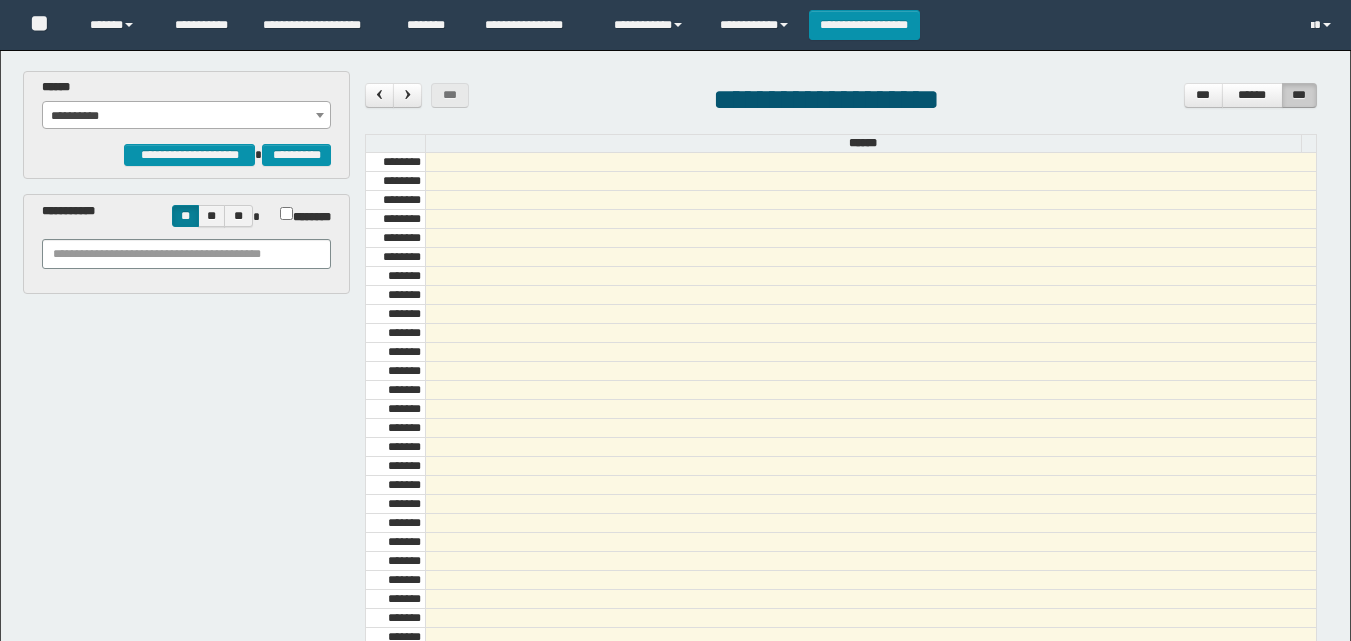 click on "**********" at bounding box center (186, 116) 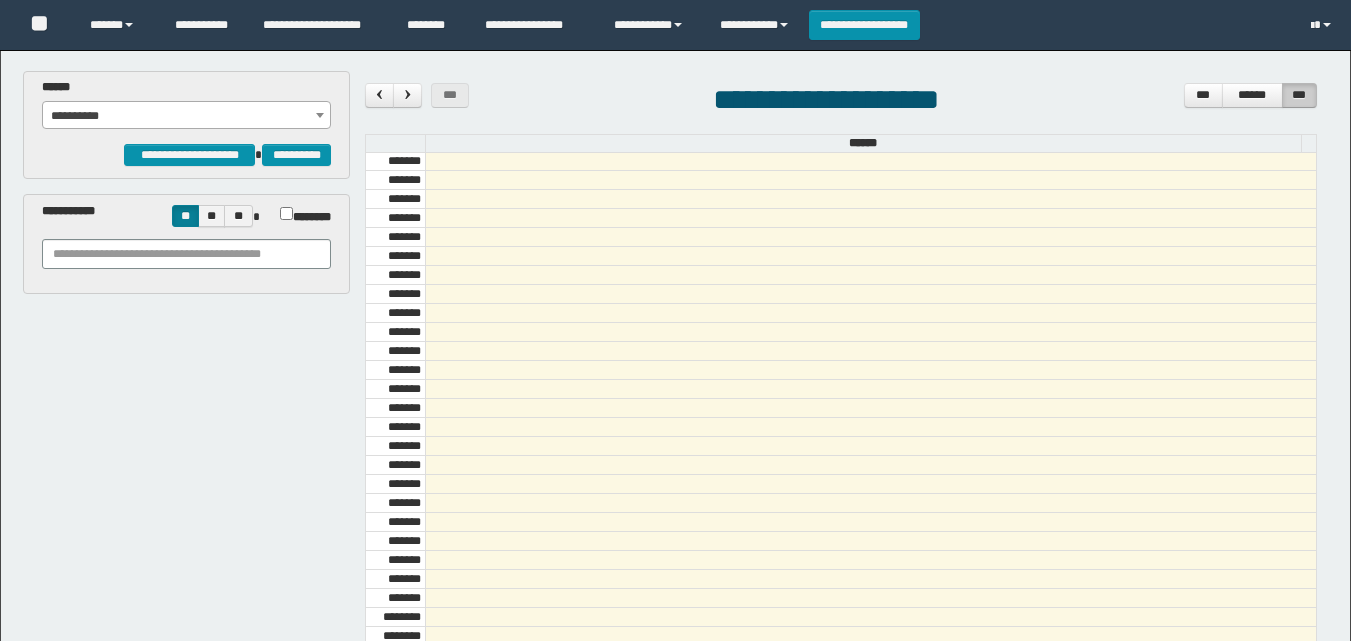 scroll, scrollTop: 0, scrollLeft: 0, axis: both 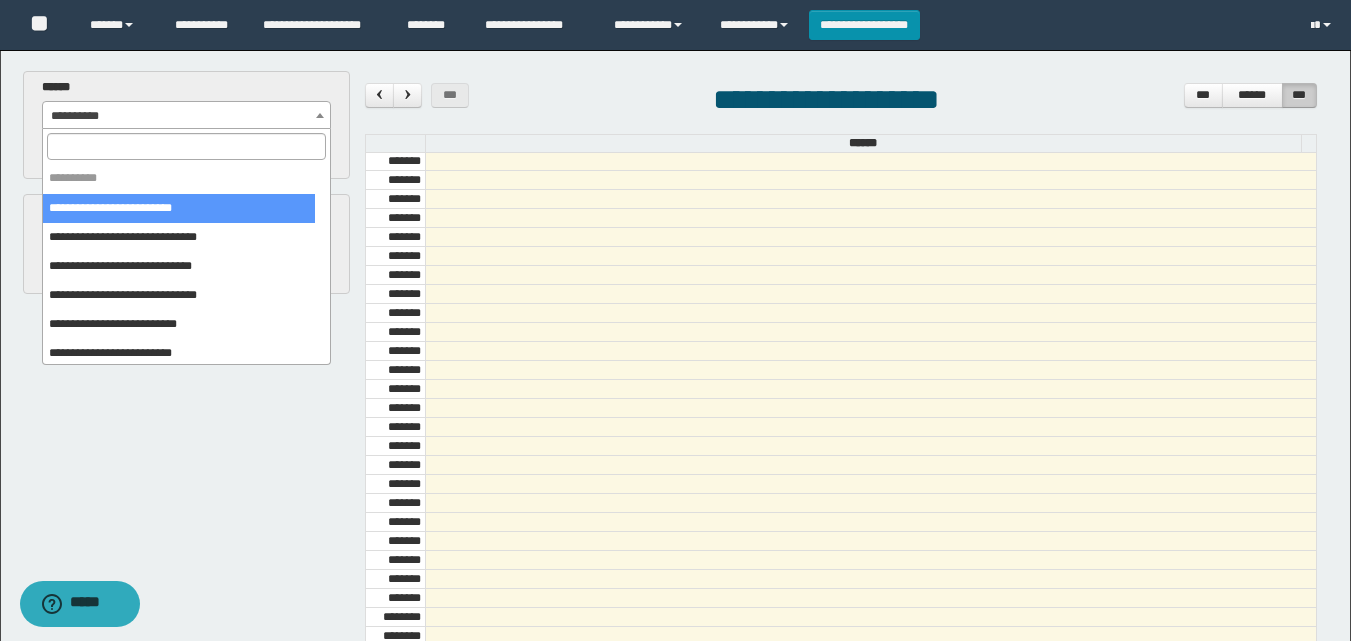 select on "******" 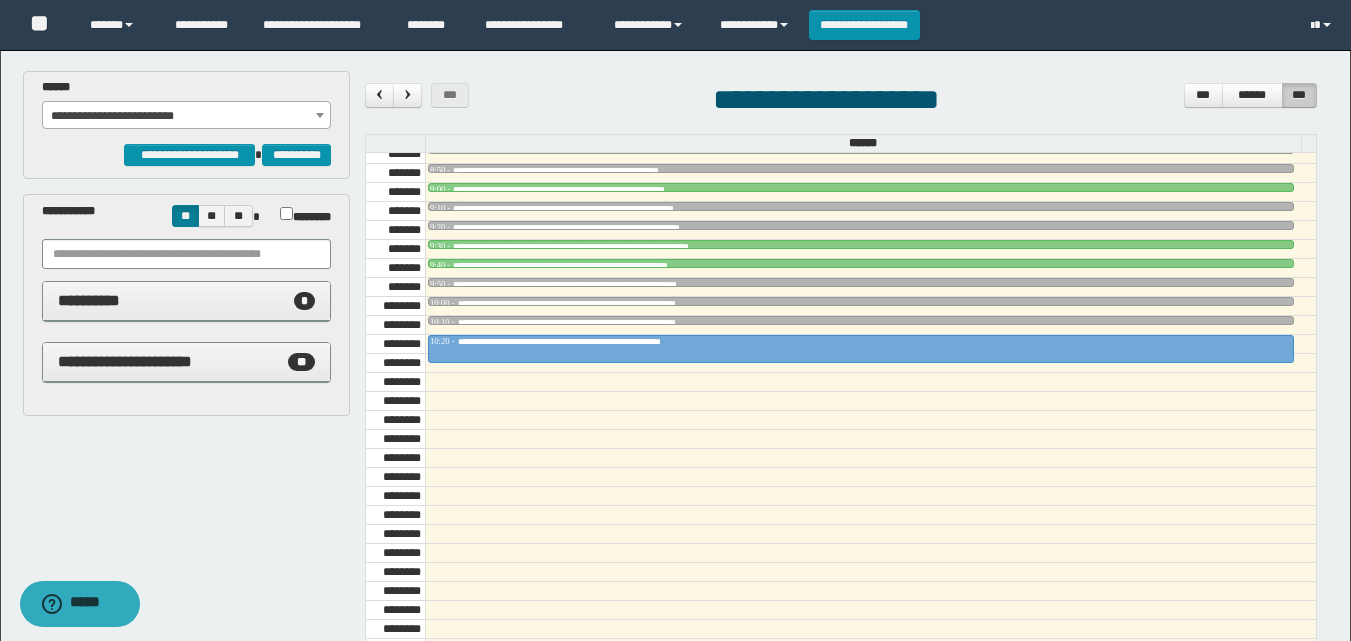 scroll, scrollTop: 985, scrollLeft: 0, axis: vertical 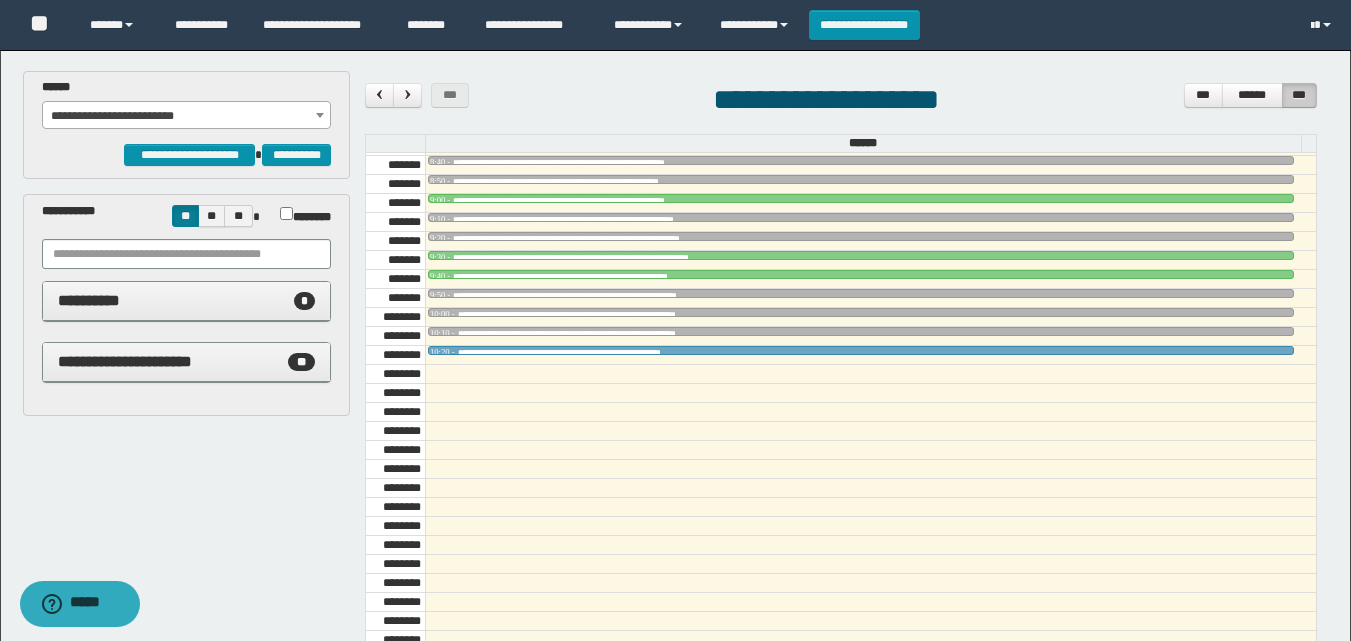 drag, startPoint x: 638, startPoint y: 367, endPoint x: 640, endPoint y: 357, distance: 10.198039 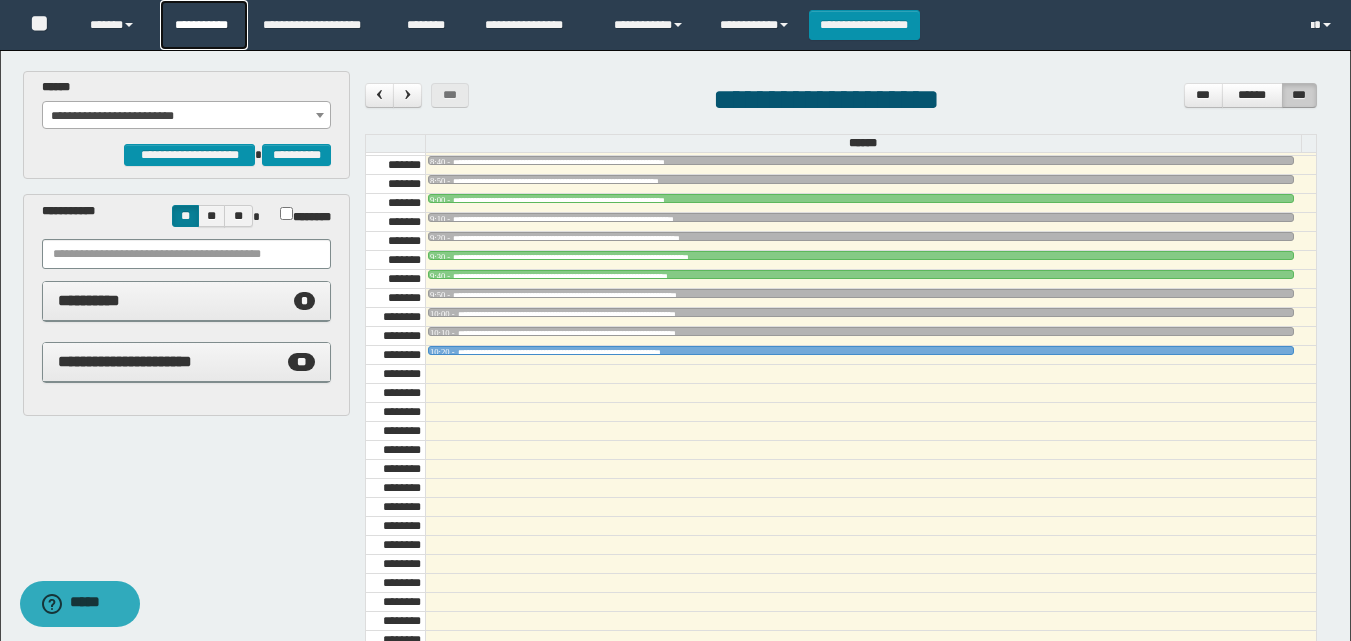 click on "**********" at bounding box center (204, 25) 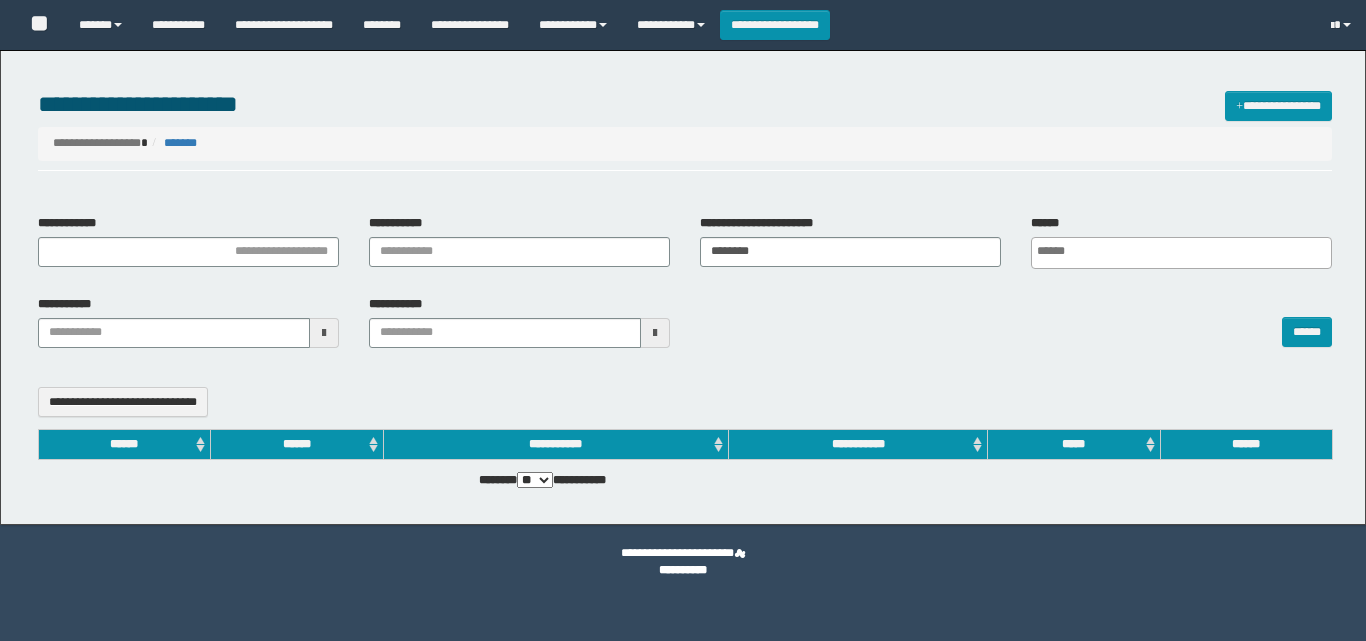 select 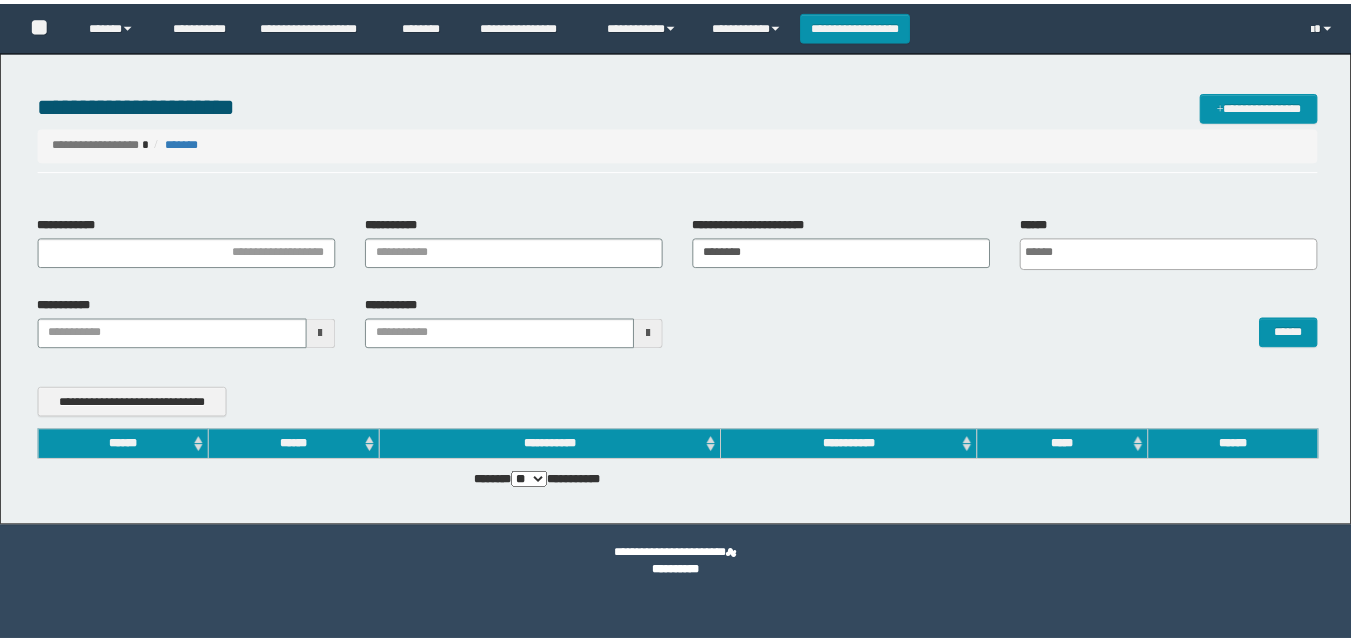 scroll, scrollTop: 0, scrollLeft: 0, axis: both 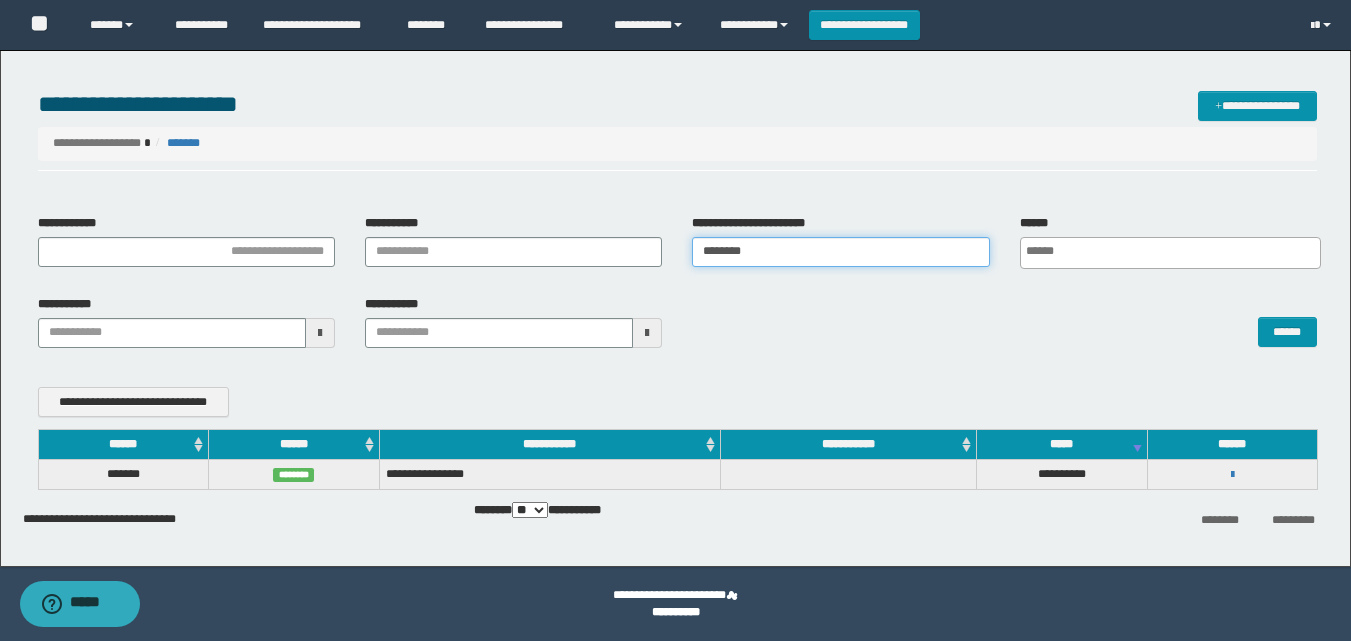drag, startPoint x: 804, startPoint y: 258, endPoint x: 488, endPoint y: 275, distance: 316.45694 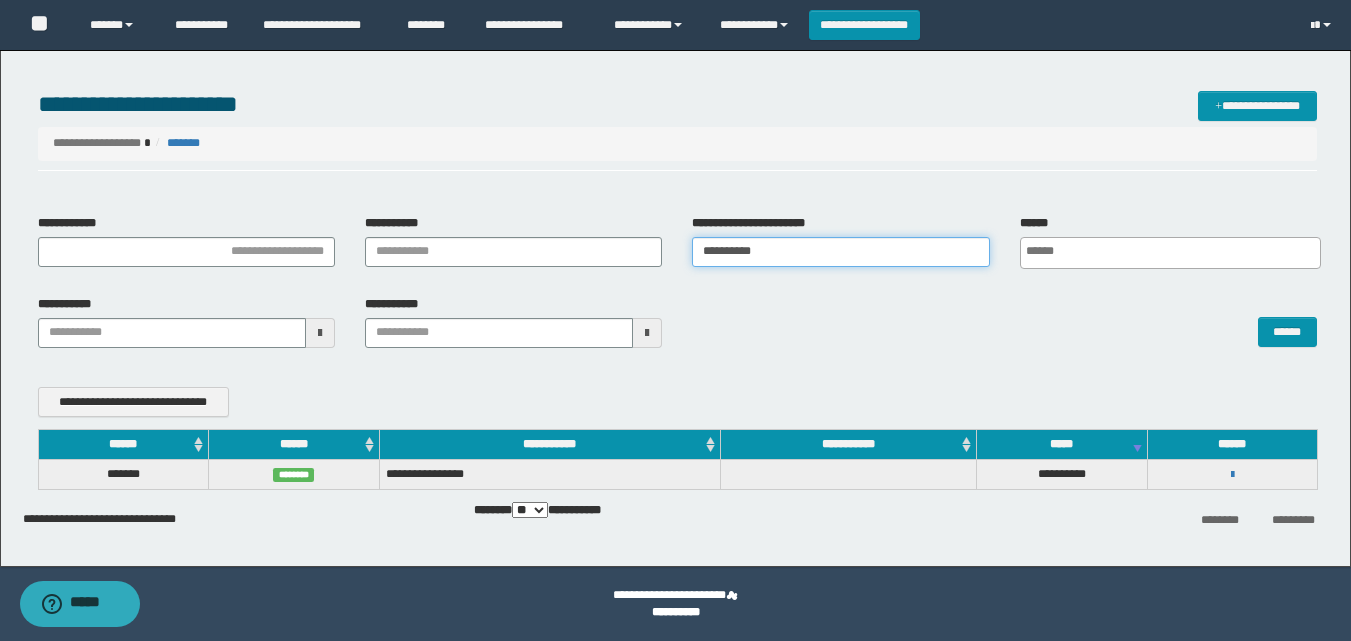 type on "**********" 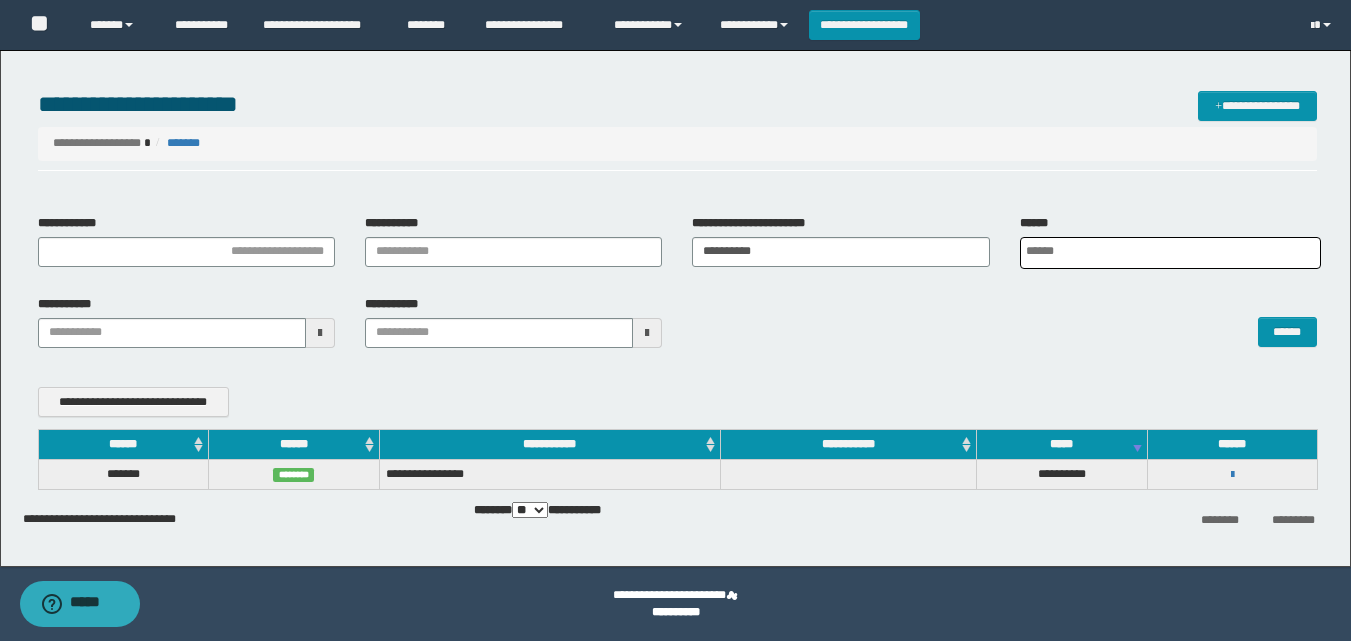 scroll, scrollTop: 0, scrollLeft: 5, axis: horizontal 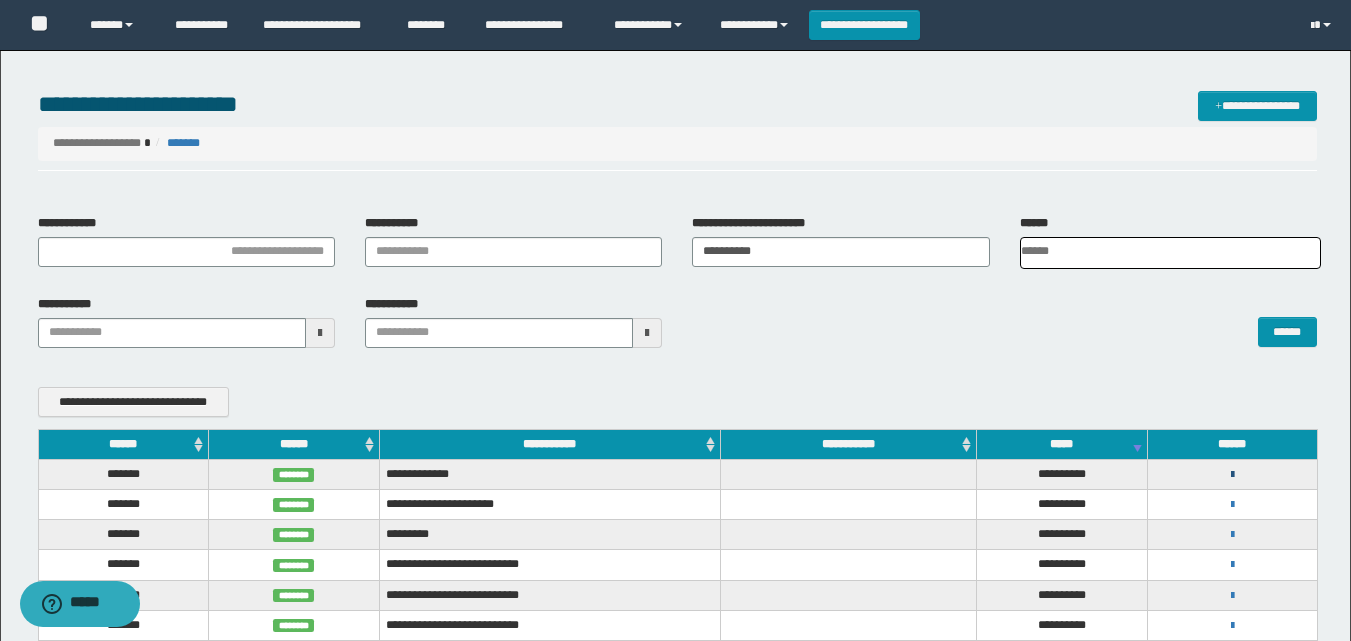 click at bounding box center (1232, 475) 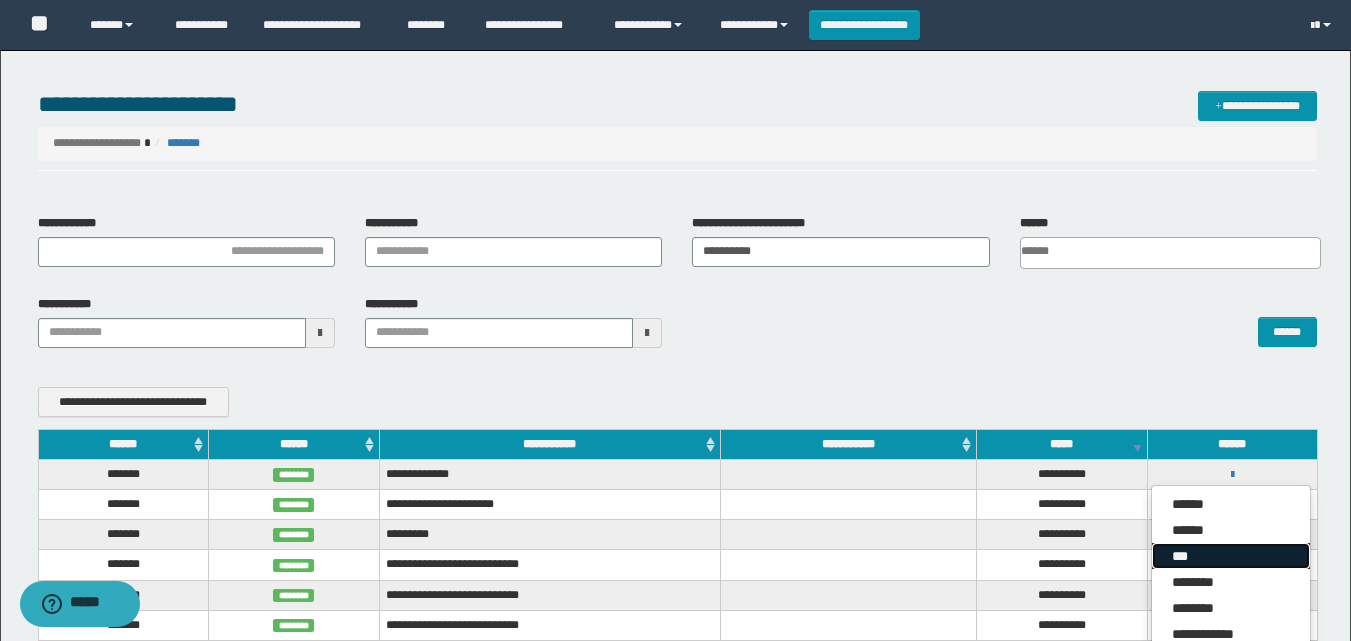 click on "***" at bounding box center [1231, 556] 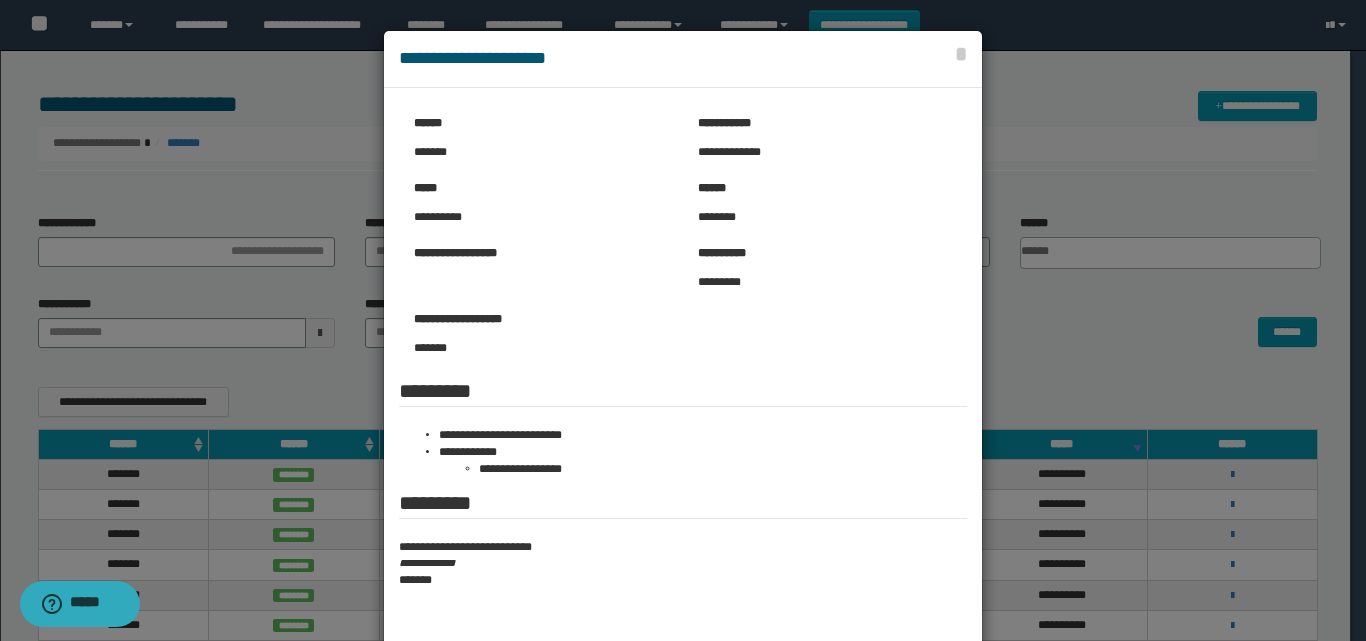 click at bounding box center [683, 366] 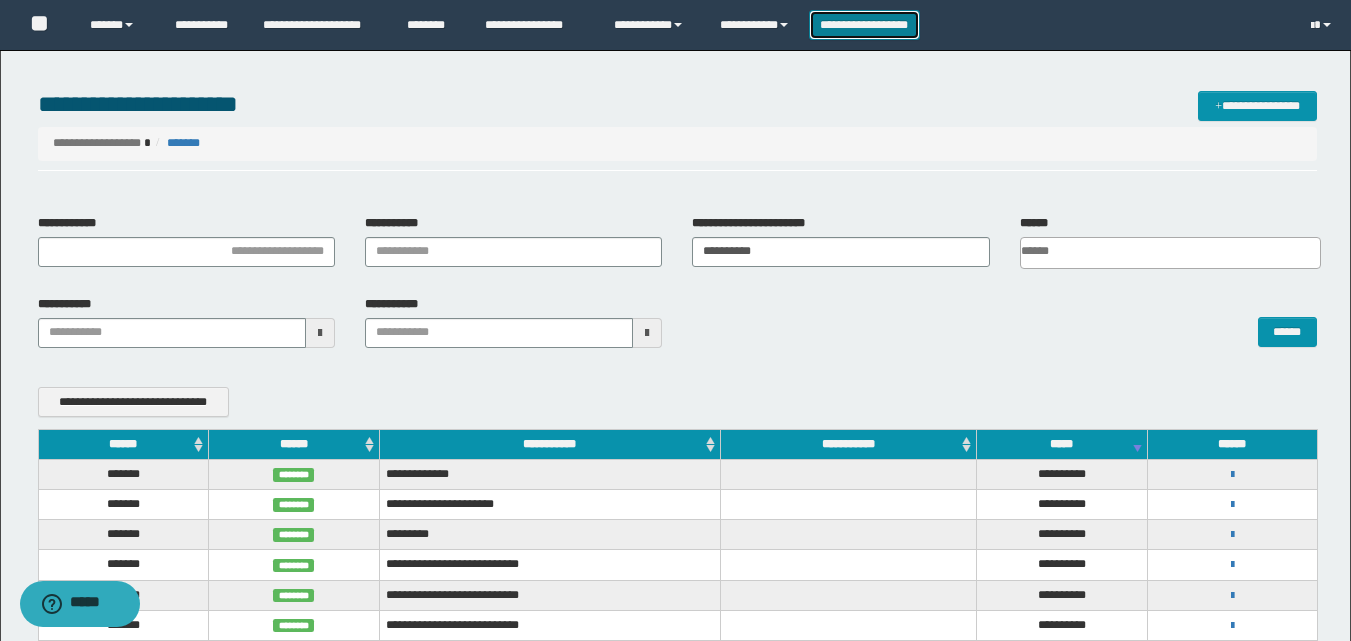 click on "**********" at bounding box center (864, 25) 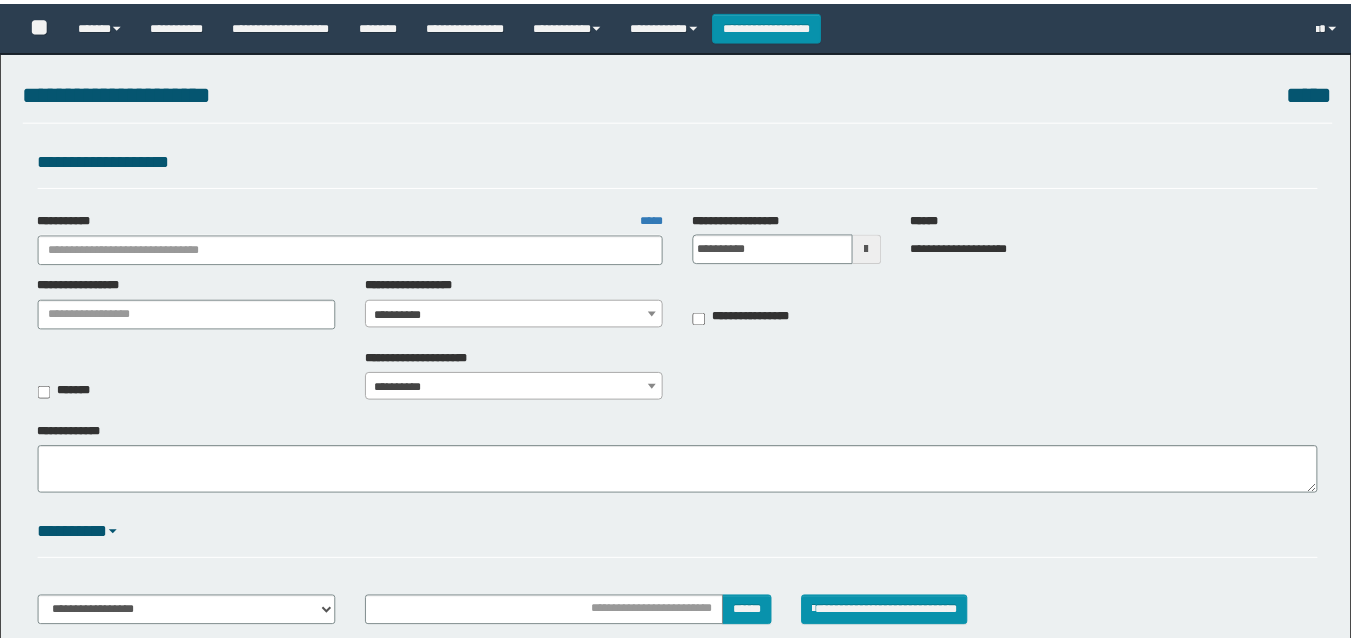 scroll, scrollTop: 0, scrollLeft: 0, axis: both 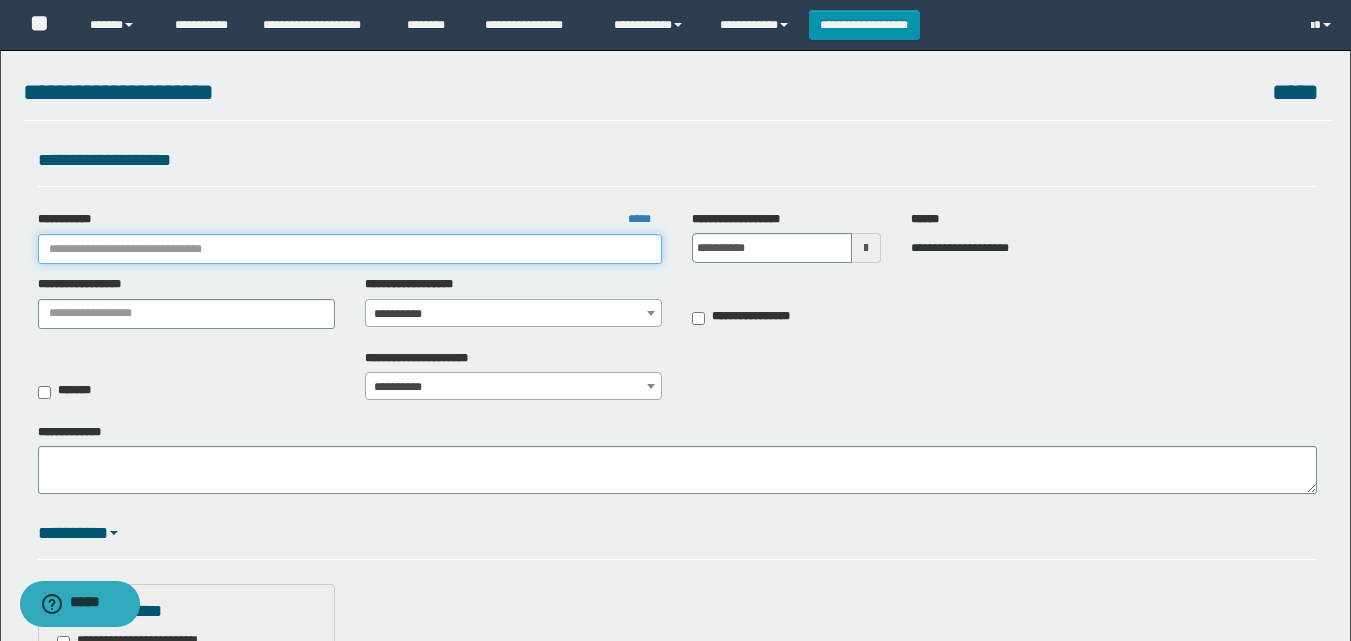 click on "**********" at bounding box center (350, 249) 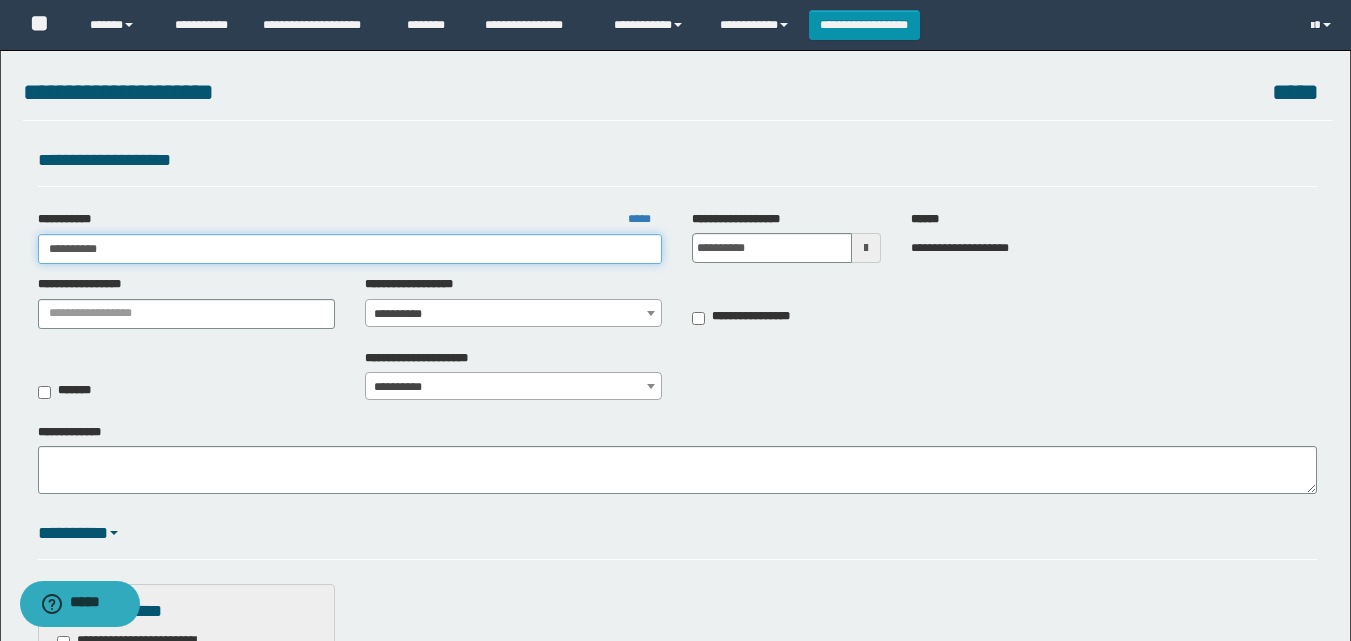 type on "**********" 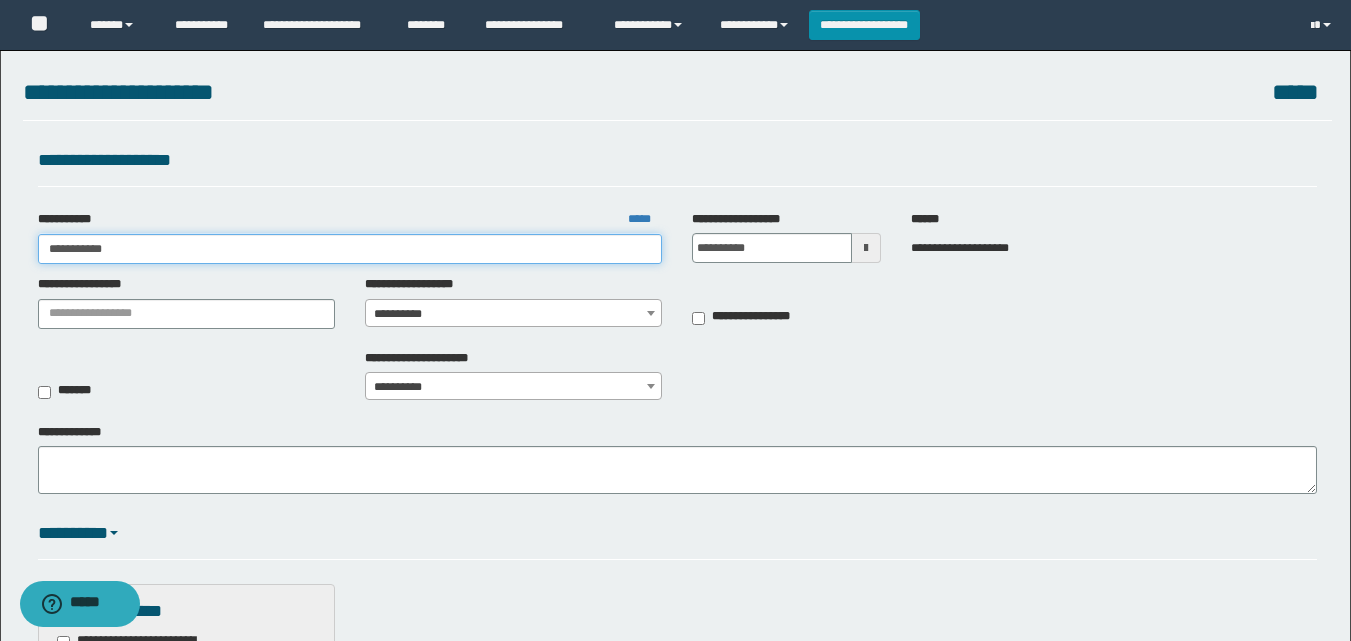 type on "**********" 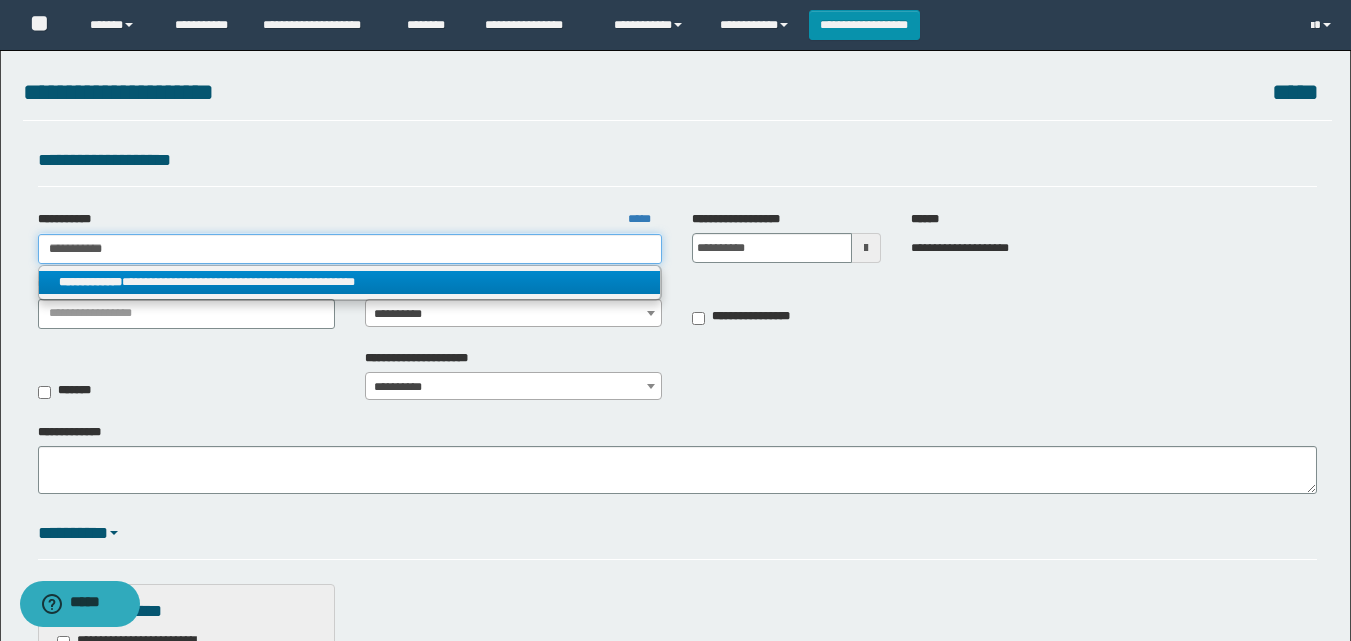 type on "**********" 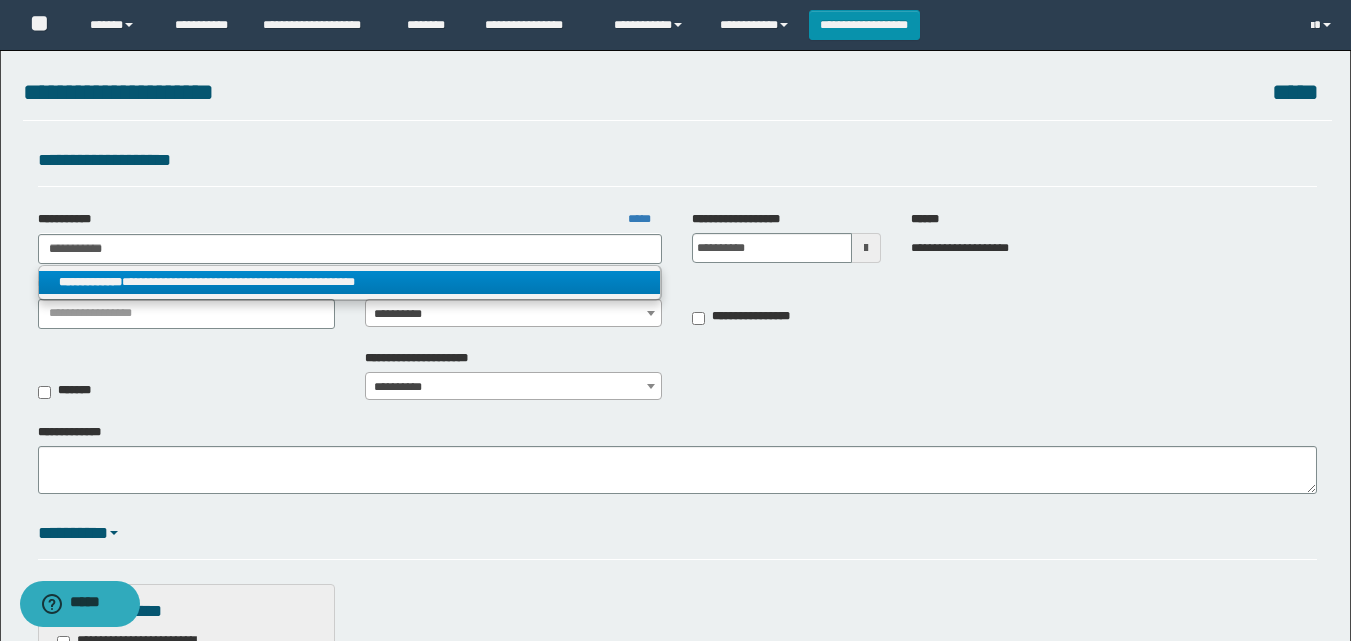 click on "**********" at bounding box center [350, 282] 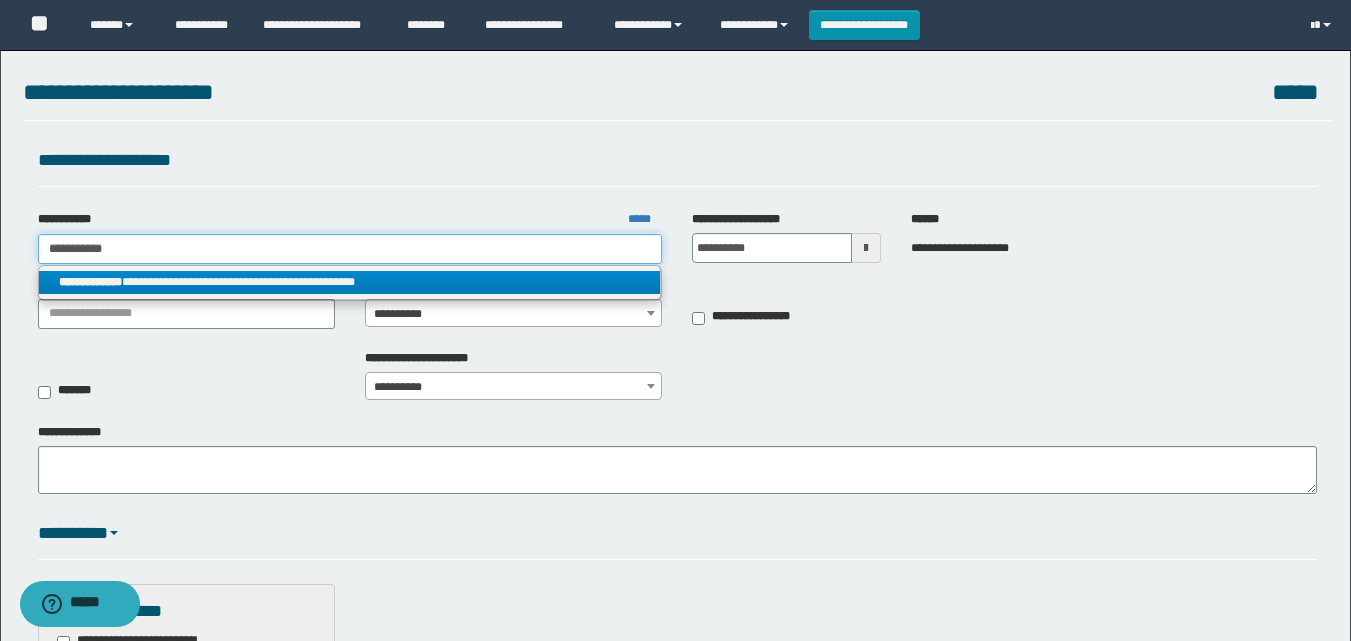 type 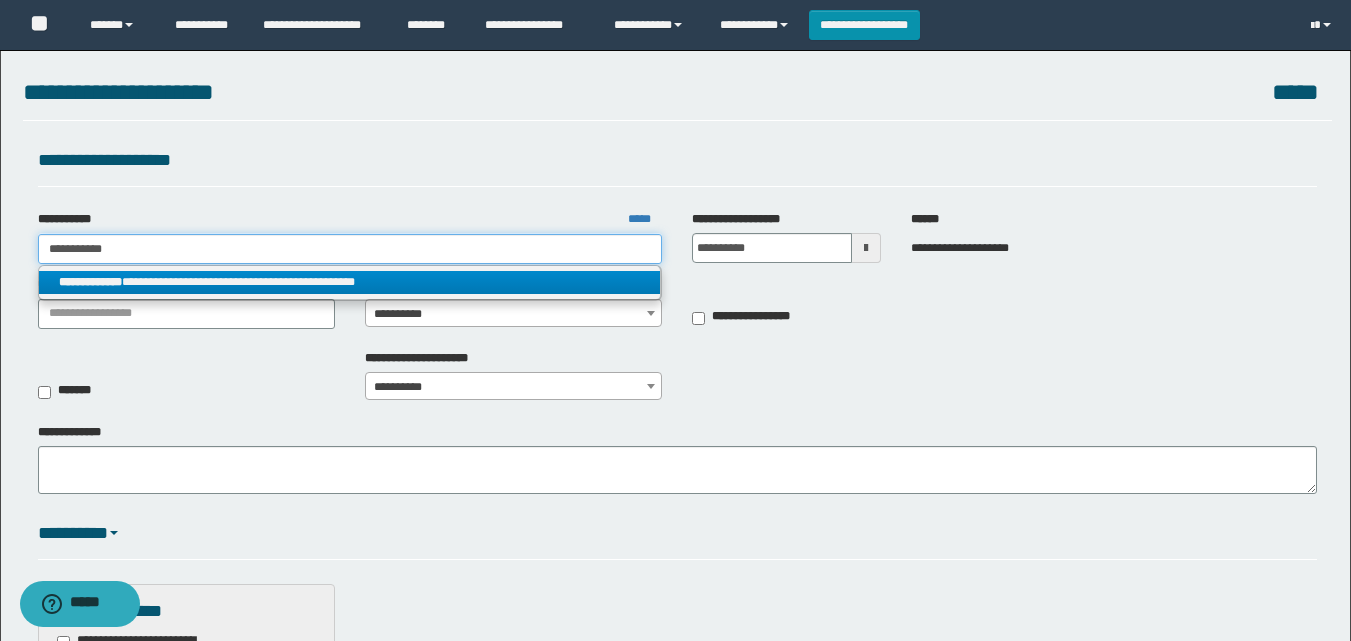 type on "**********" 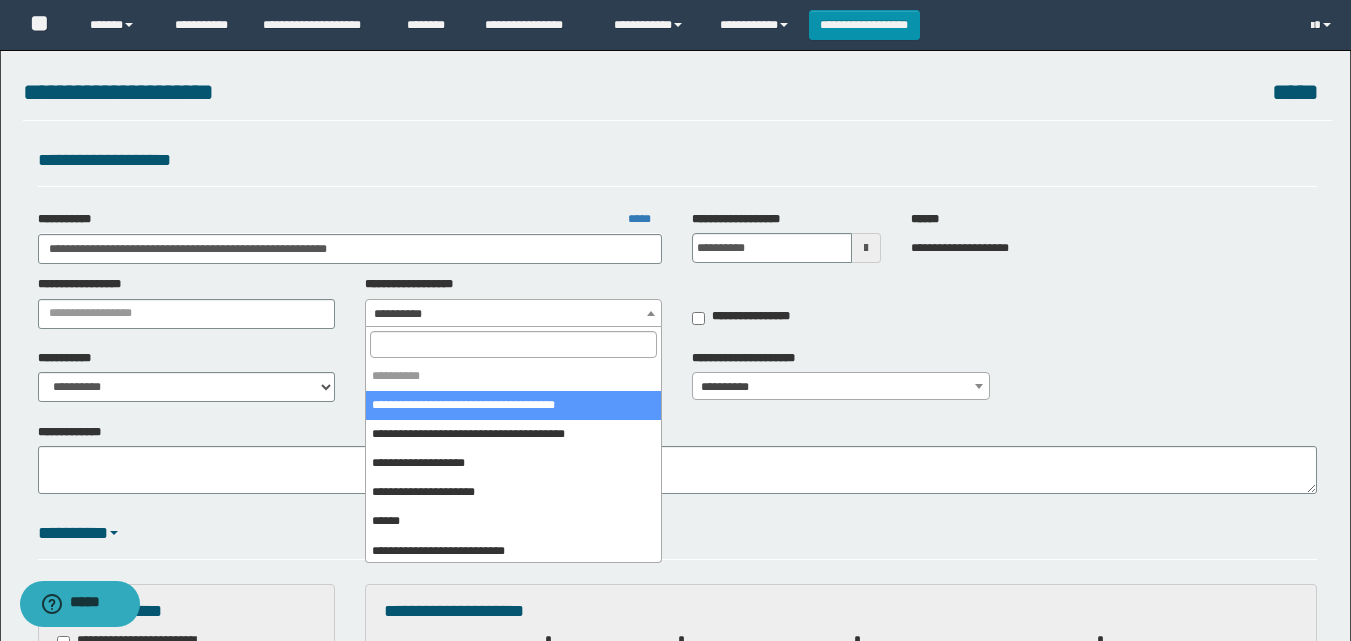click on "**********" at bounding box center [513, 314] 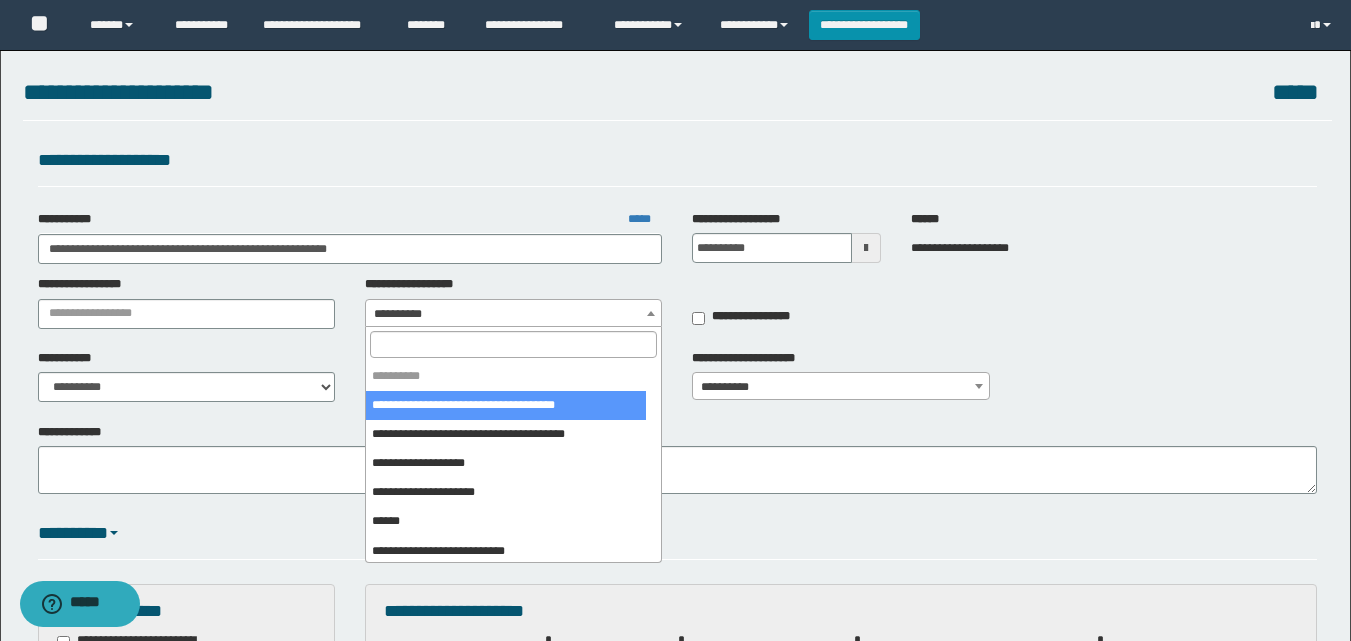 click at bounding box center (513, 344) 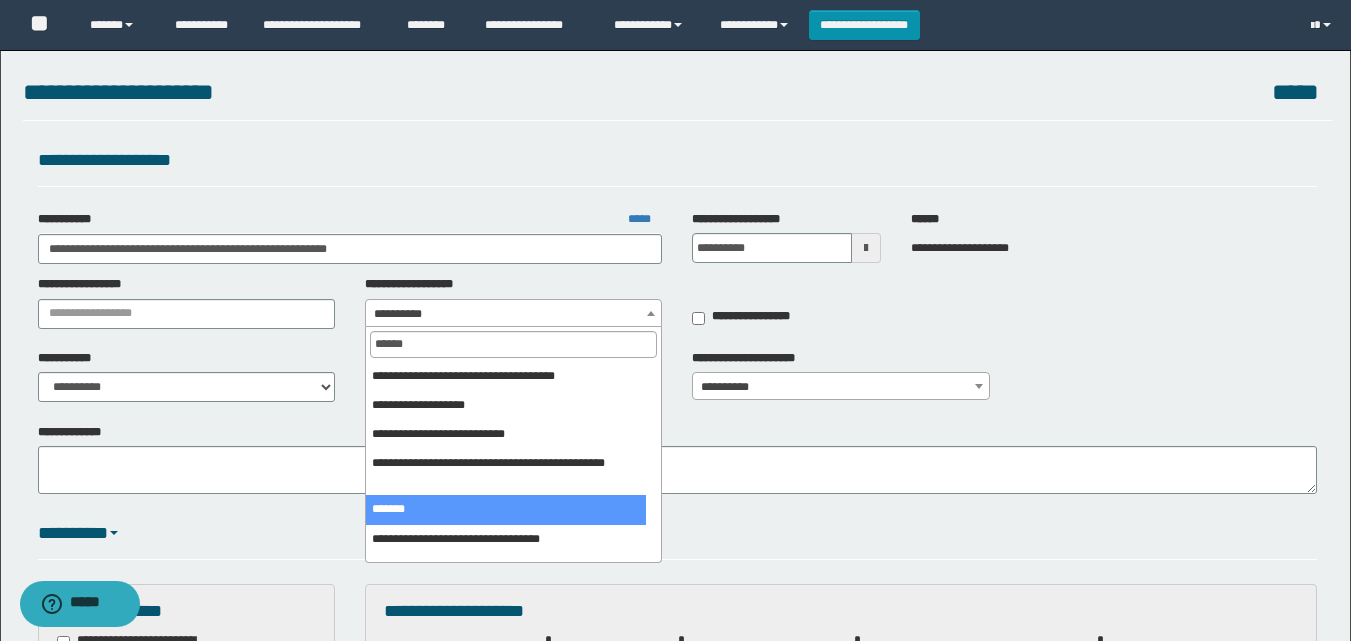 type on "******" 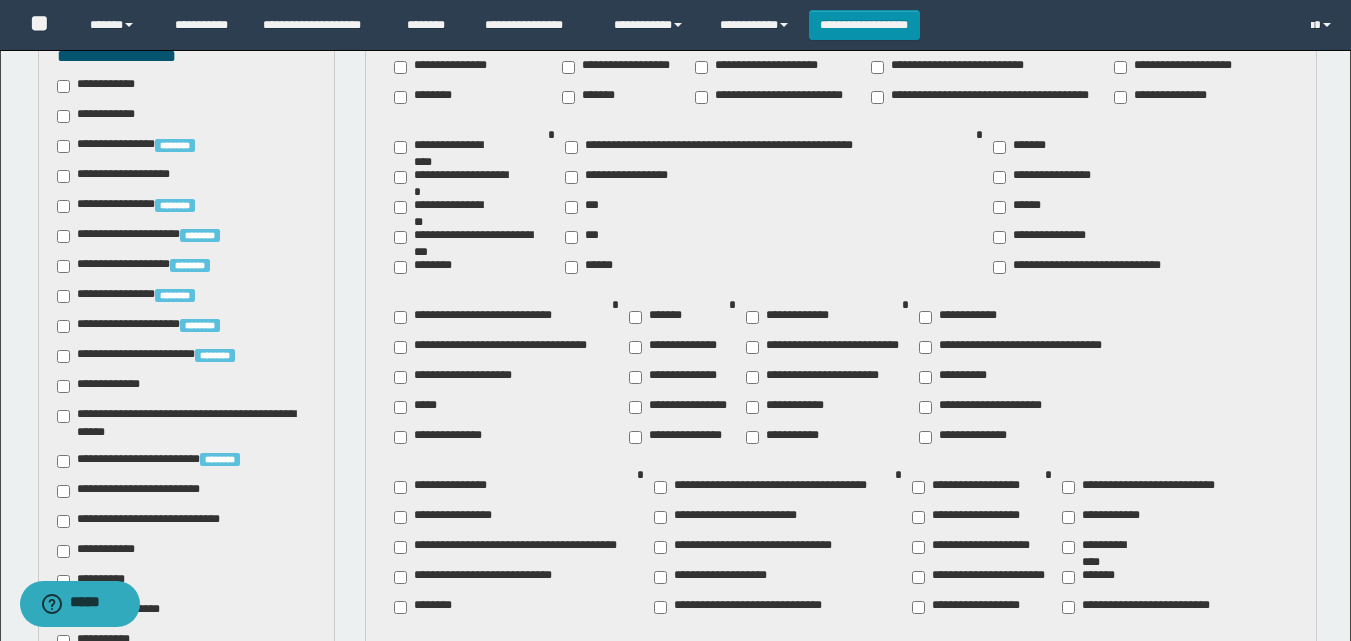scroll, scrollTop: 800, scrollLeft: 0, axis: vertical 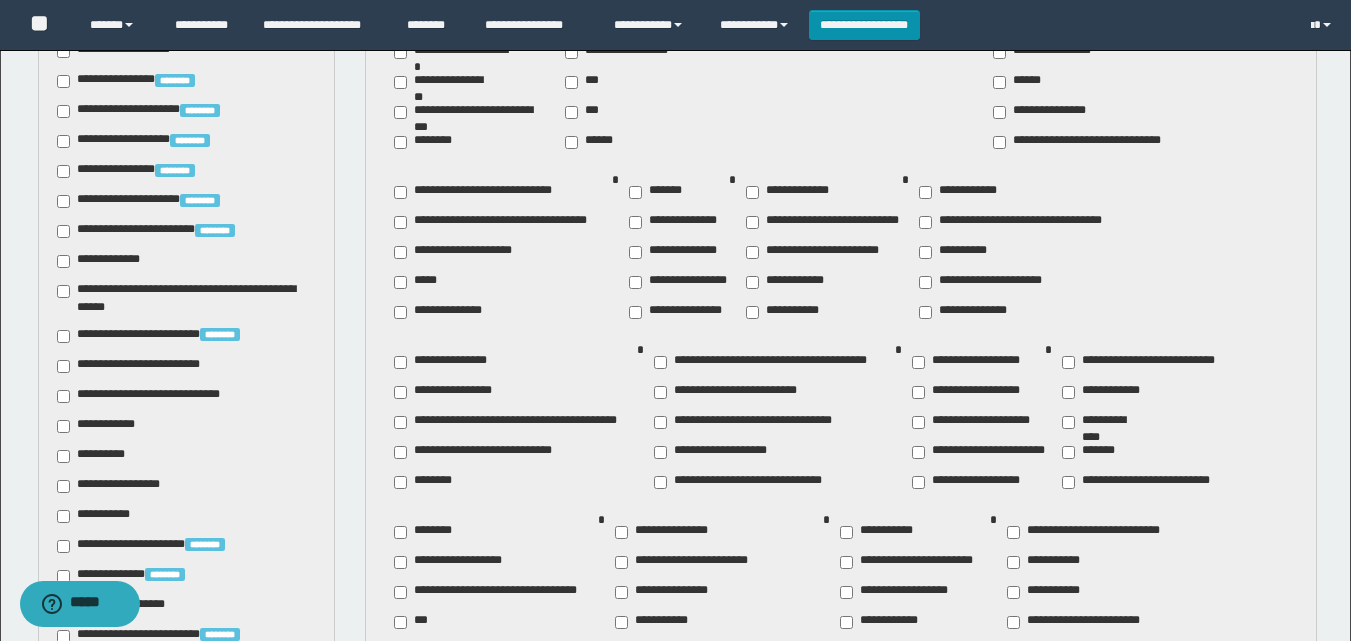 click on "**********" at bounding box center (101, 426) 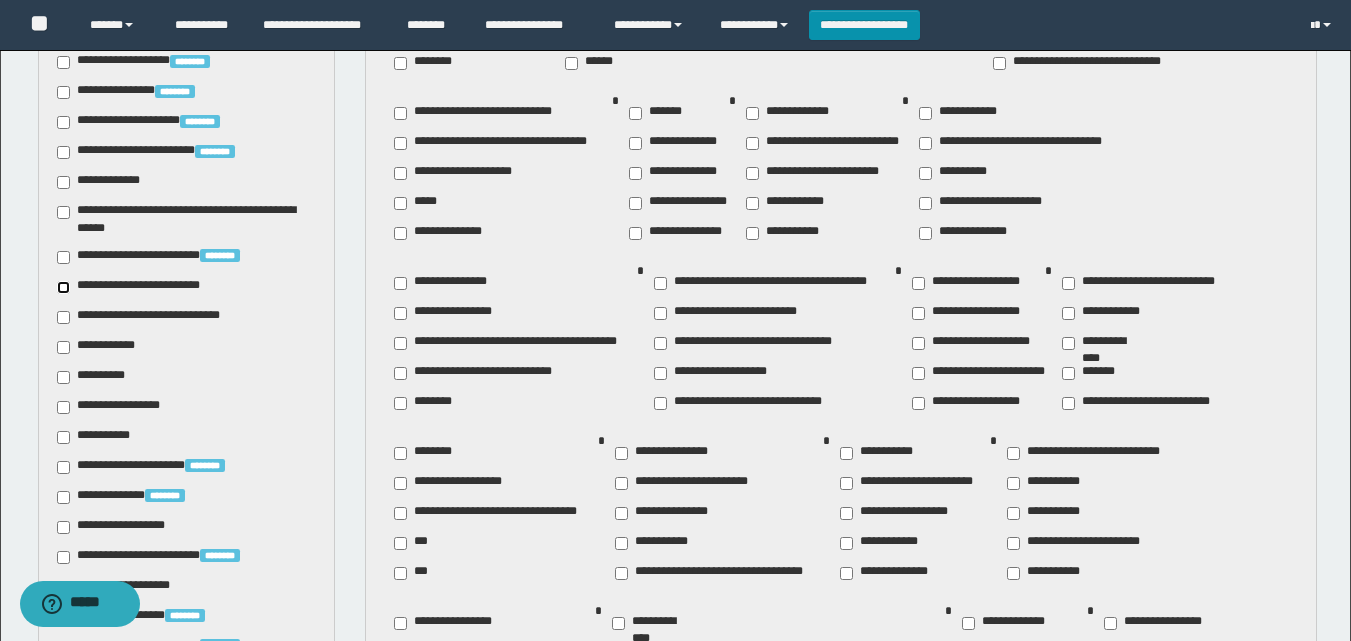 scroll, scrollTop: 1100, scrollLeft: 0, axis: vertical 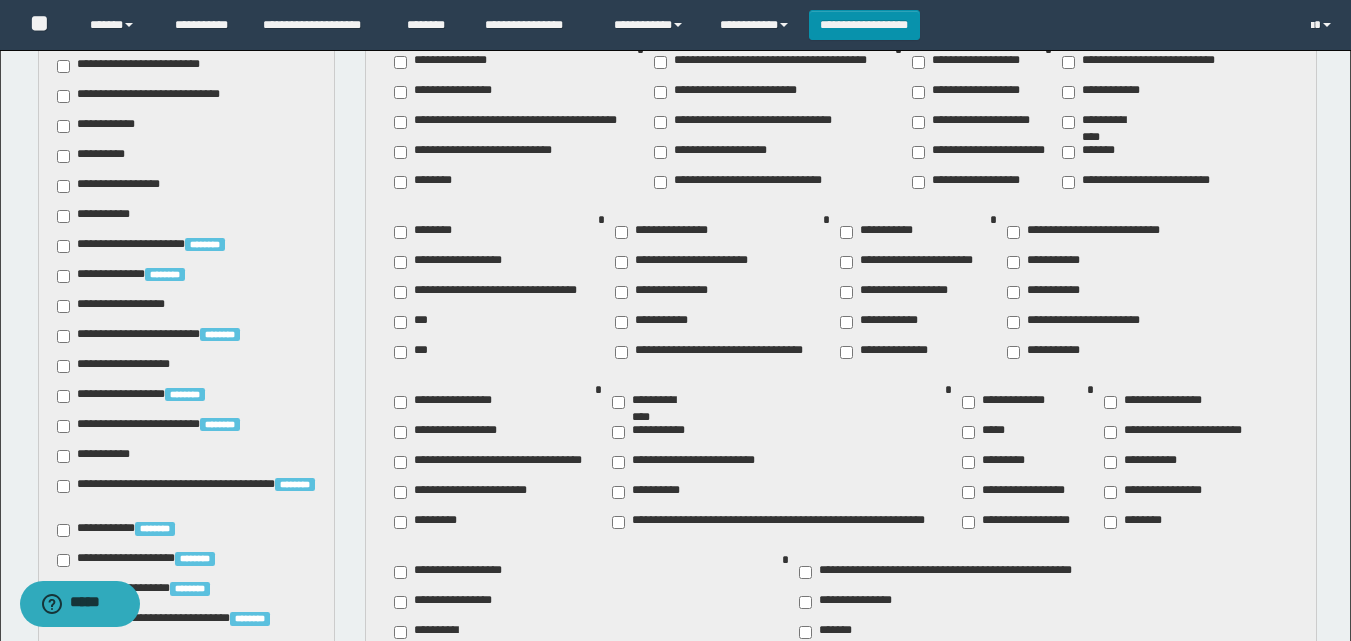 click on "**********" at bounding box center (97, 456) 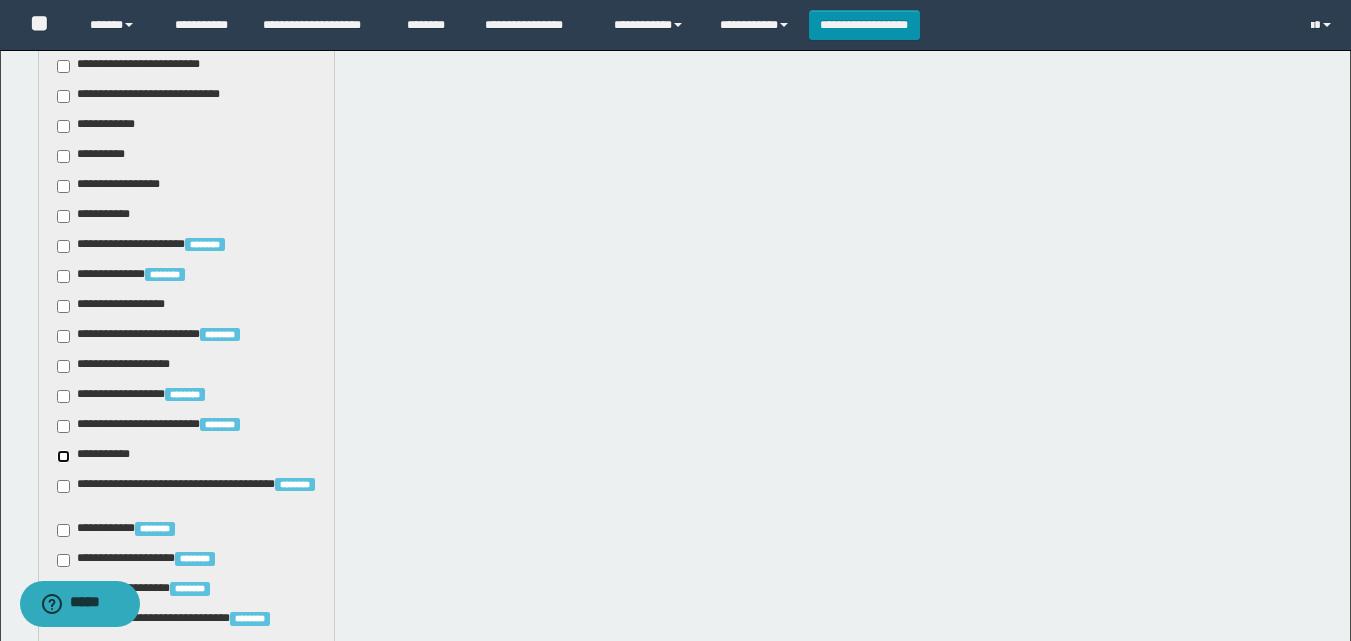 scroll, scrollTop: 800, scrollLeft: 0, axis: vertical 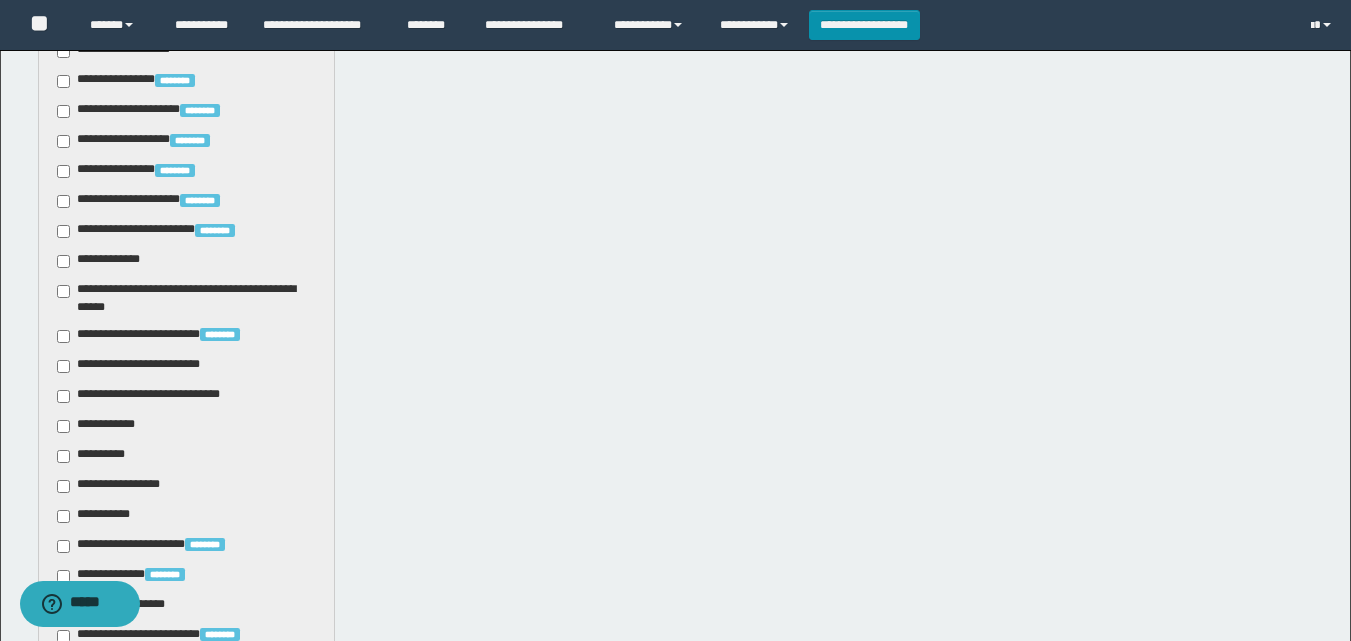 click on "**********" at bounding box center (143, 366) 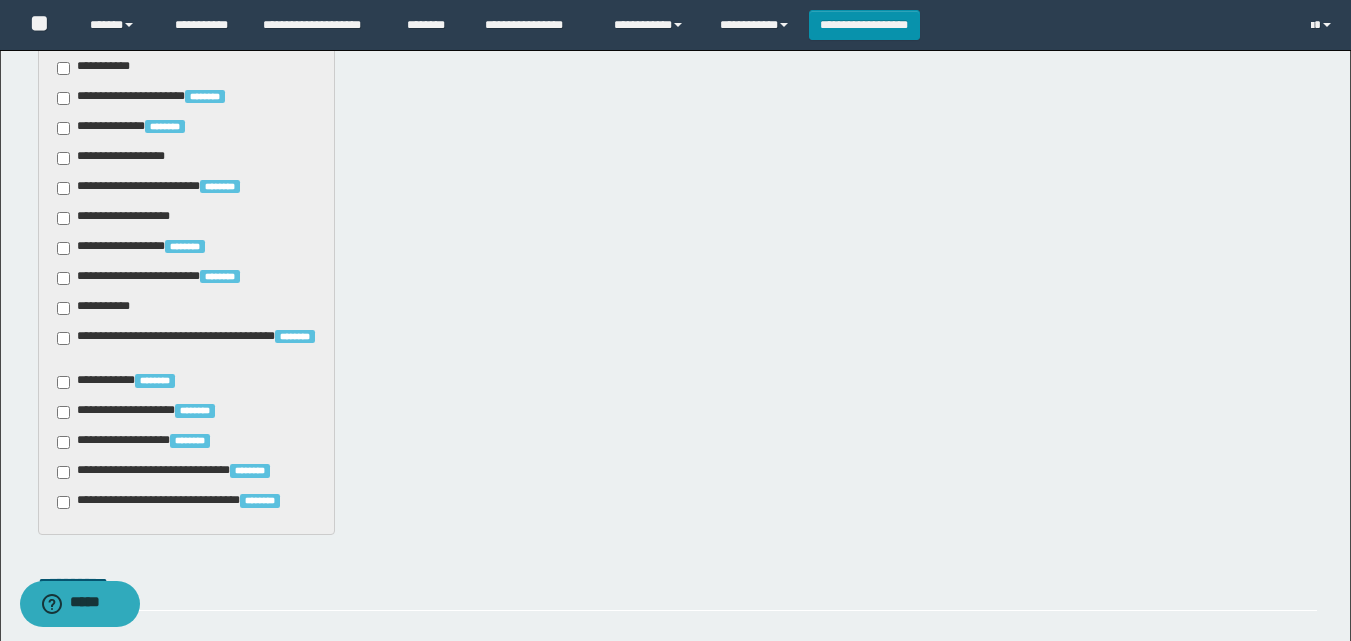 scroll, scrollTop: 1400, scrollLeft: 0, axis: vertical 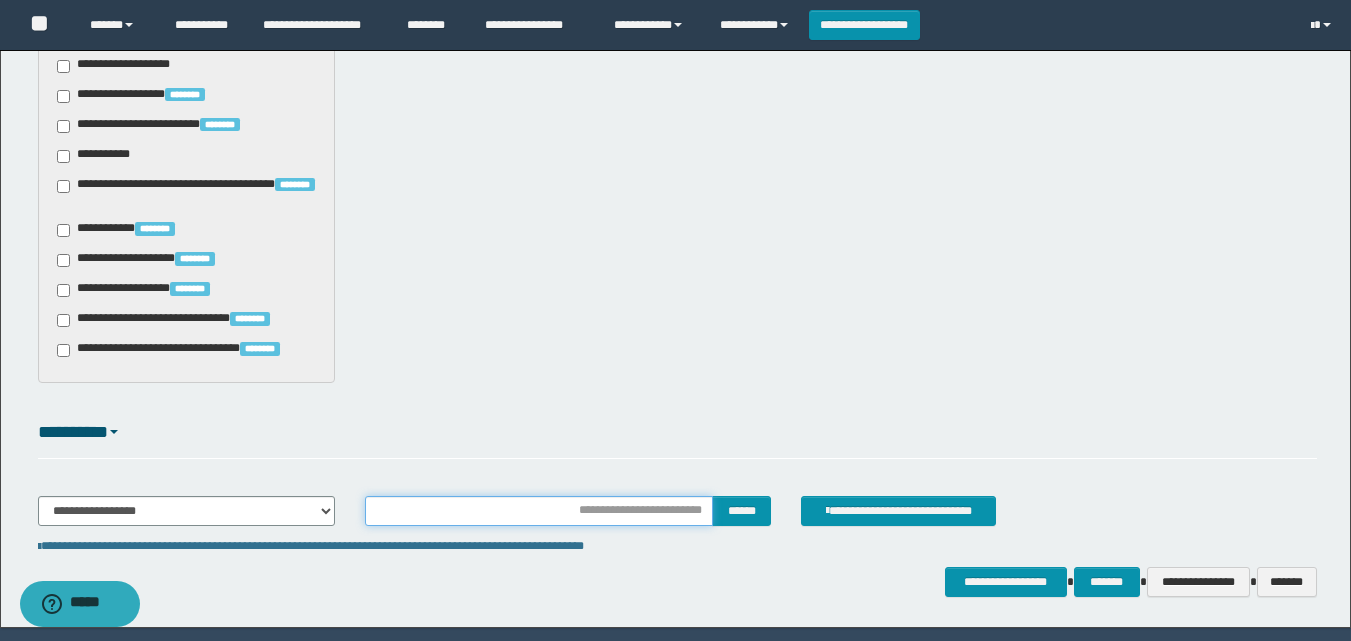 click at bounding box center [539, 511] 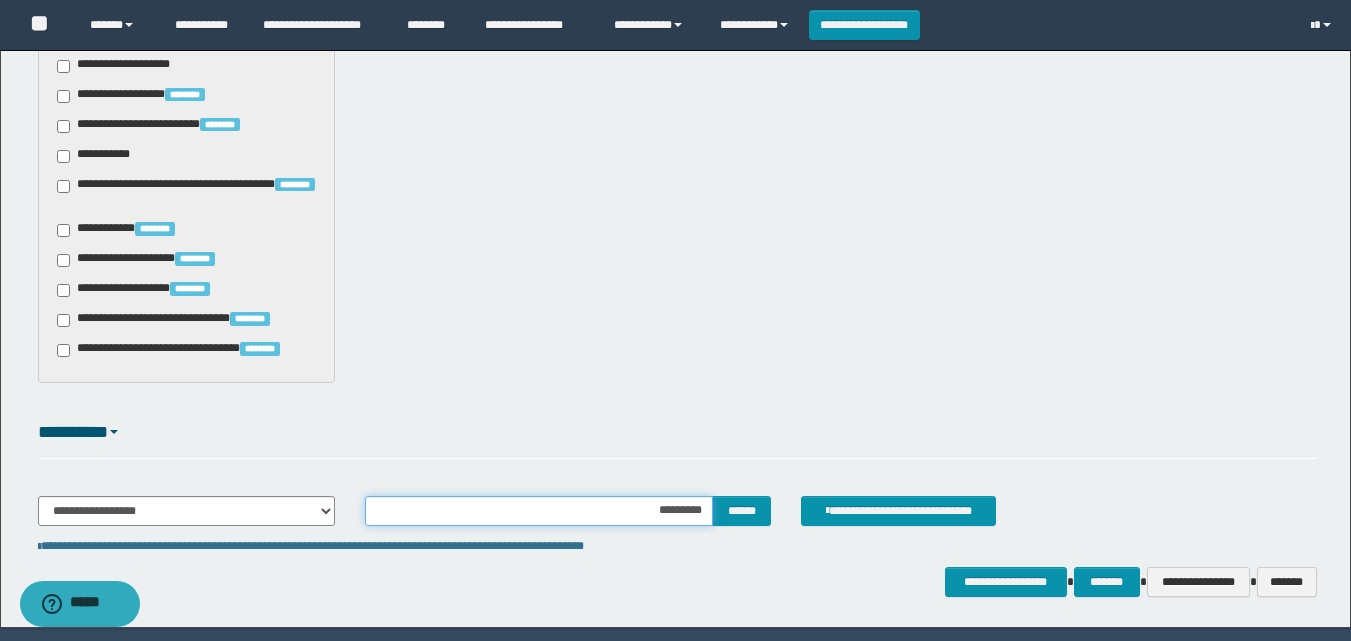 type on "**********" 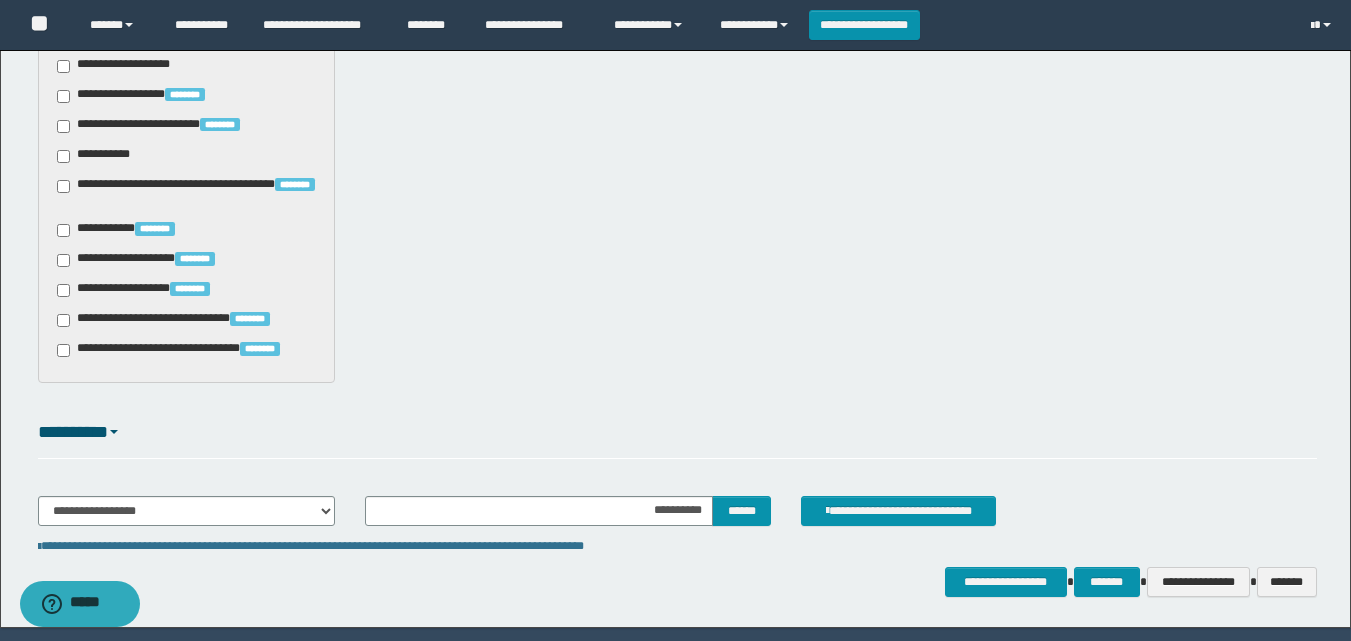 click on "**********" at bounding box center [677, 519] 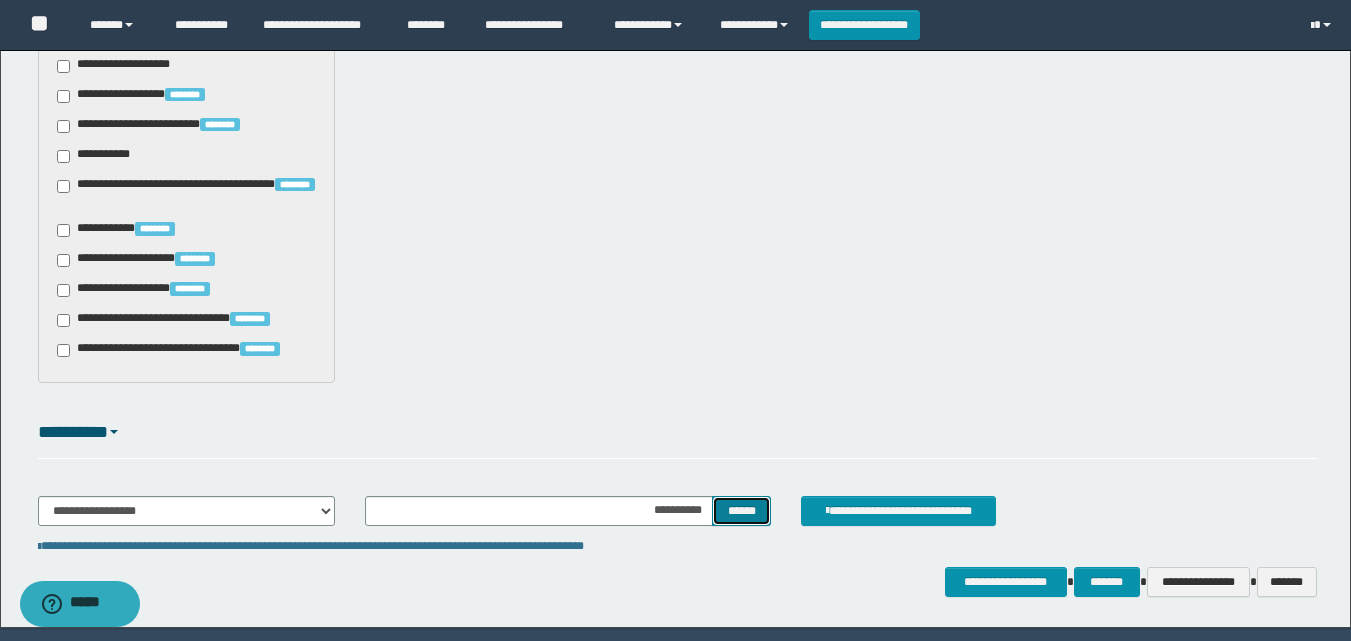 click on "******" at bounding box center (741, 511) 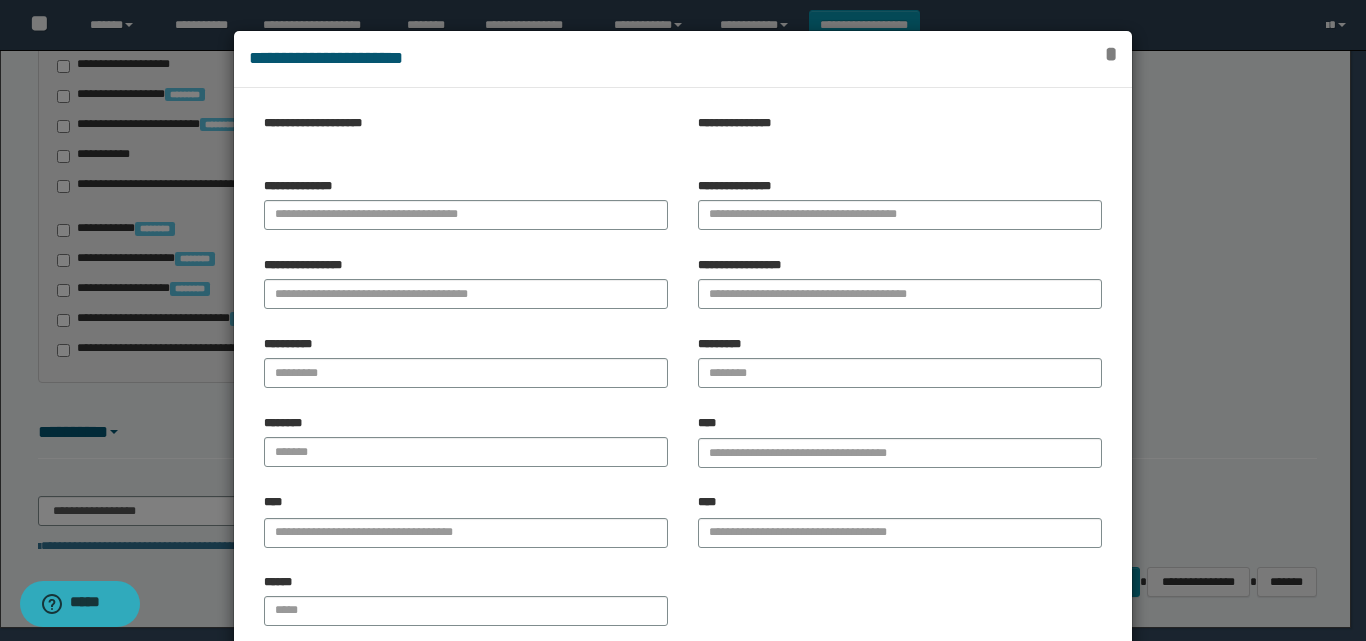 click on "*" at bounding box center (1111, 54) 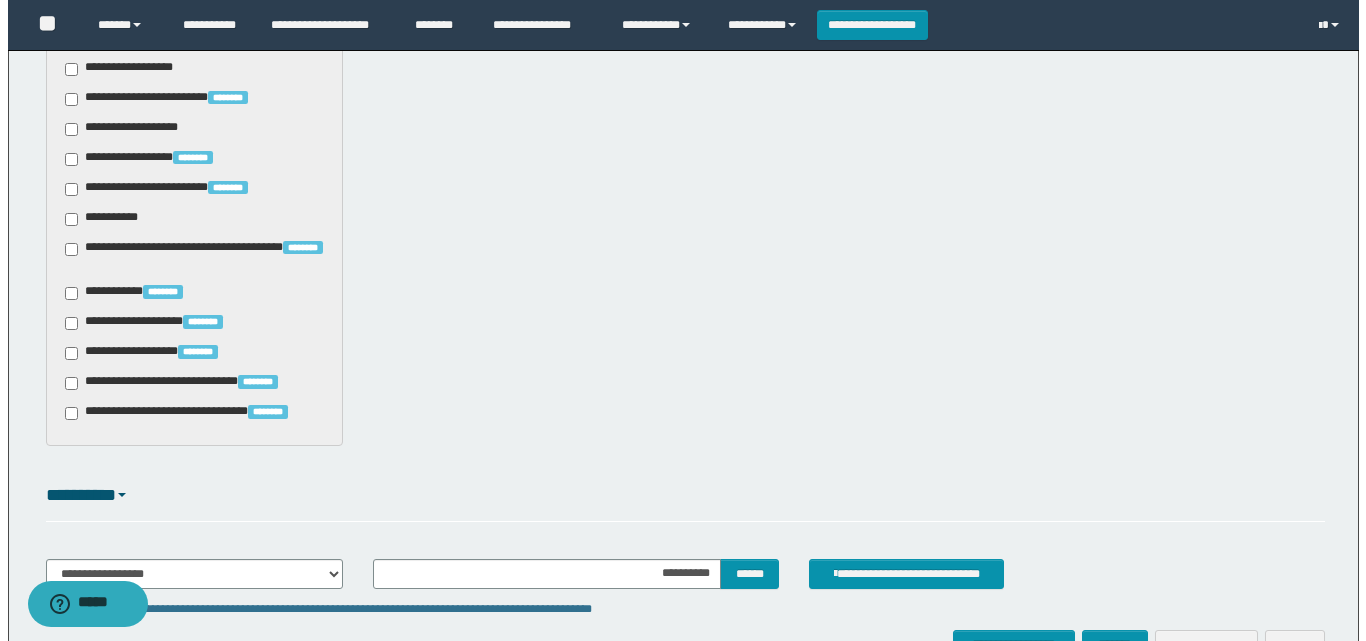 scroll, scrollTop: 1461, scrollLeft: 0, axis: vertical 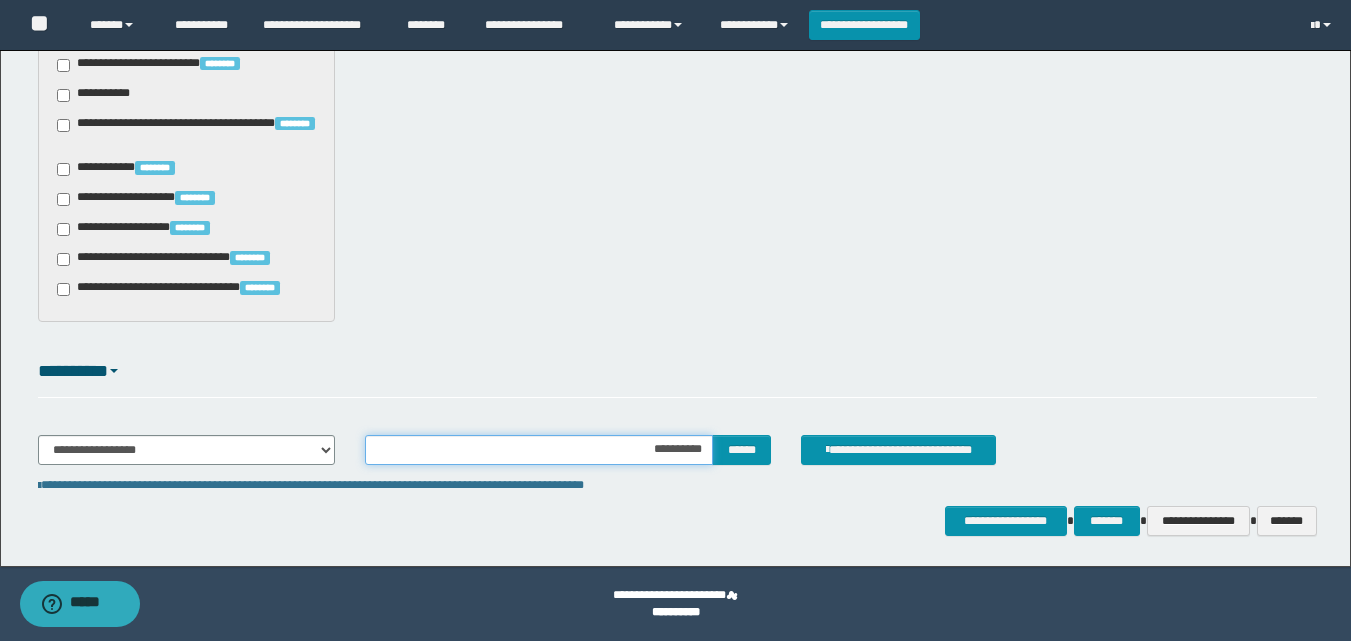 click on "**********" at bounding box center [539, 450] 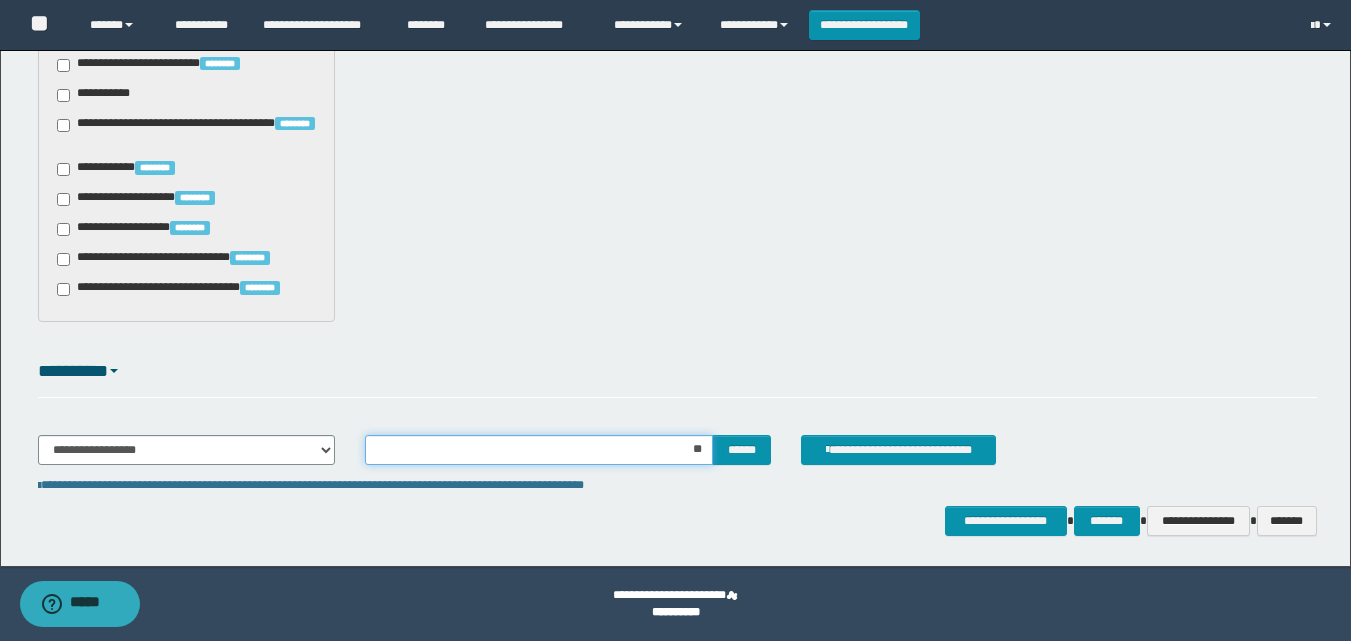 type on "*" 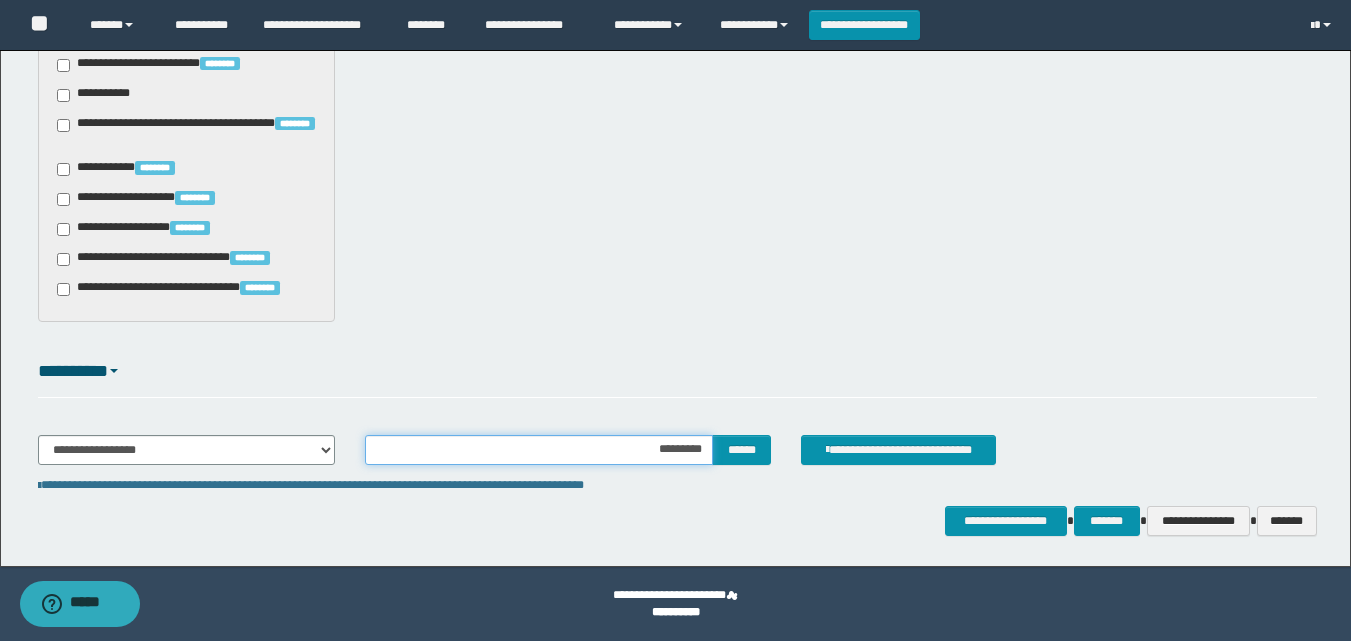 type on "**********" 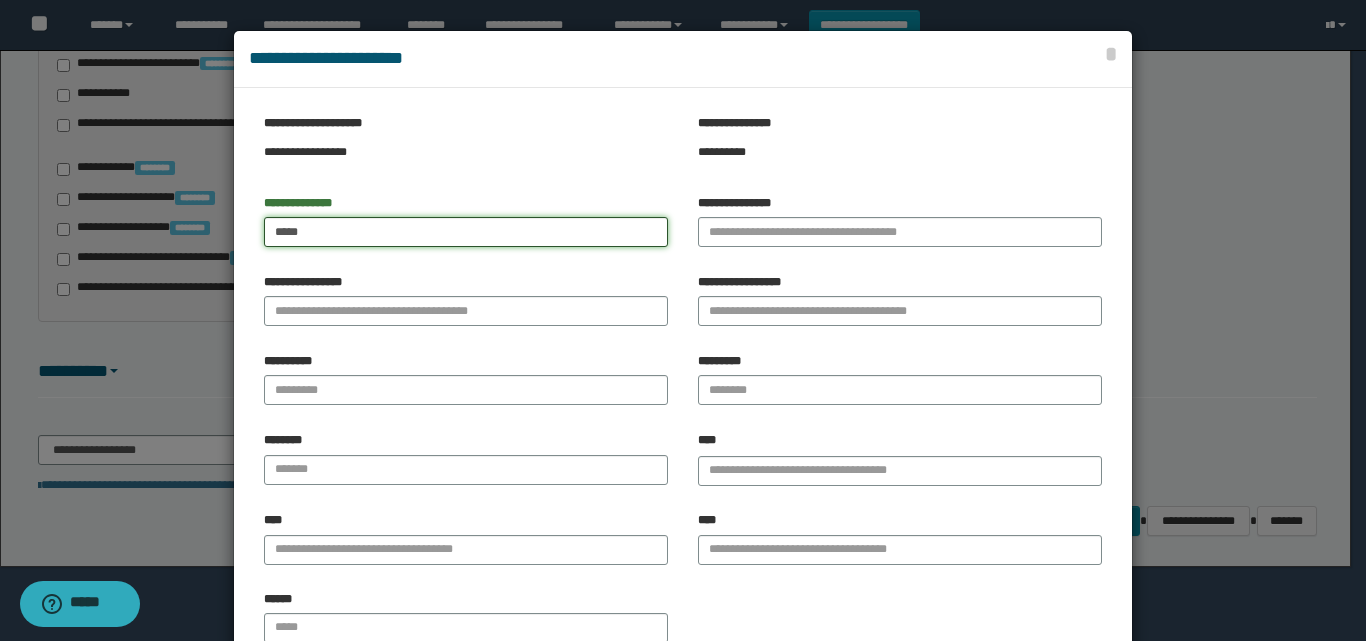 type on "*****" 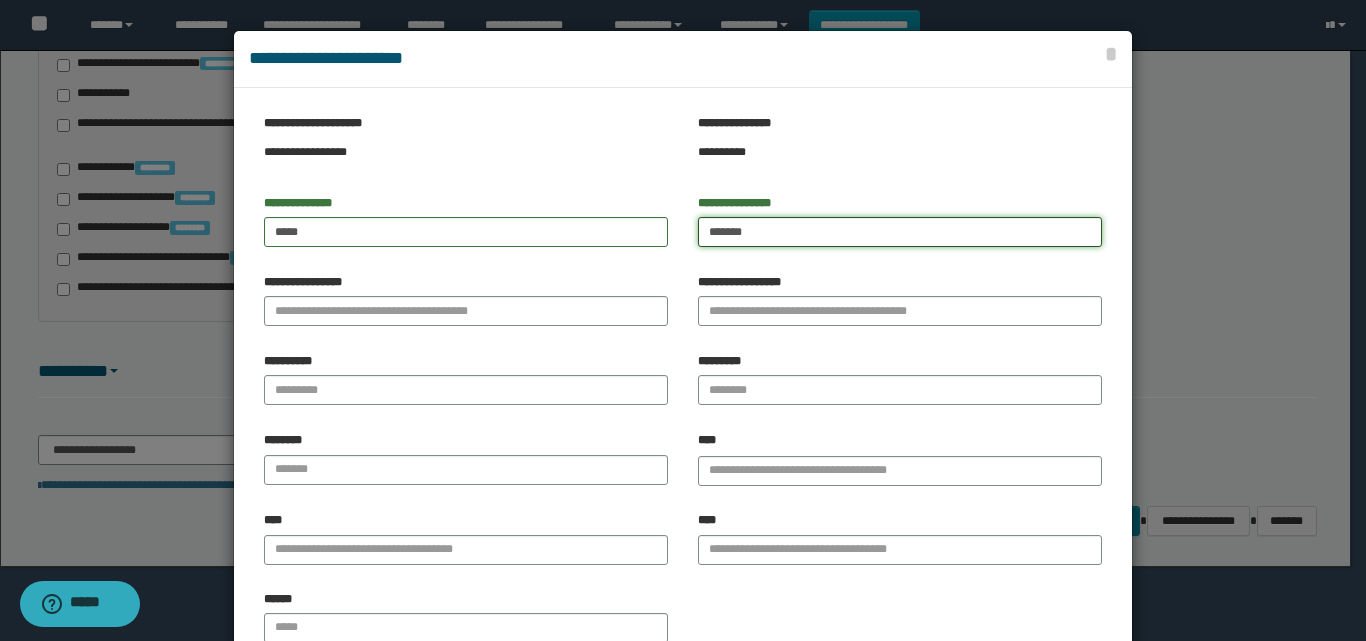 type on "*******" 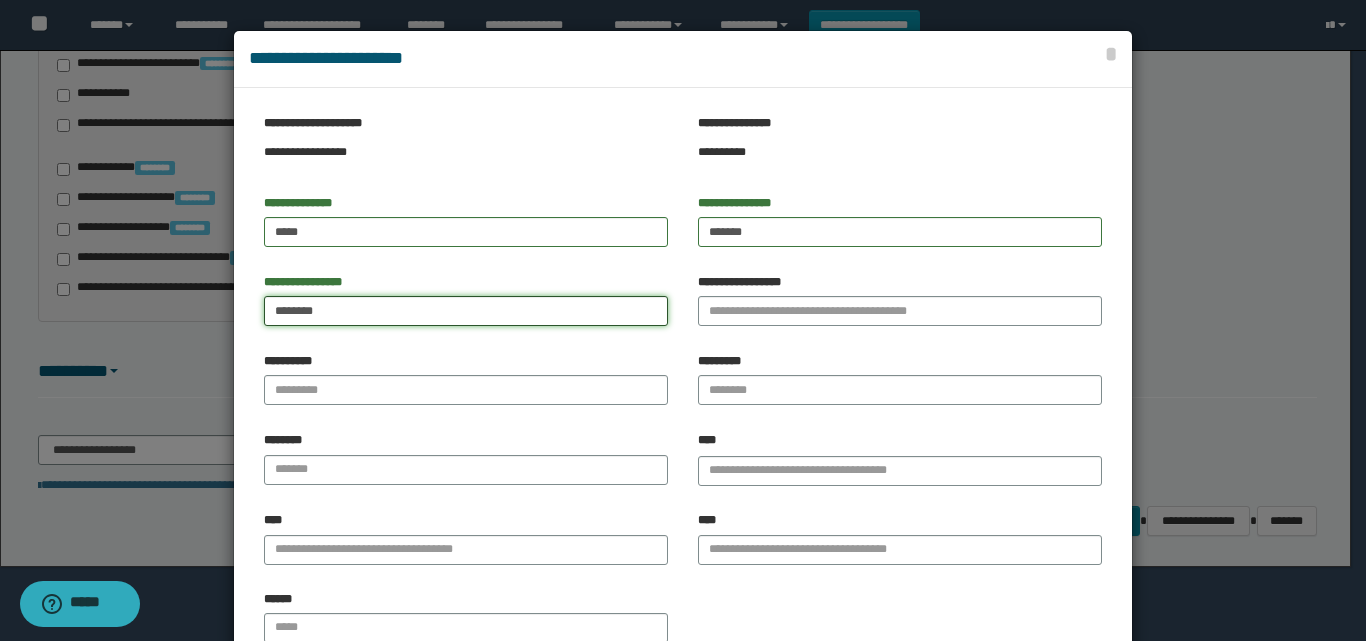 type on "********" 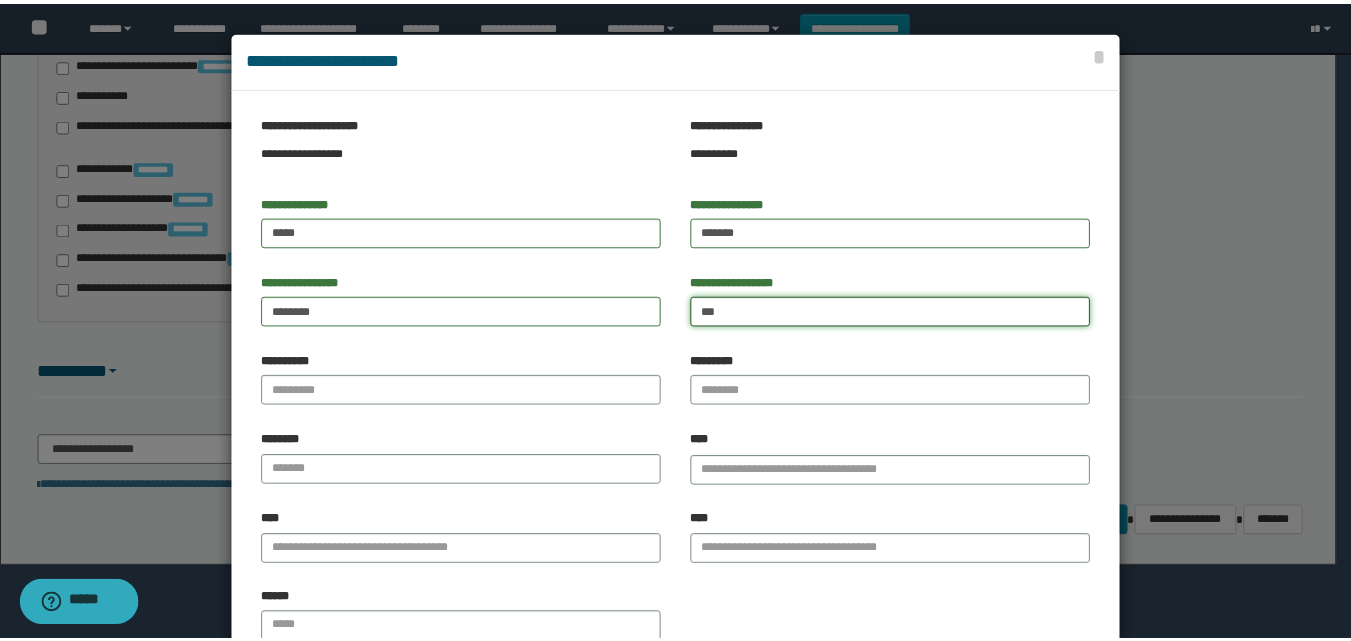scroll, scrollTop: 136, scrollLeft: 0, axis: vertical 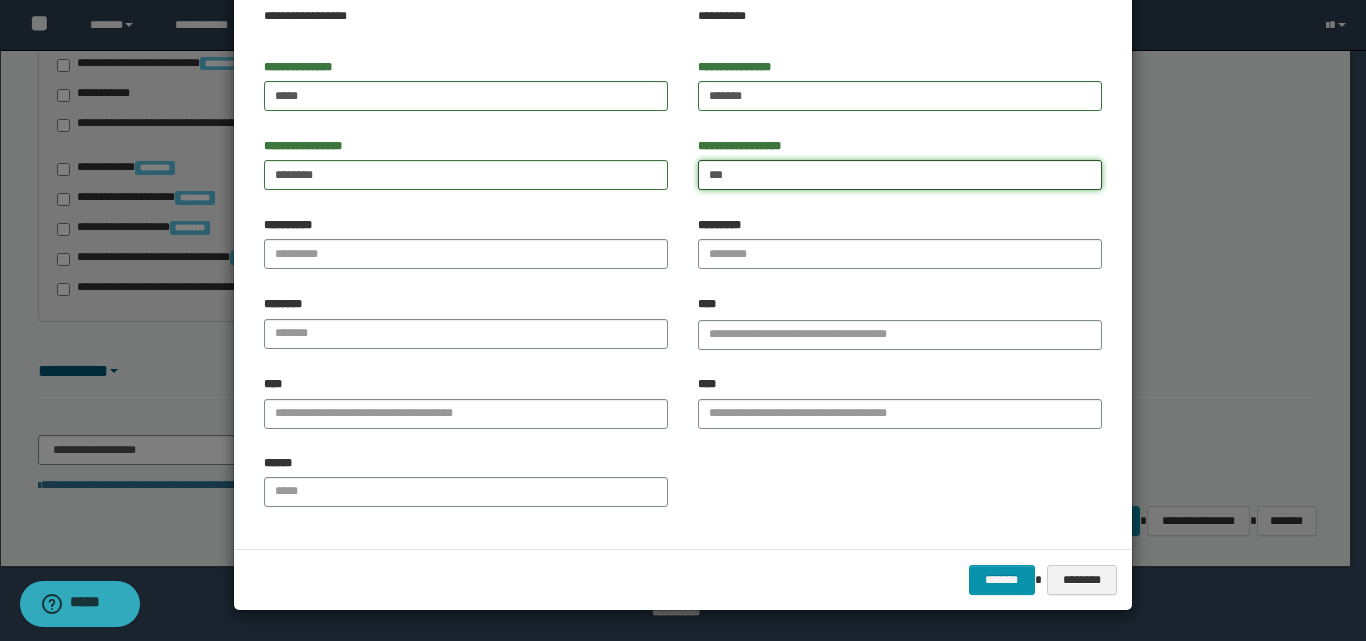 type on "***" 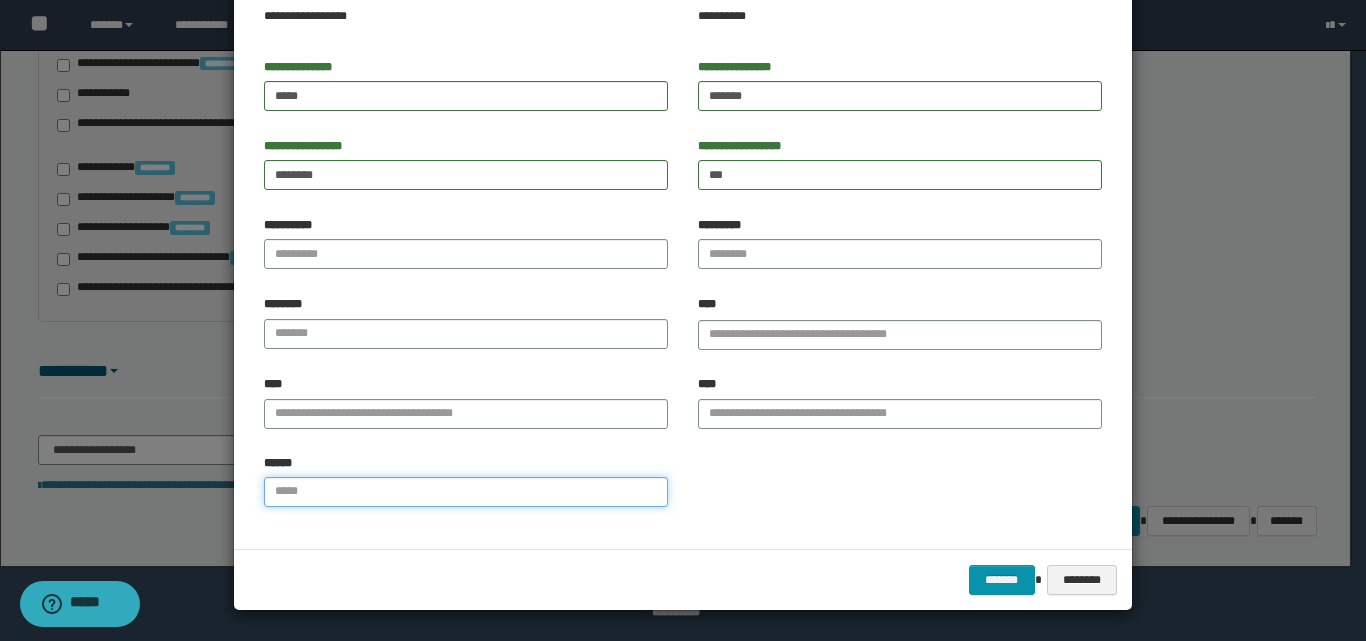 click on "******" at bounding box center [466, 492] 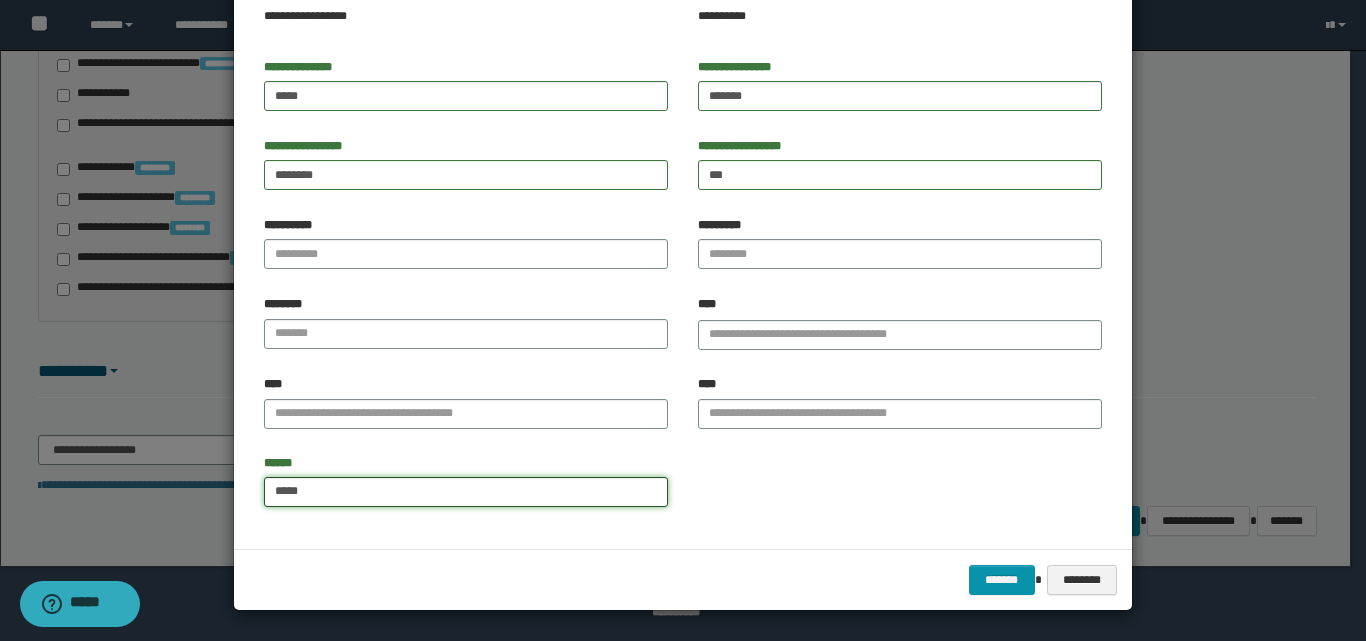 type on "**********" 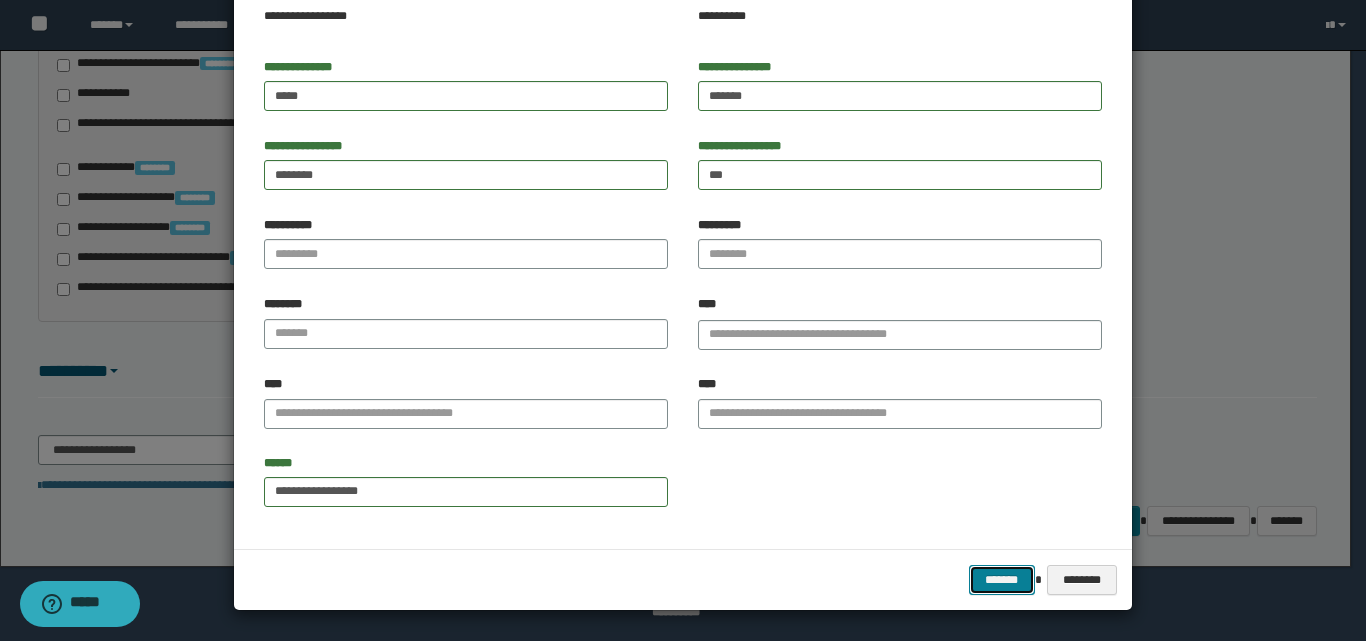 click on "*******" at bounding box center [1002, 580] 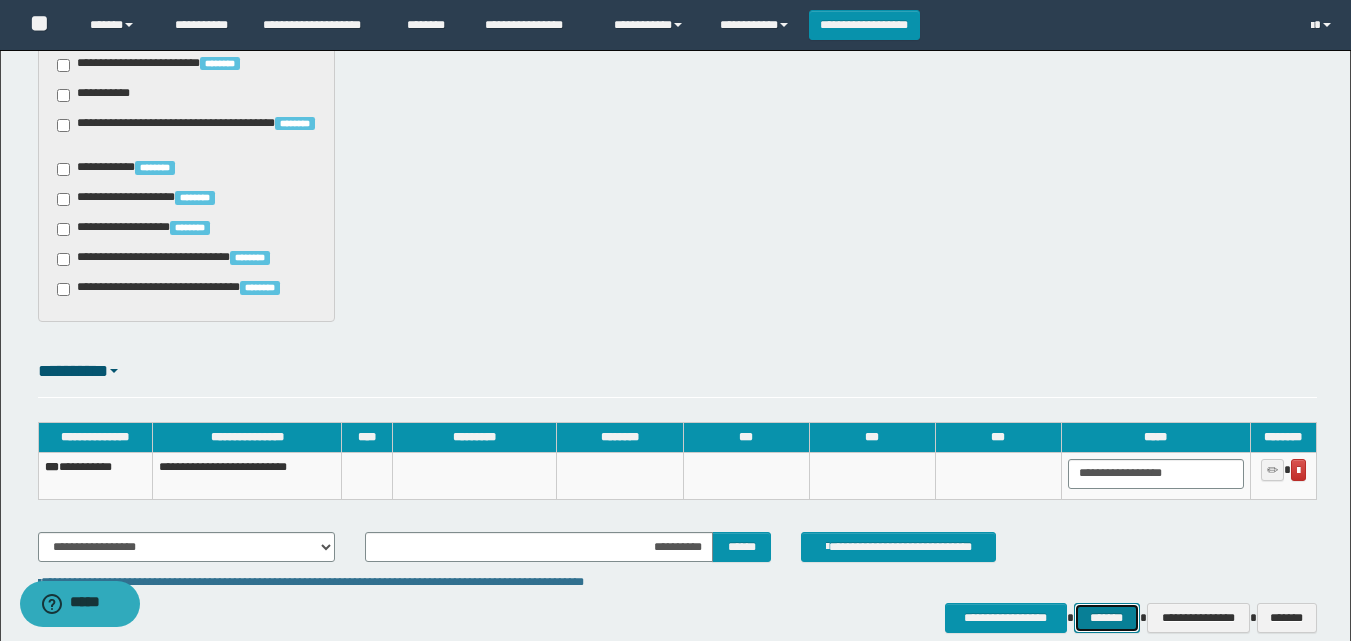 click on "*******" at bounding box center (1107, 618) 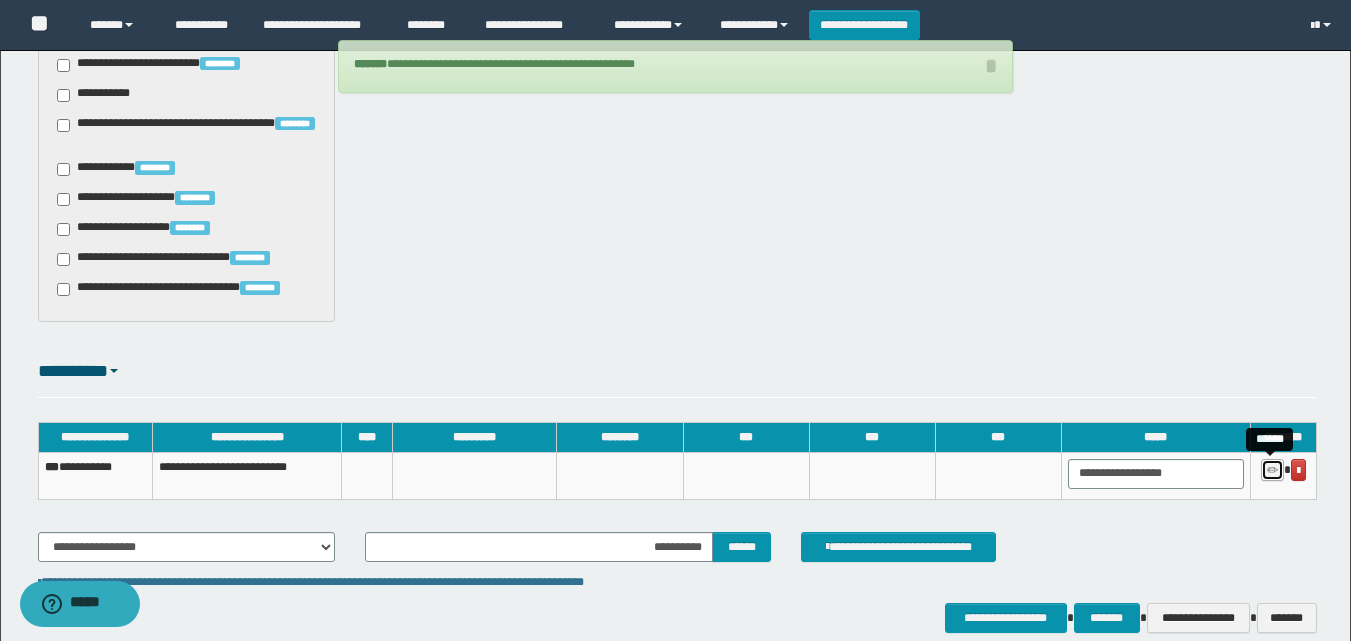 click at bounding box center (1272, 470) 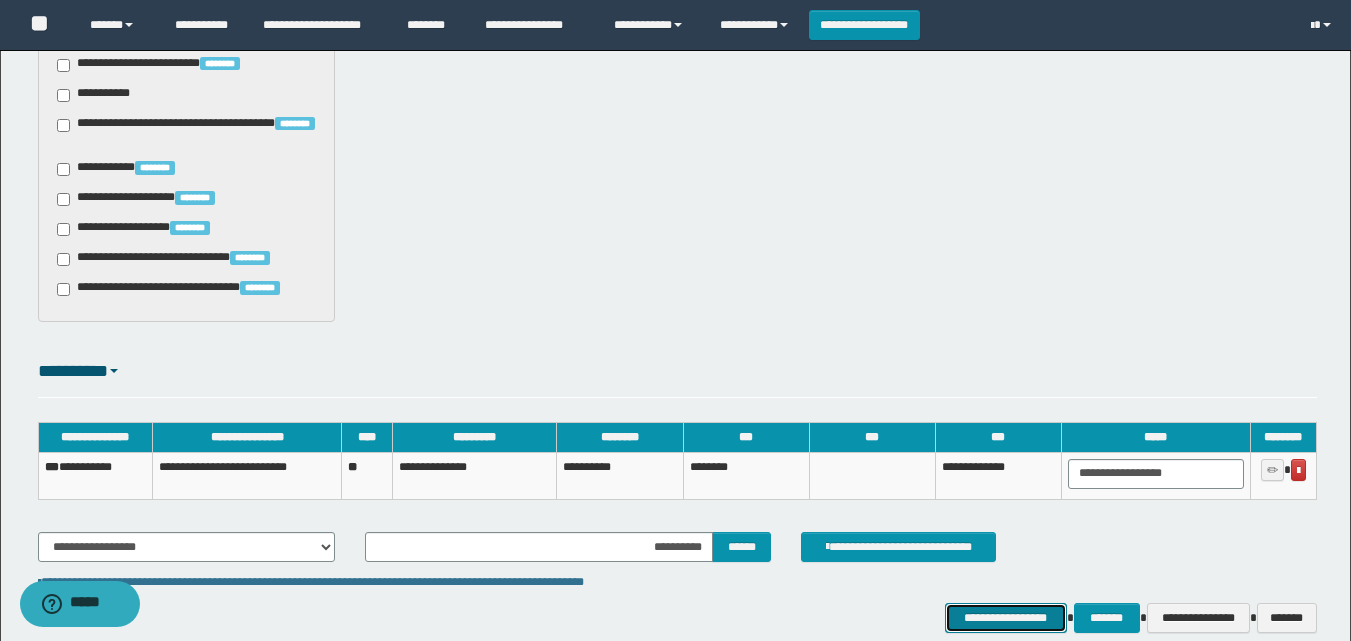 click on "**********" at bounding box center [1006, 618] 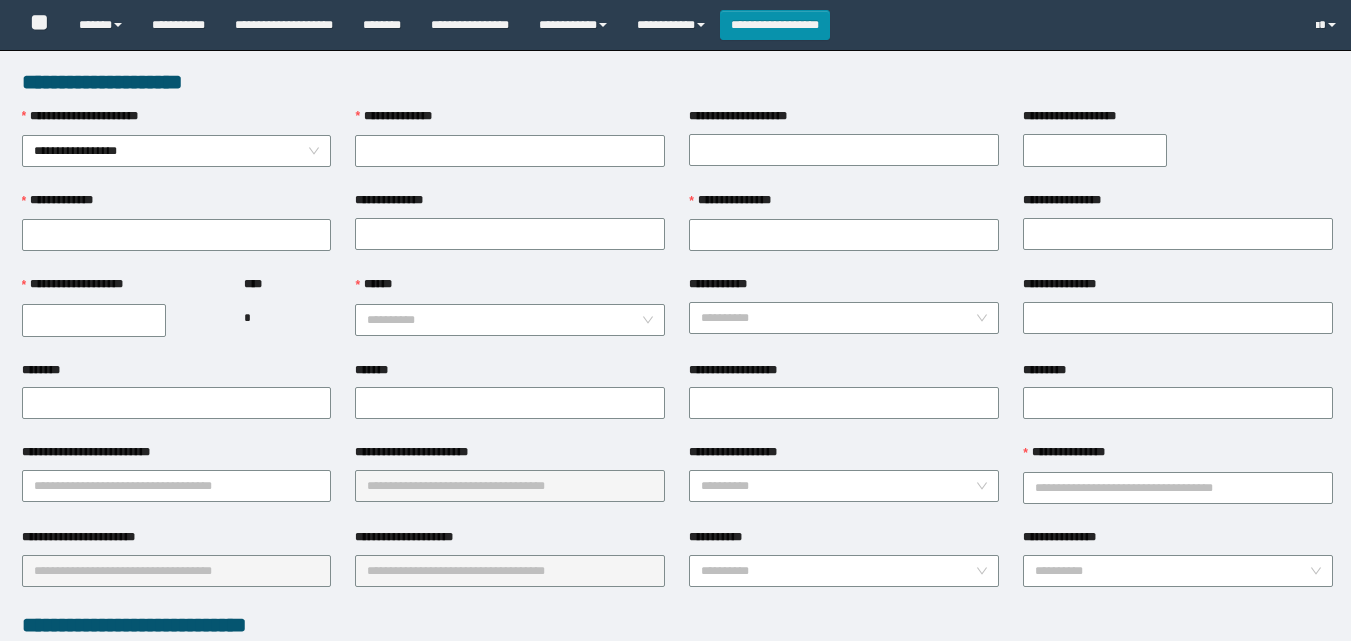 scroll, scrollTop: 0, scrollLeft: 0, axis: both 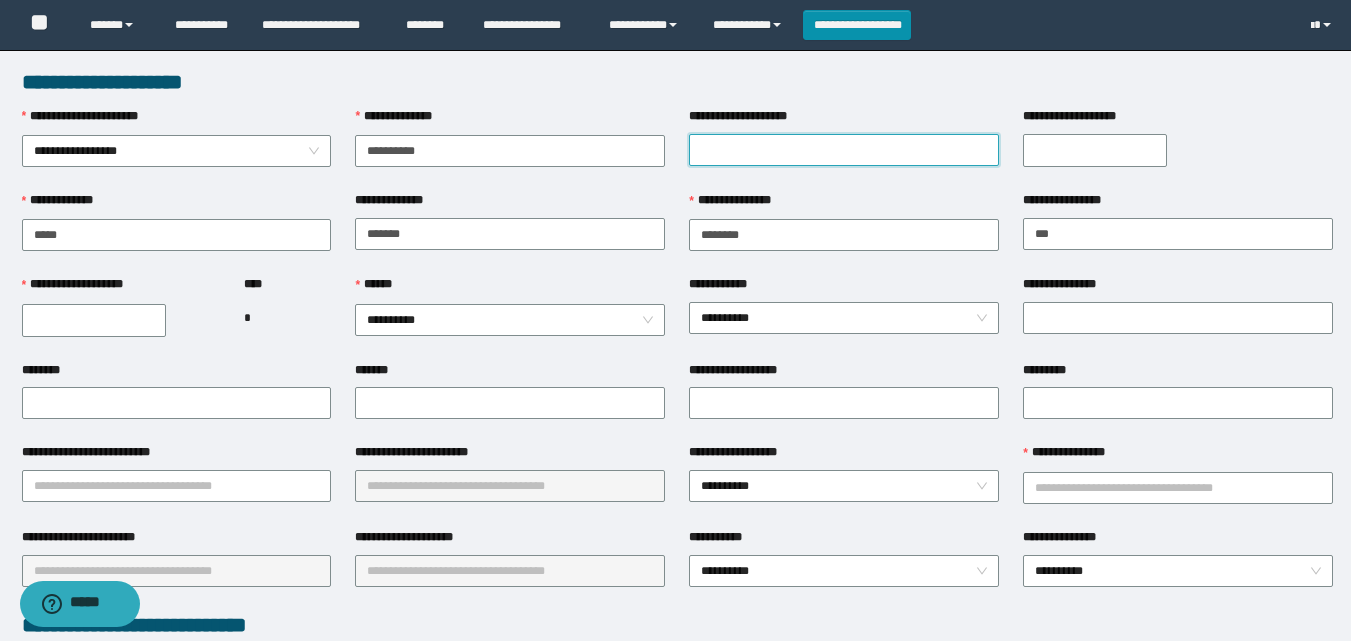 click on "**********" at bounding box center [844, 150] 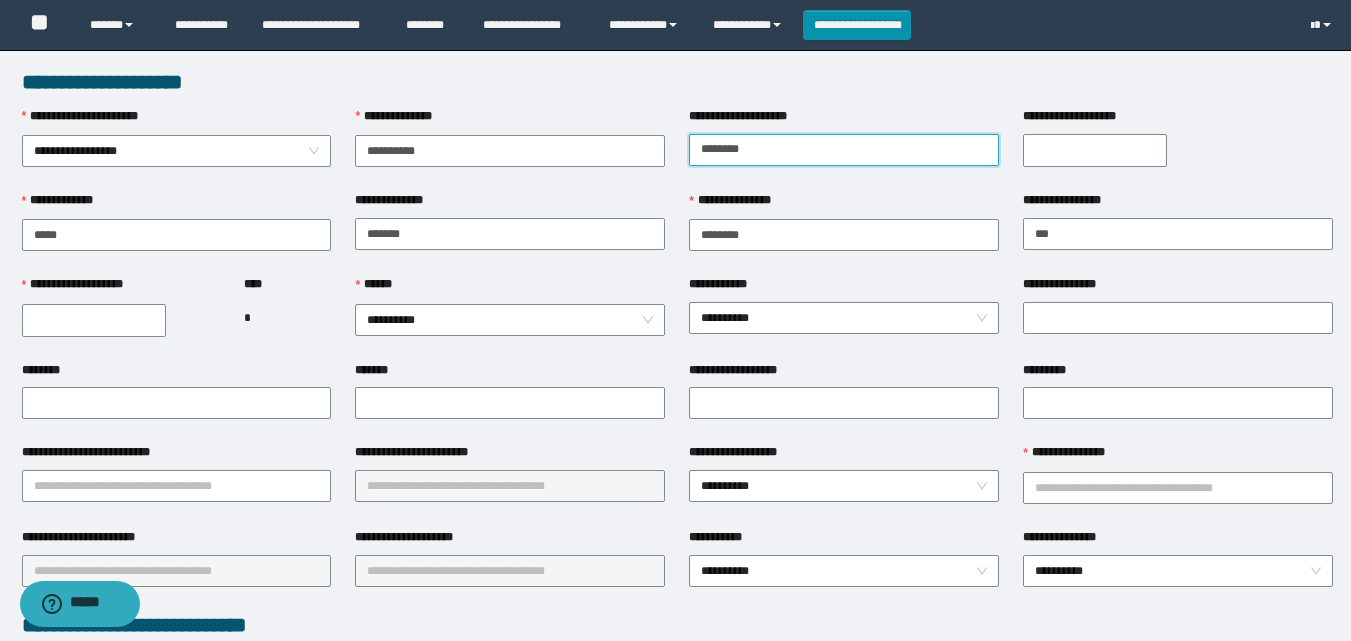 type on "**********" 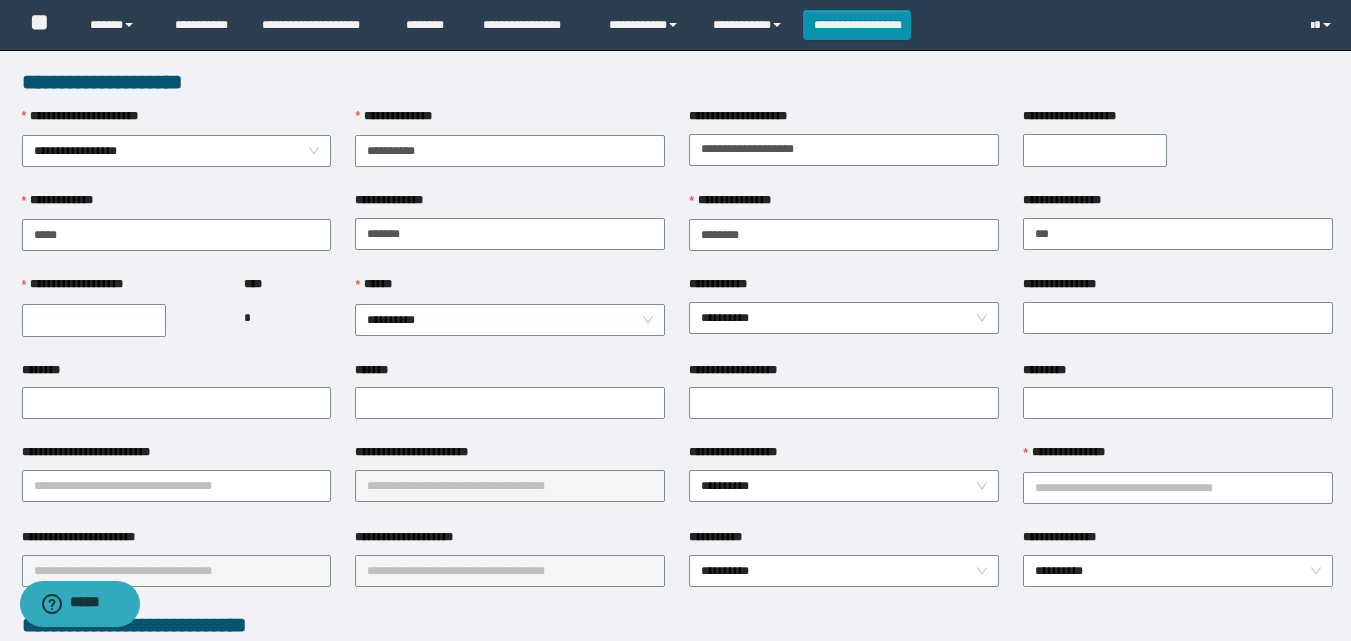 click on "**********" at bounding box center (1095, 150) 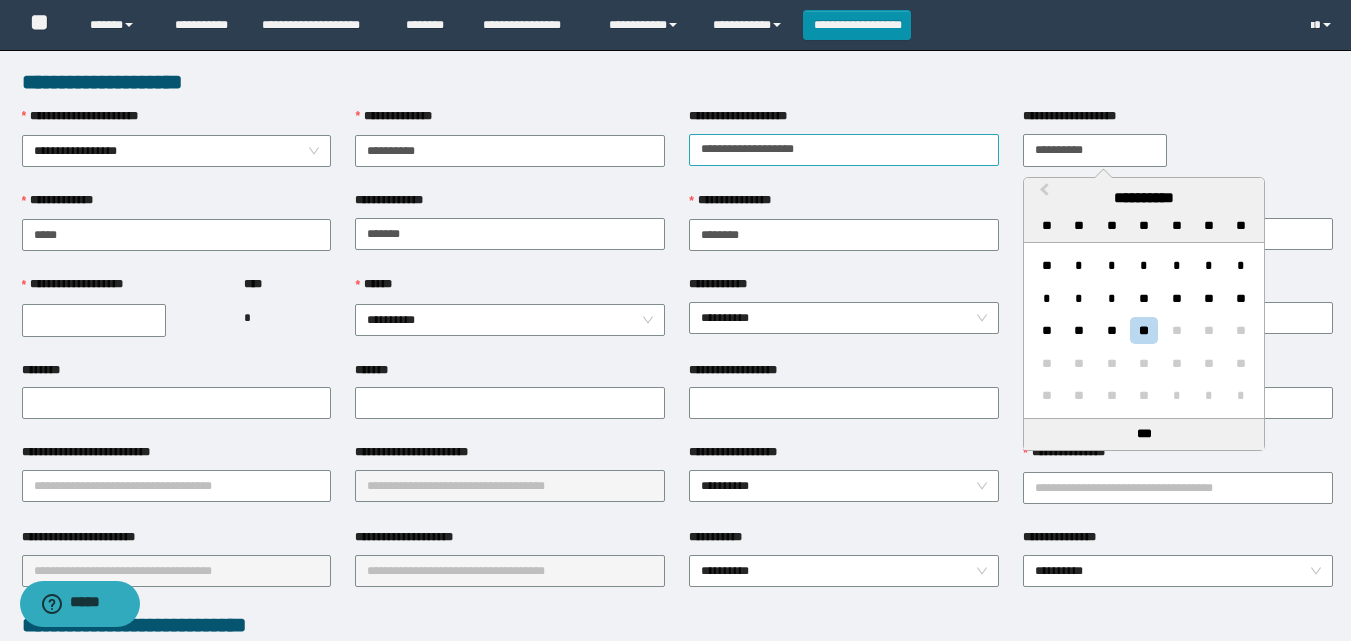 drag, startPoint x: 1152, startPoint y: 149, endPoint x: 812, endPoint y: 152, distance: 340.01324 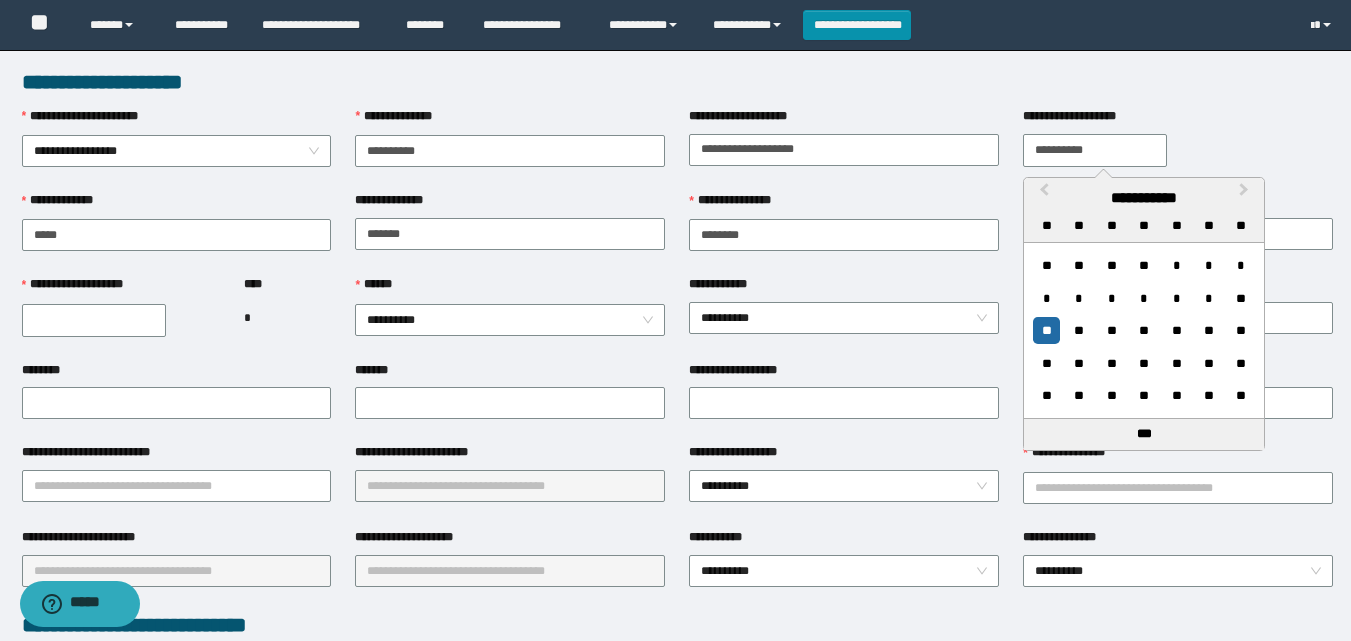 type on "**********" 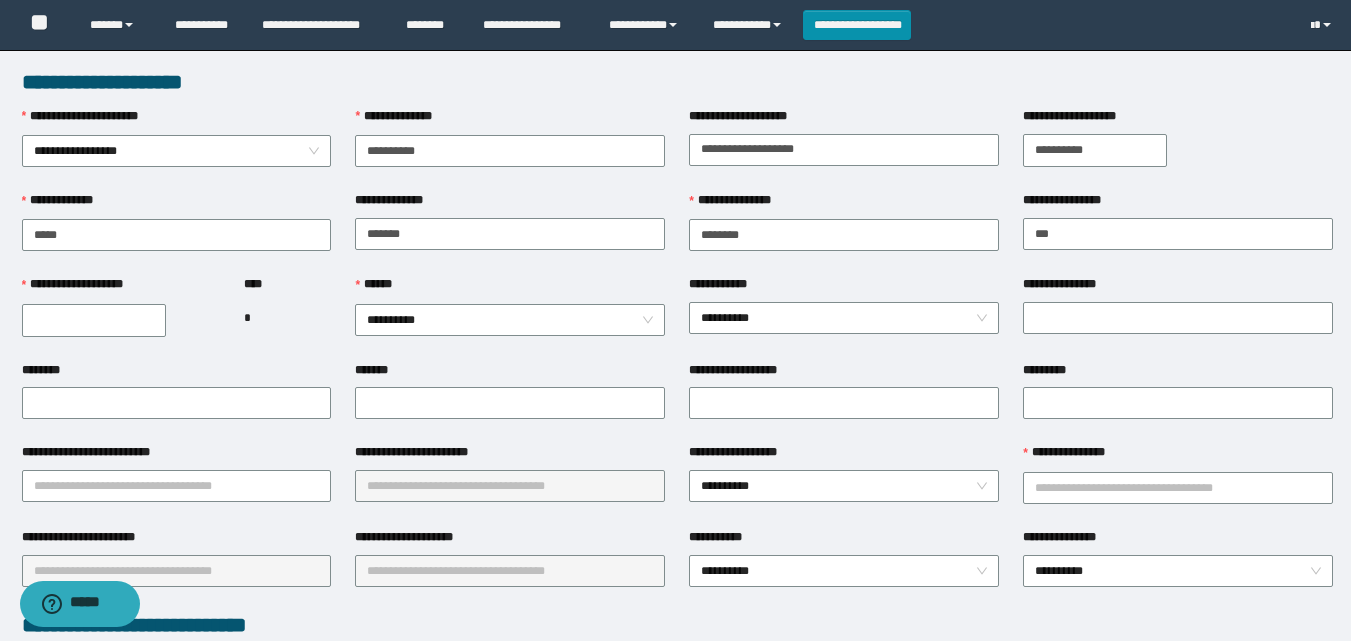click on "**********" at bounding box center (94, 320) 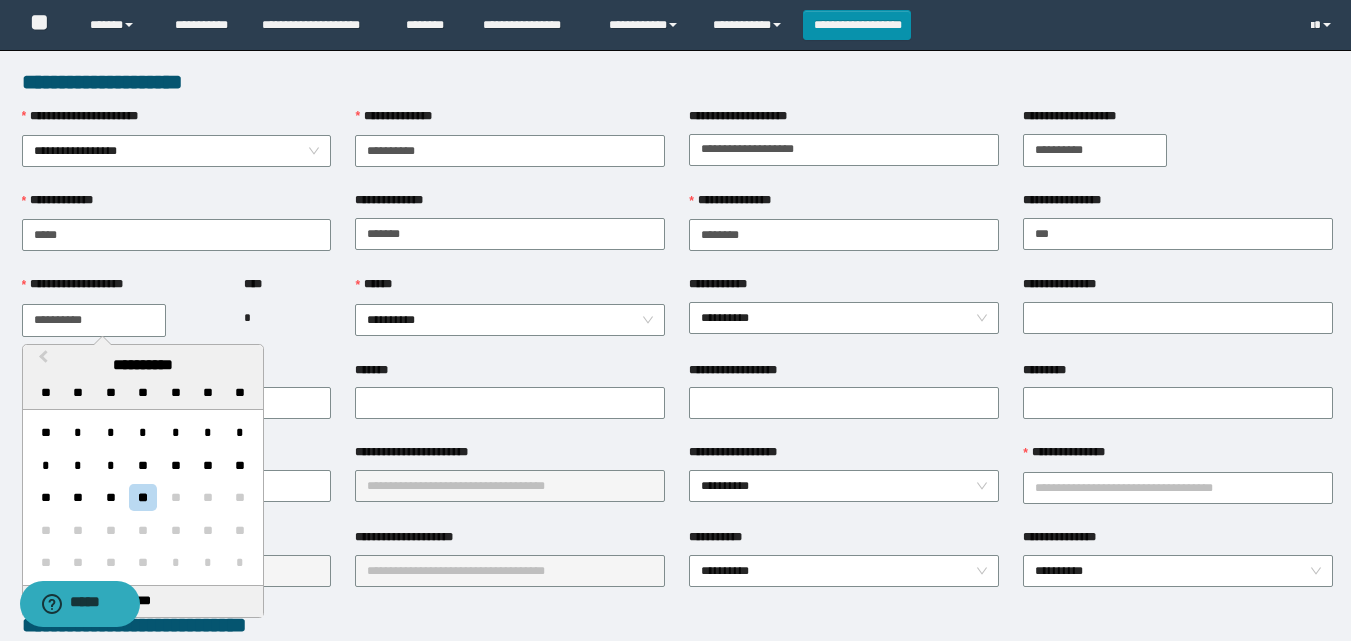 drag, startPoint x: 153, startPoint y: 316, endPoint x: 0, endPoint y: 317, distance: 153.00327 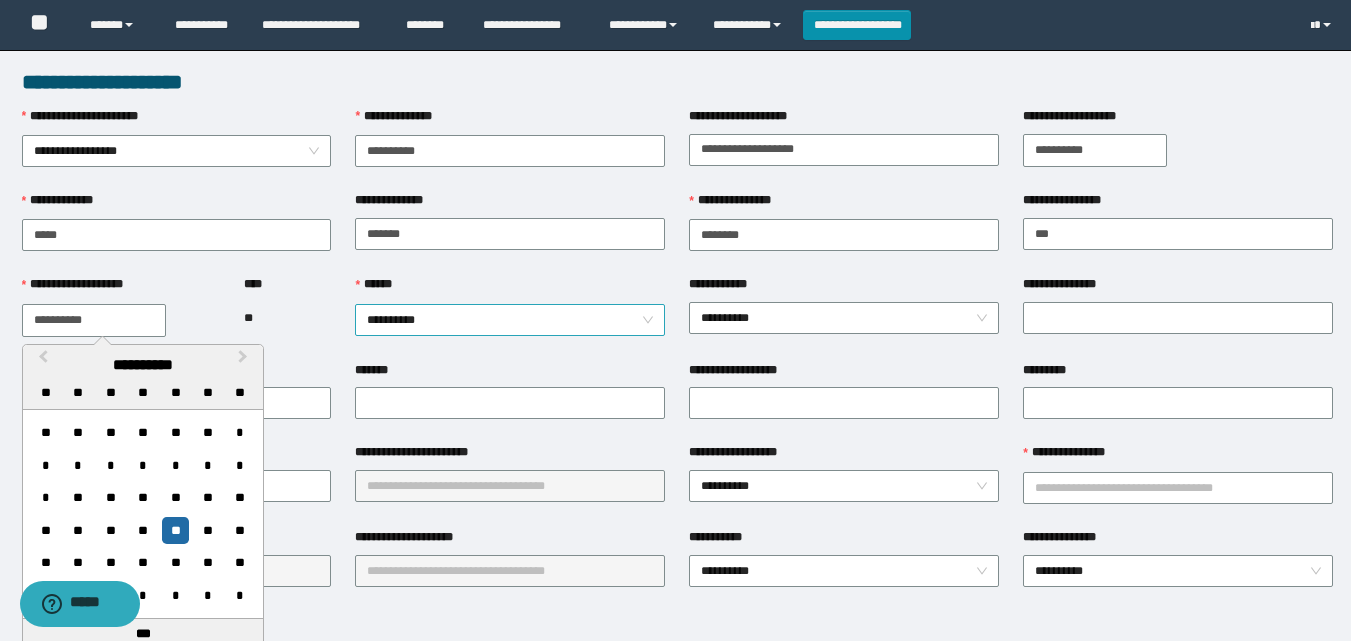 type on "**********" 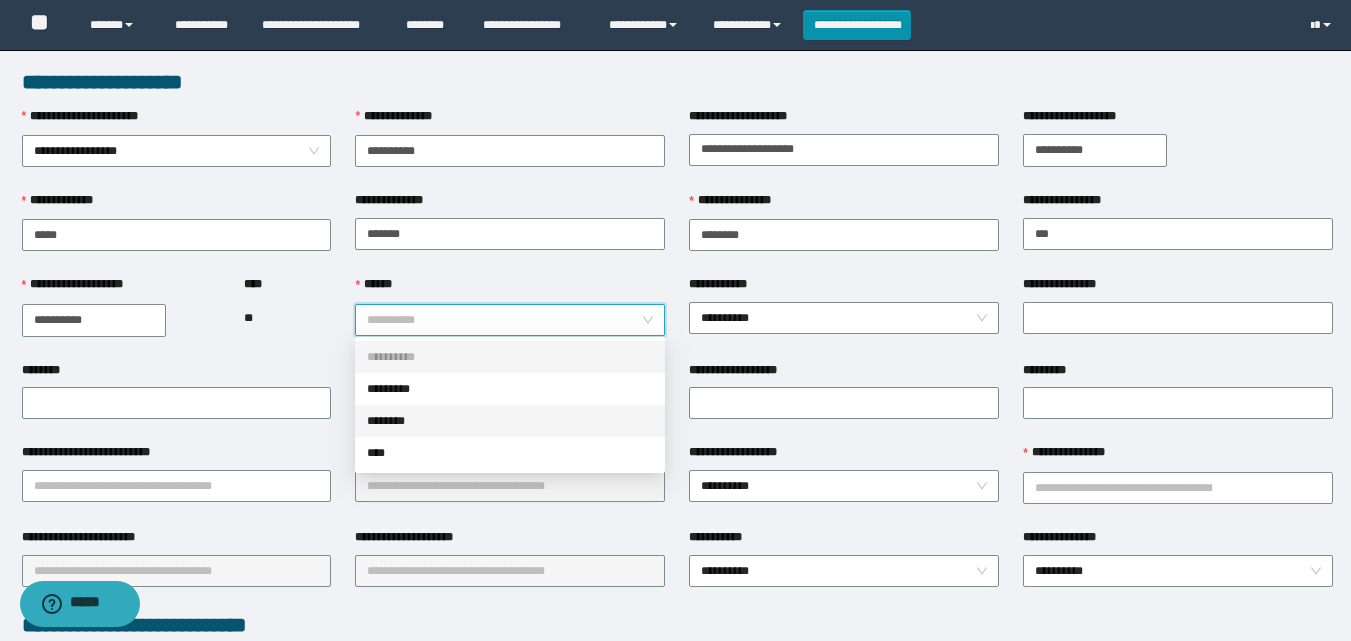 click on "********" at bounding box center [510, 421] 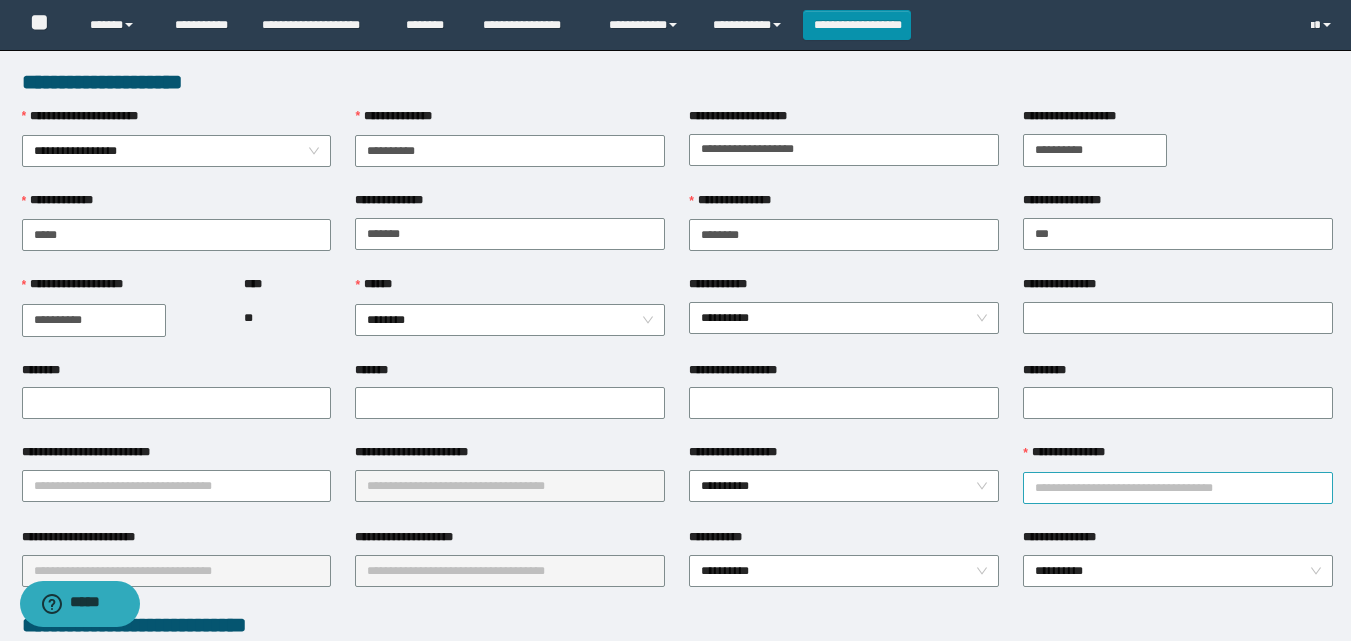 click on "**********" at bounding box center [1178, 488] 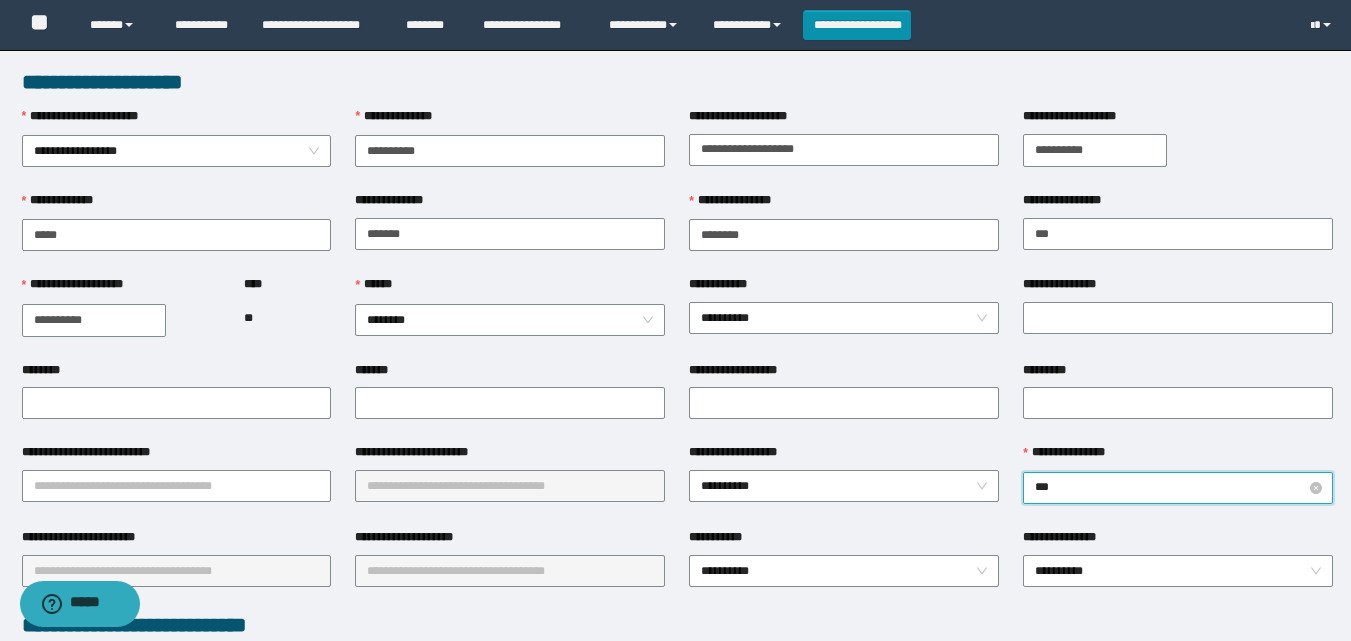 type on "****" 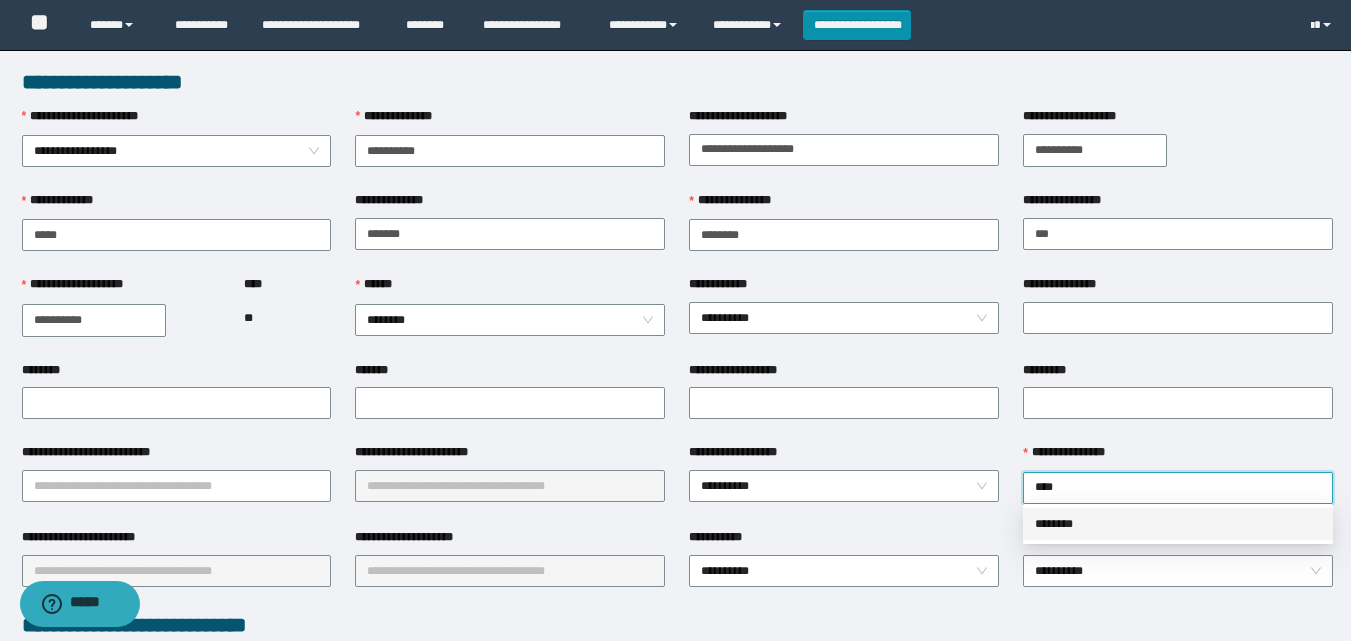click on "********" at bounding box center [1178, 524] 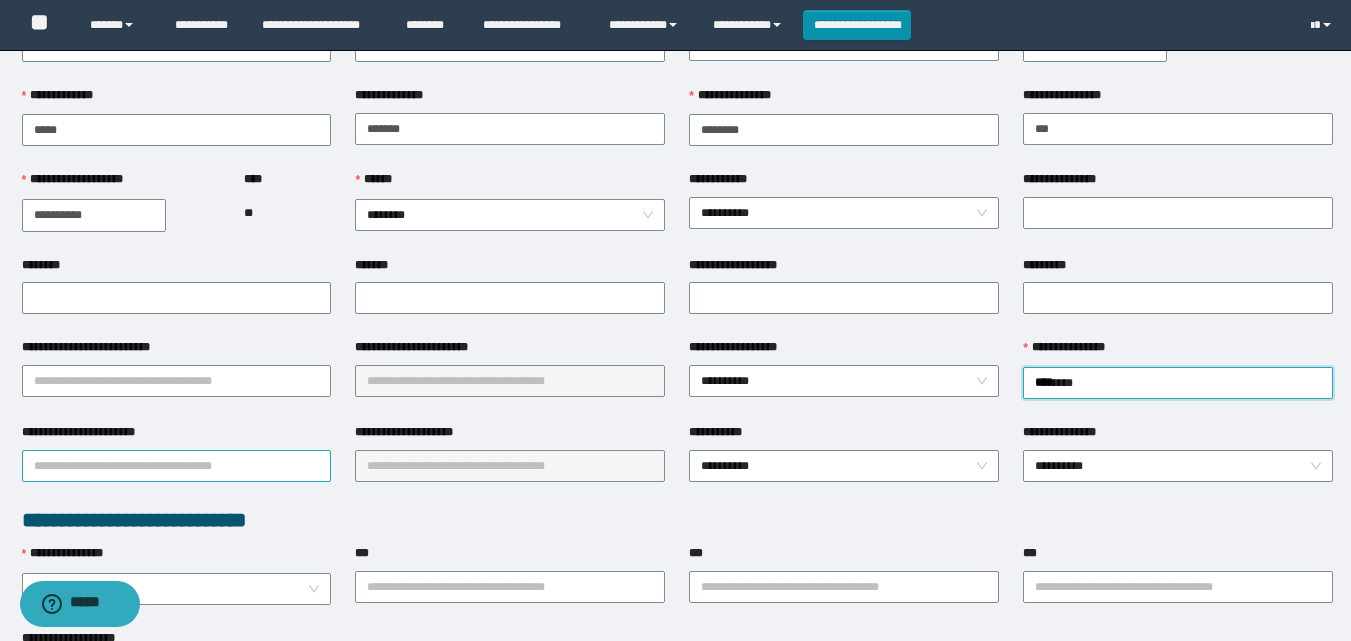 scroll, scrollTop: 200, scrollLeft: 0, axis: vertical 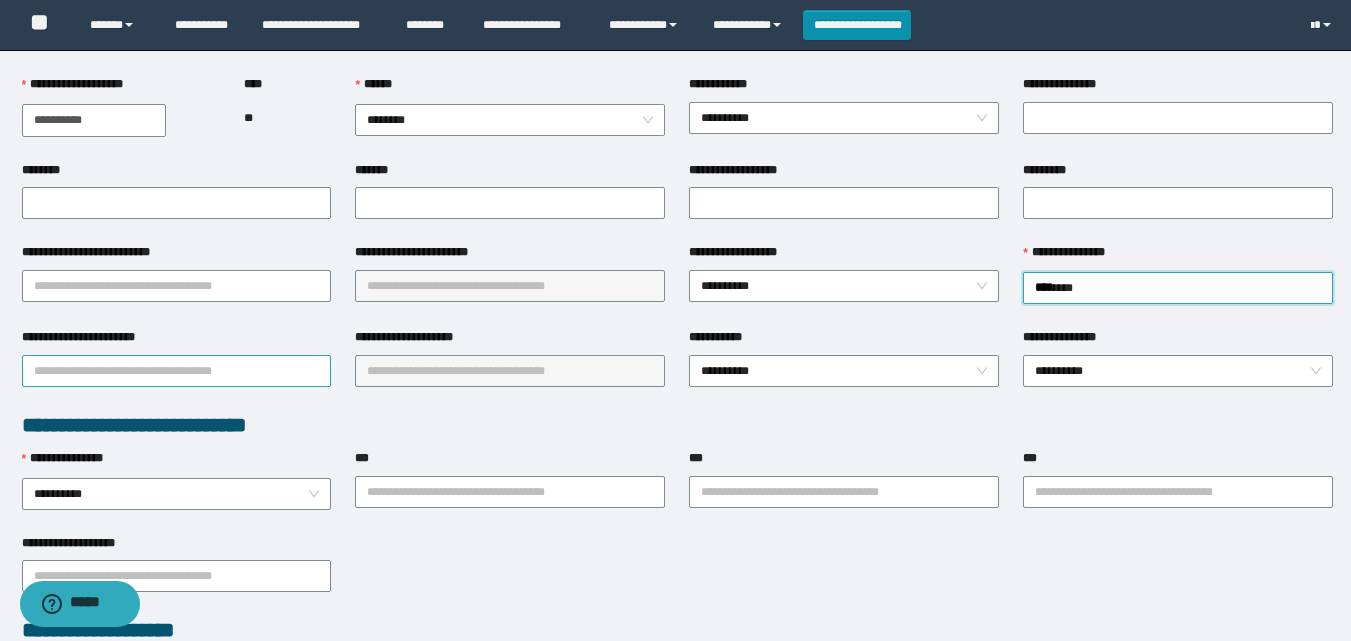 click on "**********" at bounding box center (177, 371) 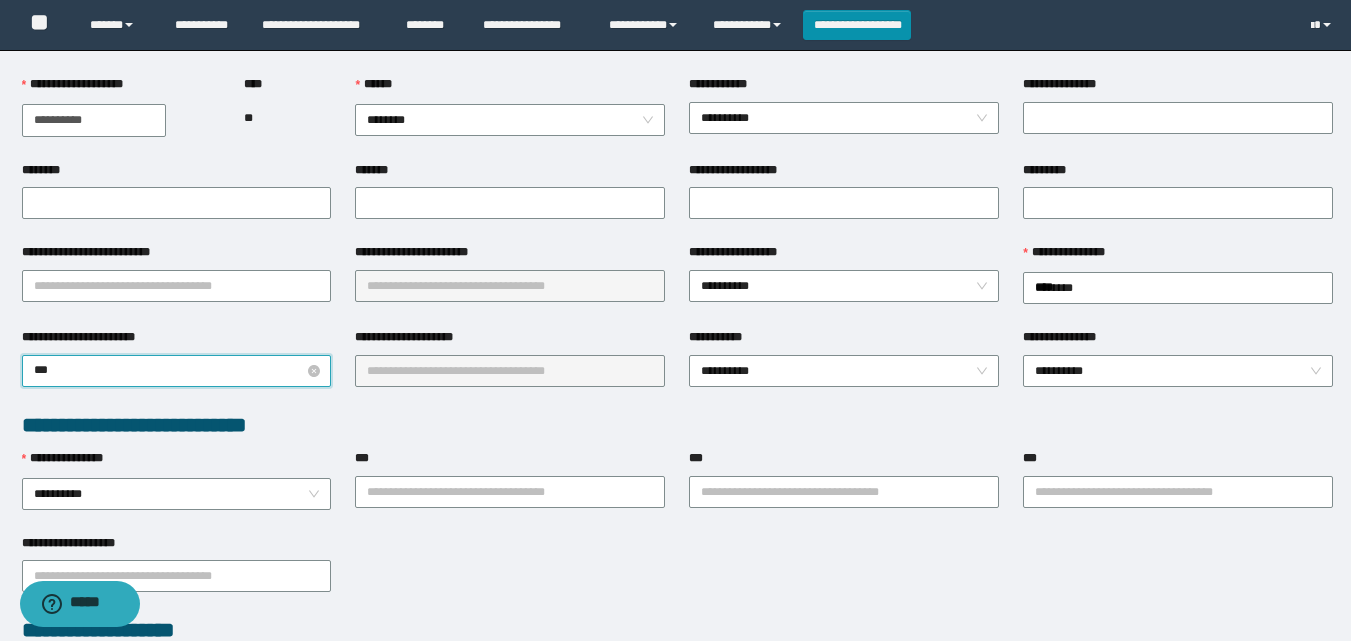 type on "****" 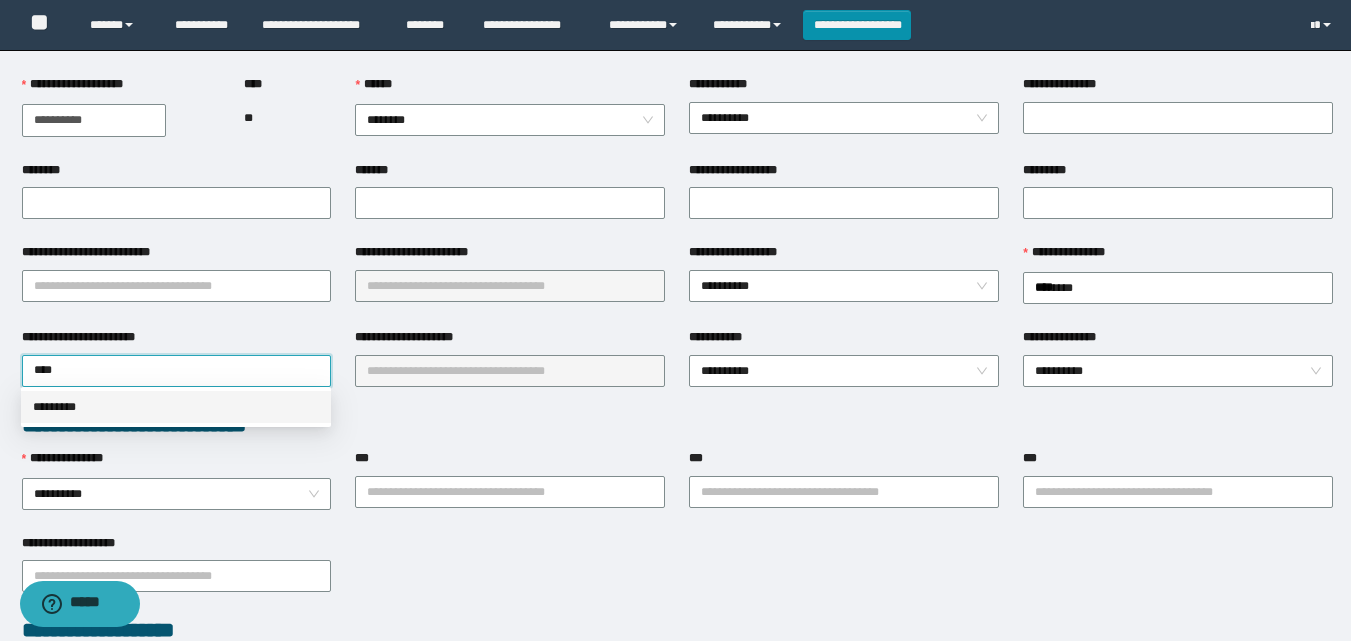 drag, startPoint x: 95, startPoint y: 414, endPoint x: 244, endPoint y: 388, distance: 151.25145 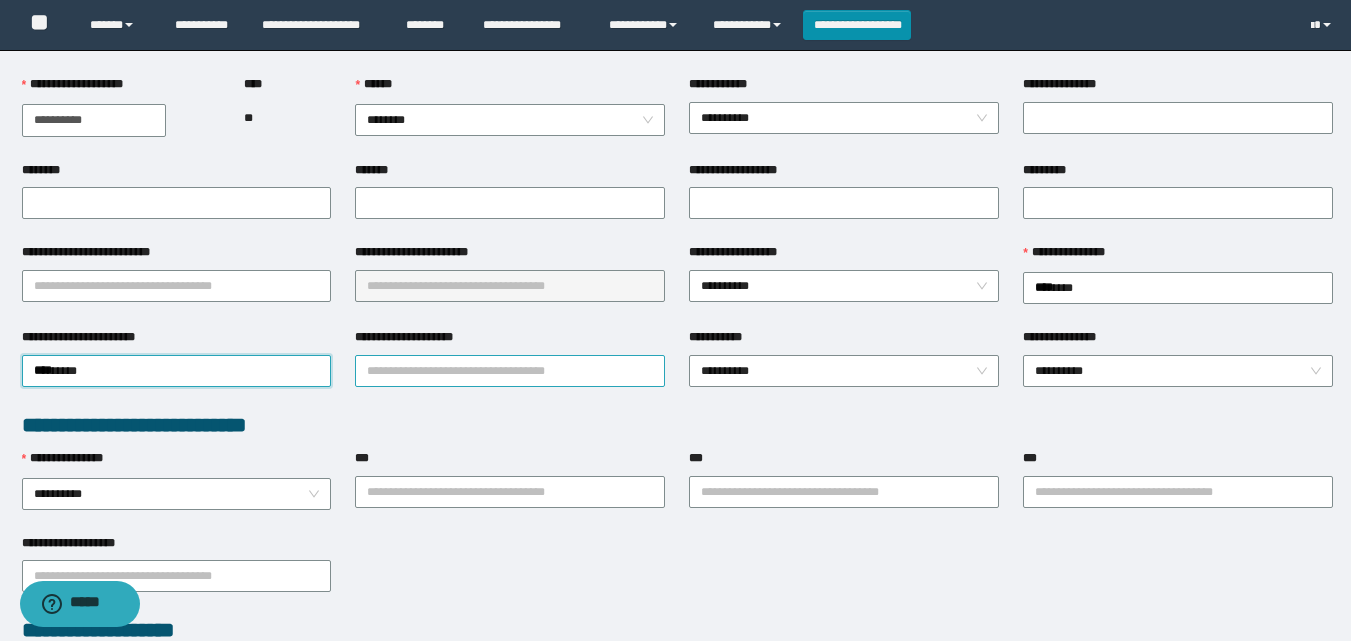 click on "**********" at bounding box center (510, 371) 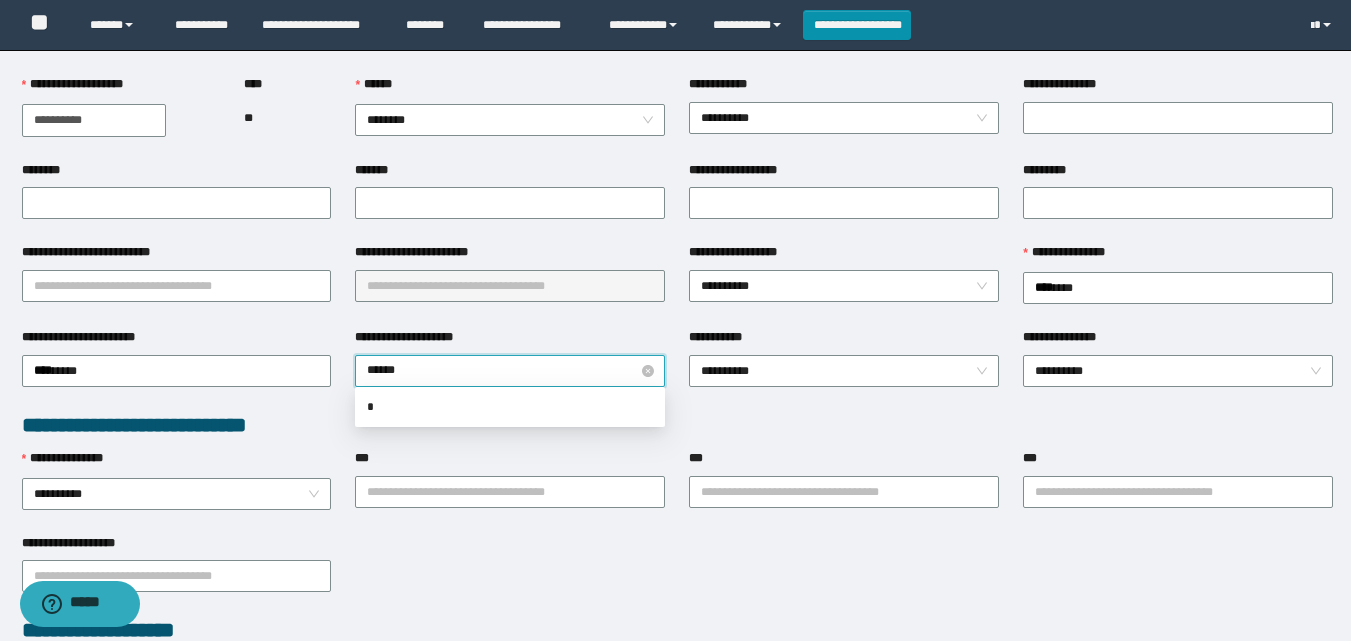 type on "*******" 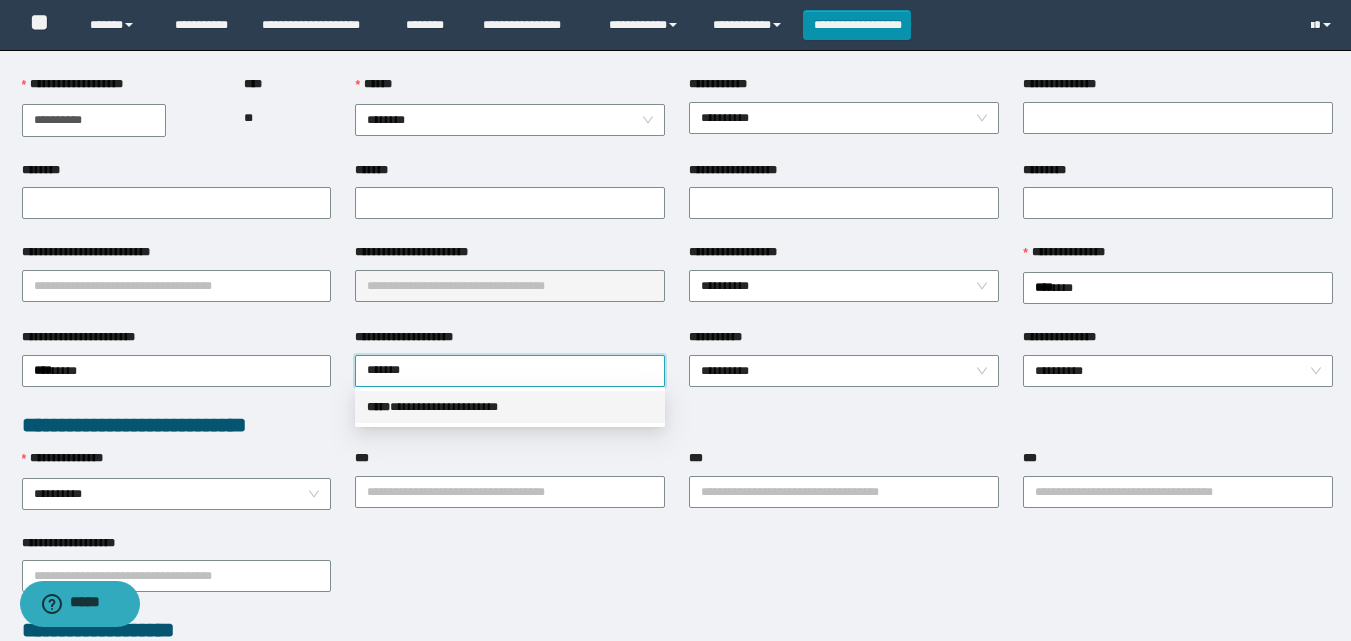 click on "**********" at bounding box center [510, 407] 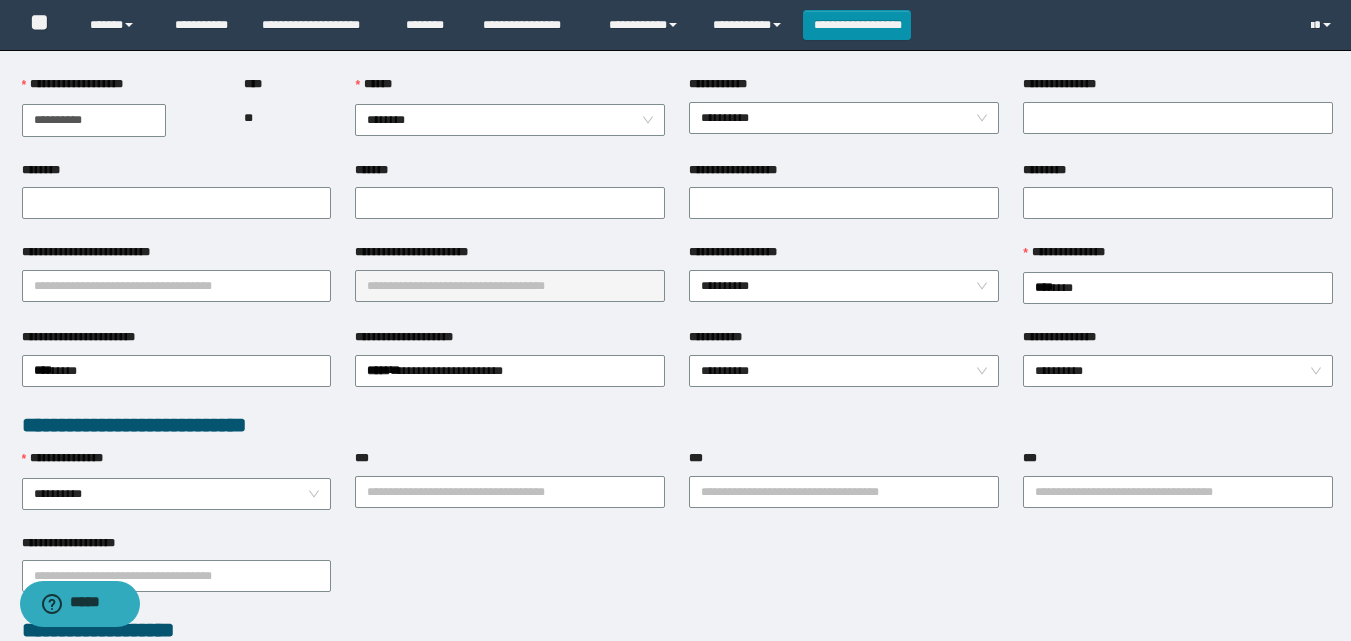 click on "**********" at bounding box center [677, 425] 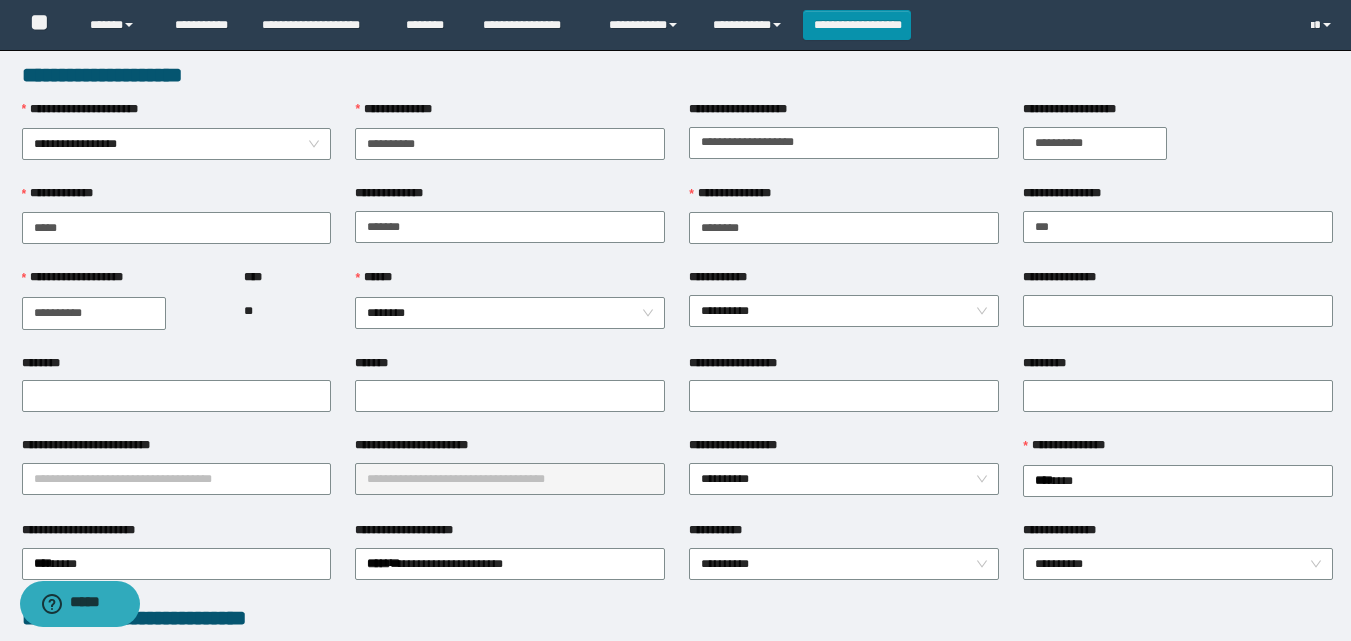 scroll, scrollTop: 0, scrollLeft: 0, axis: both 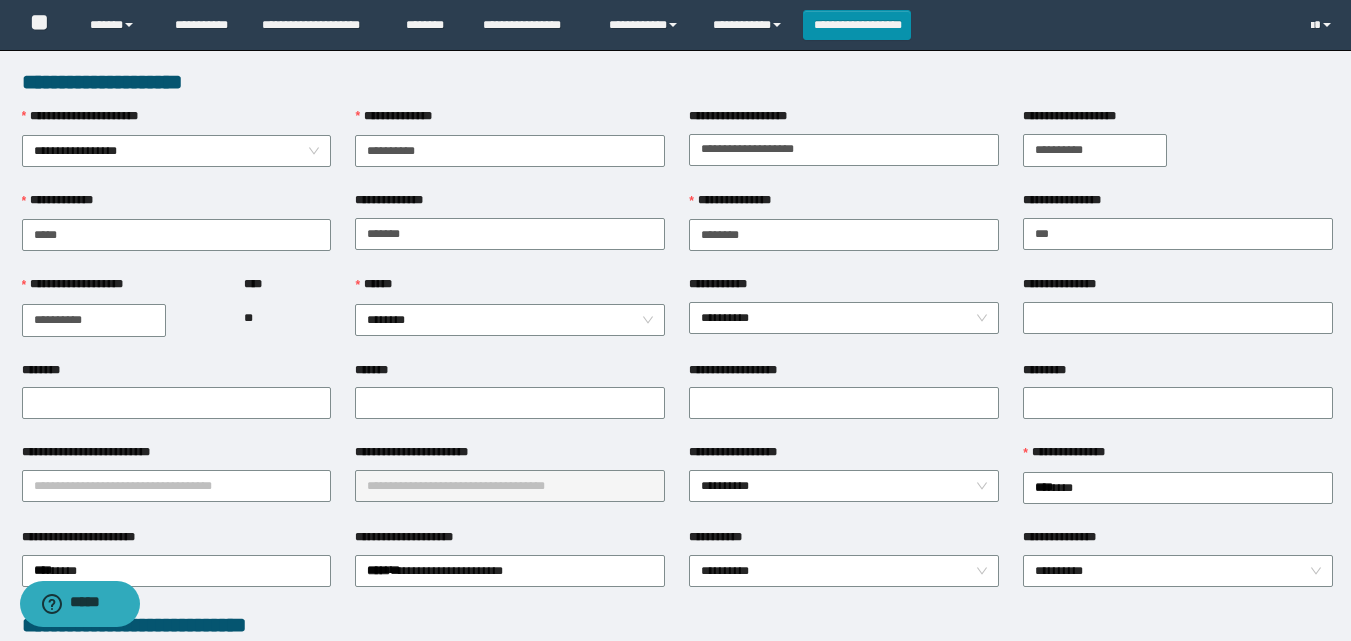 click on "*******" at bounding box center (510, 374) 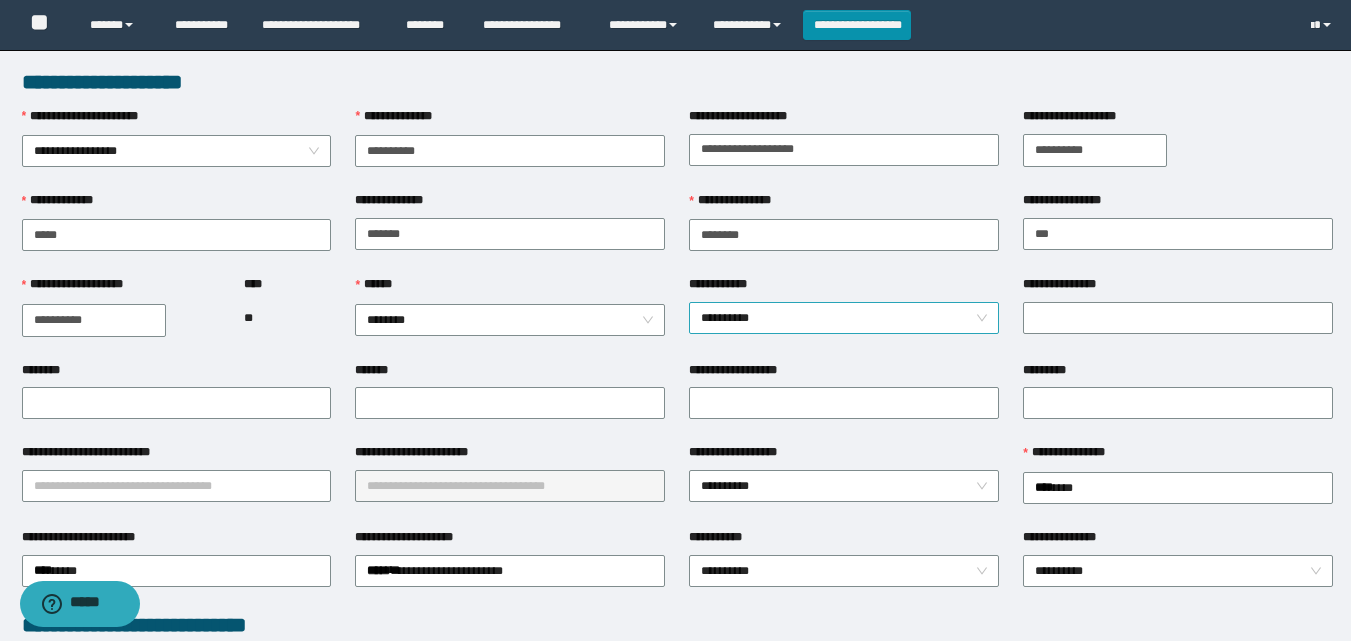click on "**********" at bounding box center (844, 318) 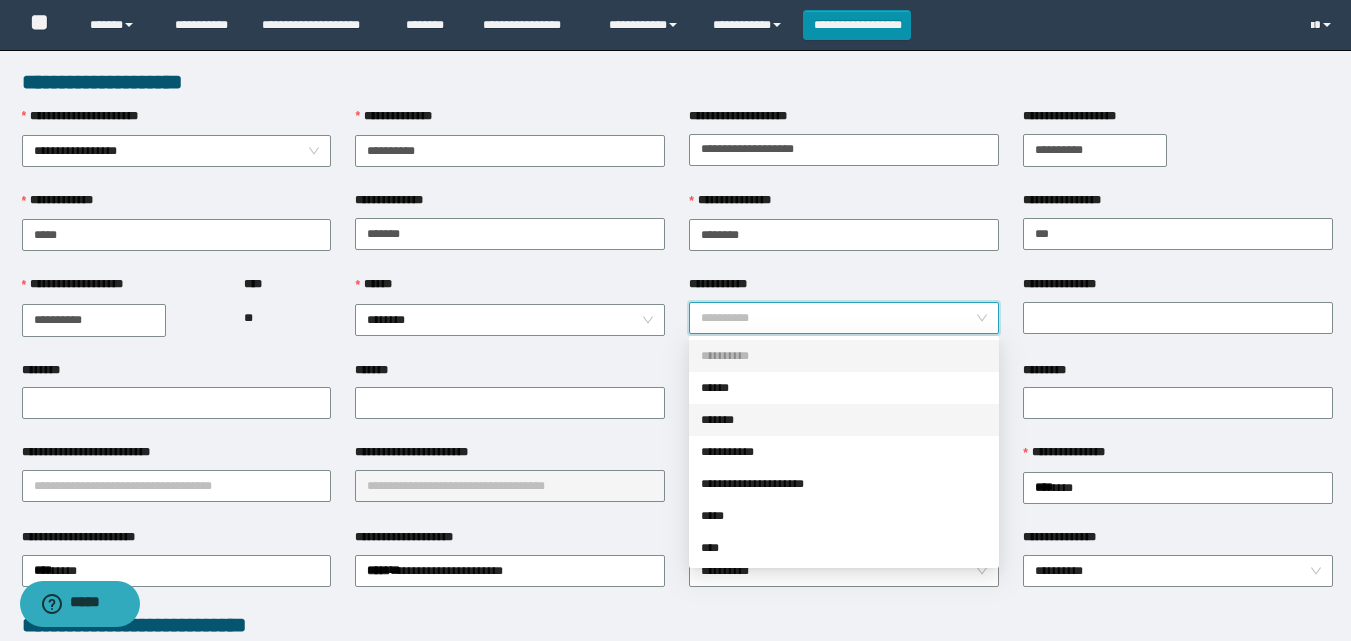 click on "*******" at bounding box center (844, 420) 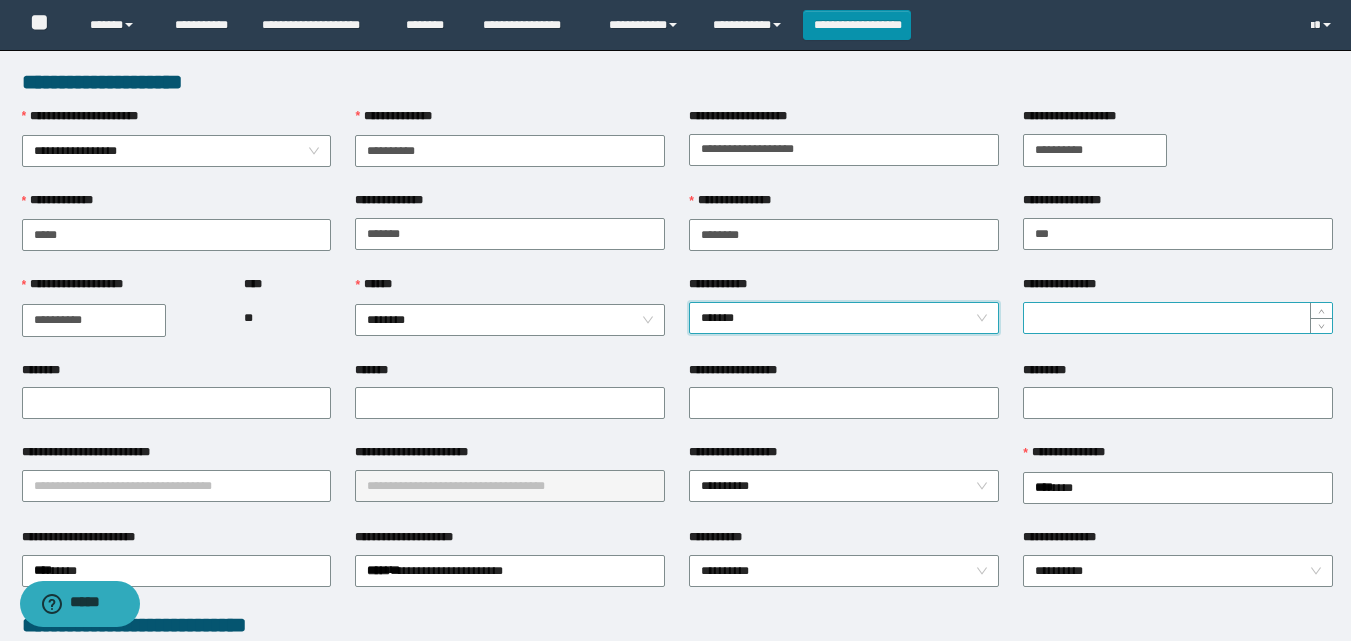 click on "**********" at bounding box center [1178, 318] 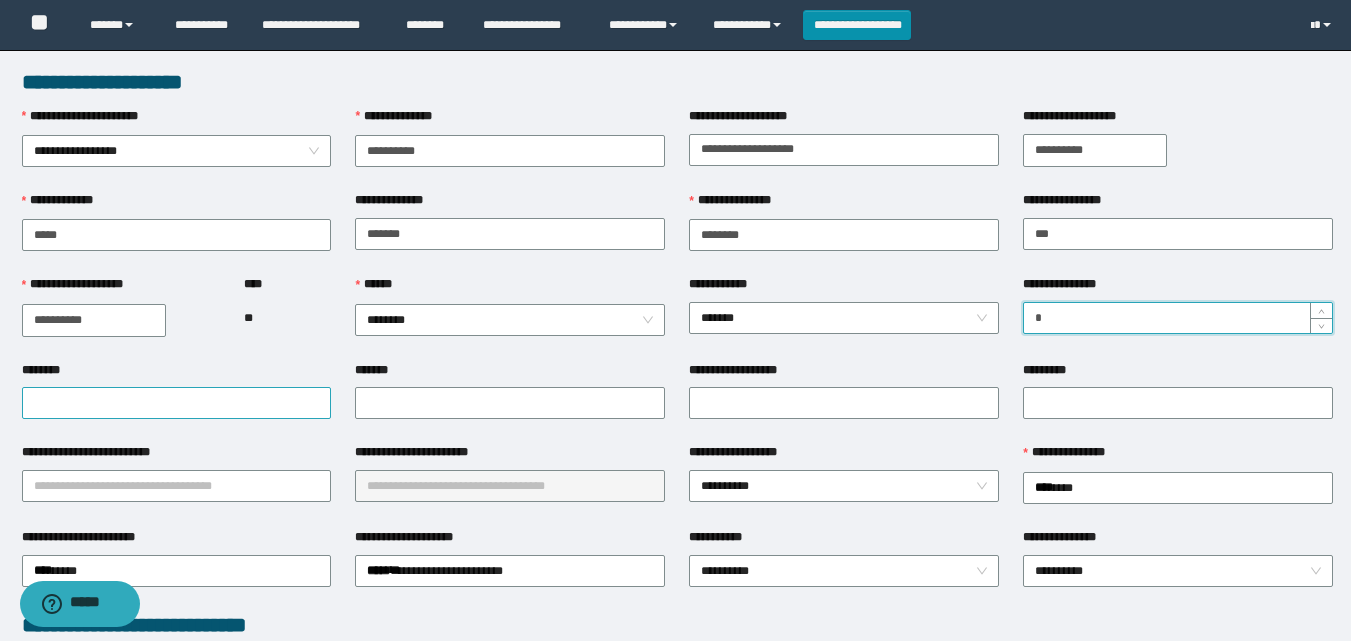type on "*" 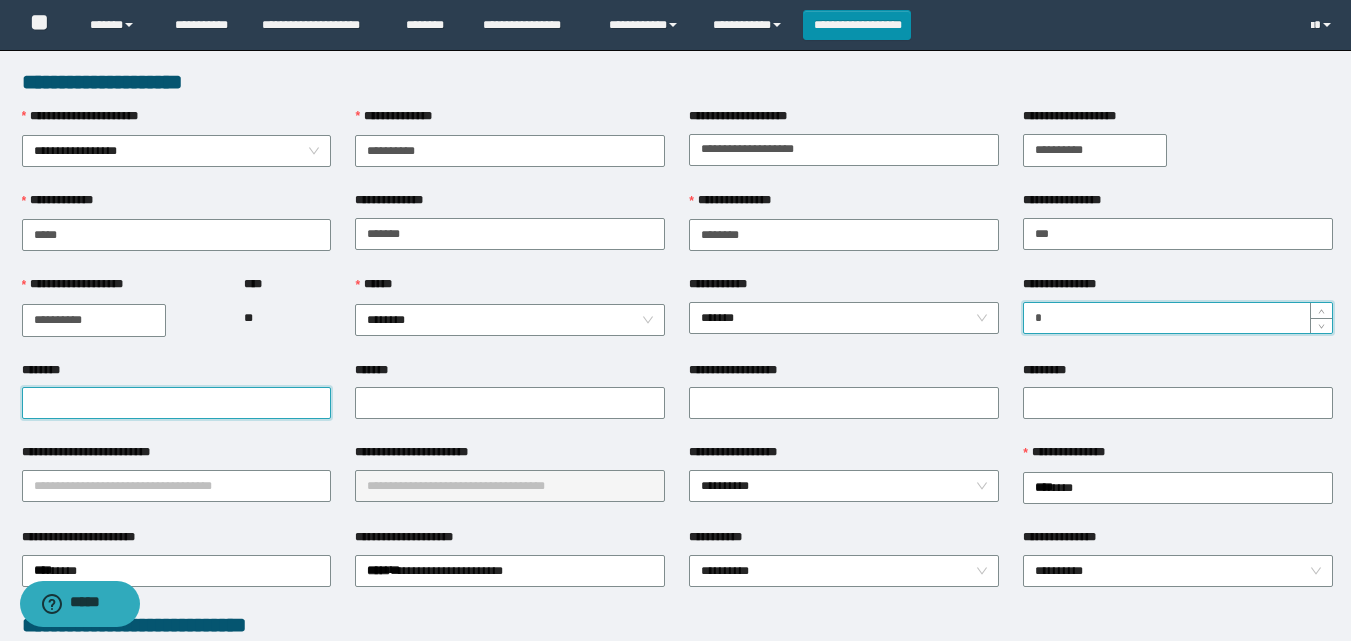 click on "********" at bounding box center (177, 403) 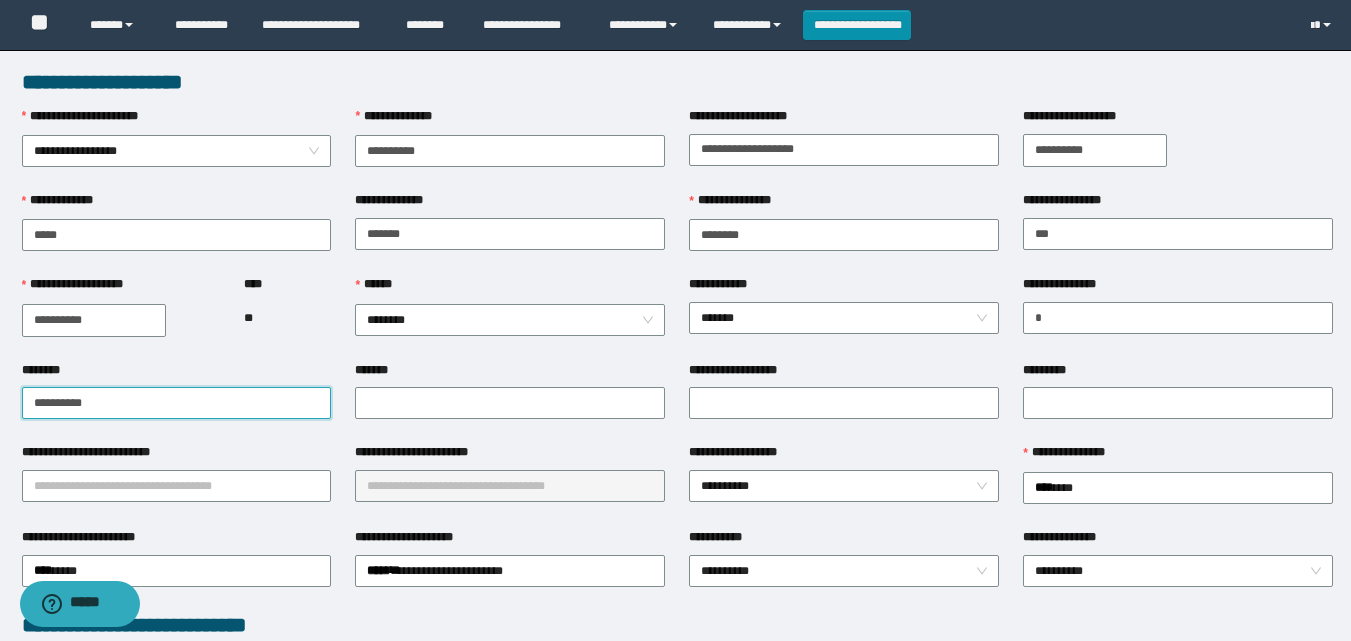 drag, startPoint x: 154, startPoint y: 402, endPoint x: 0, endPoint y: 402, distance: 154 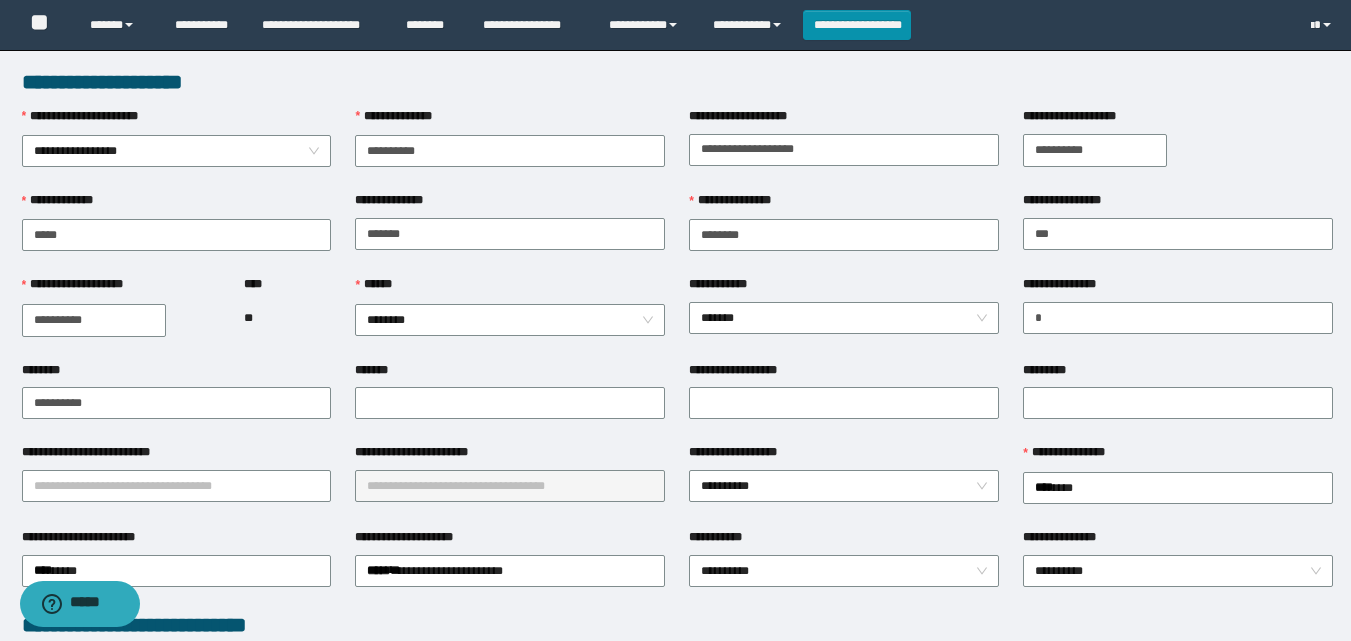 click on "*******" at bounding box center (510, 374) 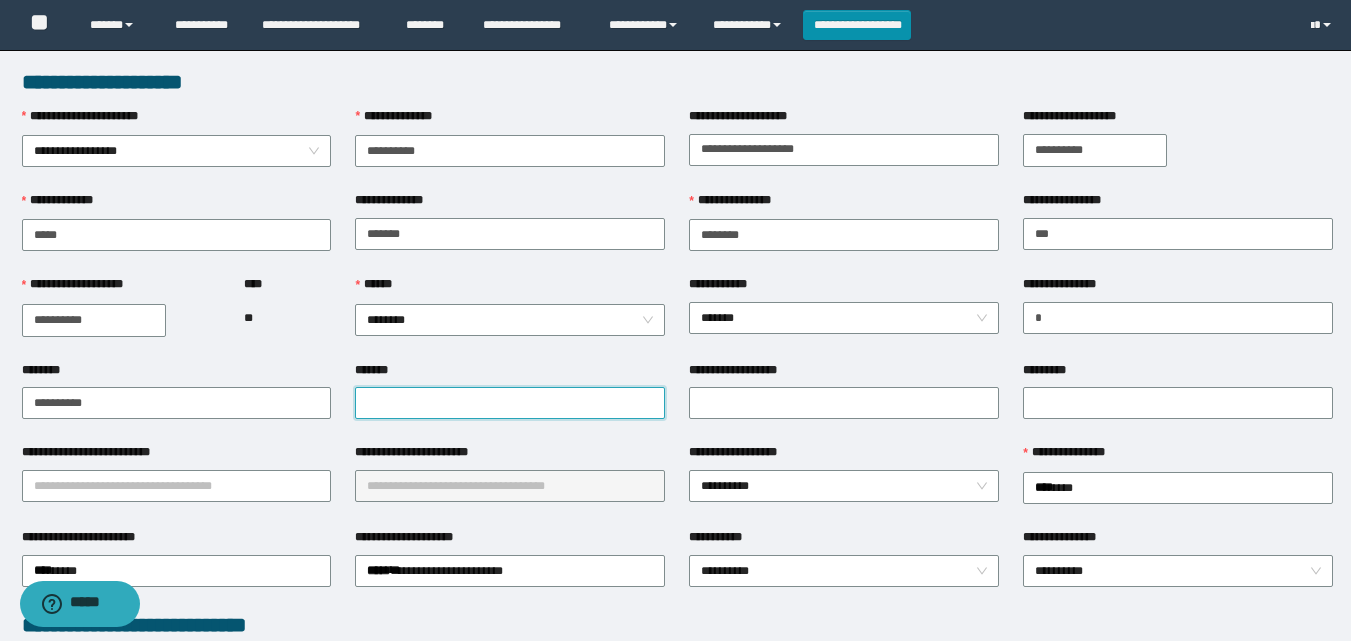 click on "*******" at bounding box center (510, 403) 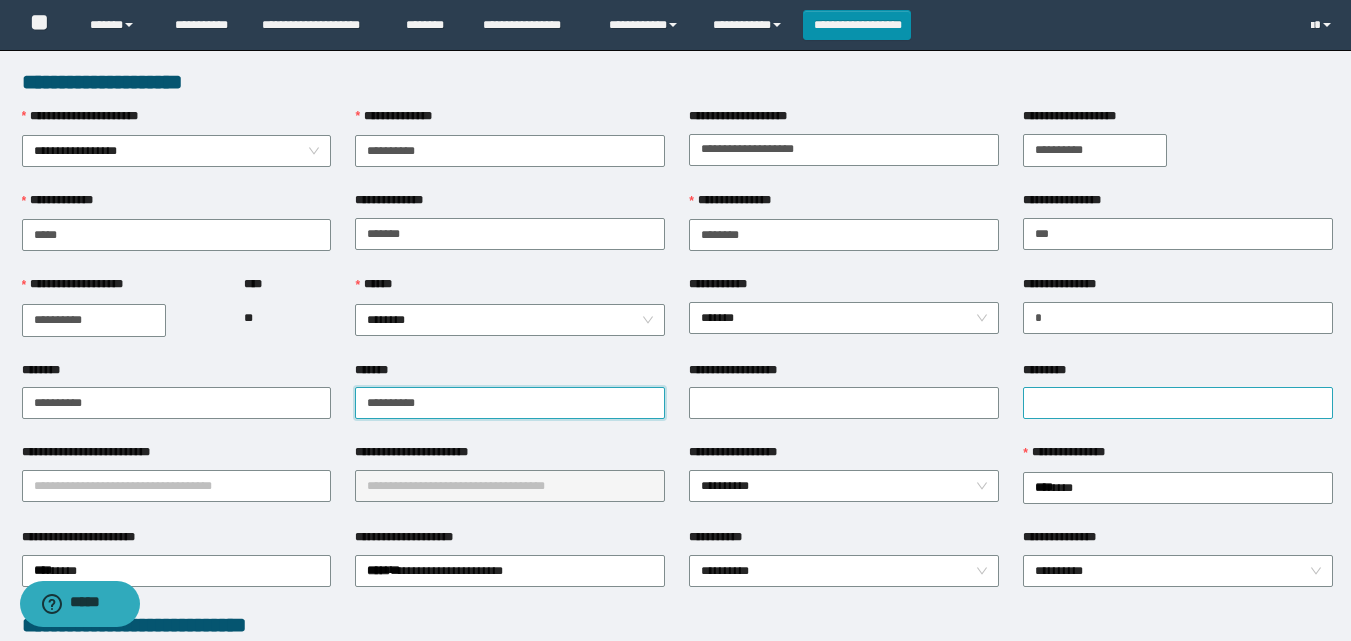 type on "**********" 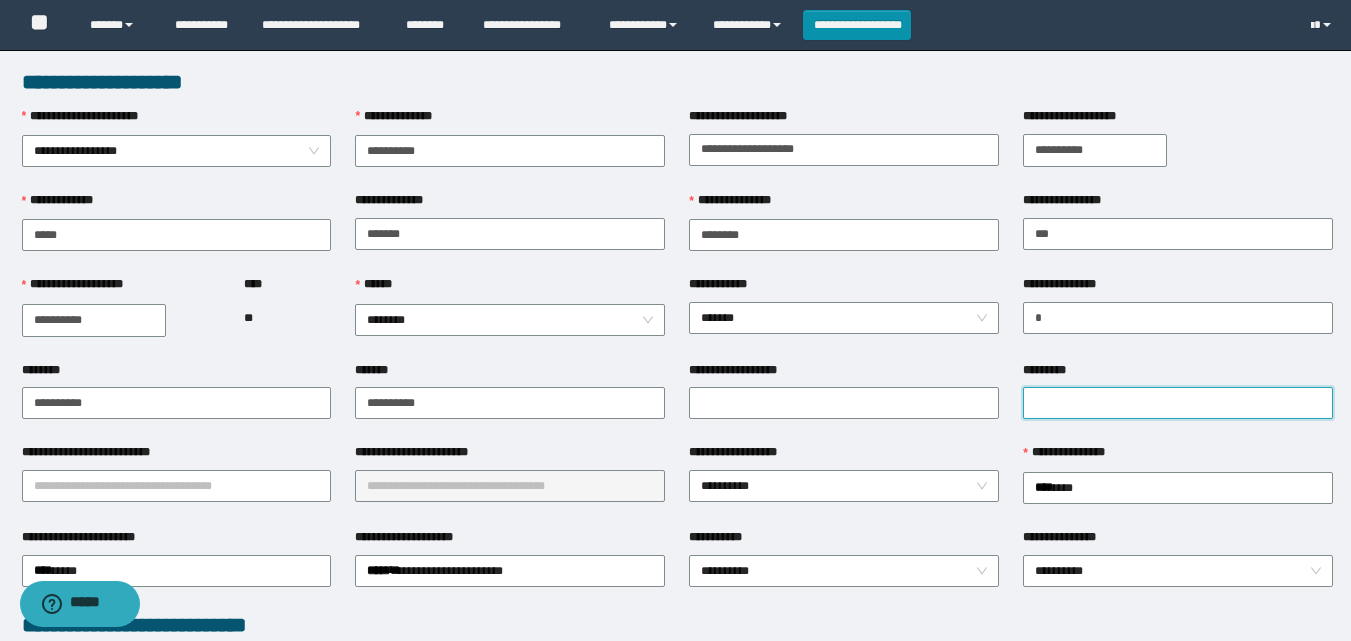 click on "*********" at bounding box center (1178, 403) 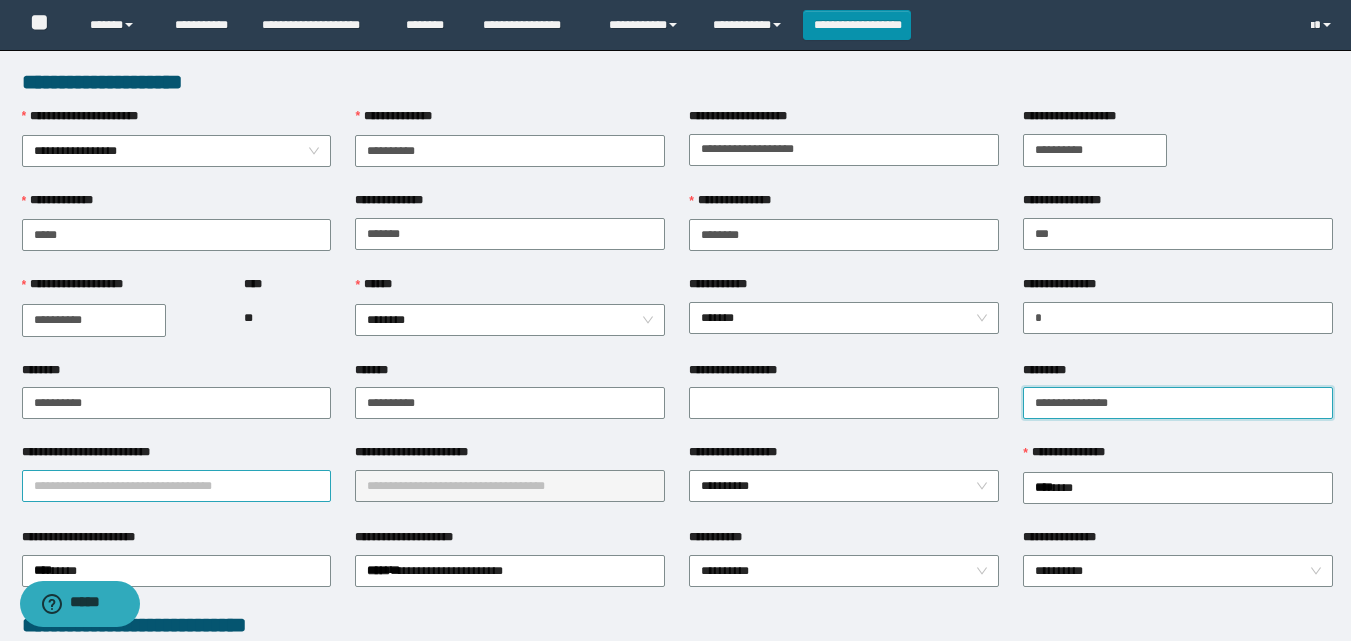 type on "**********" 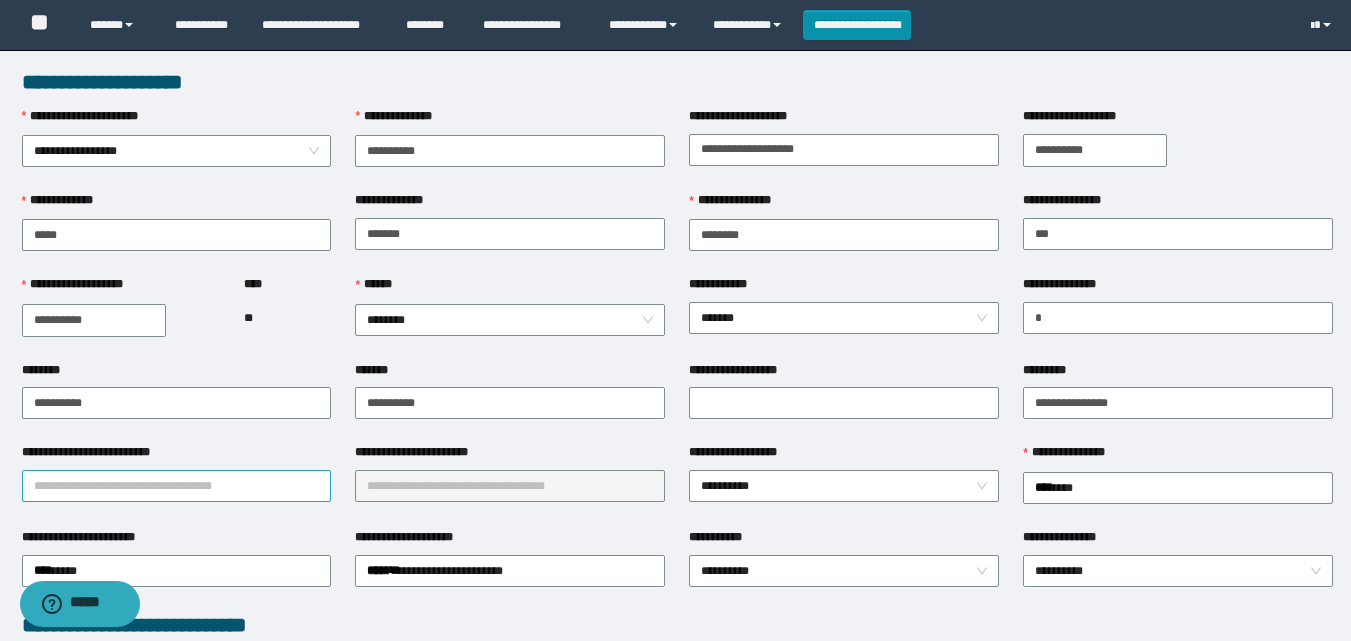 click on "**********" at bounding box center [177, 486] 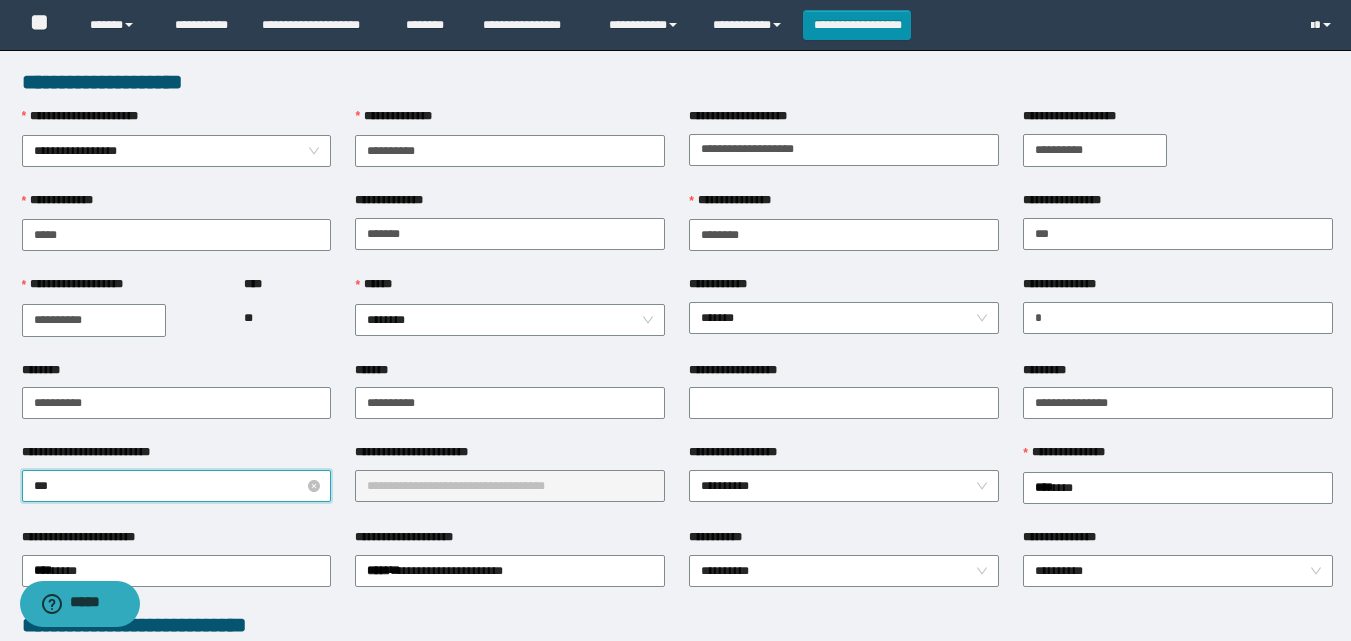 type on "****" 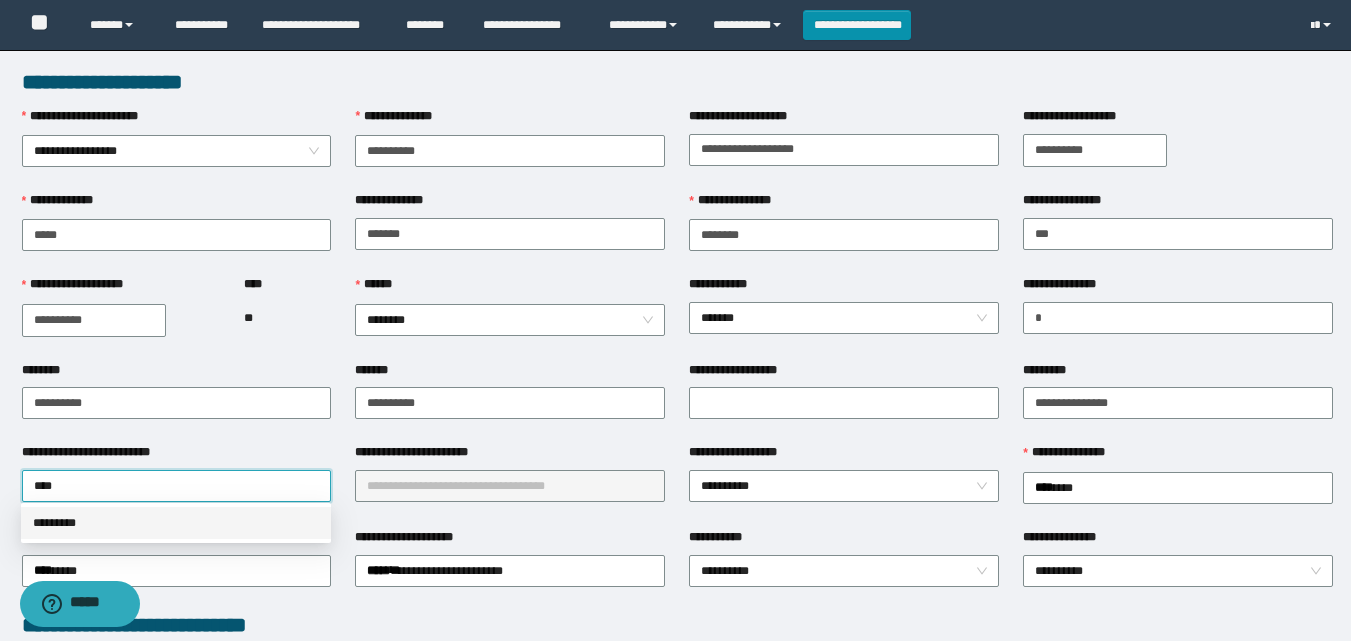 click on "*********" at bounding box center [176, 523] 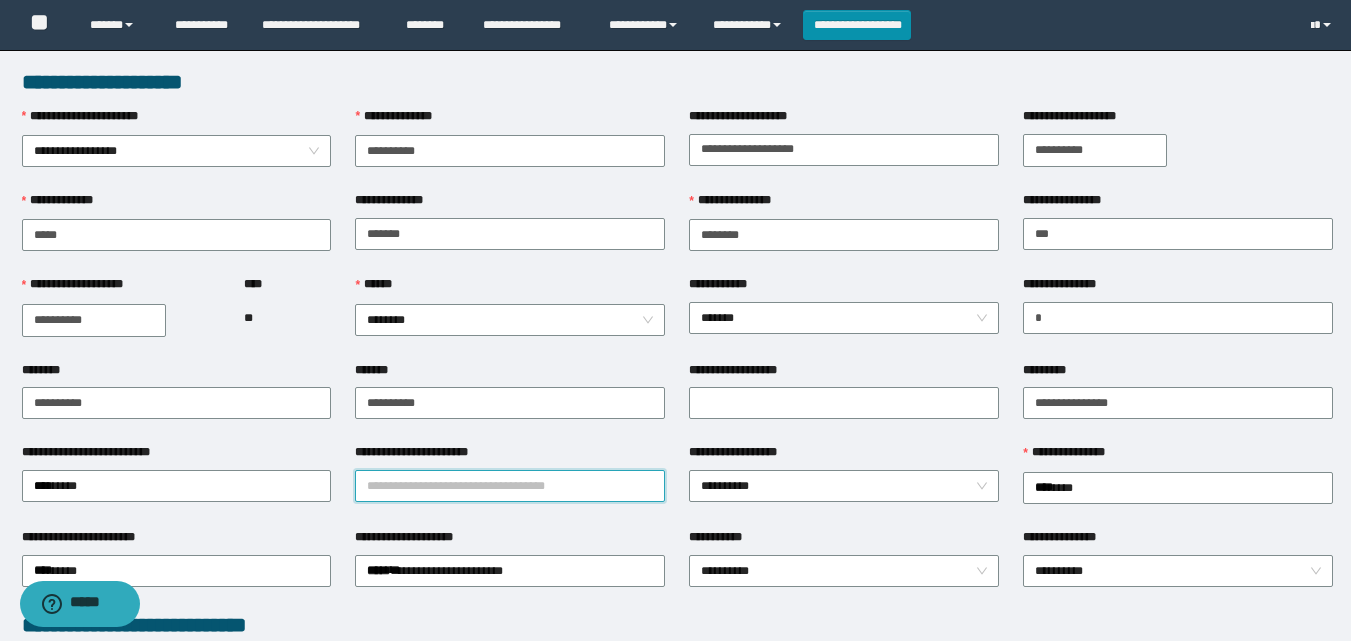 click on "**********" at bounding box center [510, 486] 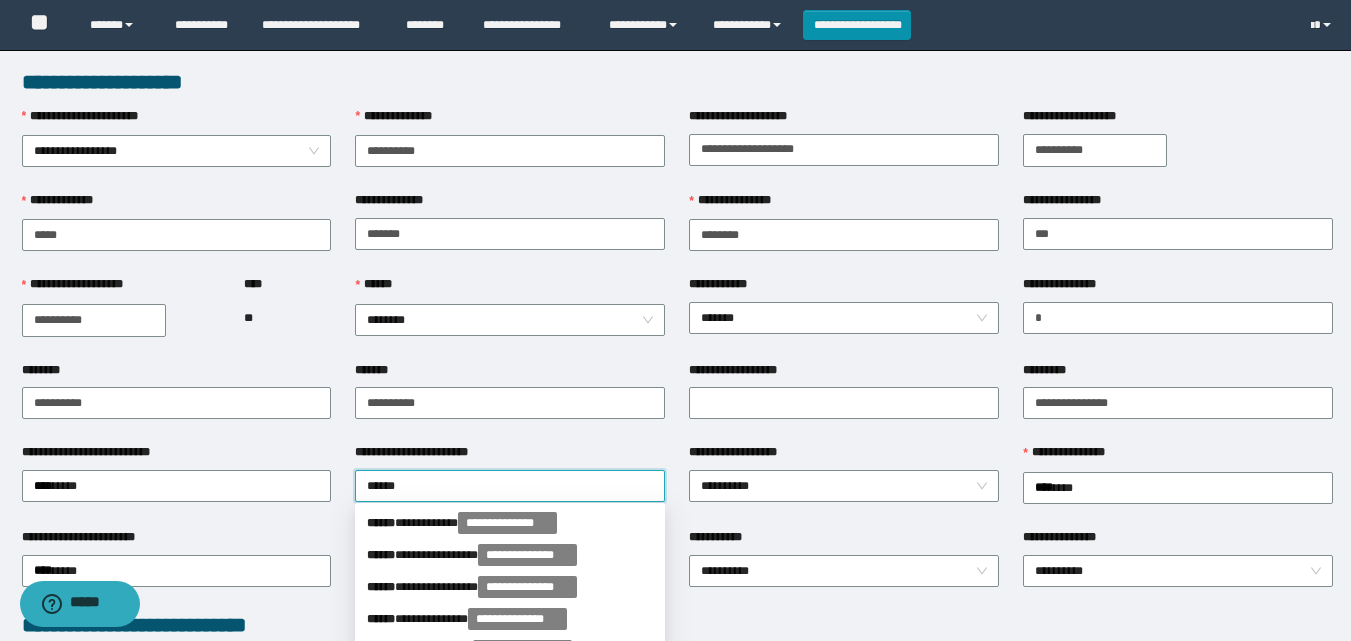 type on "*******" 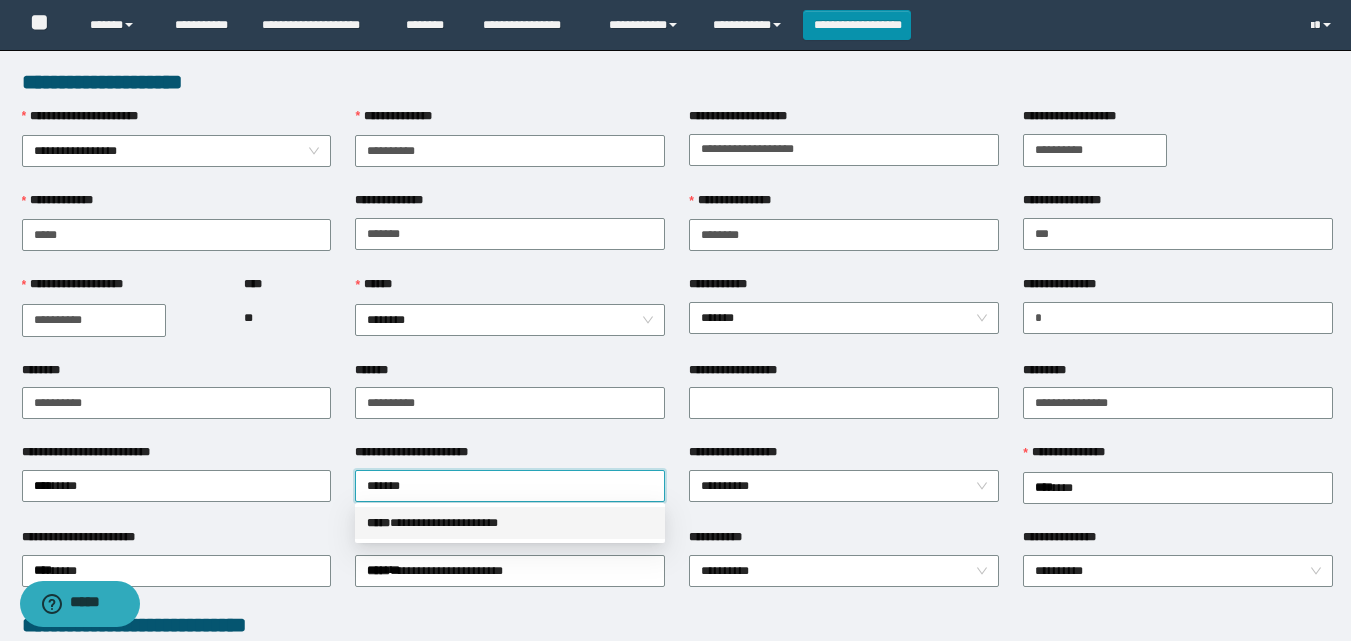 click on "**********" at bounding box center (510, 523) 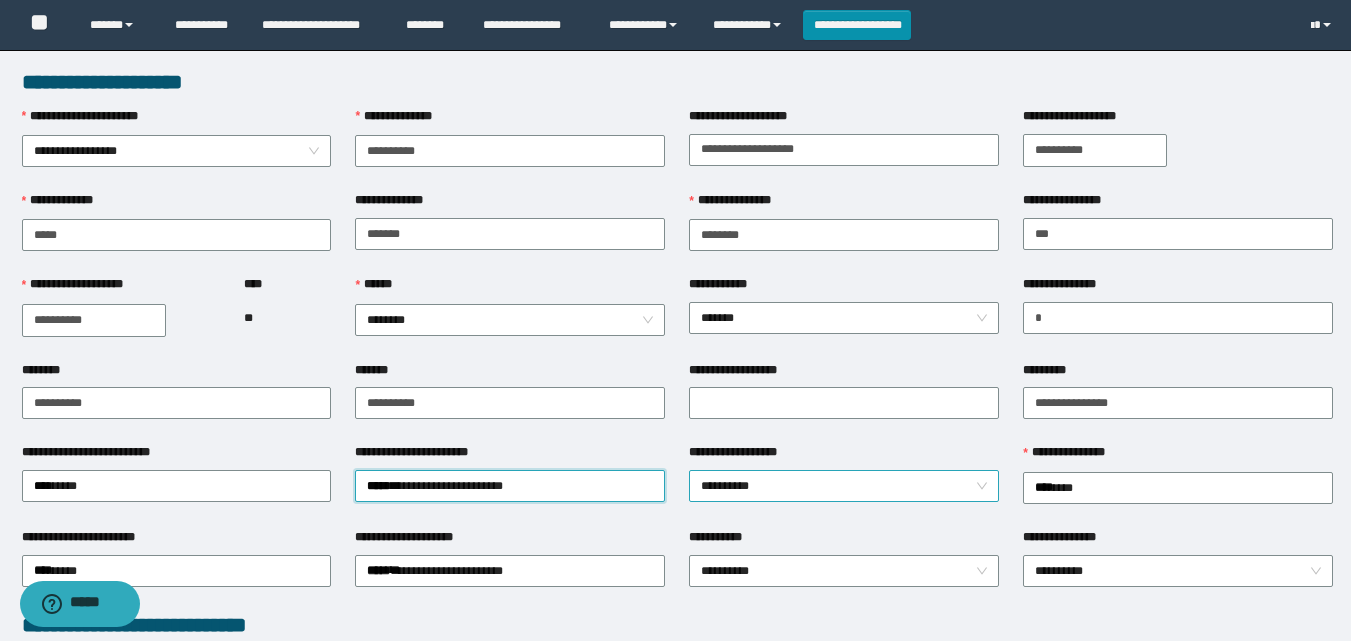 click on "**********" at bounding box center [844, 486] 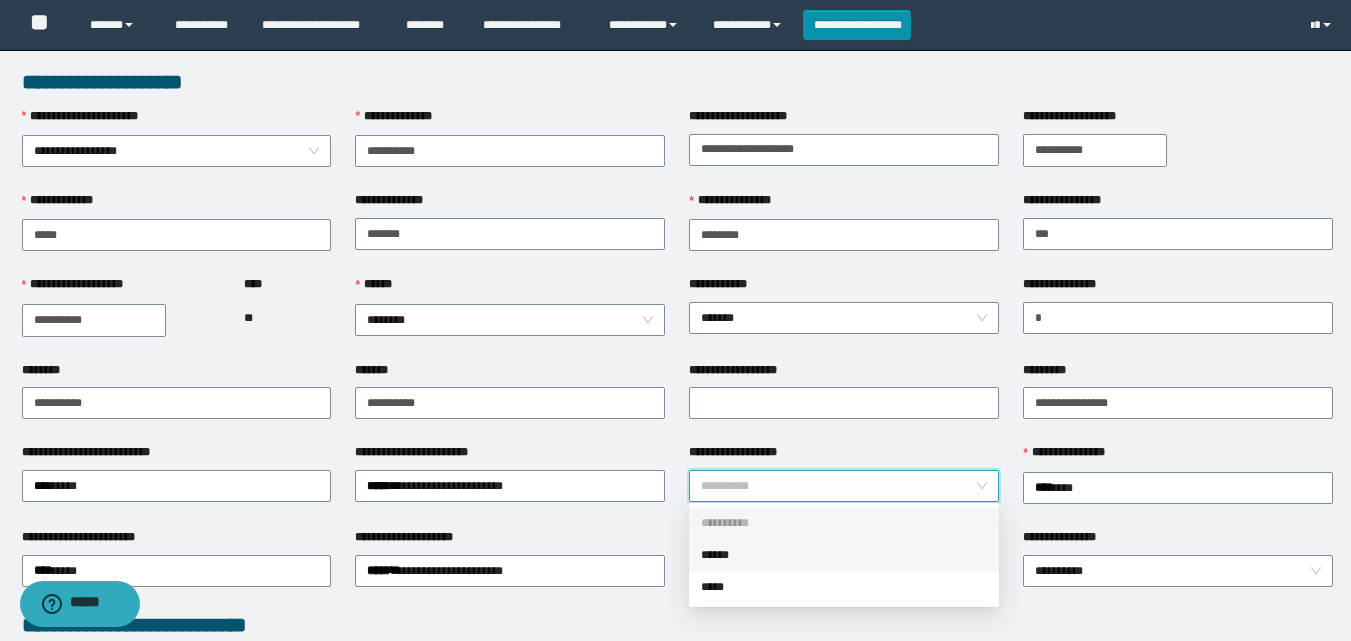 click on "******" at bounding box center (844, 555) 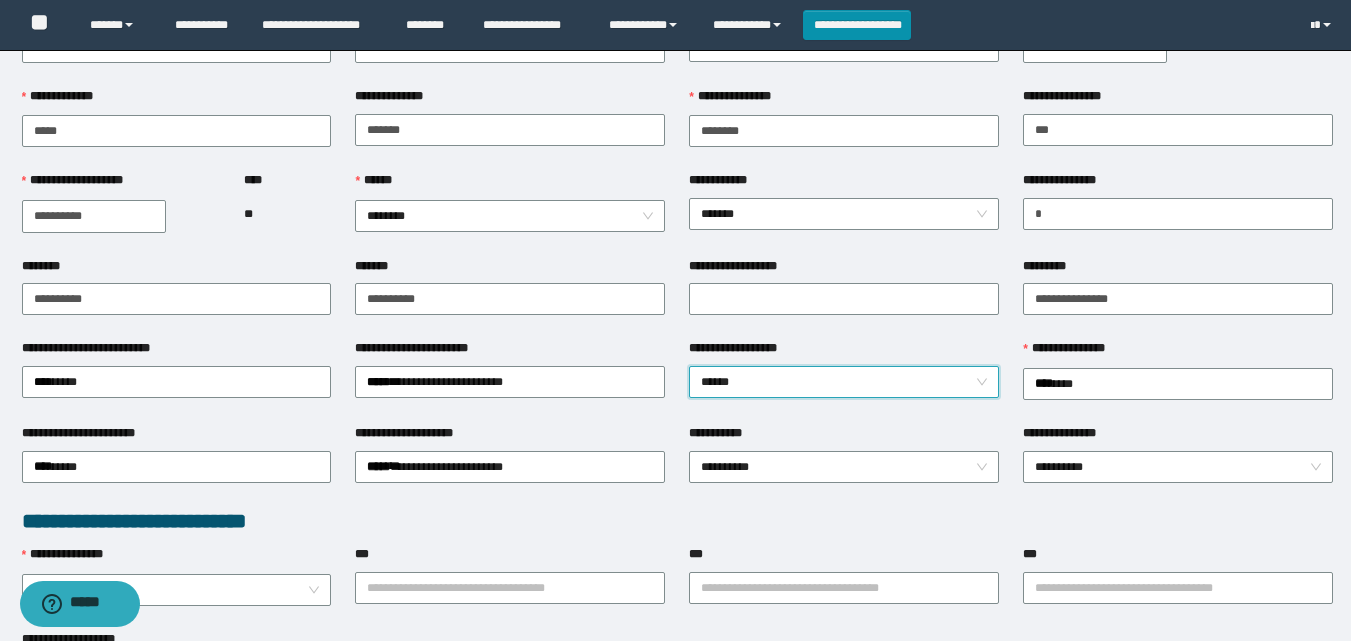 scroll, scrollTop: 200, scrollLeft: 0, axis: vertical 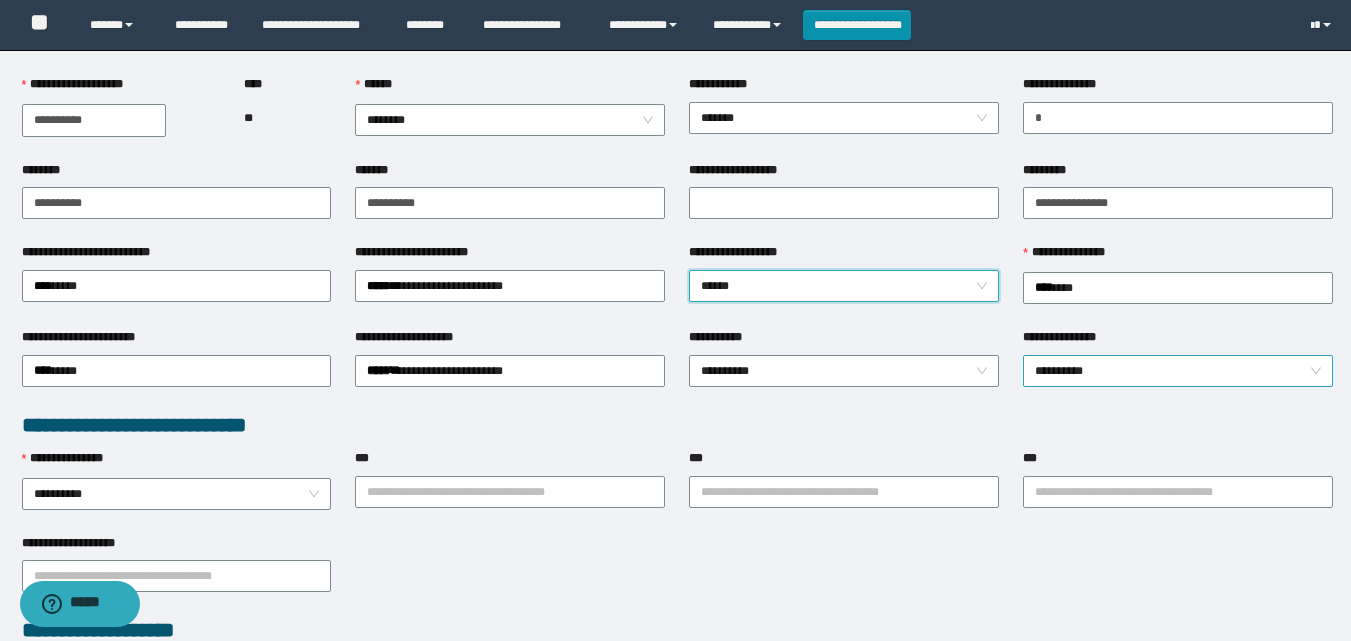 click on "**********" at bounding box center [1178, 371] 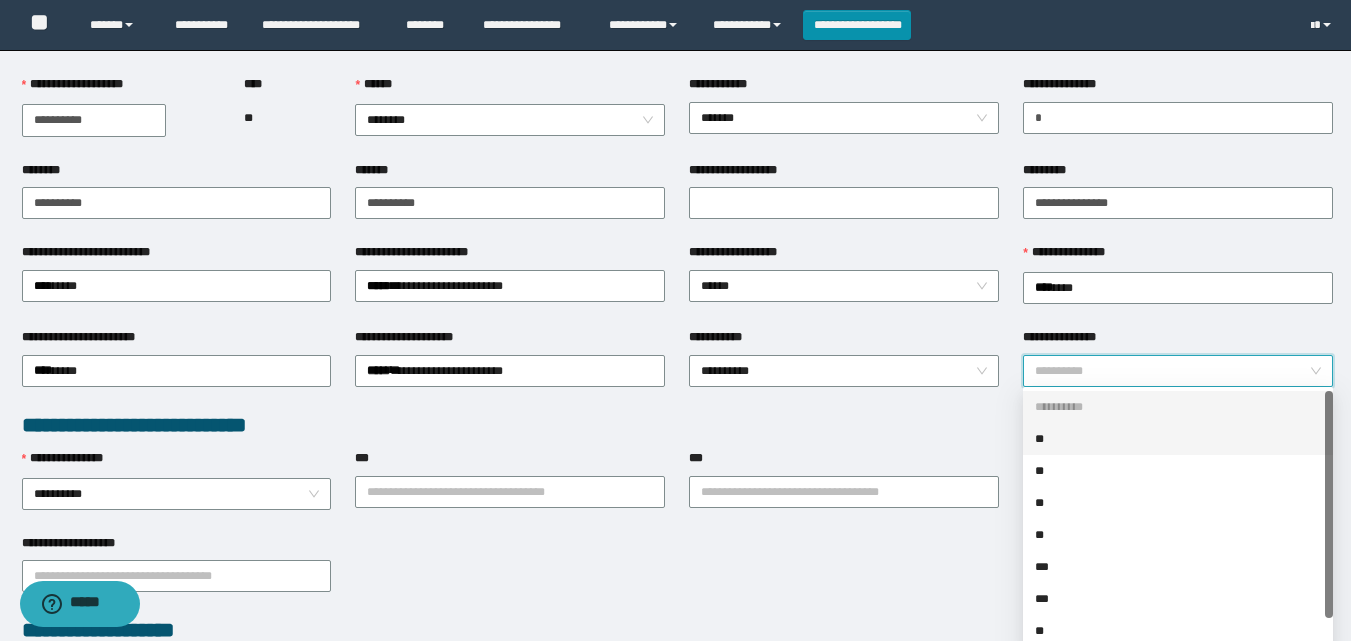 scroll, scrollTop: 32, scrollLeft: 0, axis: vertical 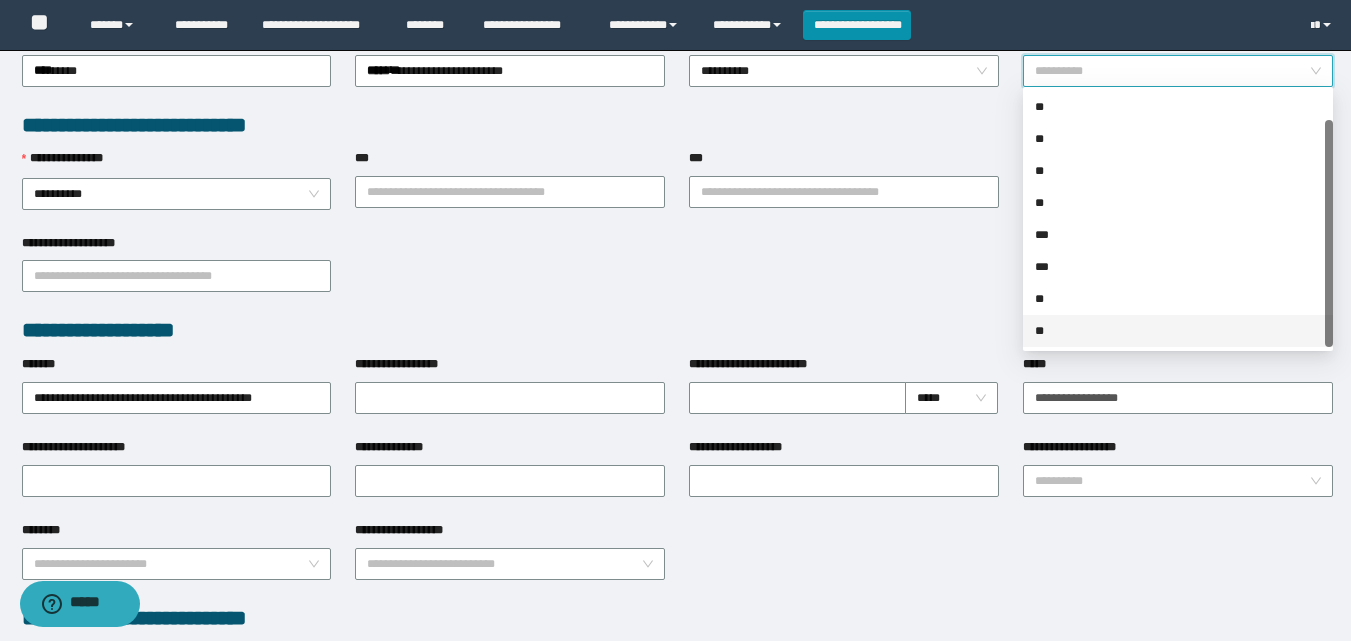 click on "**" at bounding box center (1178, 331) 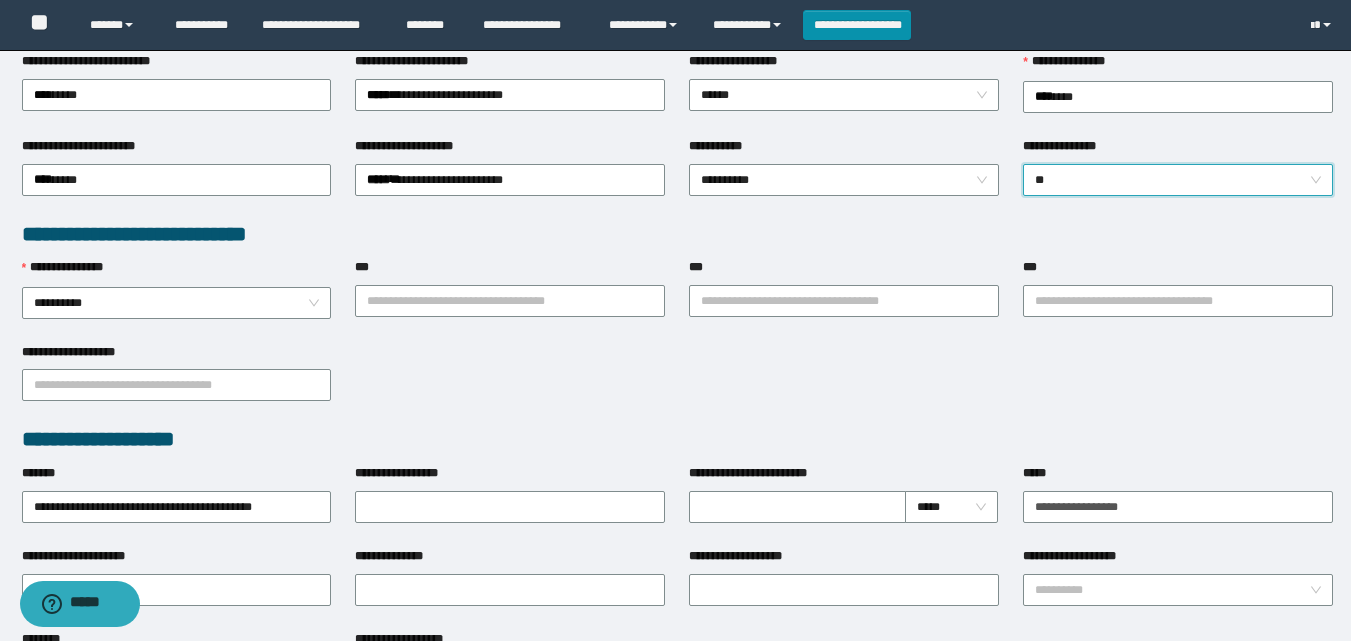 scroll, scrollTop: 300, scrollLeft: 0, axis: vertical 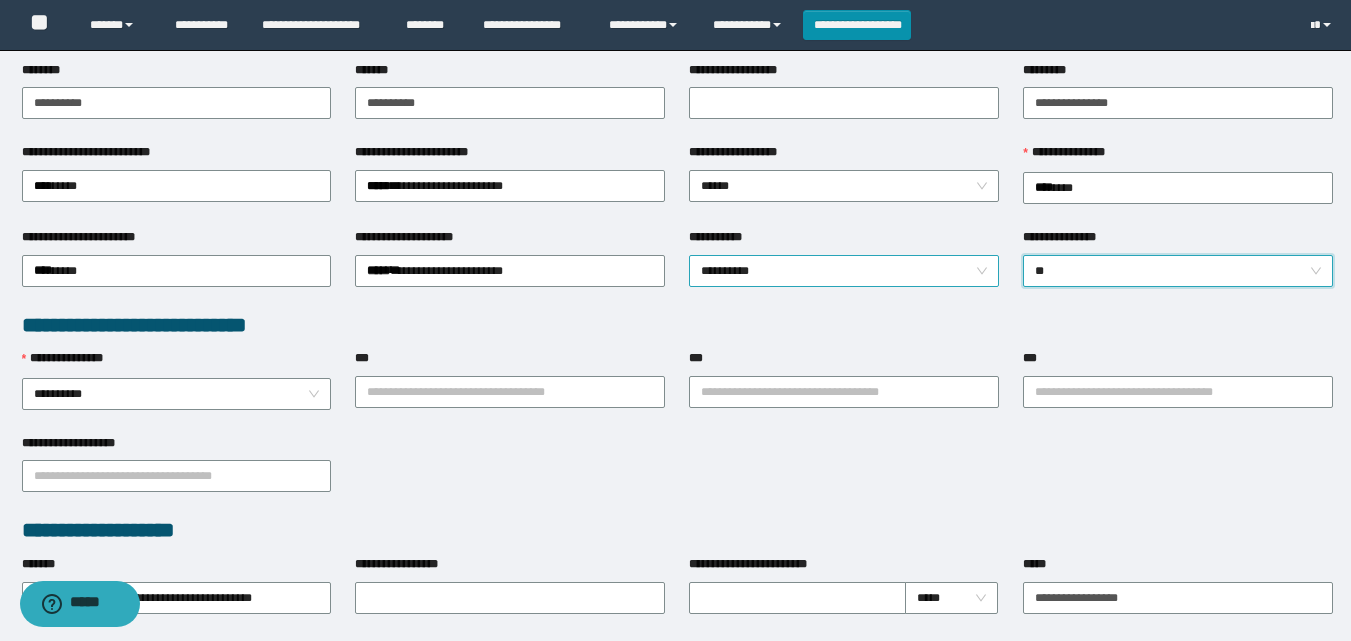 click on "**********" at bounding box center [844, 271] 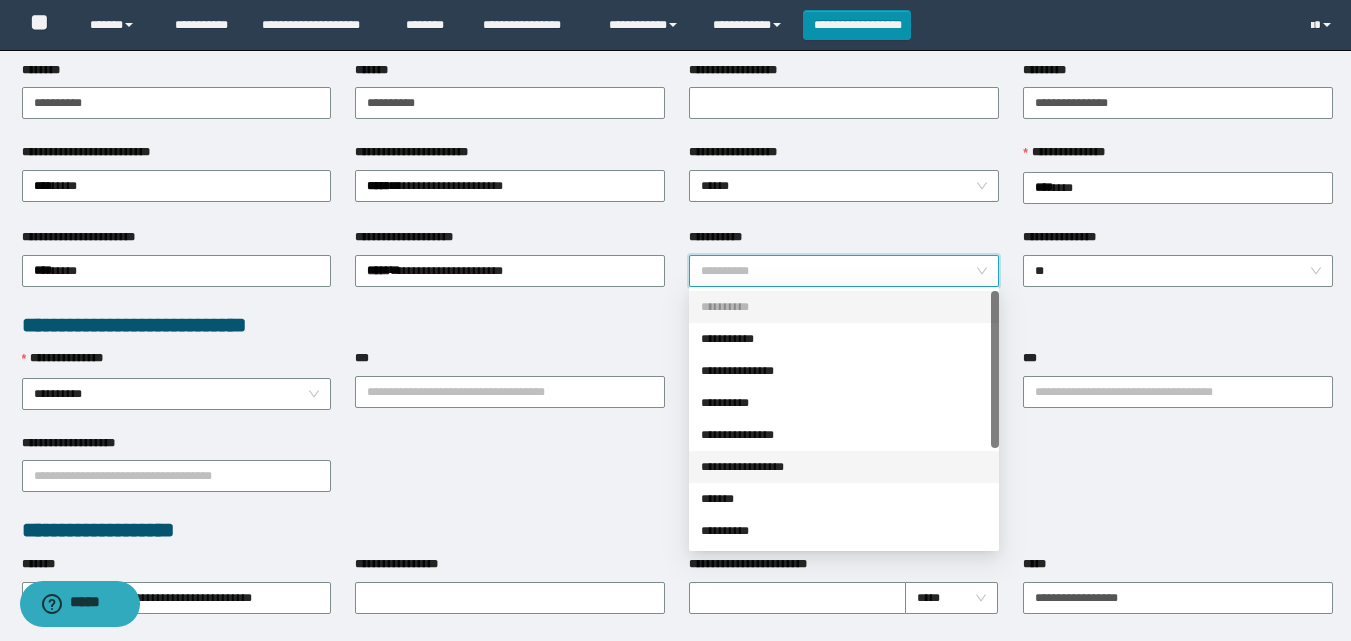 click on "**********" at bounding box center [844, 467] 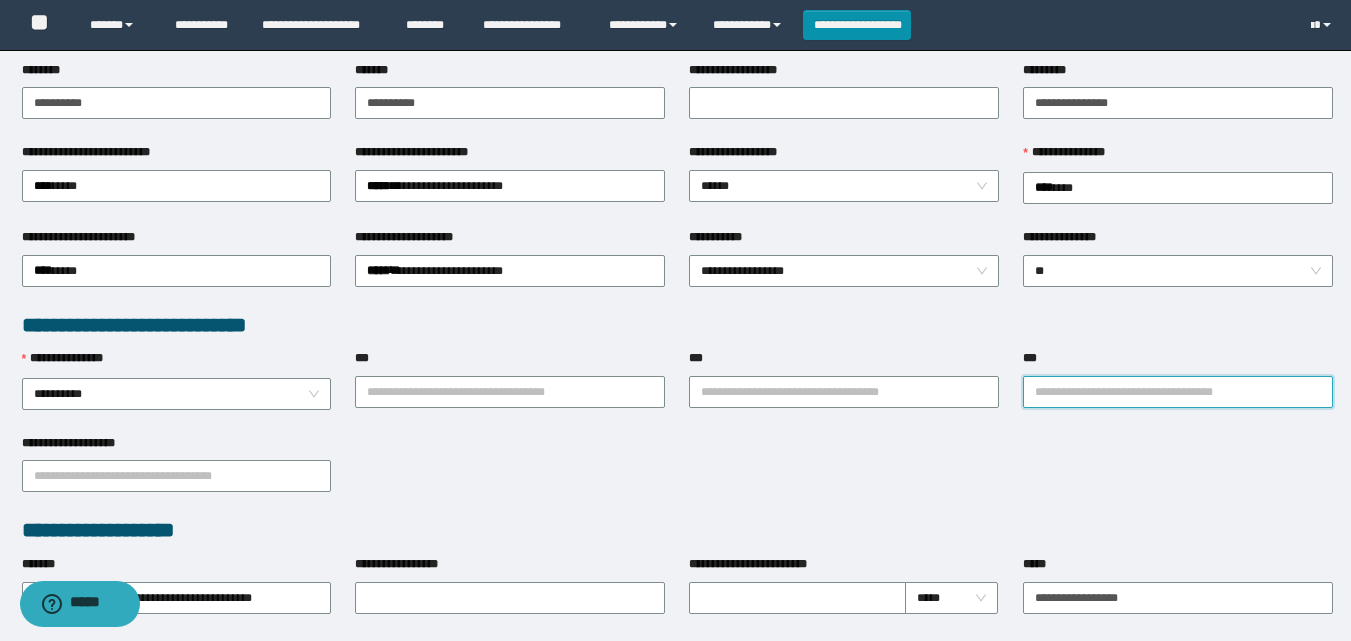click on "***" at bounding box center [1178, 392] 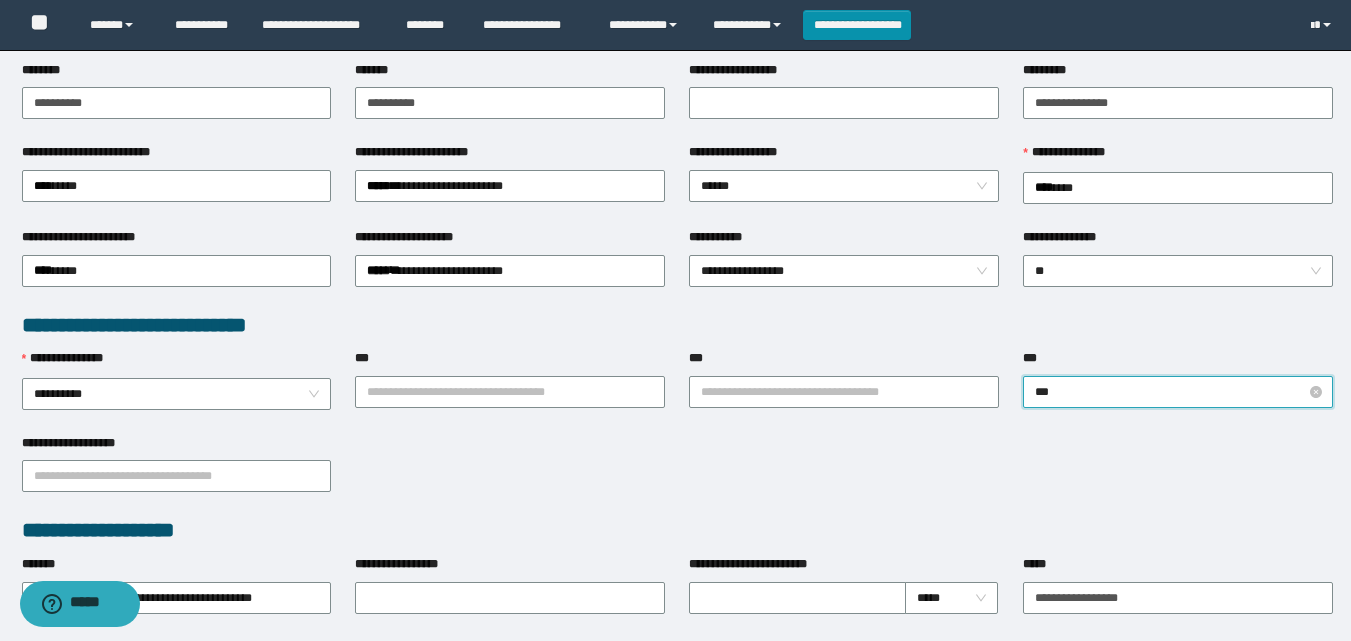 type on "****" 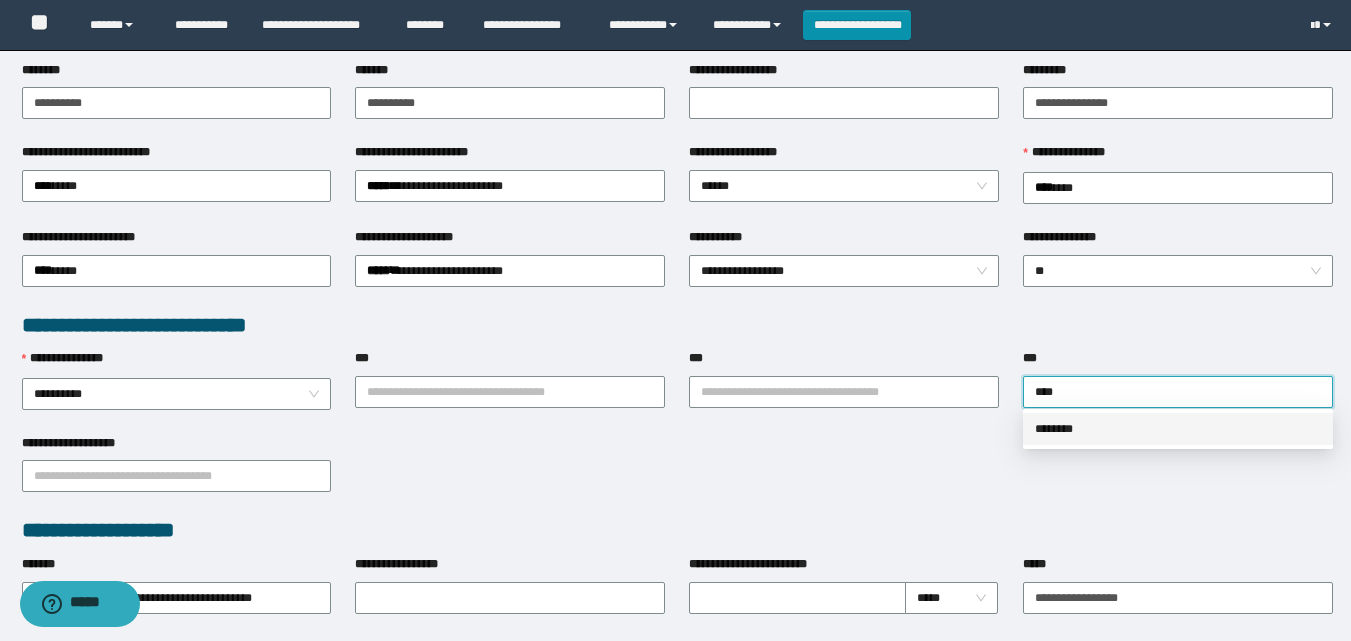 click on "********" at bounding box center [1178, 429] 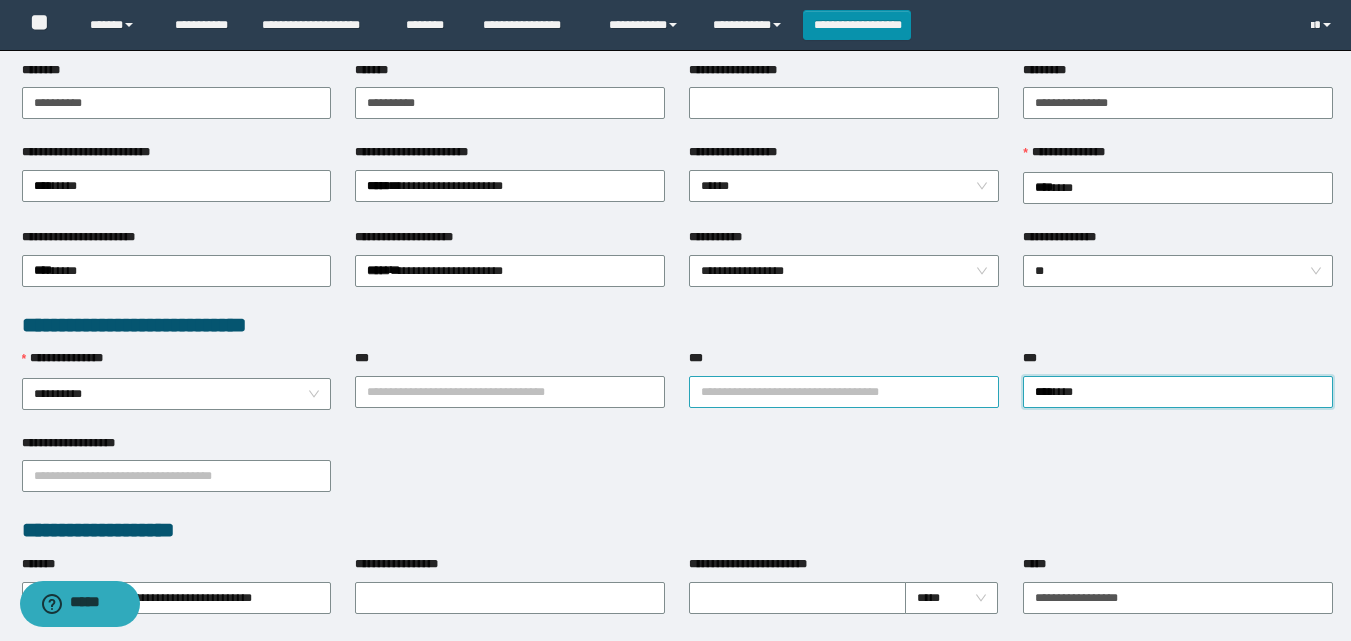 click on "**********" at bounding box center (844, 392) 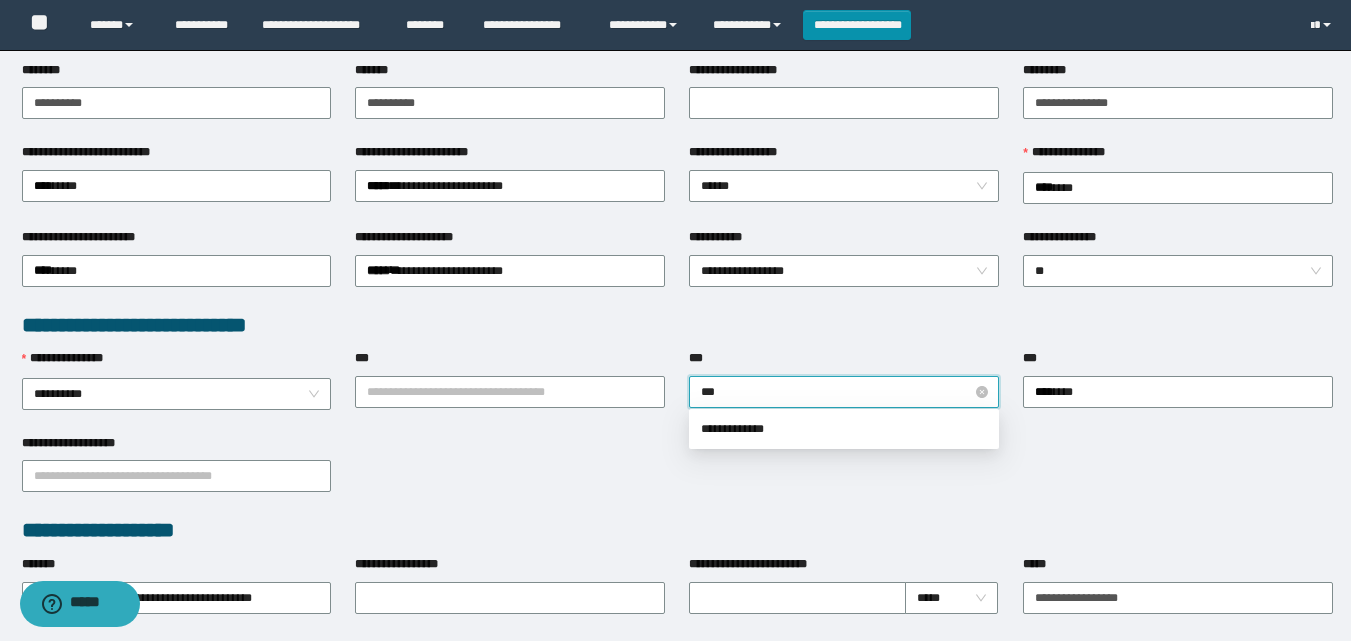 type on "****" 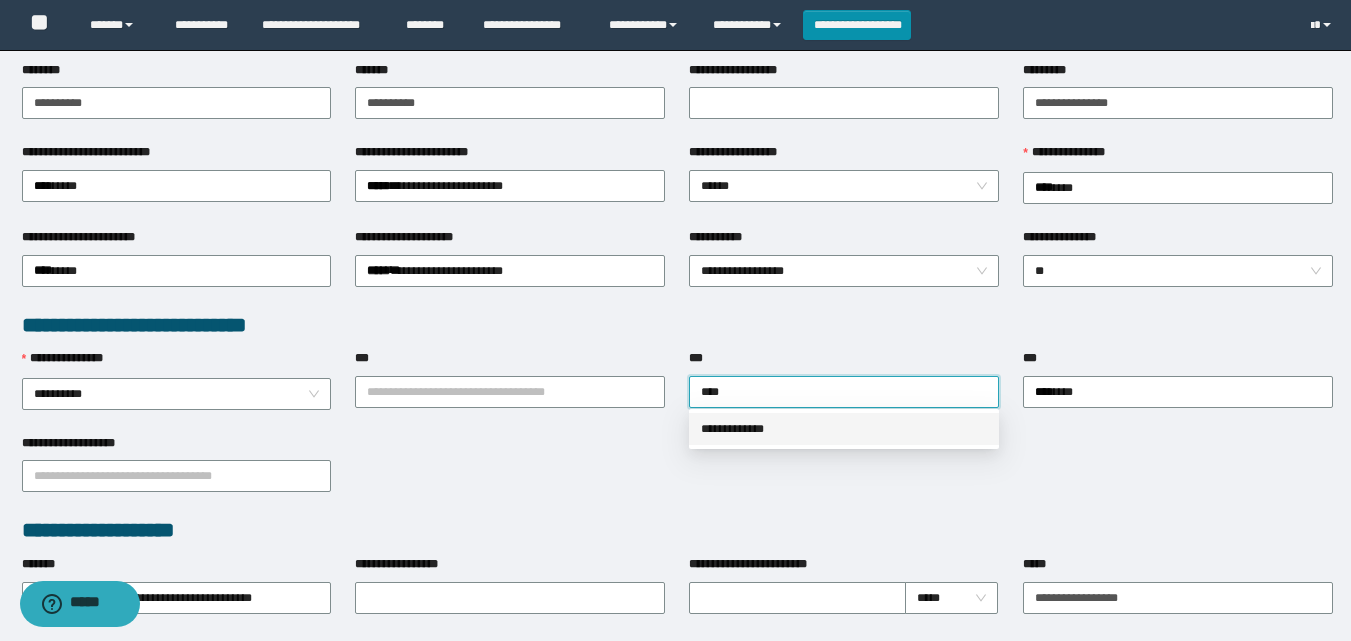 click on "**********" at bounding box center [844, 429] 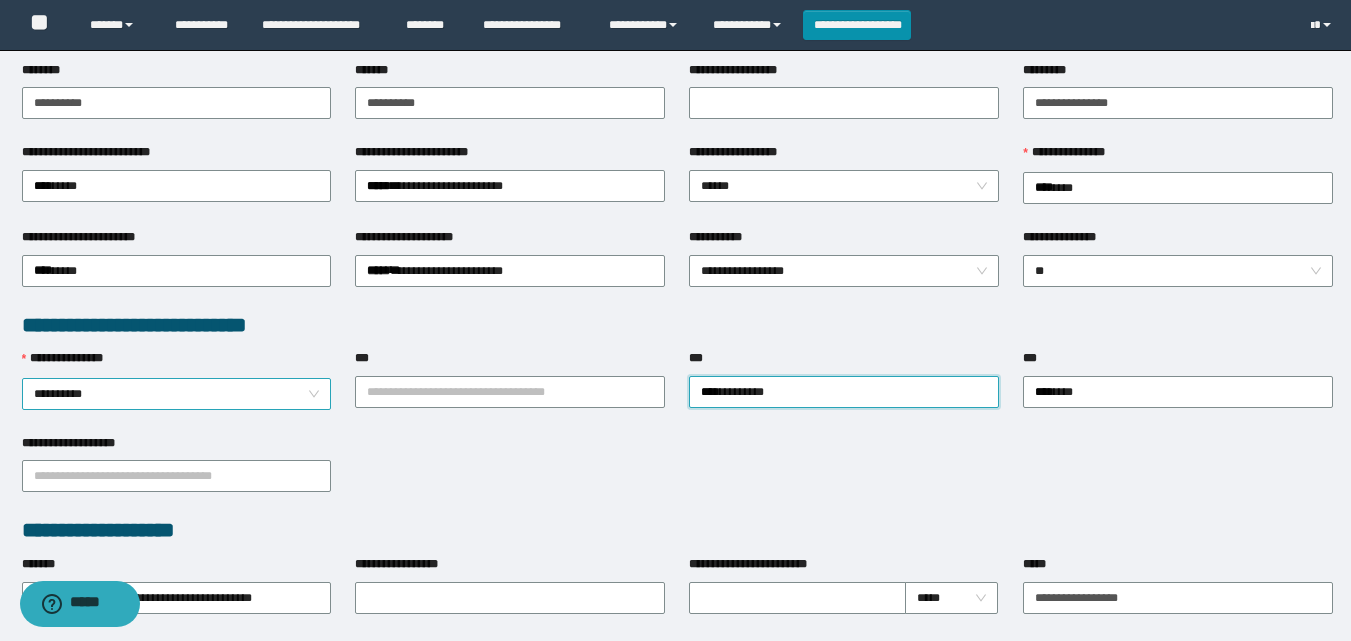 click on "**********" at bounding box center [177, 394] 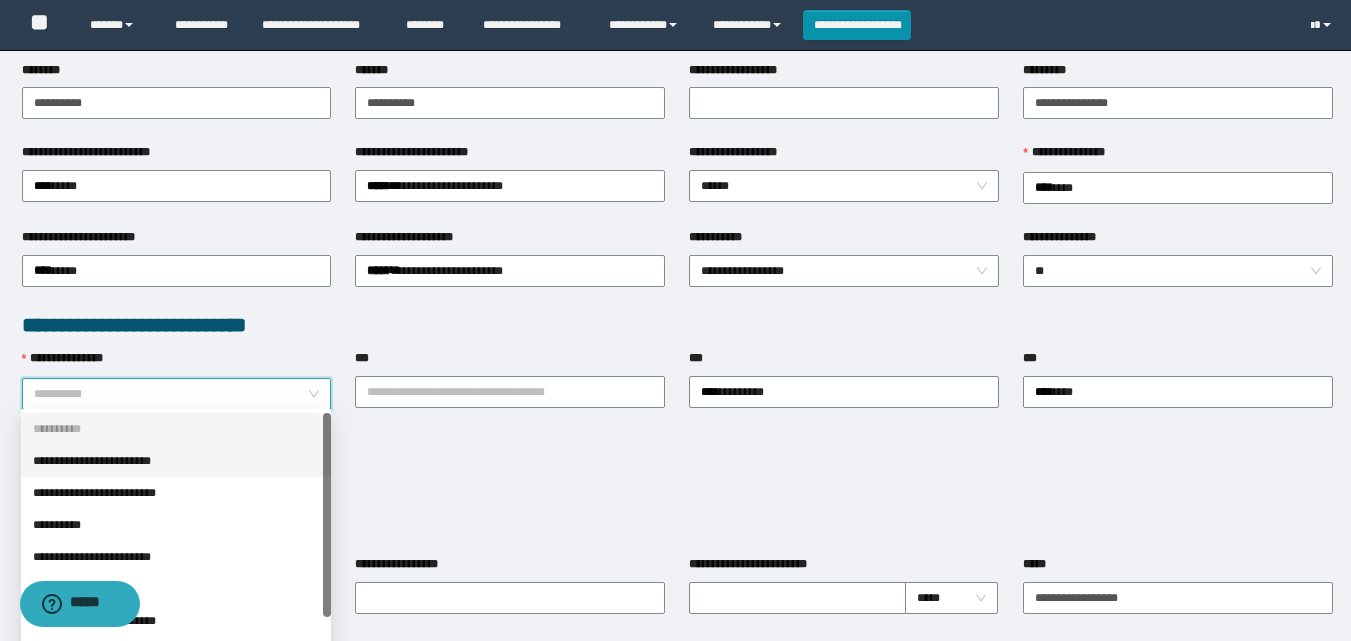 click on "**********" at bounding box center [176, 461] 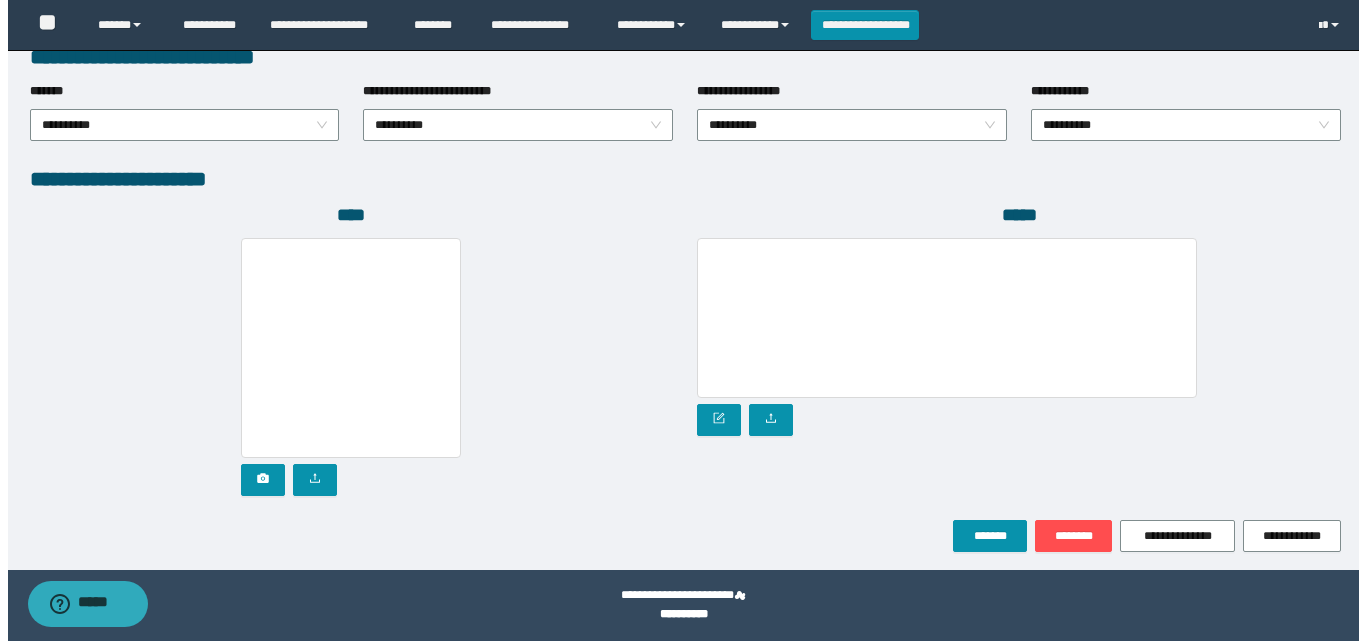 scroll, scrollTop: 1064, scrollLeft: 0, axis: vertical 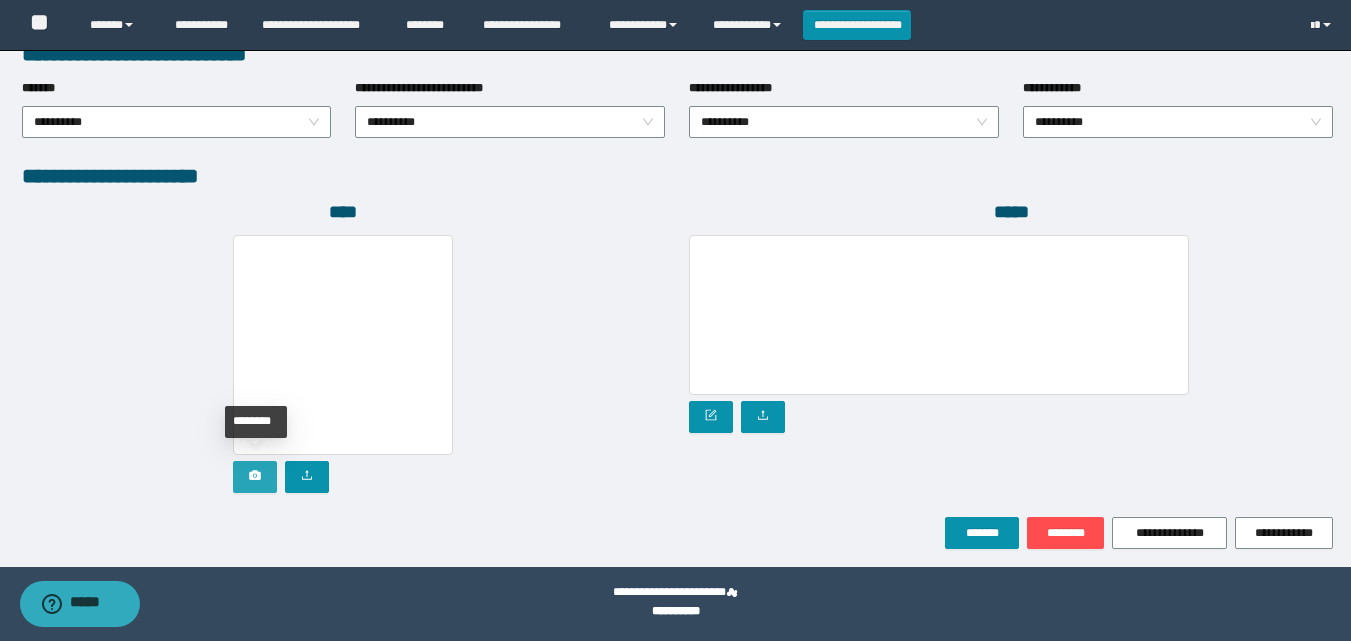 click 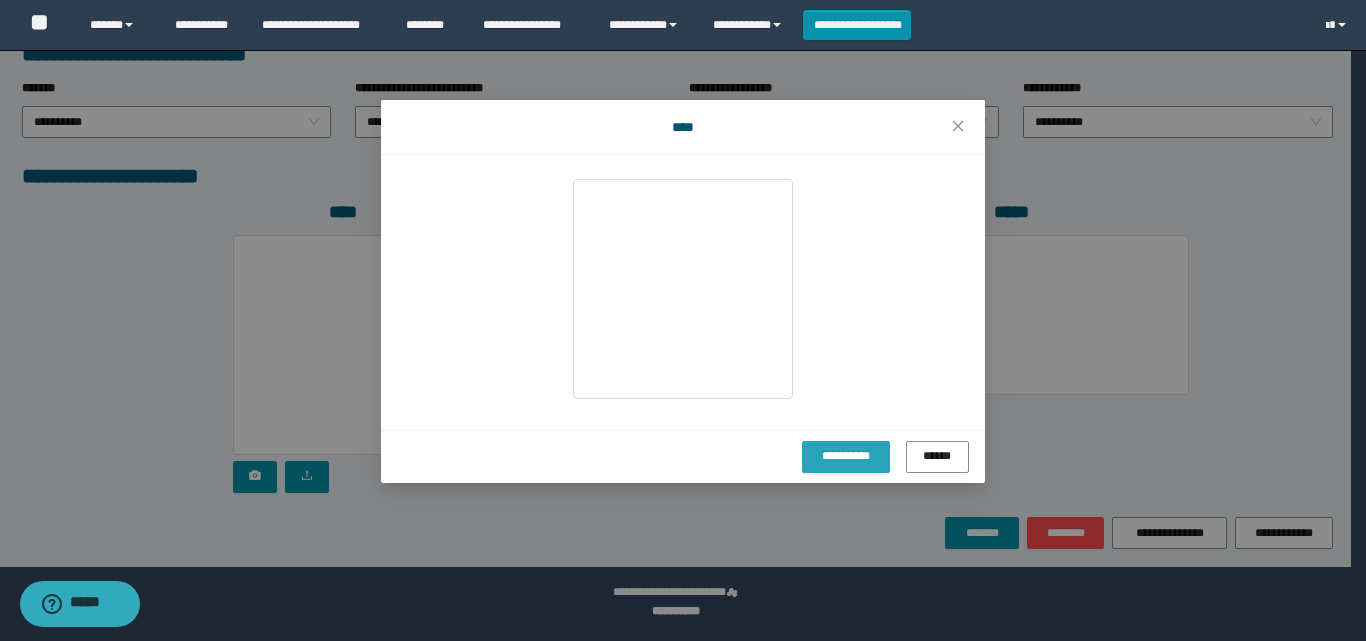 click on "**********" at bounding box center (846, 456) 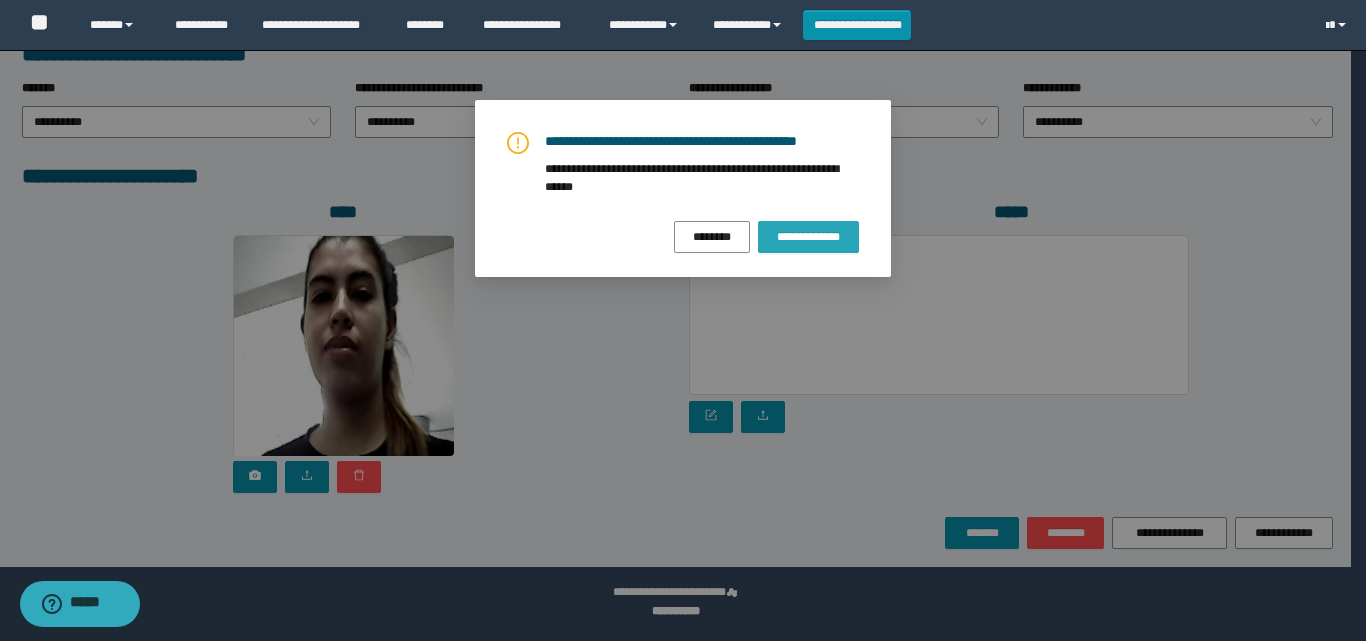 drag, startPoint x: 810, startPoint y: 226, endPoint x: 811, endPoint y: 241, distance: 15.033297 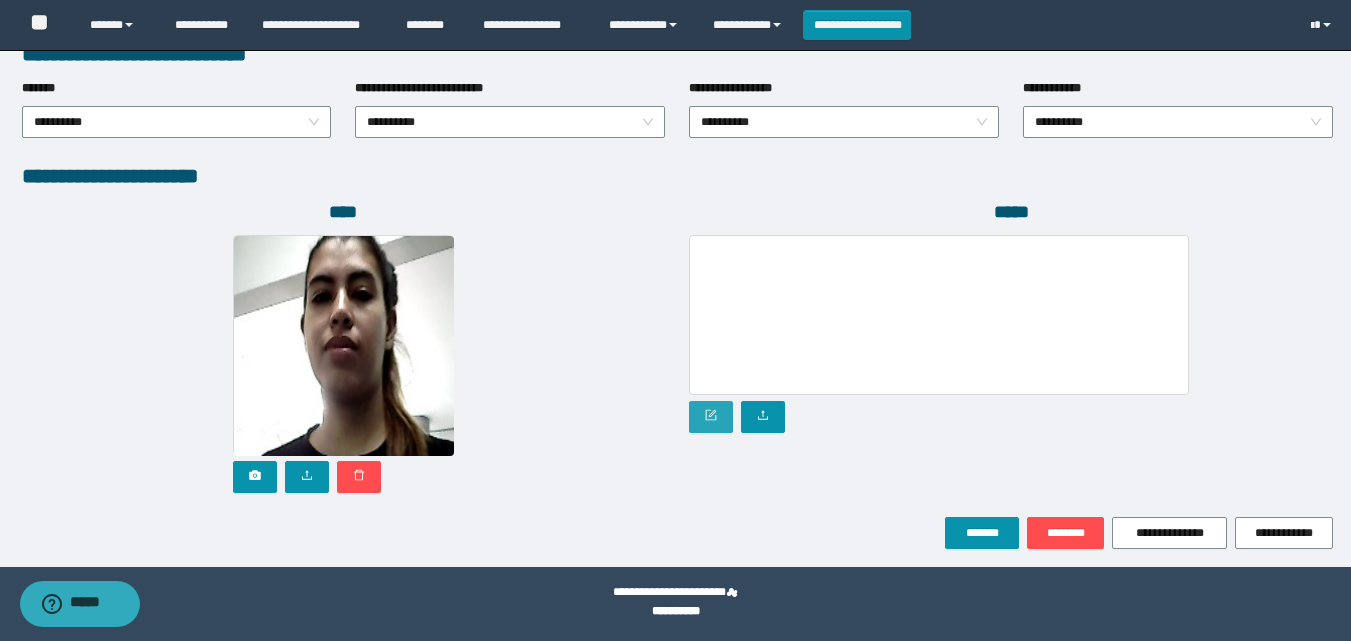 click 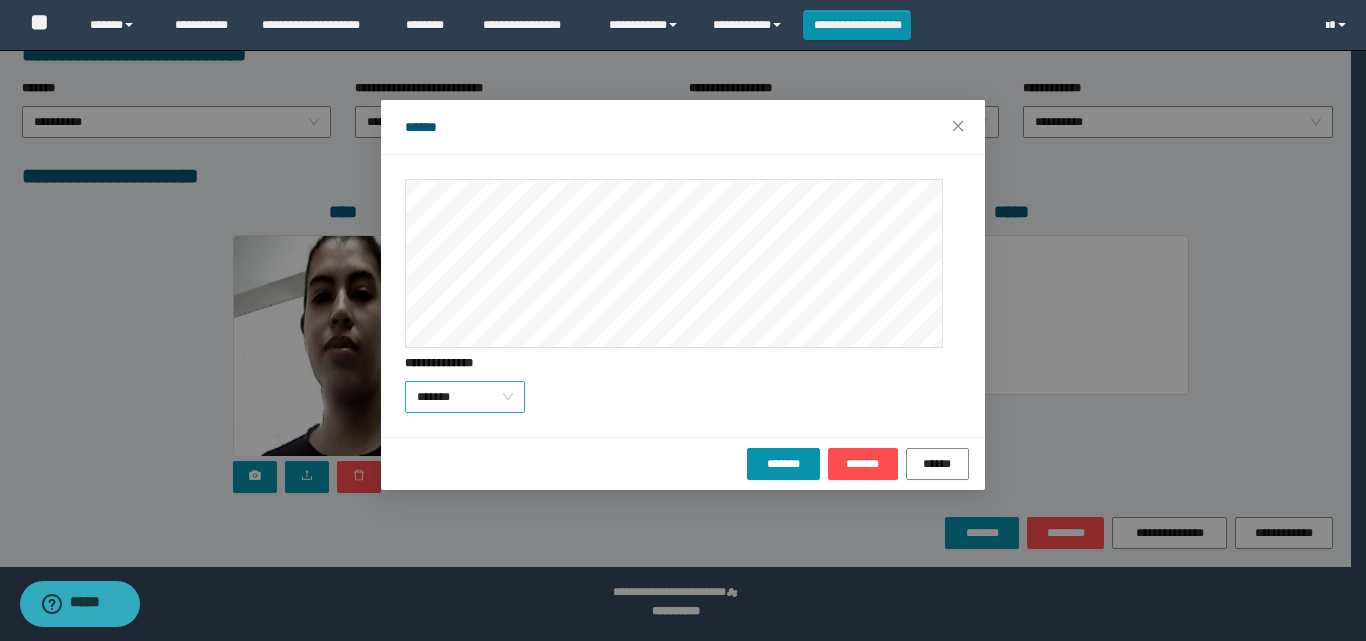 click on "*******" at bounding box center (465, 397) 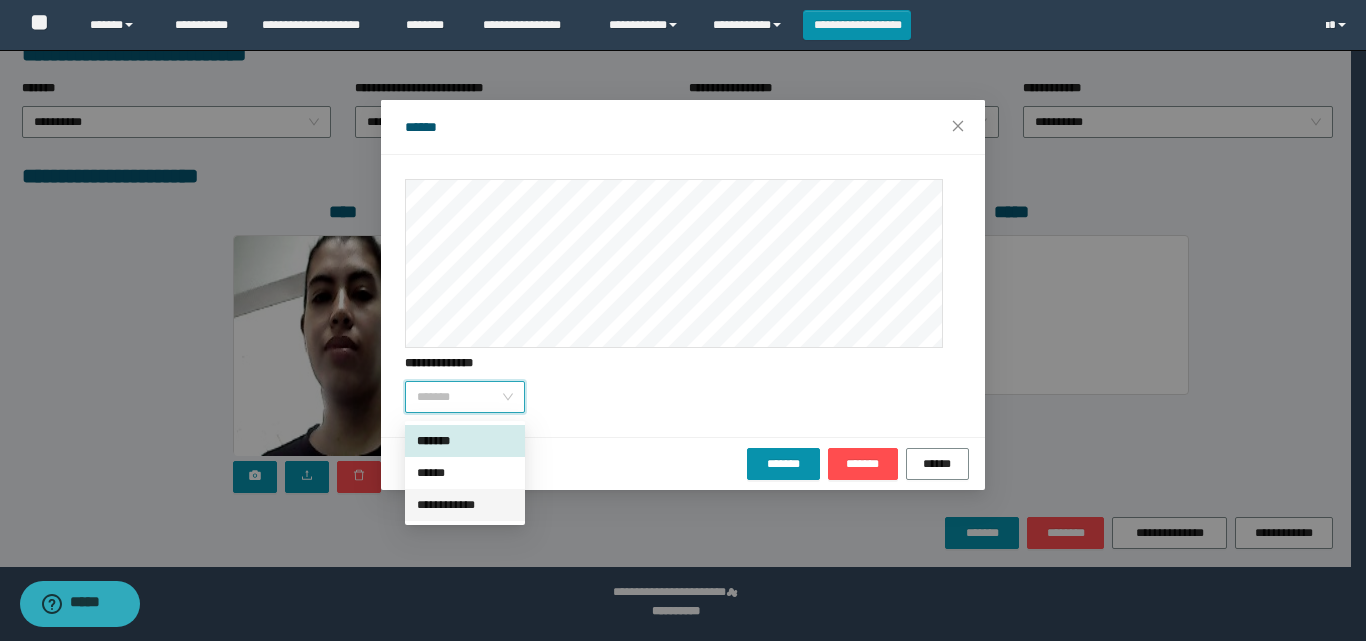 click on "**********" at bounding box center (465, 505) 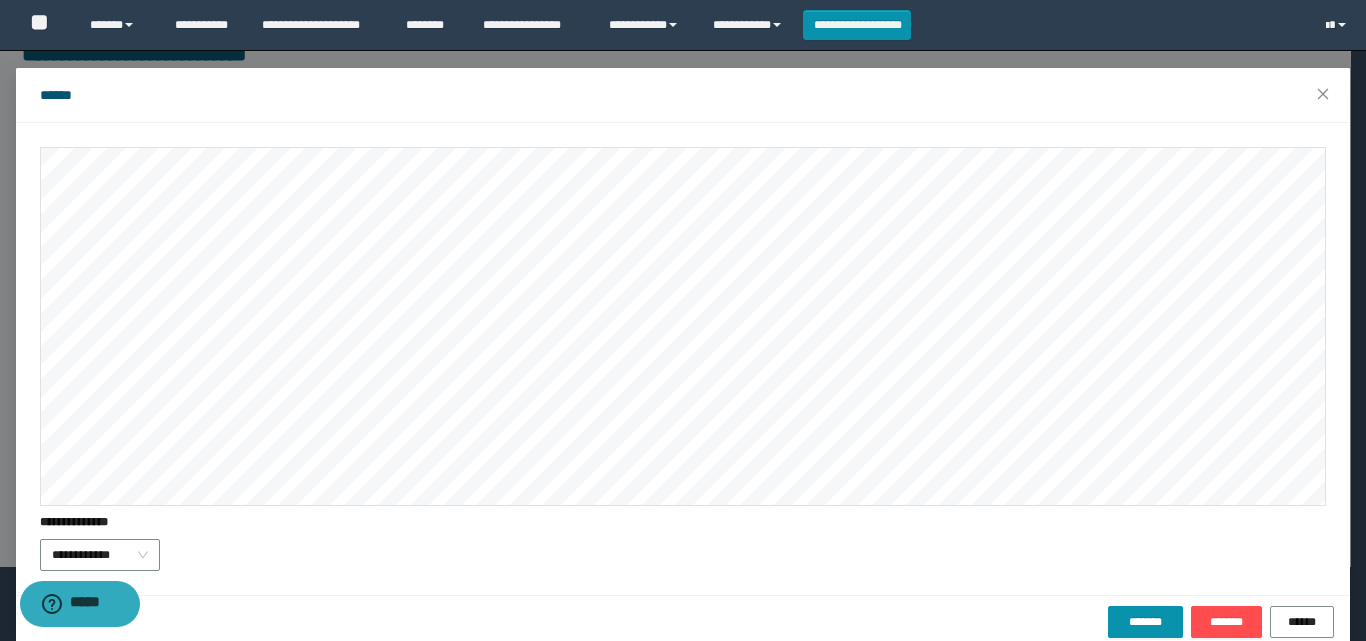 scroll, scrollTop: 61, scrollLeft: 0, axis: vertical 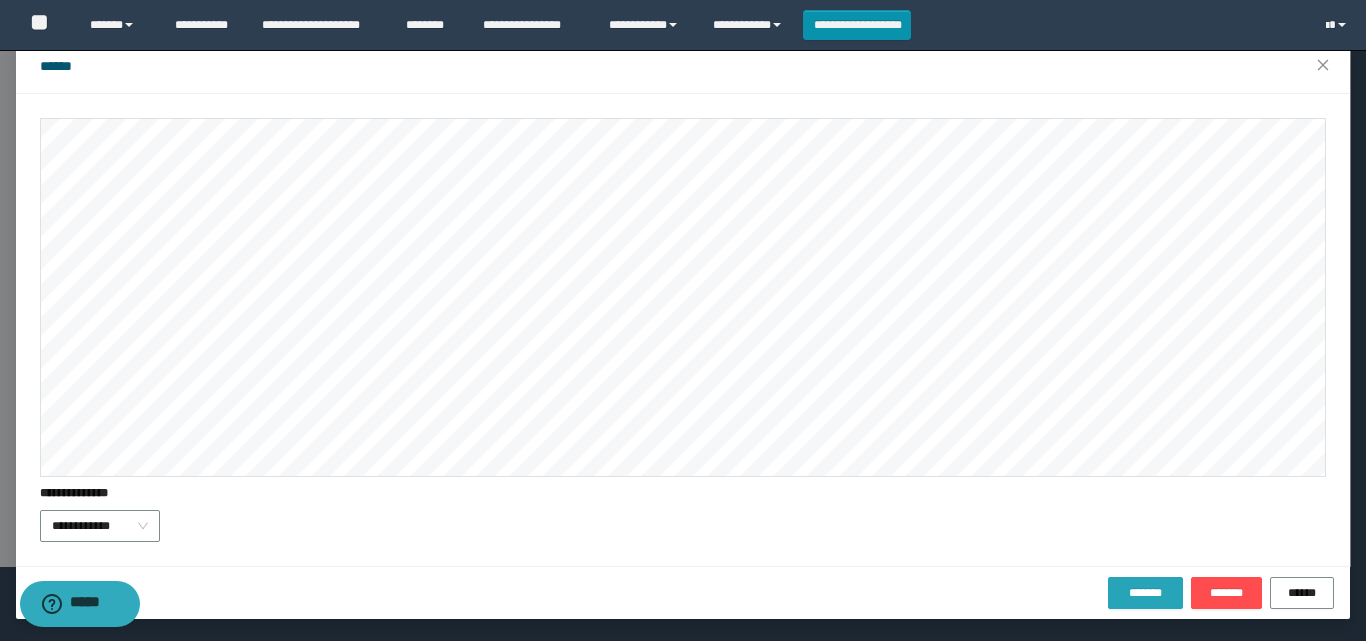 click on "*******" at bounding box center (1145, 593) 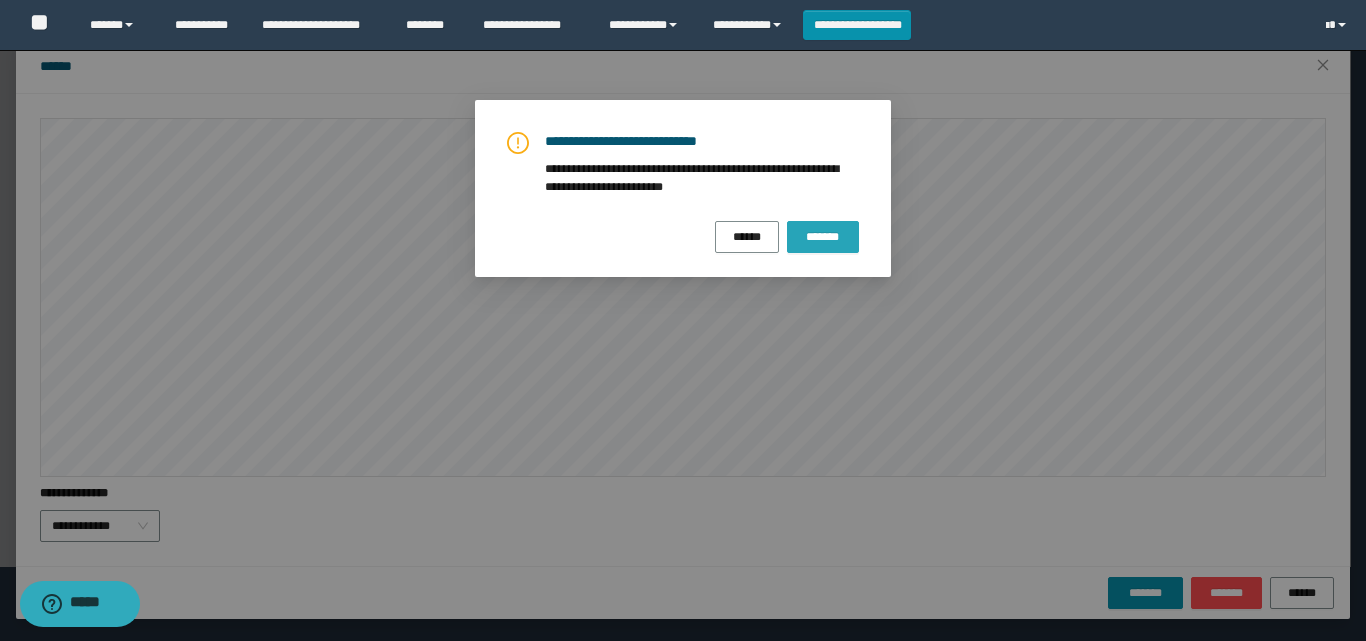 click on "*******" at bounding box center [823, 237] 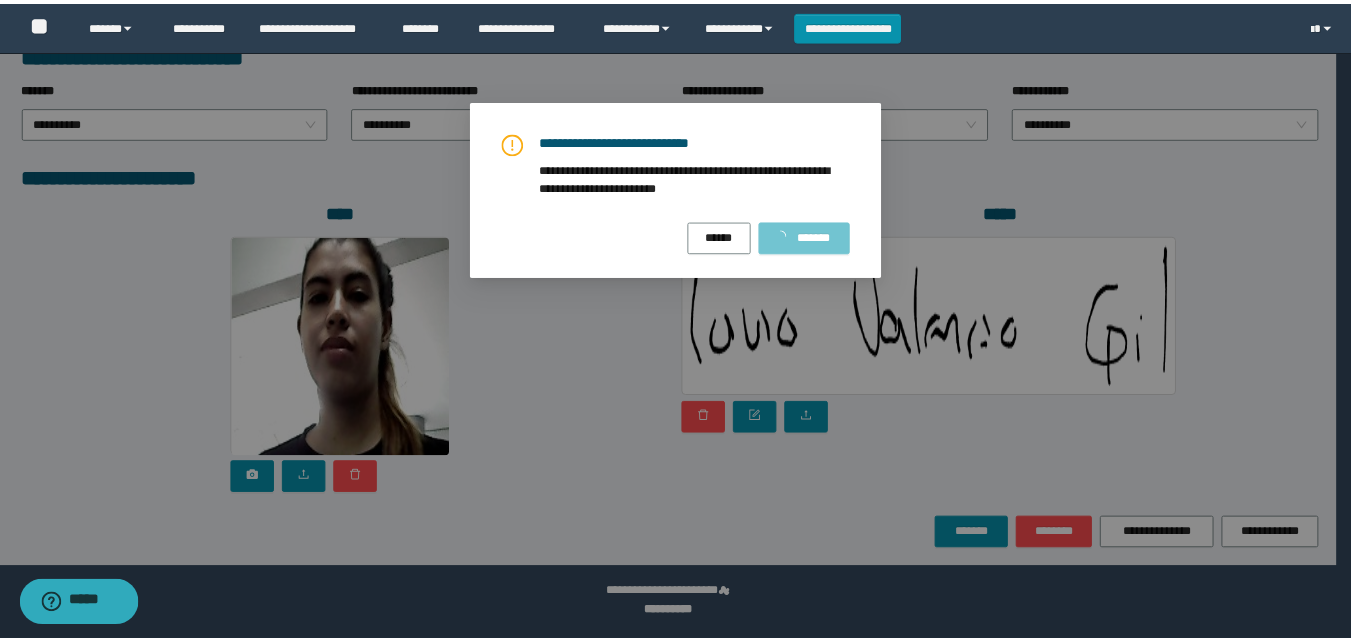 scroll, scrollTop: 0, scrollLeft: 0, axis: both 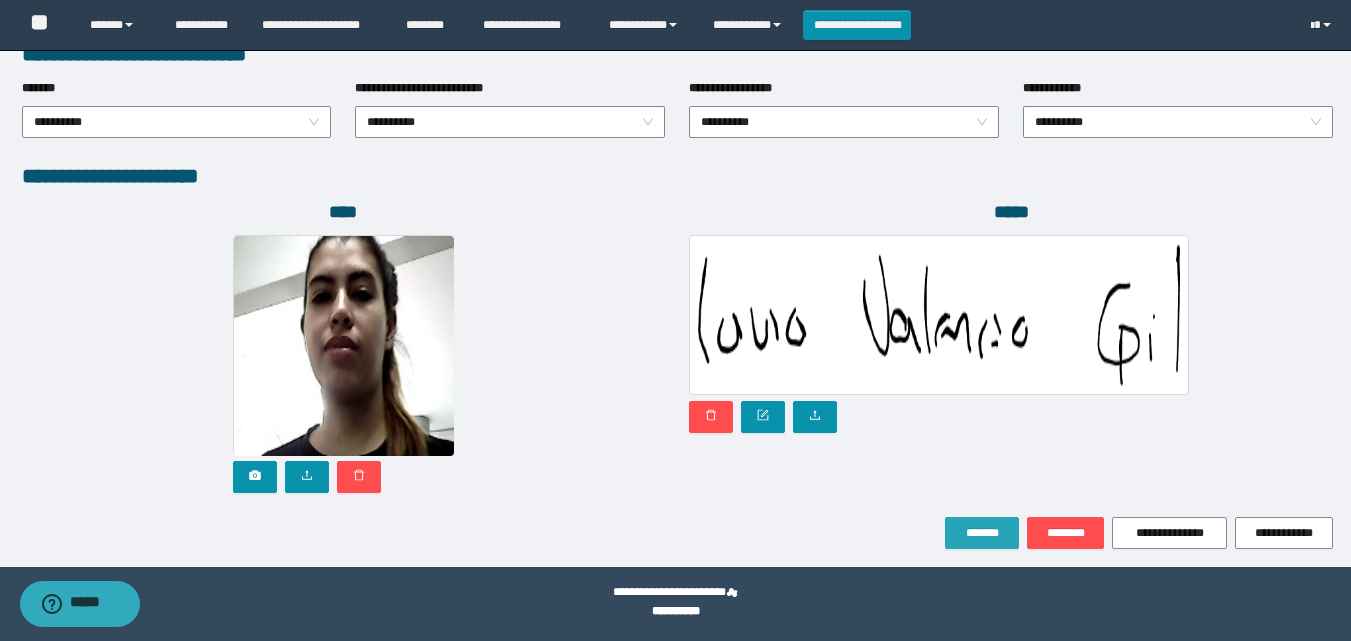 click on "*******" at bounding box center [982, 533] 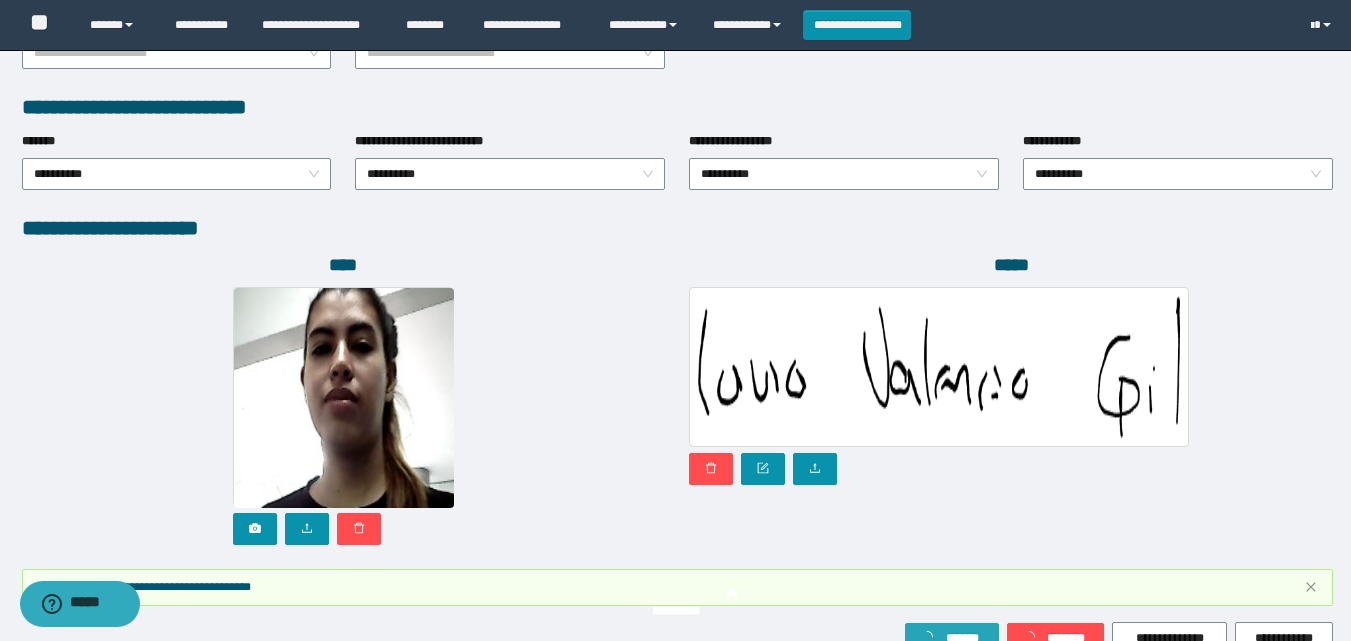 scroll, scrollTop: 1117, scrollLeft: 0, axis: vertical 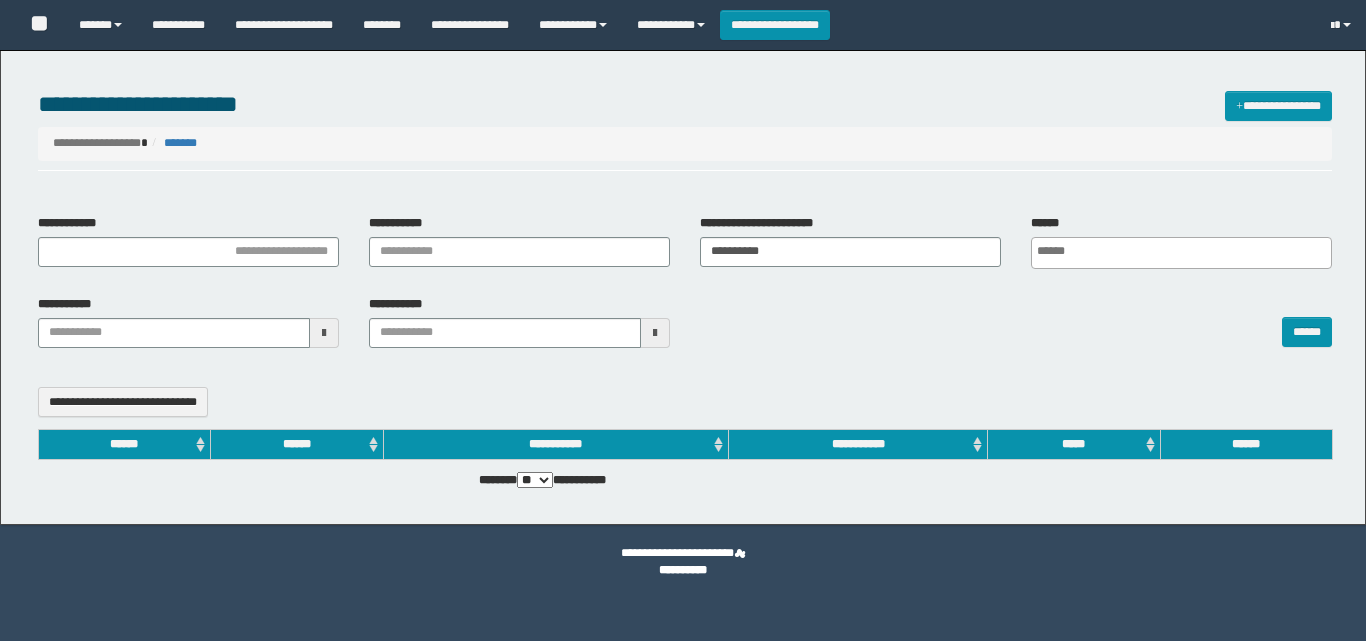 select 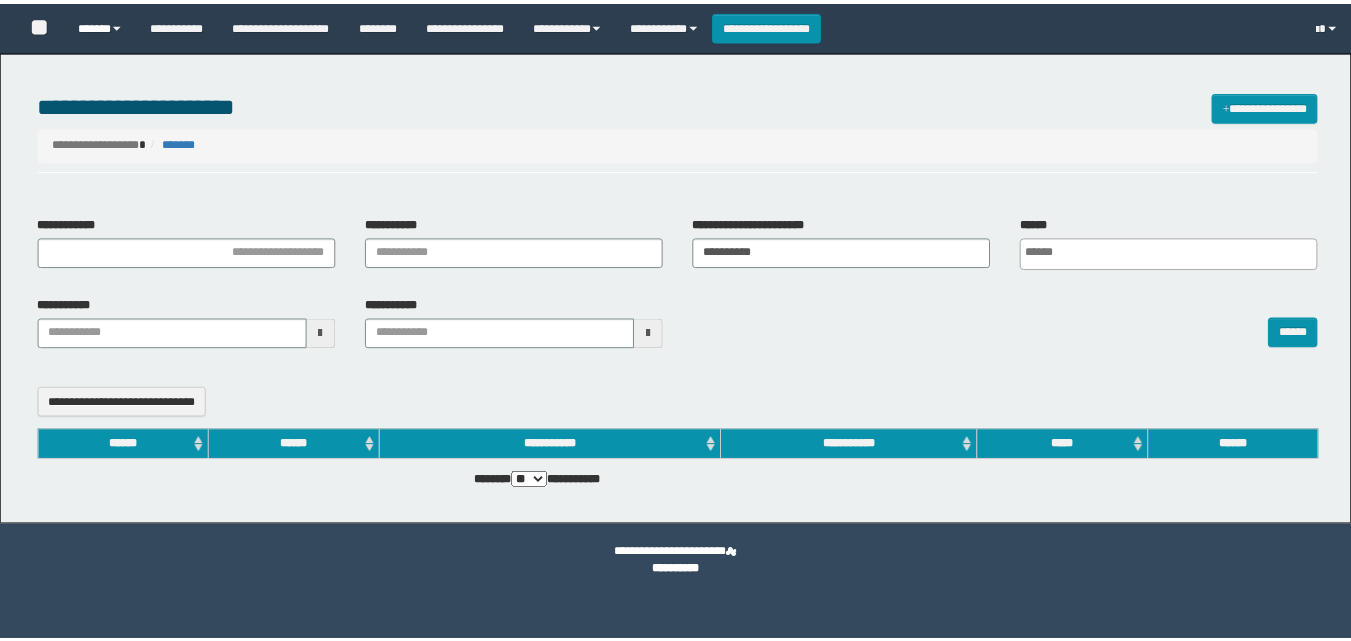 scroll, scrollTop: 0, scrollLeft: 0, axis: both 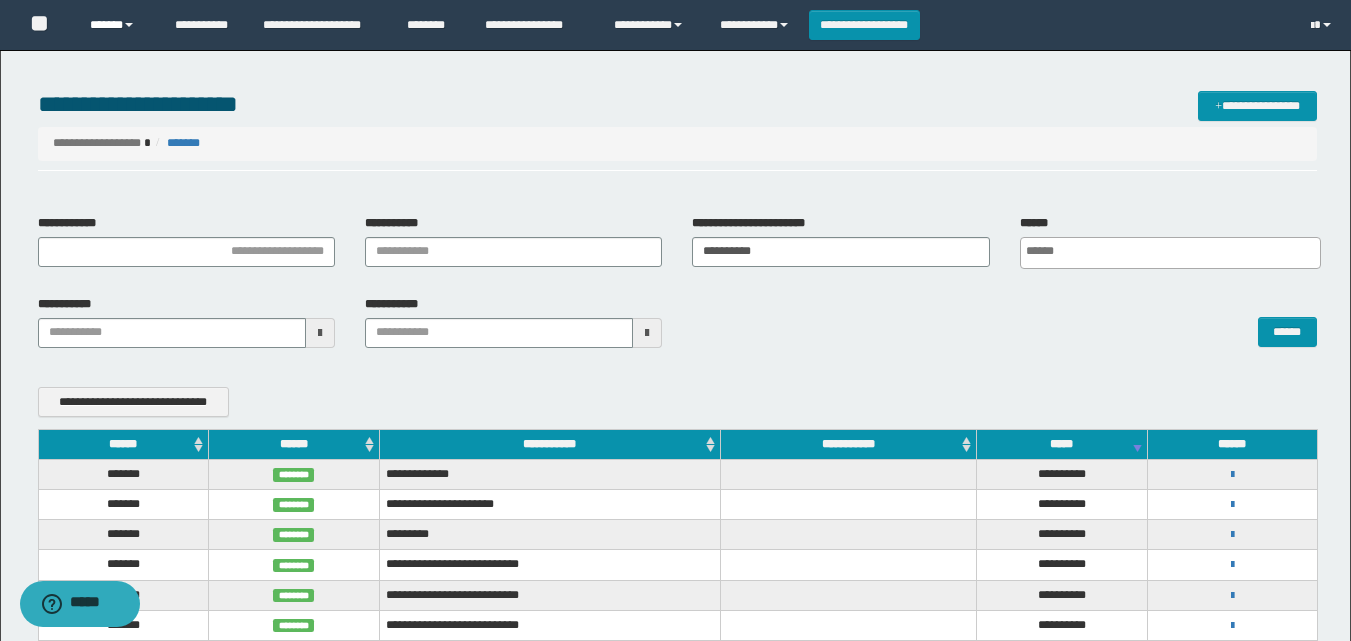 click on "******" at bounding box center [117, 25] 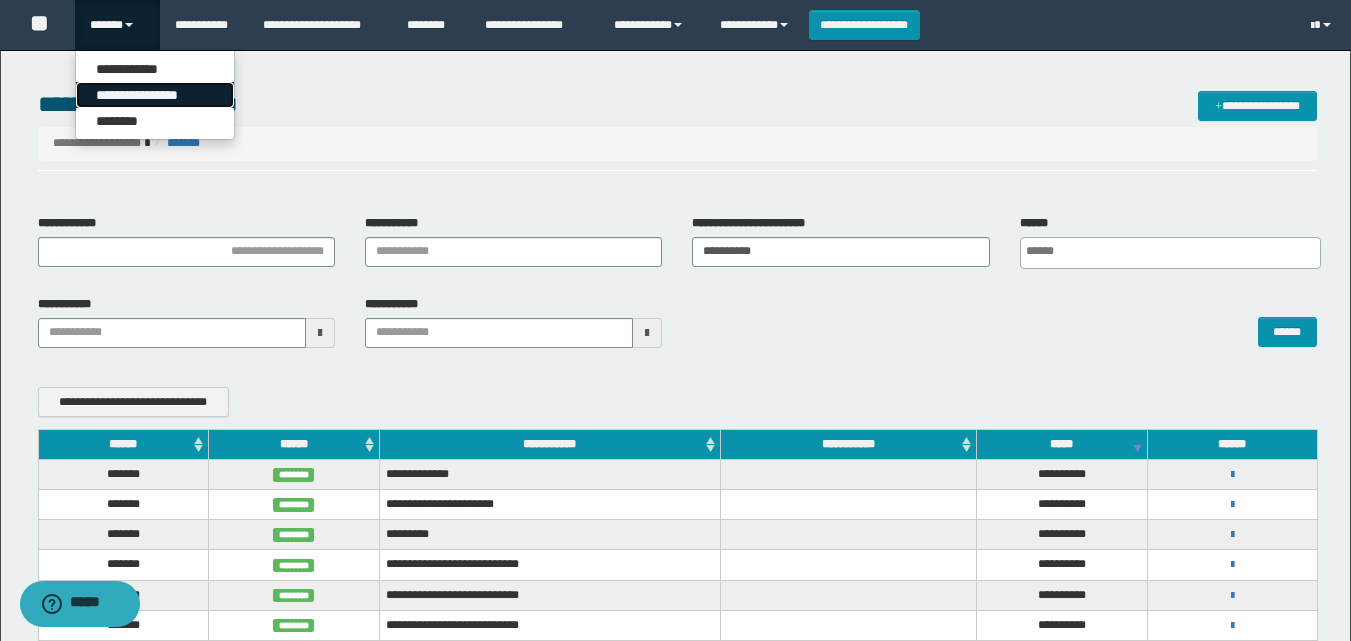 click on "**********" at bounding box center (155, 95) 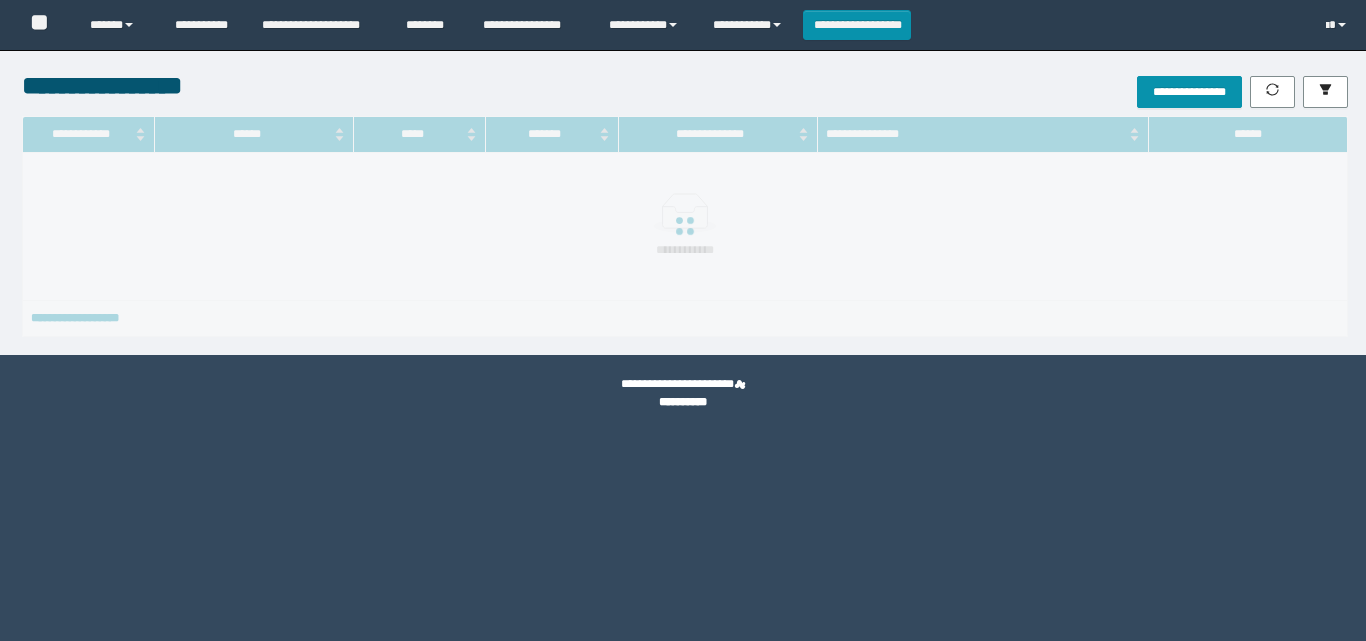 scroll, scrollTop: 0, scrollLeft: 0, axis: both 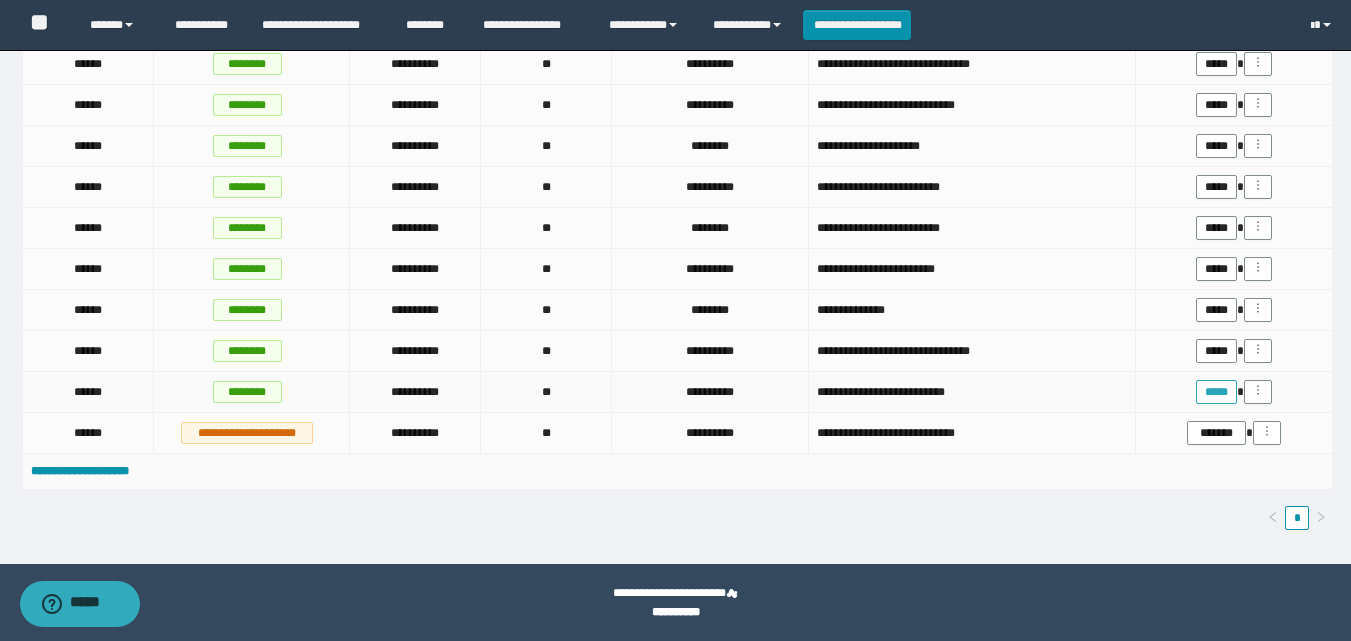 click on "*****" at bounding box center [1216, 392] 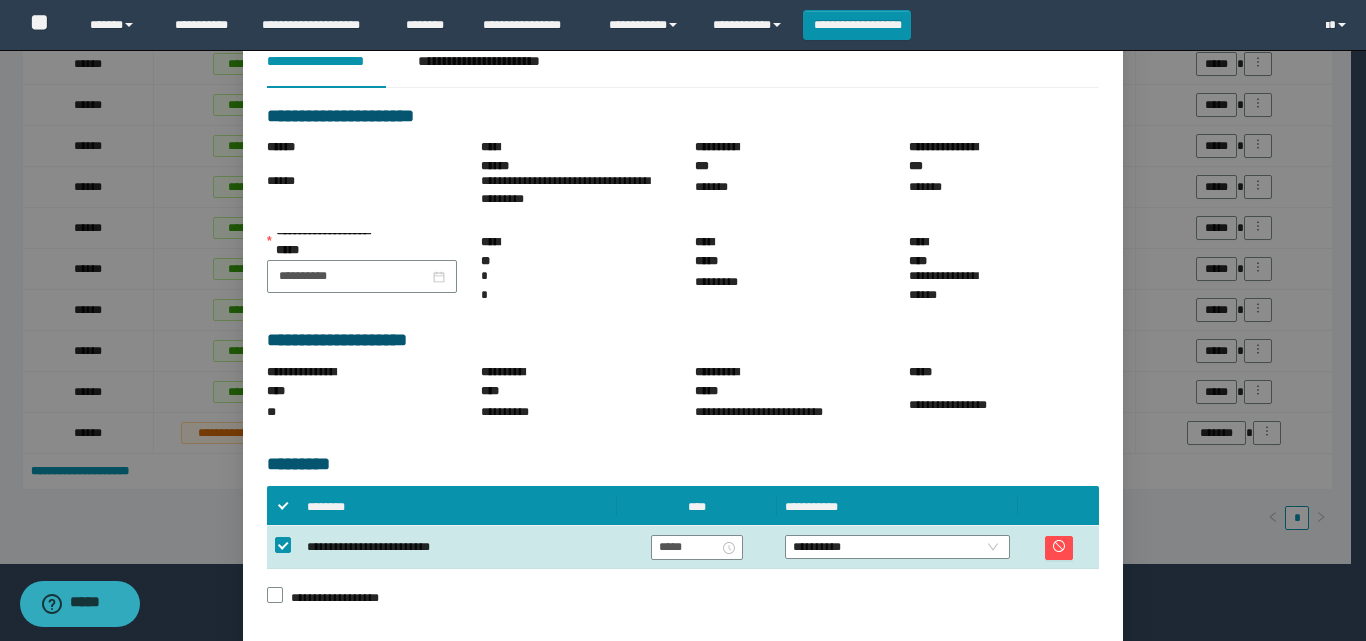 scroll, scrollTop: 143, scrollLeft: 0, axis: vertical 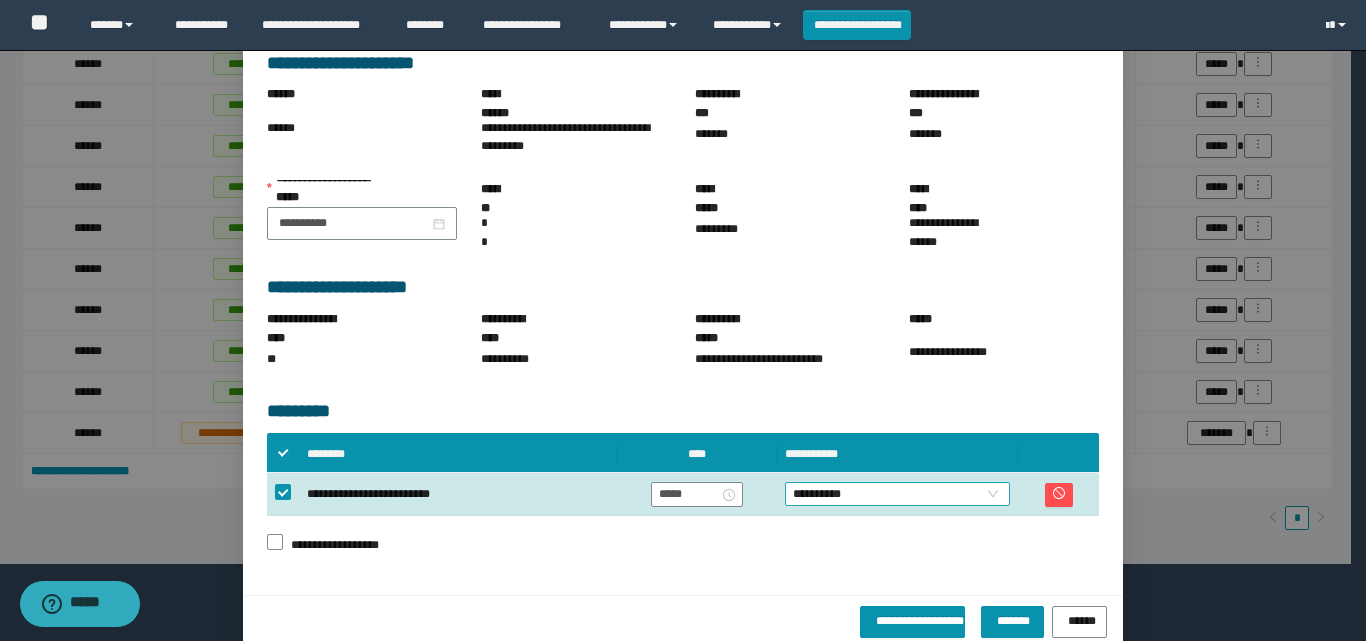 click on "**********" at bounding box center [897, 494] 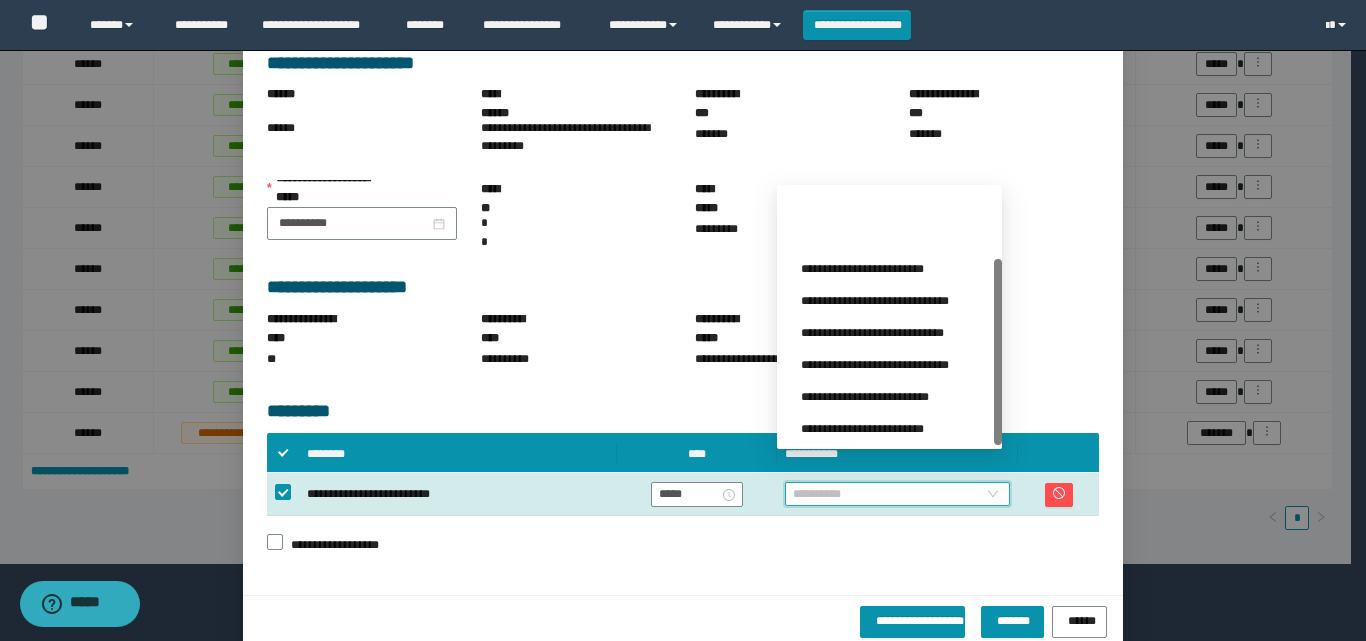 scroll, scrollTop: 96, scrollLeft: 0, axis: vertical 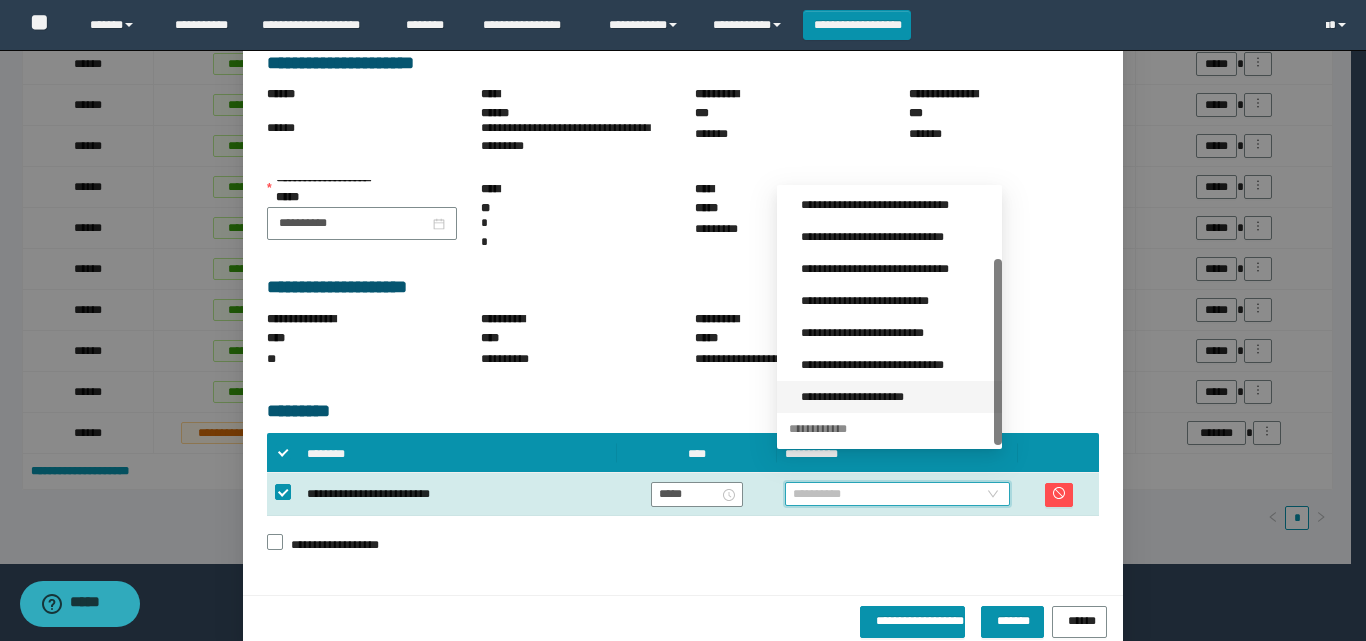 click on "**********" at bounding box center [895, 397] 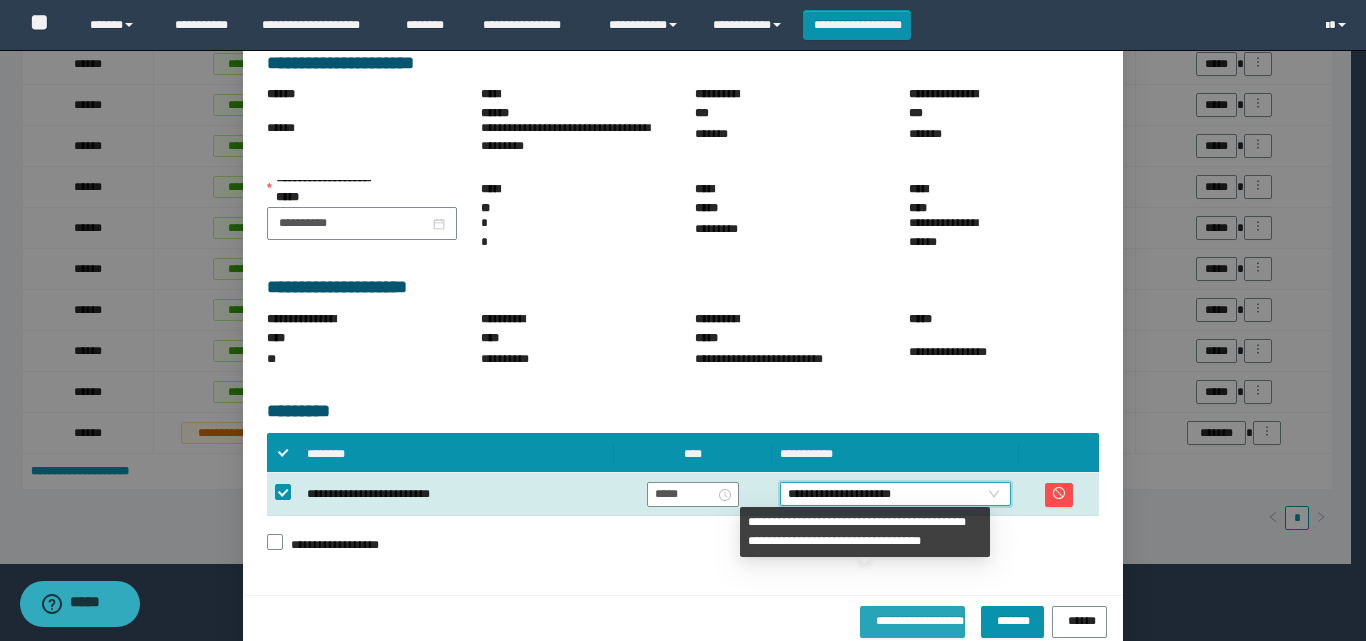 click on "**********" at bounding box center [912, 618] 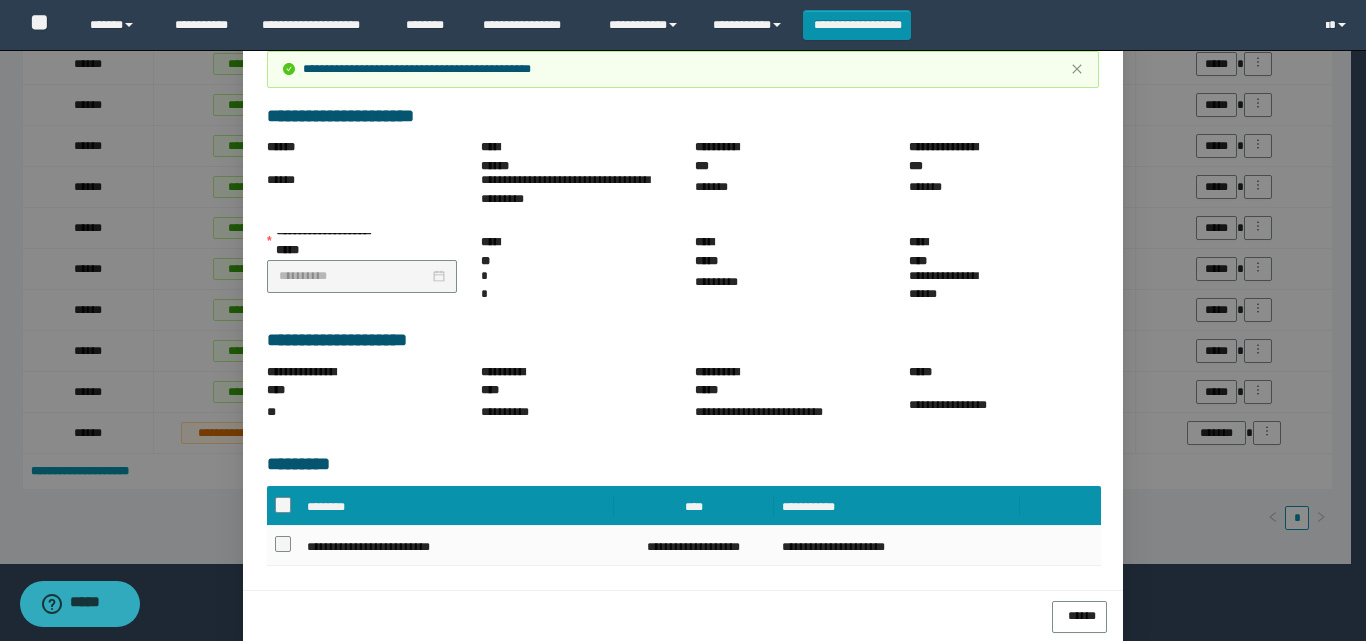 scroll, scrollTop: 139, scrollLeft: 0, axis: vertical 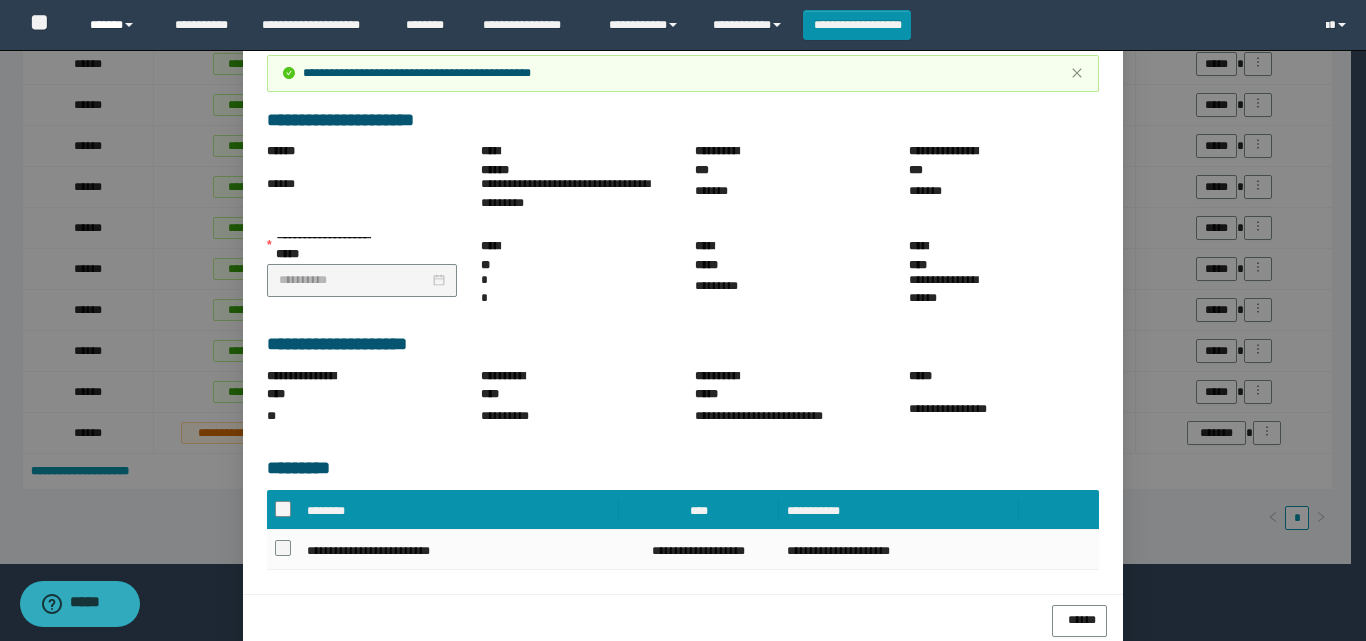 click on "******" at bounding box center (117, 25) 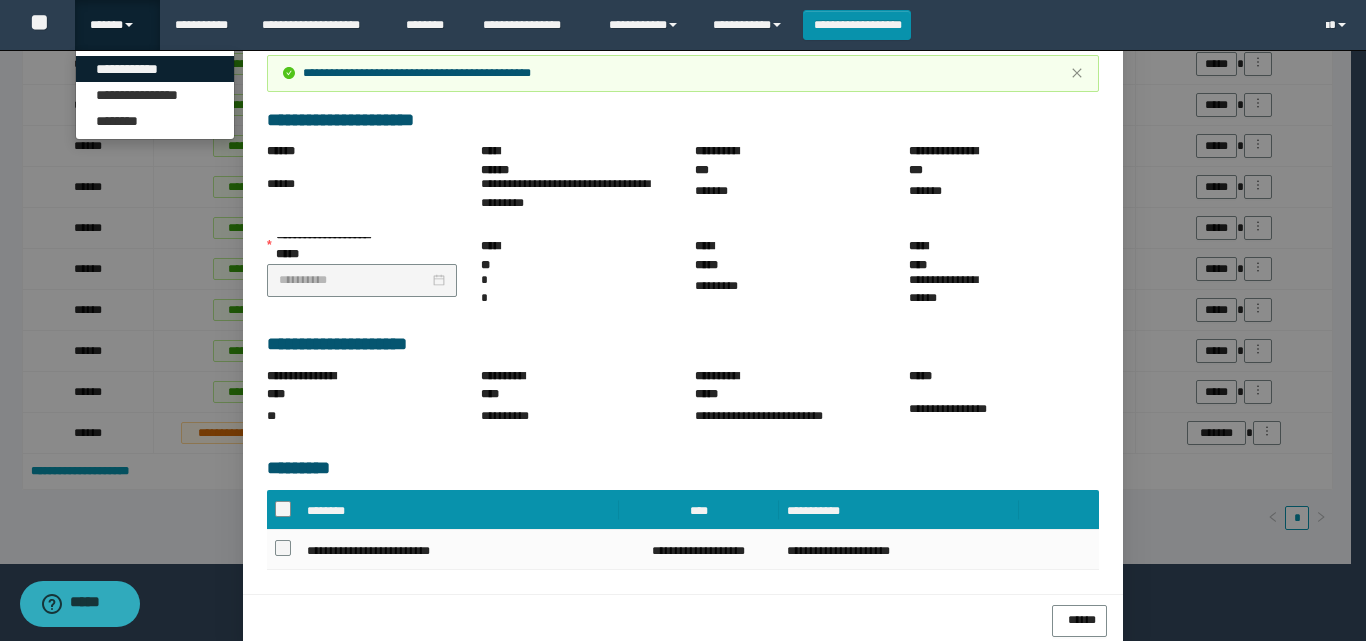 click on "**********" at bounding box center [155, 69] 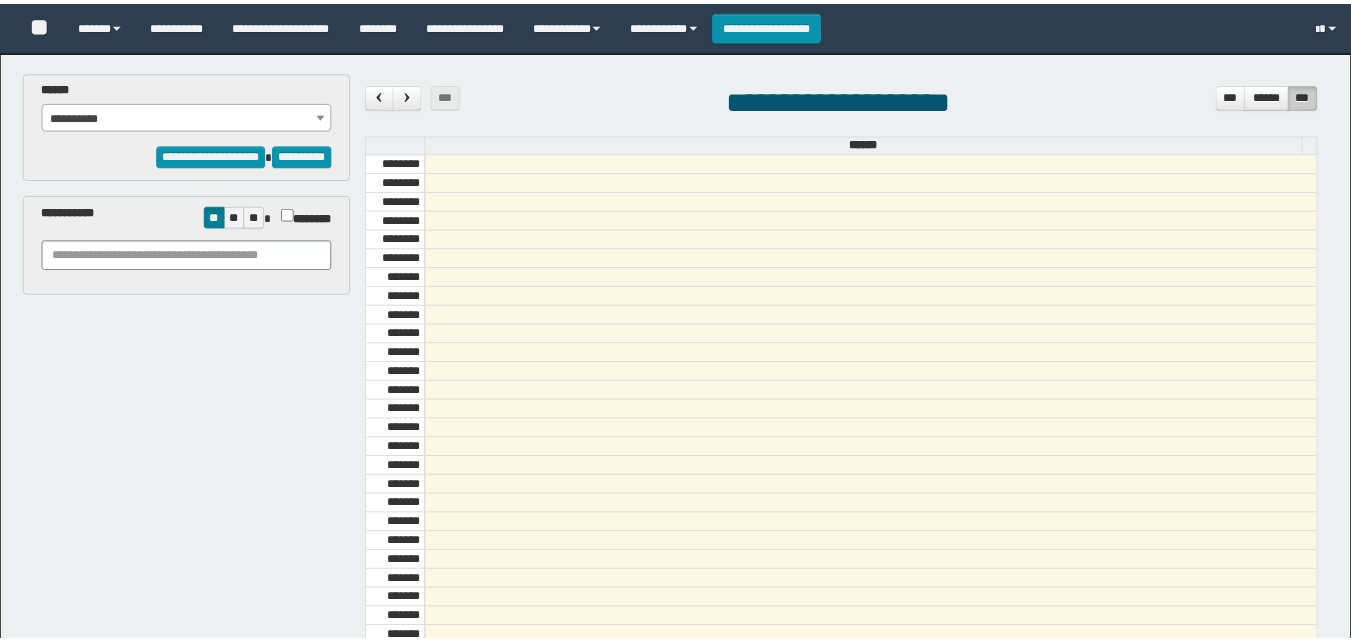 scroll, scrollTop: 0, scrollLeft: 0, axis: both 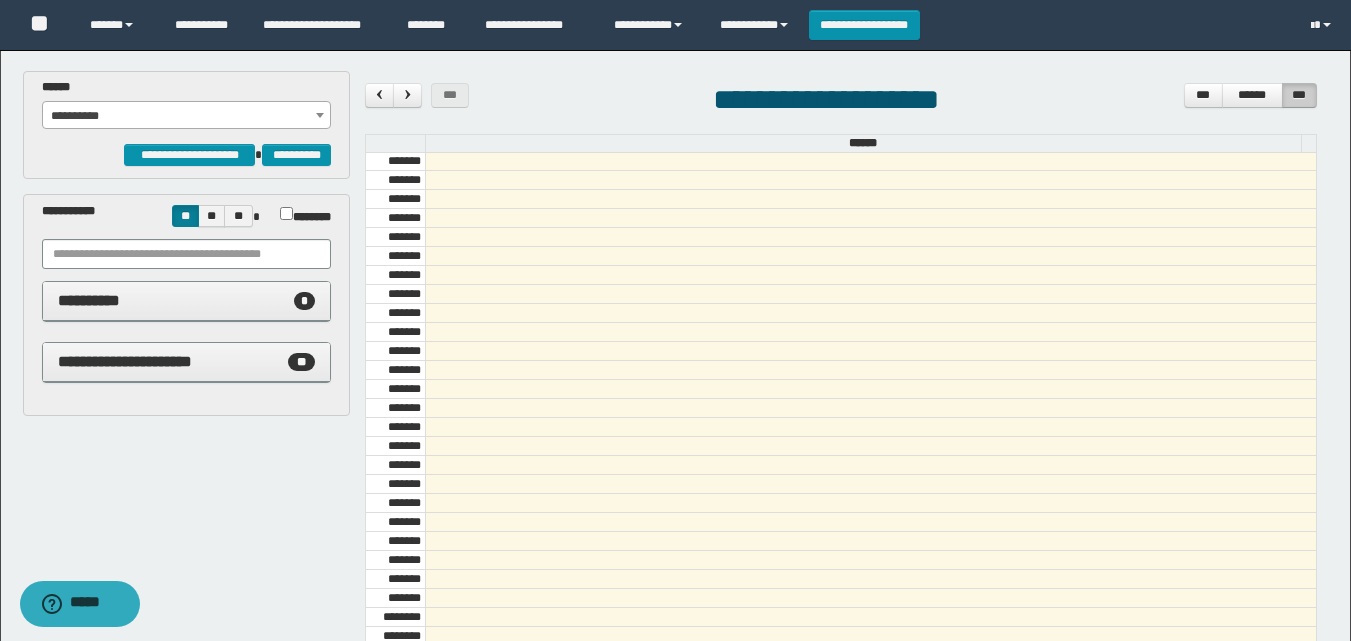click on "**********" at bounding box center [186, 116] 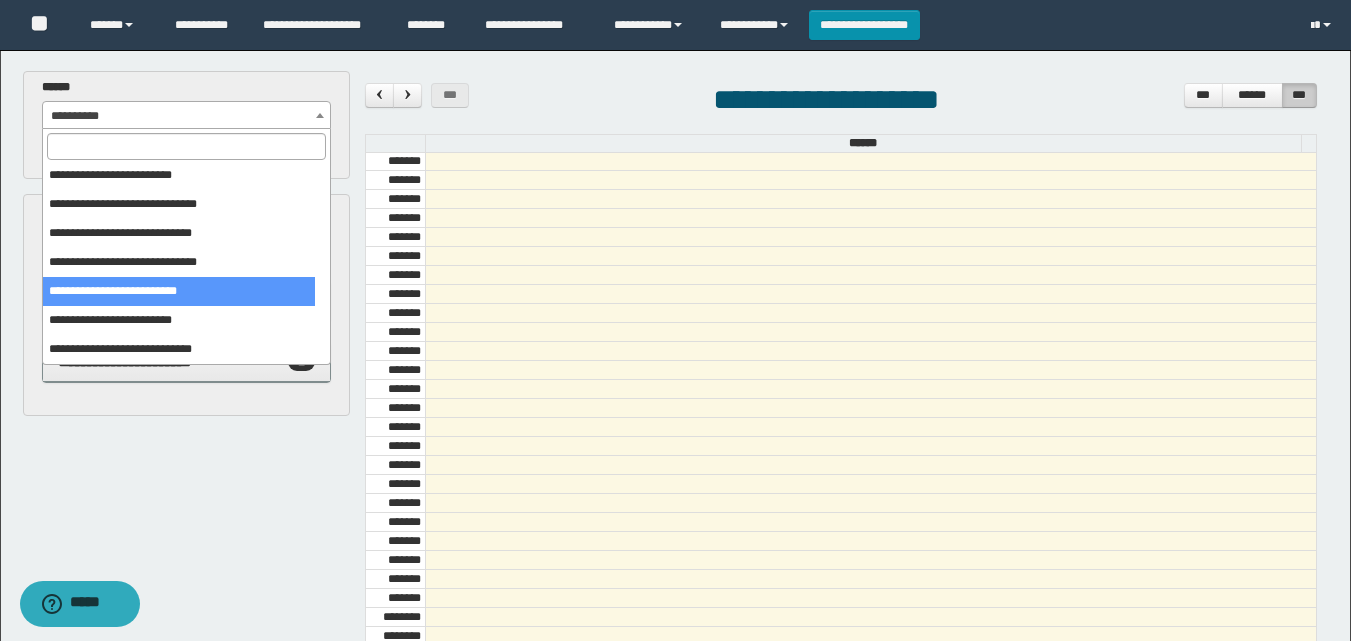 scroll, scrollTop: 62, scrollLeft: 0, axis: vertical 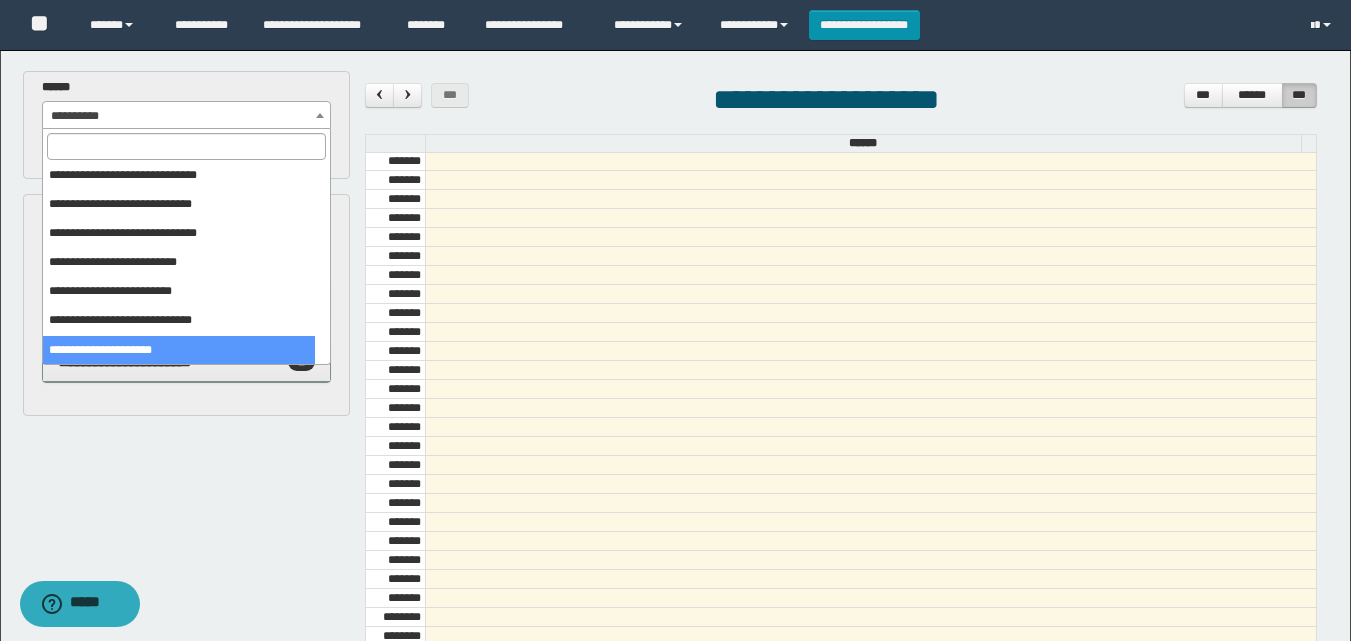 select on "******" 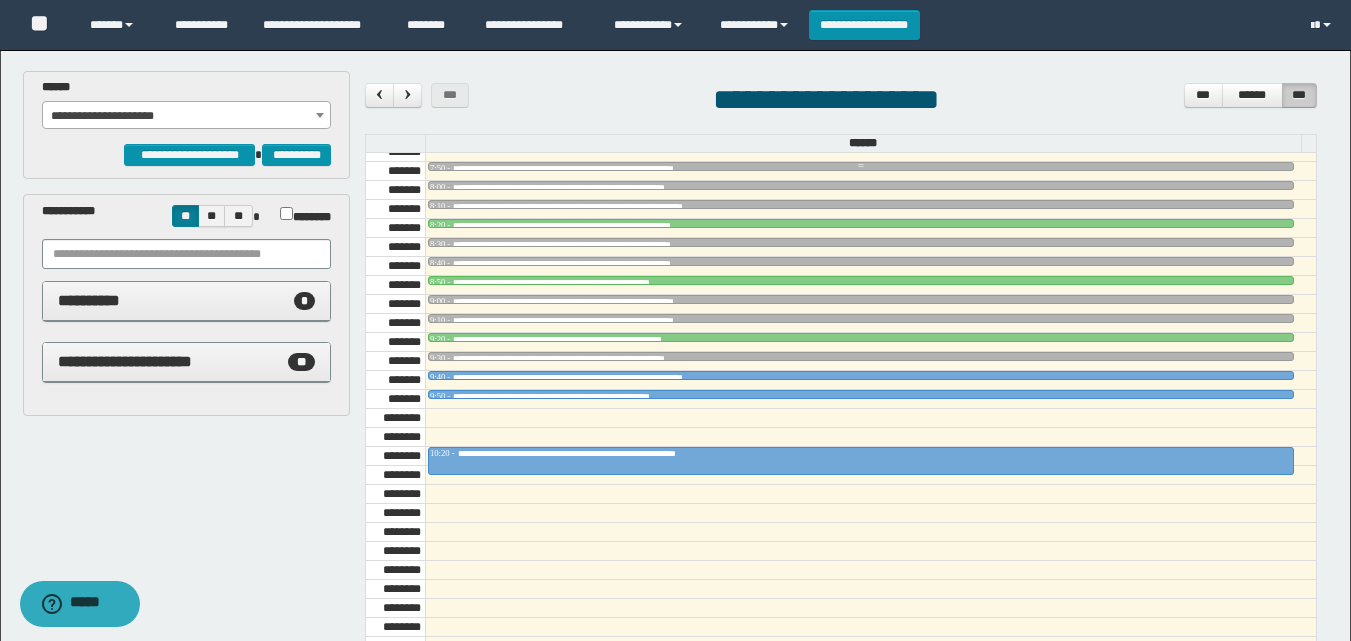 scroll, scrollTop: 885, scrollLeft: 0, axis: vertical 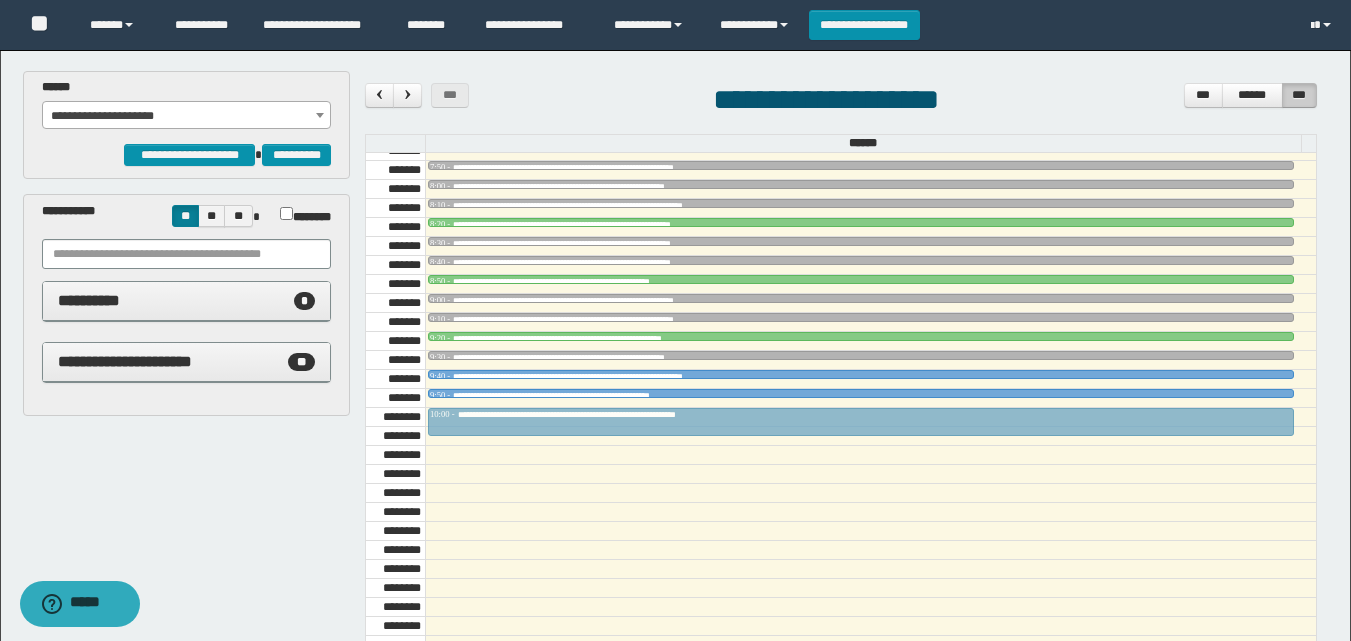 drag, startPoint x: 619, startPoint y: 459, endPoint x: 640, endPoint y: 417, distance: 46.957428 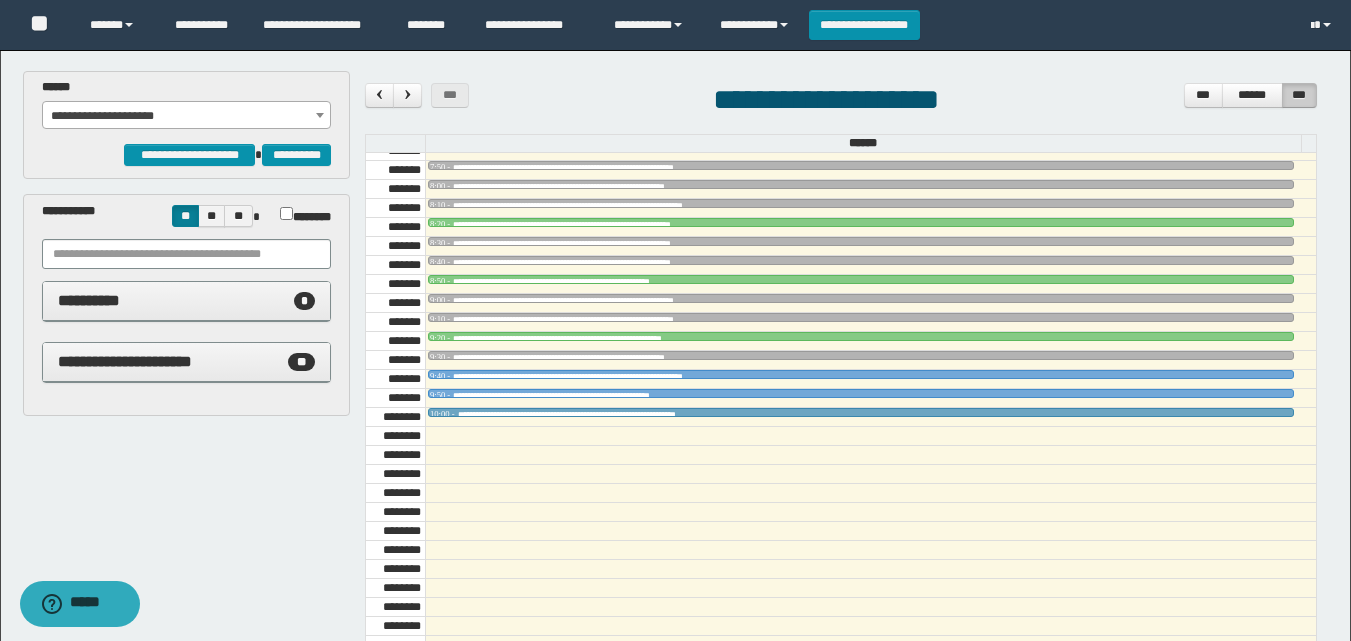 drag, startPoint x: 648, startPoint y: 434, endPoint x: 655, endPoint y: 422, distance: 13.892444 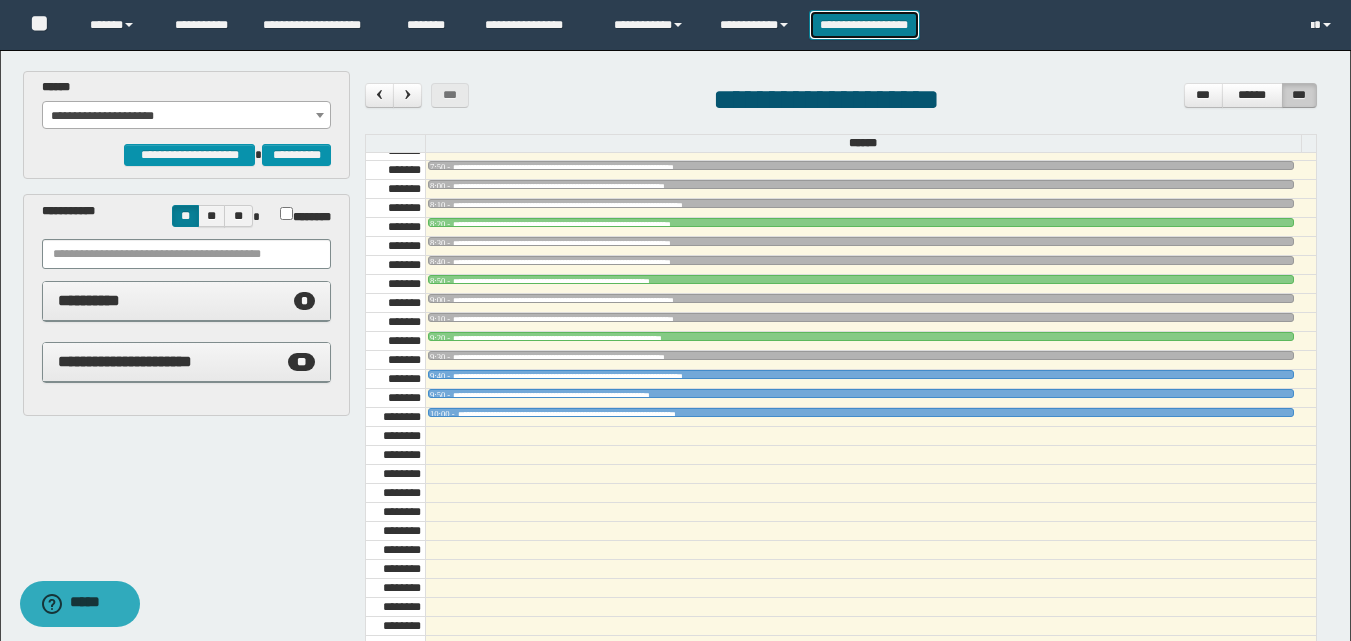 click on "**********" at bounding box center (864, 25) 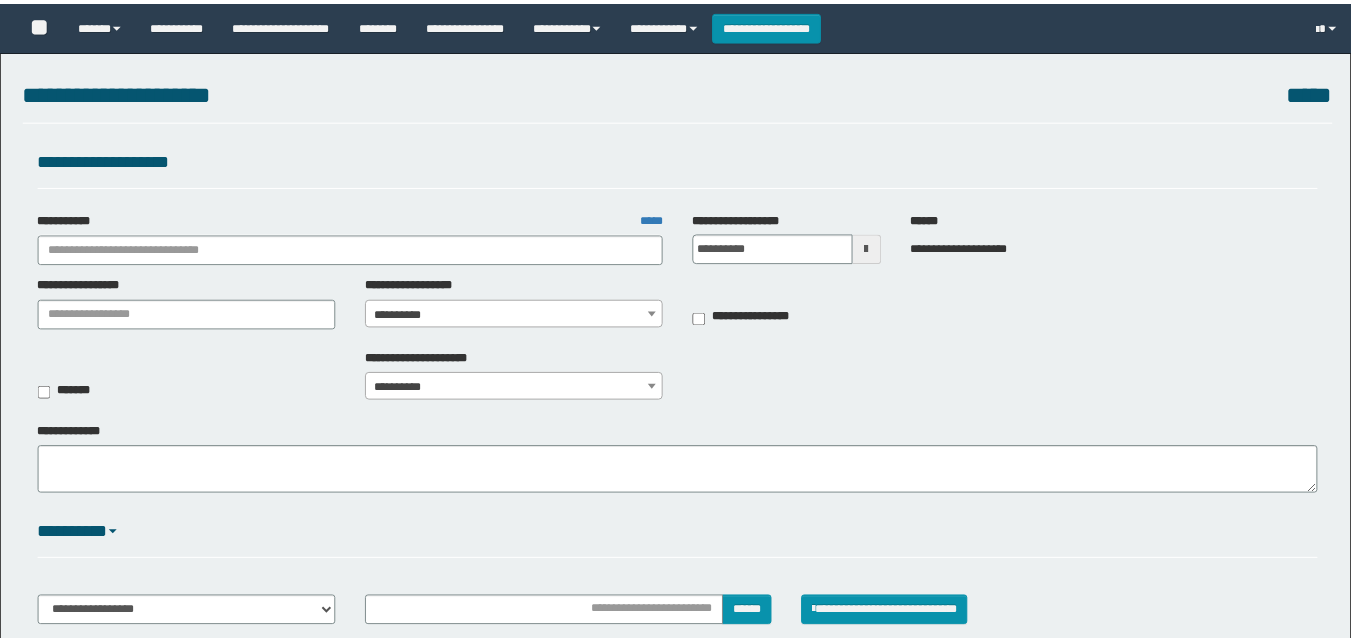 scroll, scrollTop: 0, scrollLeft: 0, axis: both 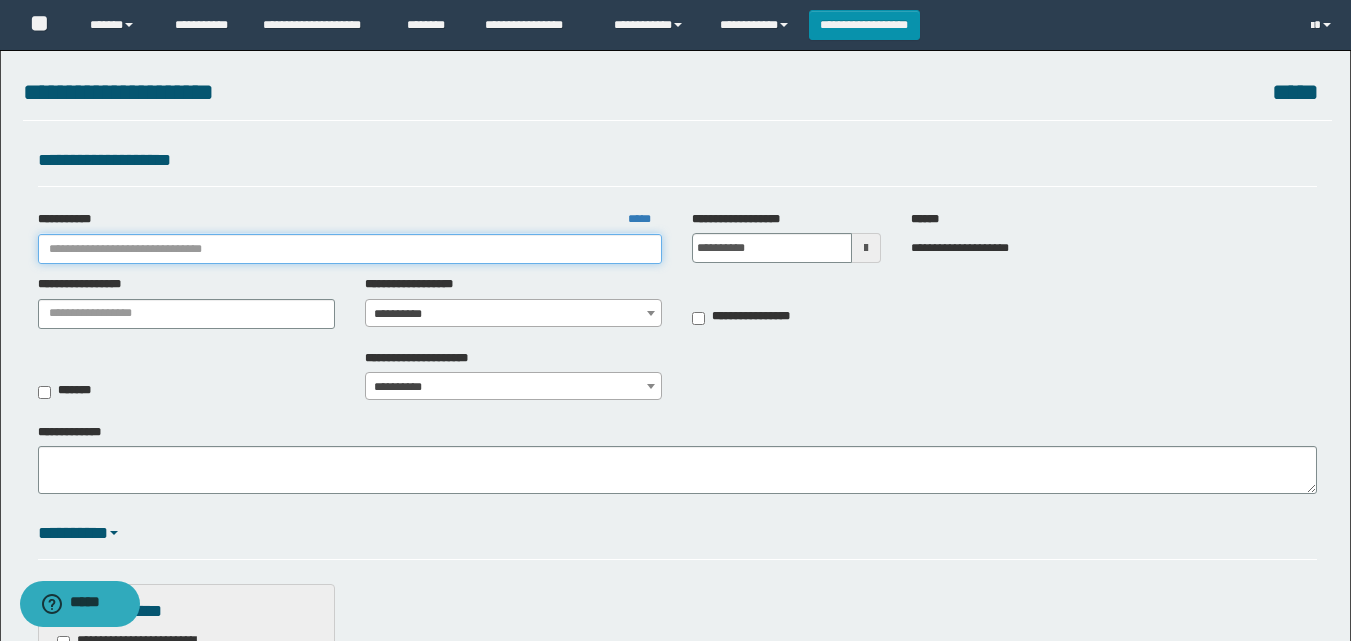click on "**********" at bounding box center (350, 249) 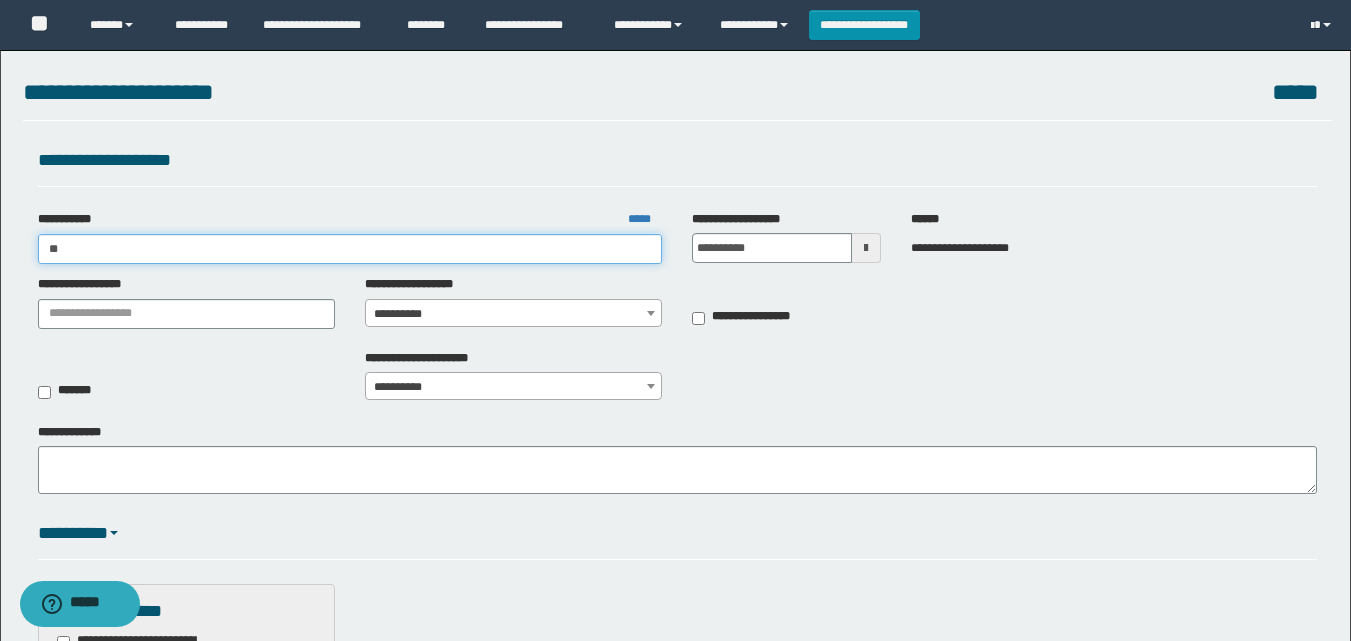 type on "***" 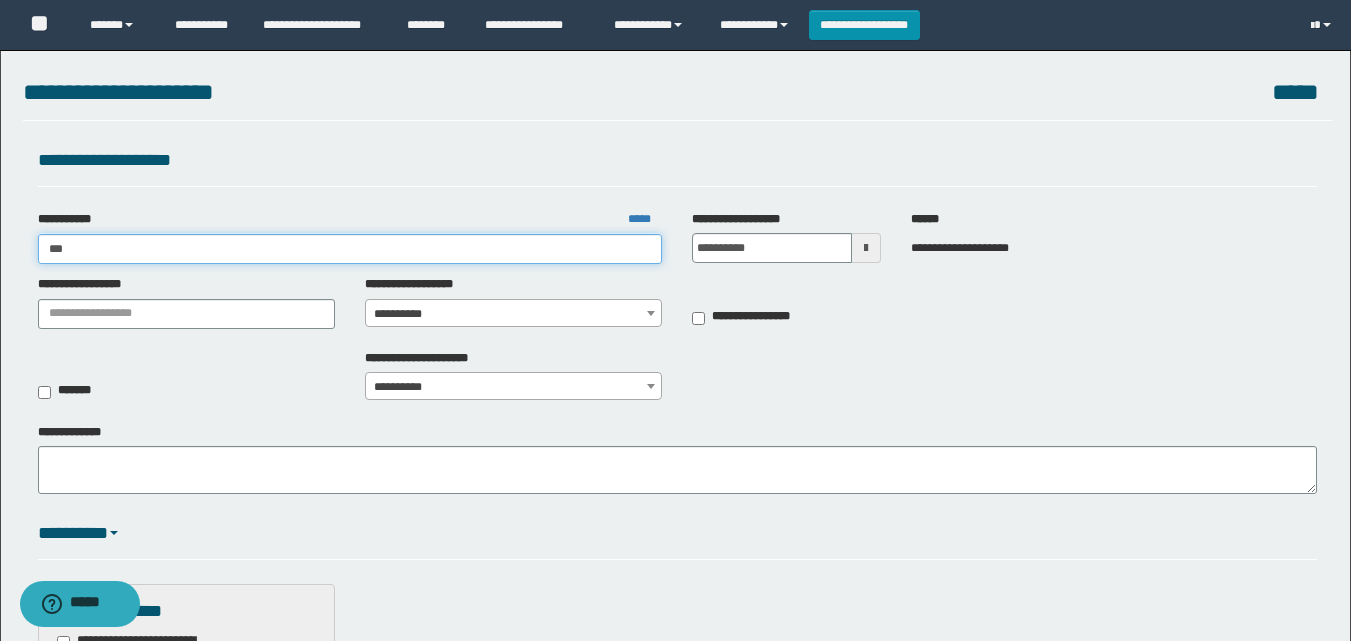 type on "***" 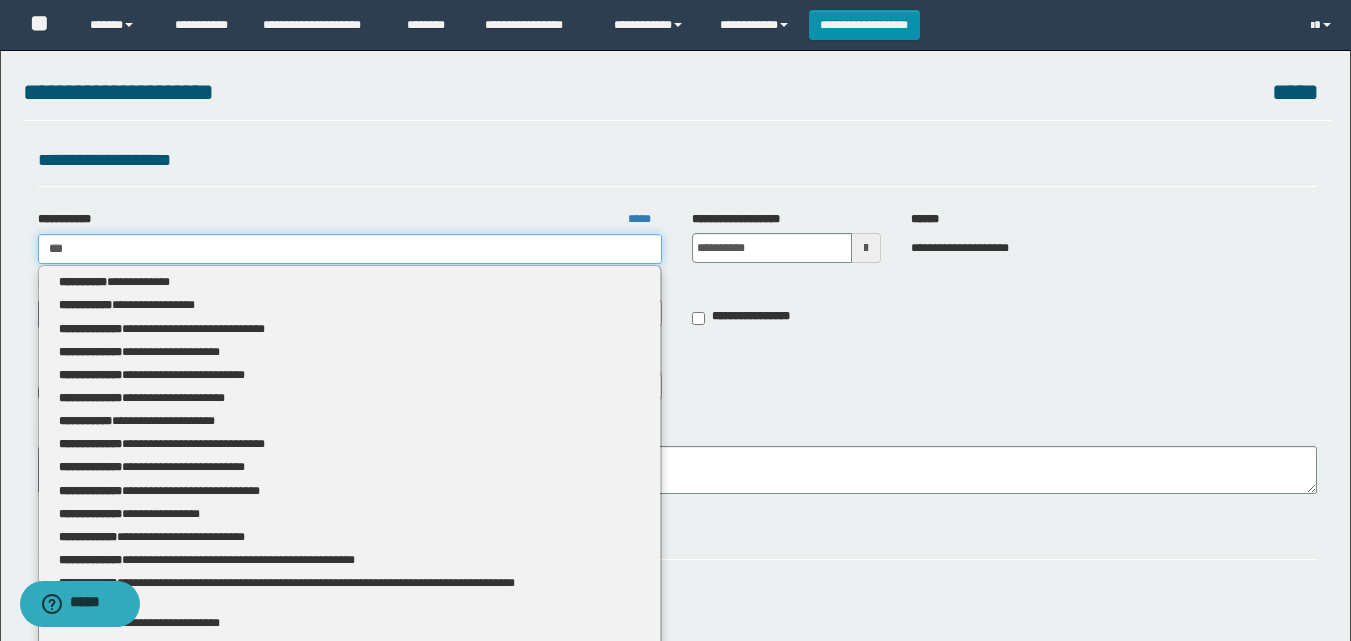 type 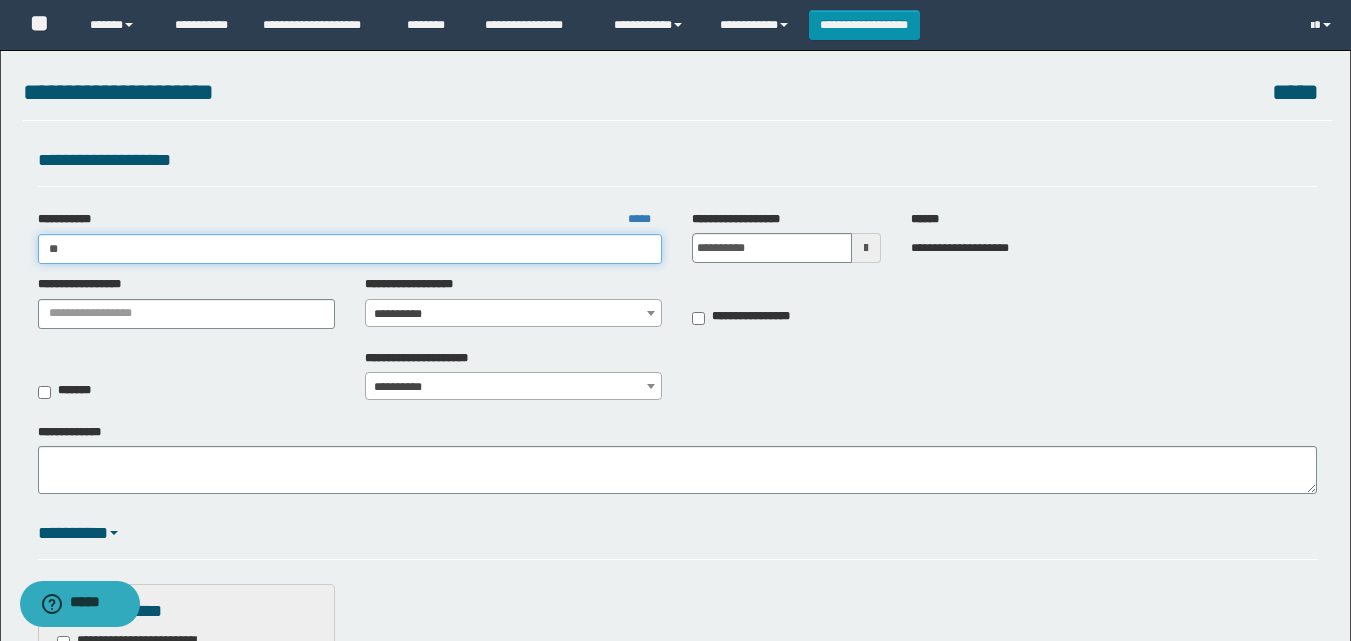 type on "*" 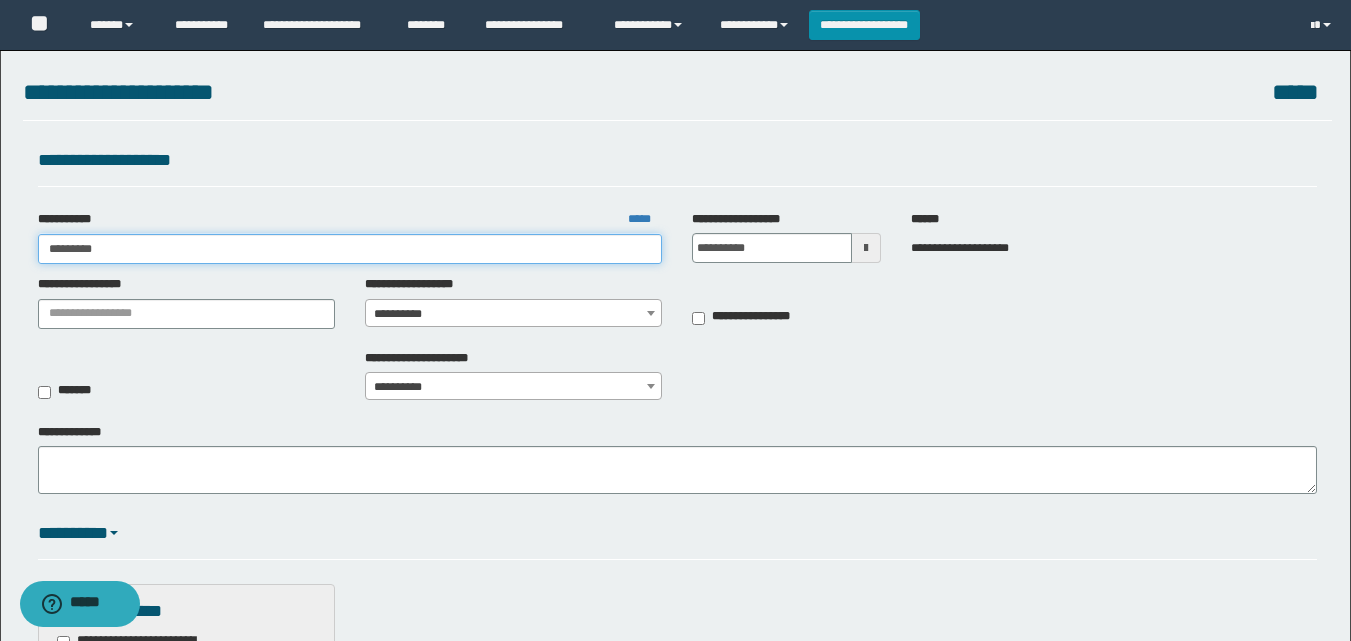 type on "**********" 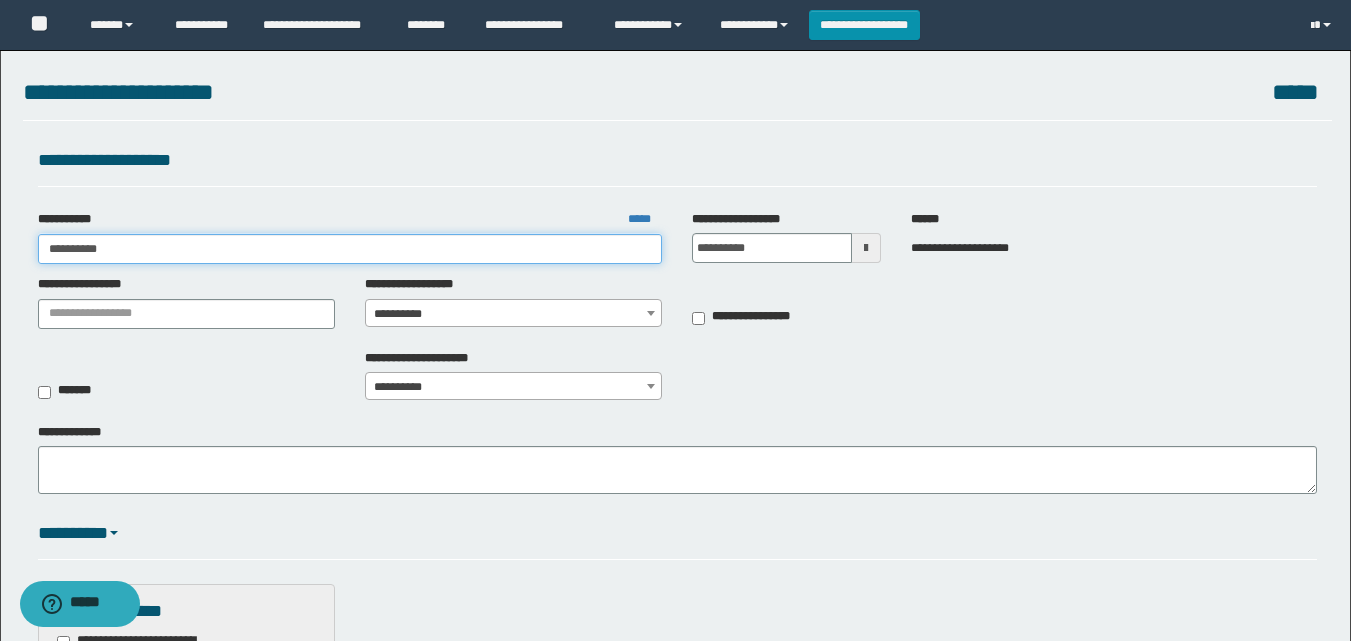 type on "**********" 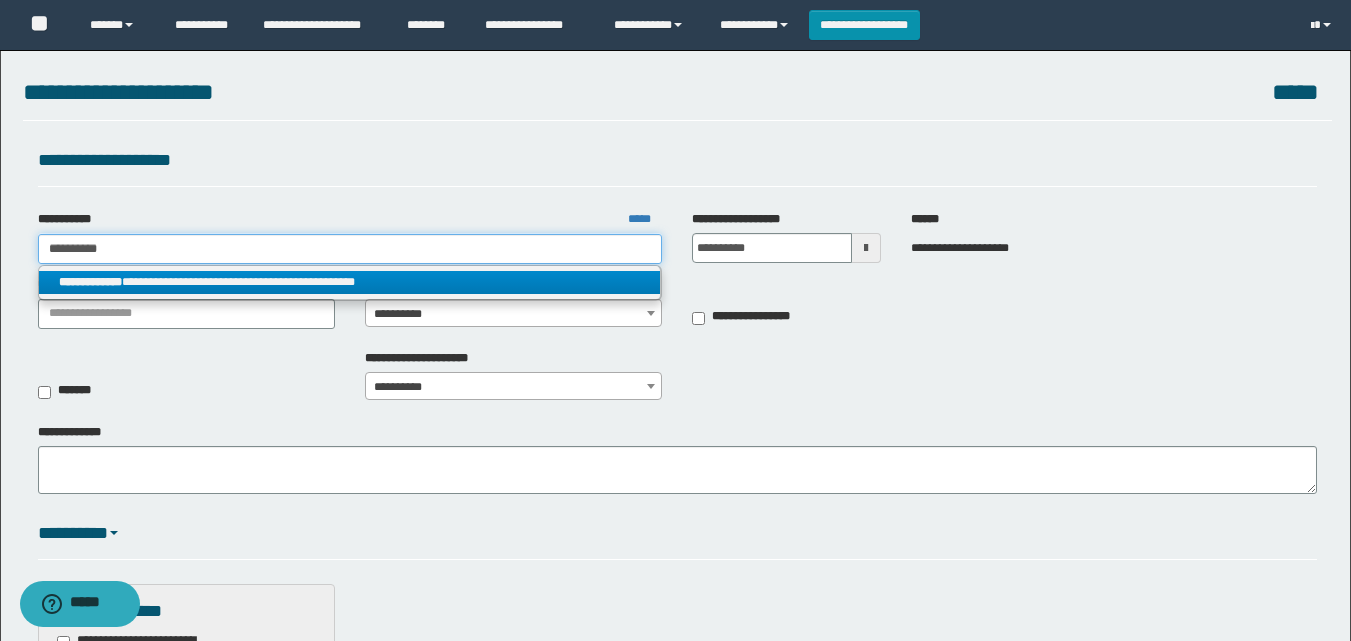 type on "**********" 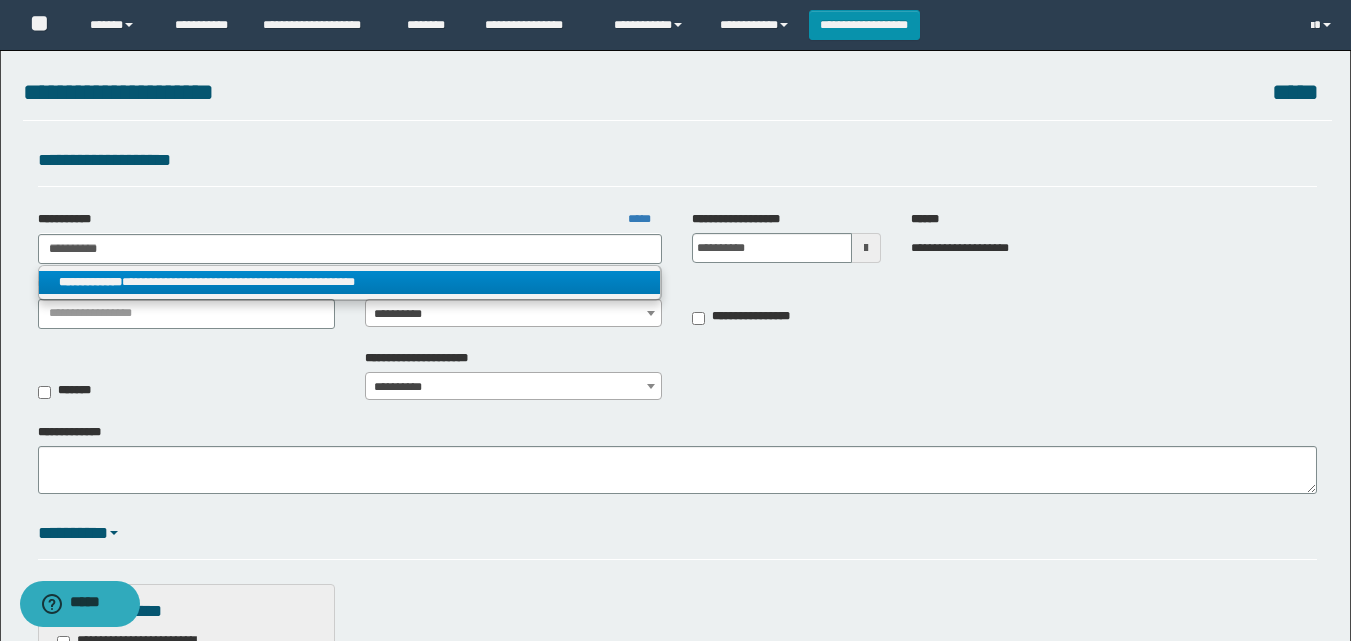 click on "**********" at bounding box center (350, 282) 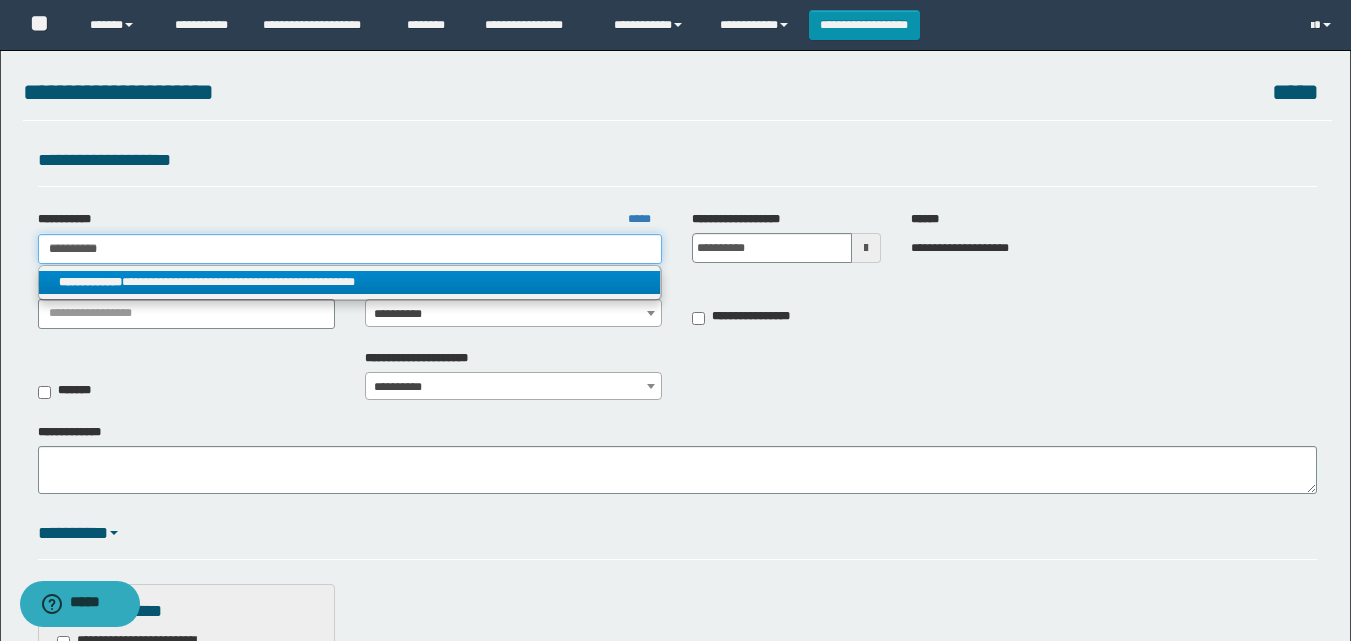 type 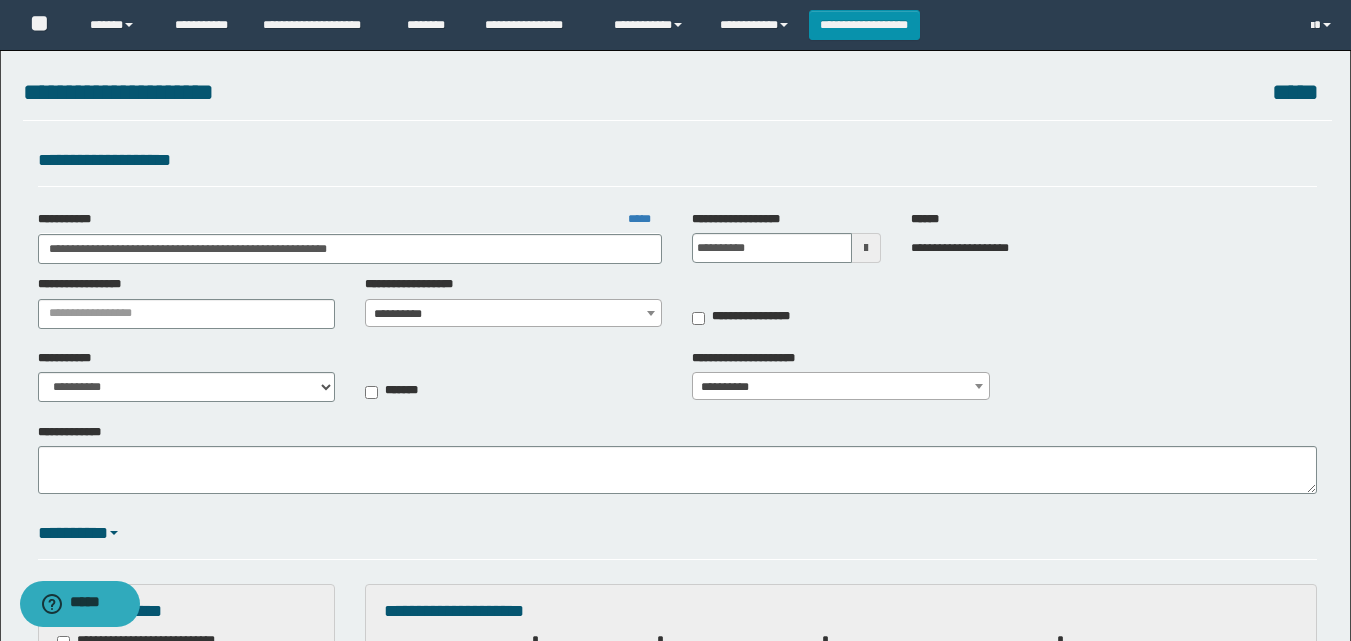 click on "**********" at bounding box center [513, 314] 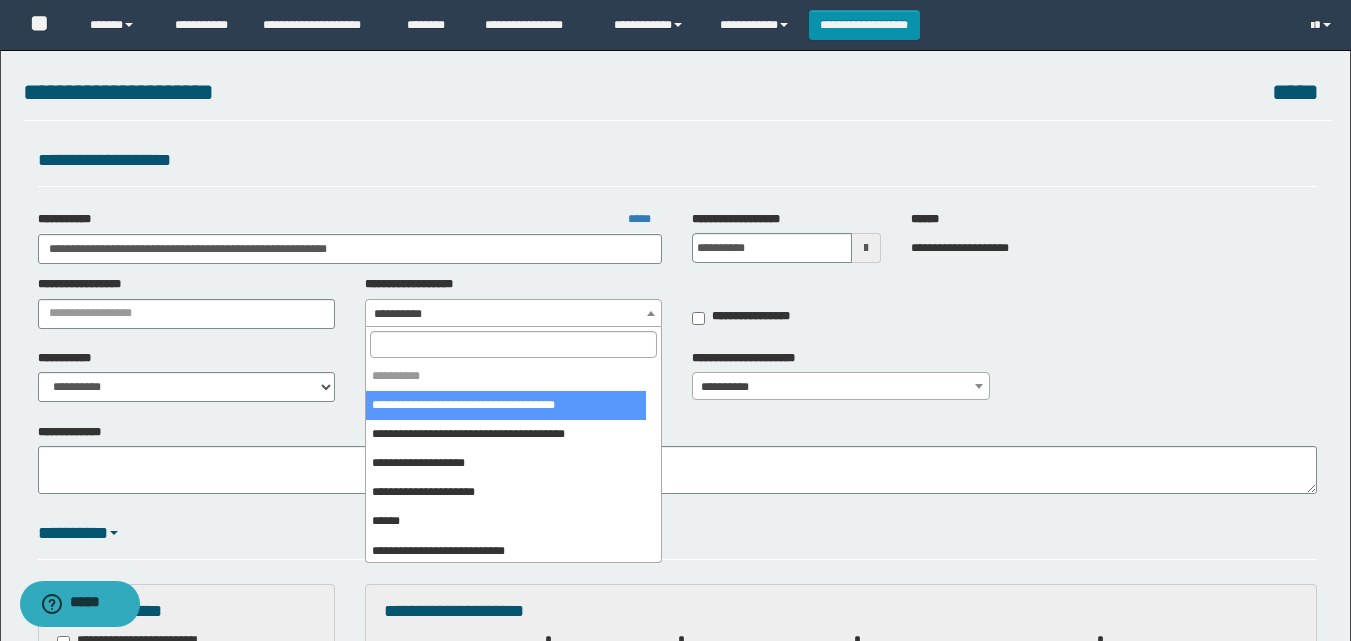 click at bounding box center [513, 344] 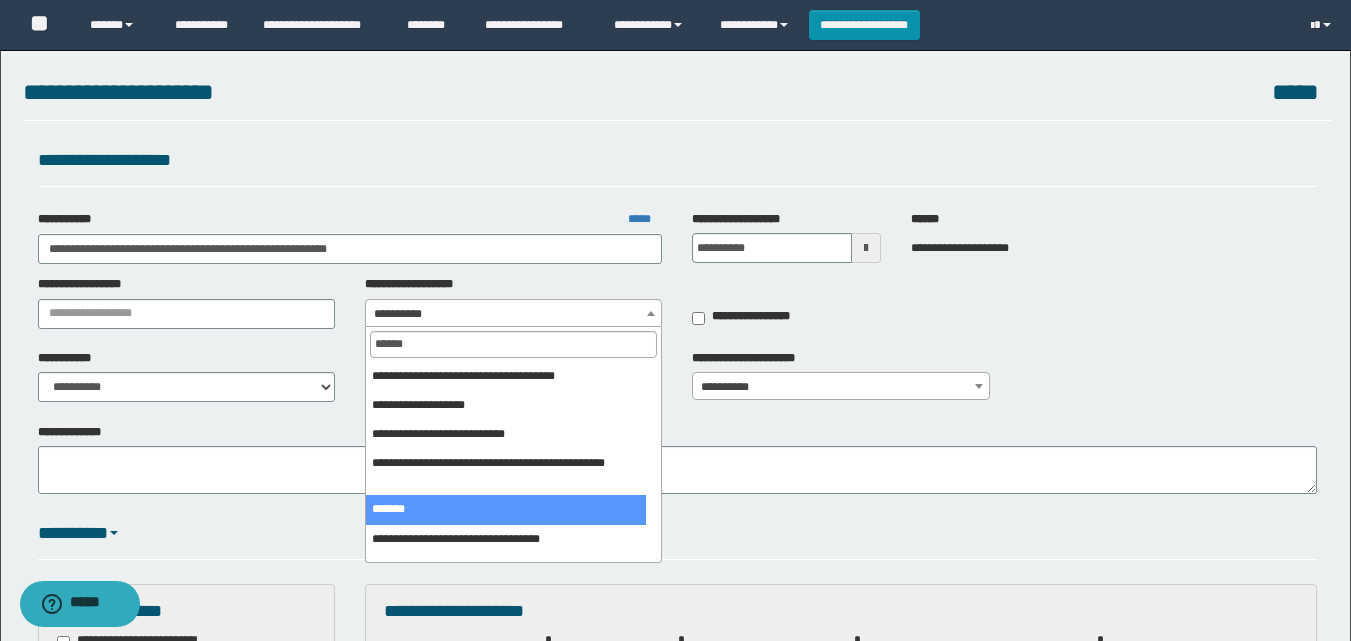 type on "******" 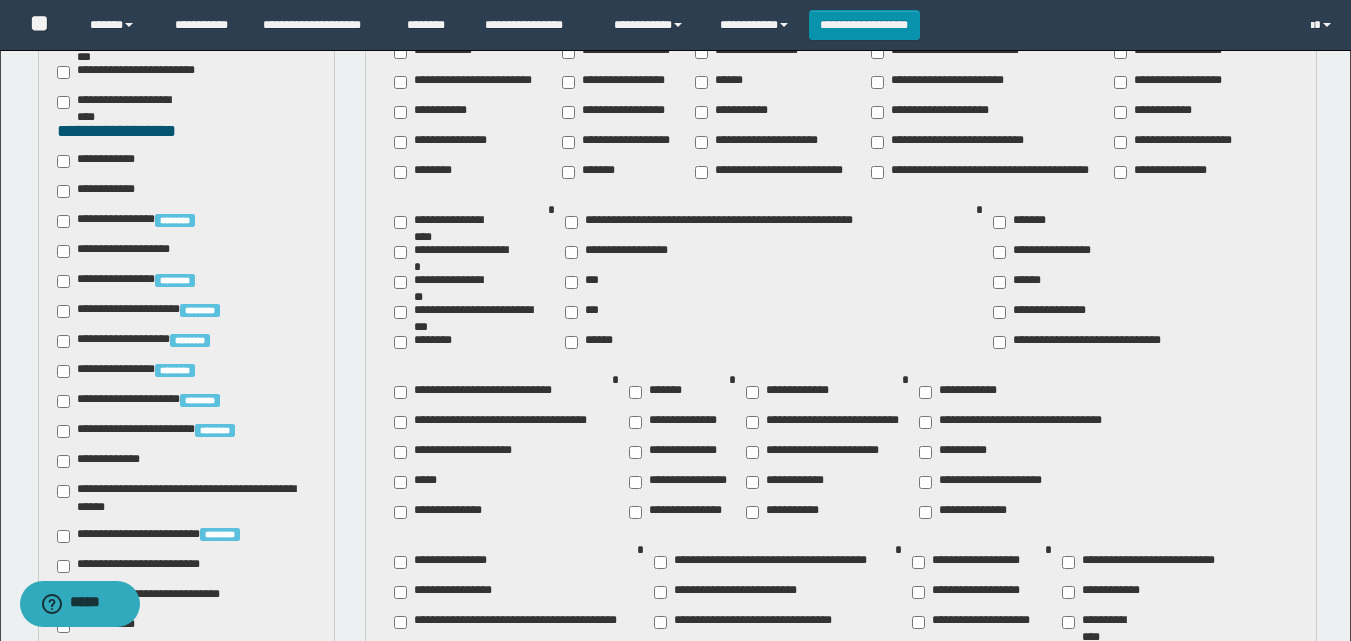 scroll, scrollTop: 700, scrollLeft: 0, axis: vertical 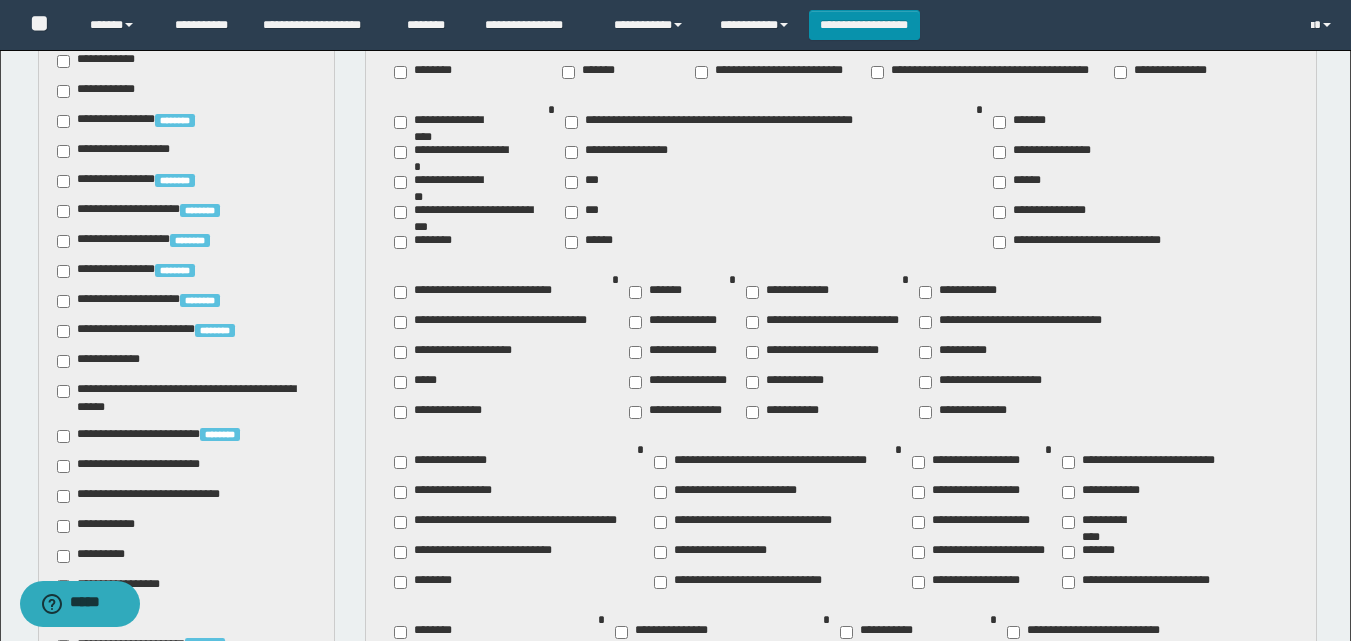 click on "**********" at bounding box center (143, 466) 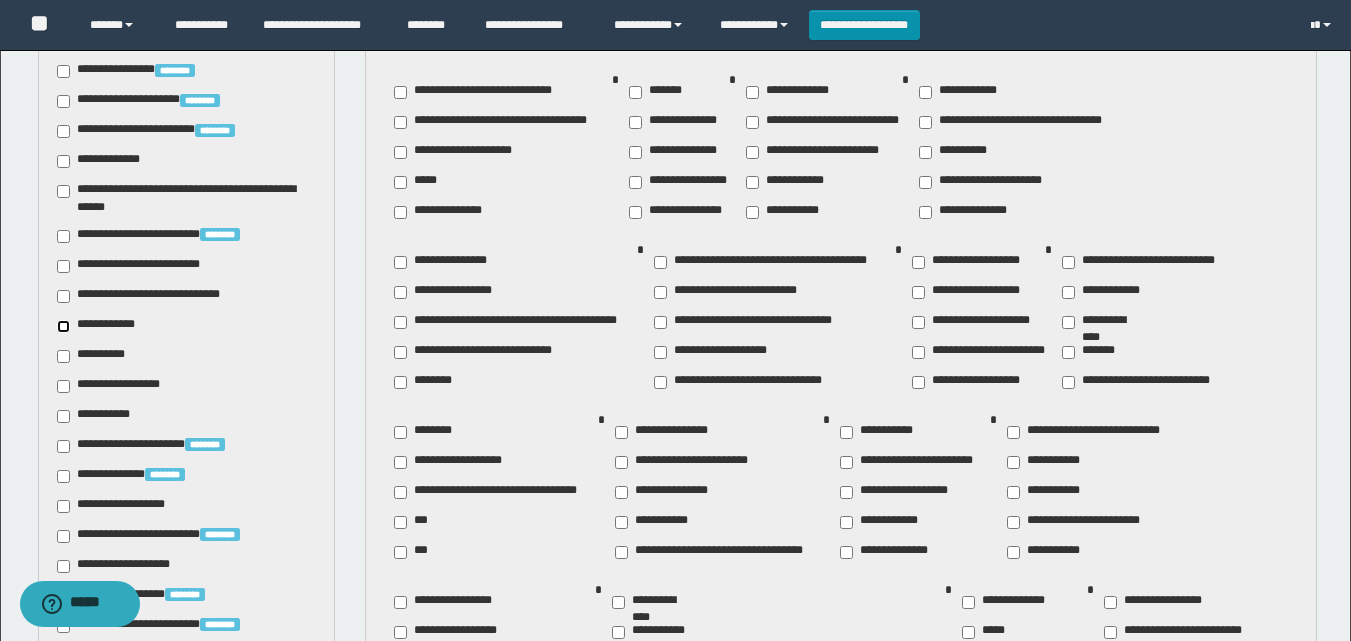 scroll, scrollTop: 1200, scrollLeft: 0, axis: vertical 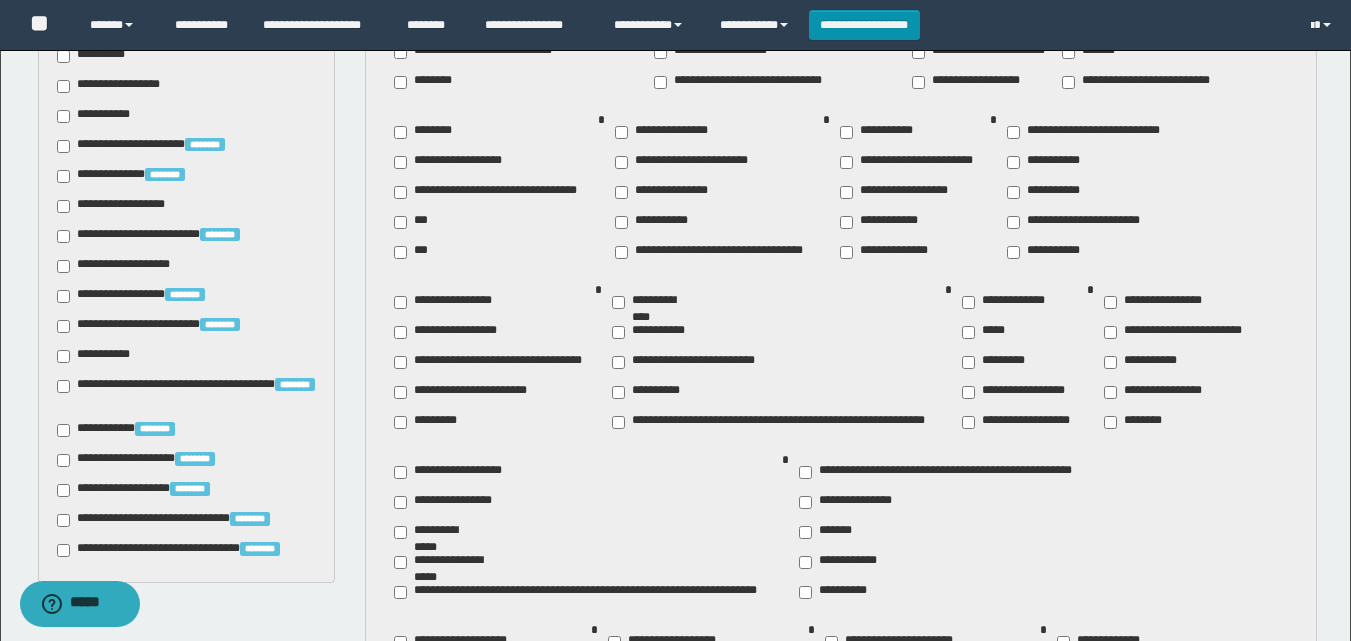 click on "**********" at bounding box center (97, 356) 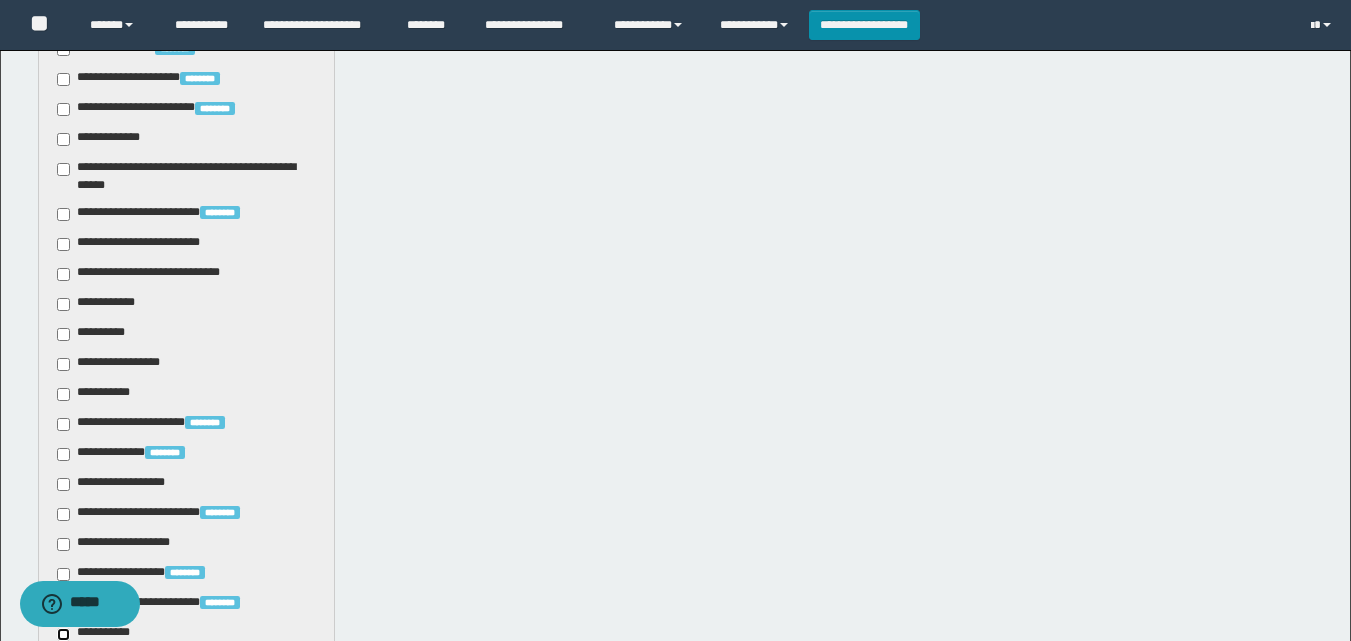 scroll, scrollTop: 900, scrollLeft: 0, axis: vertical 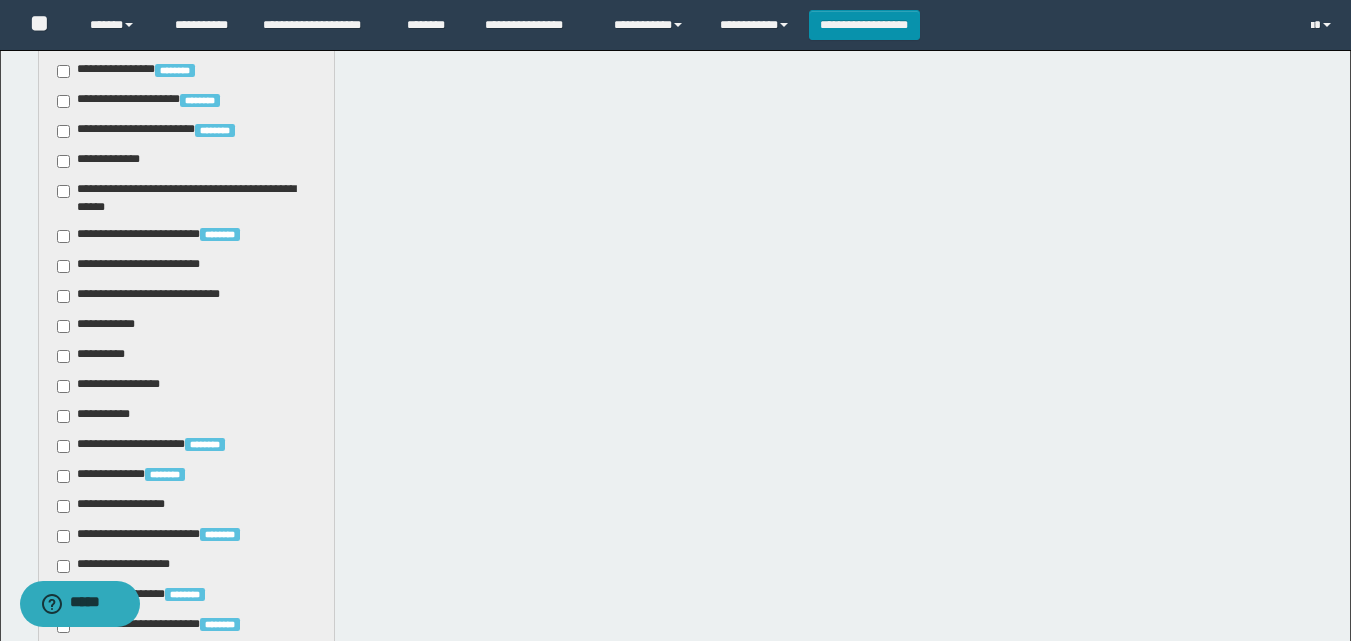 click on "**********" at bounding box center (143, 266) 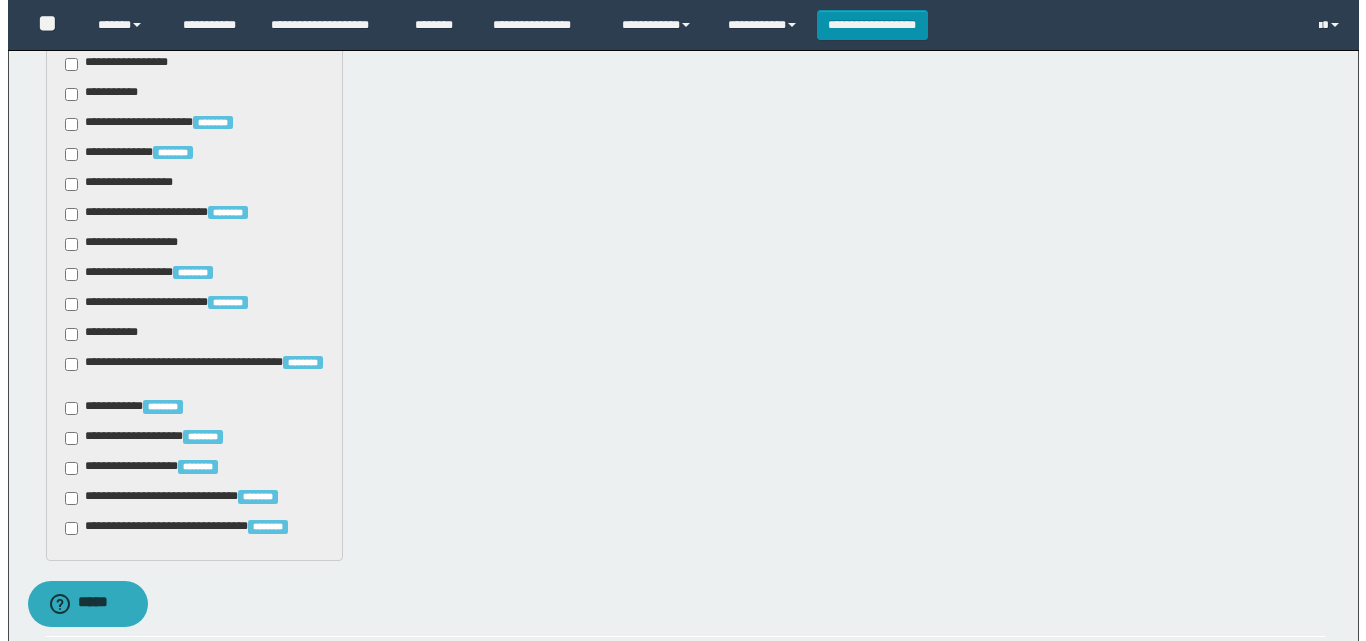 scroll, scrollTop: 1461, scrollLeft: 0, axis: vertical 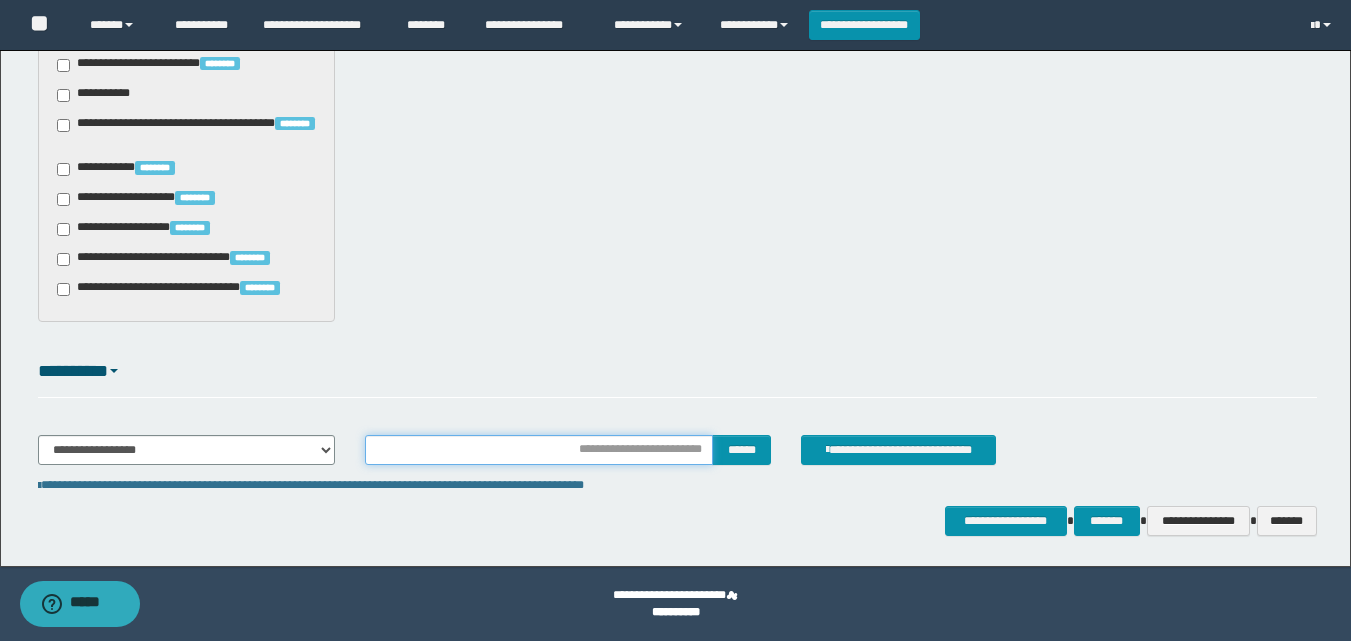 click at bounding box center (539, 450) 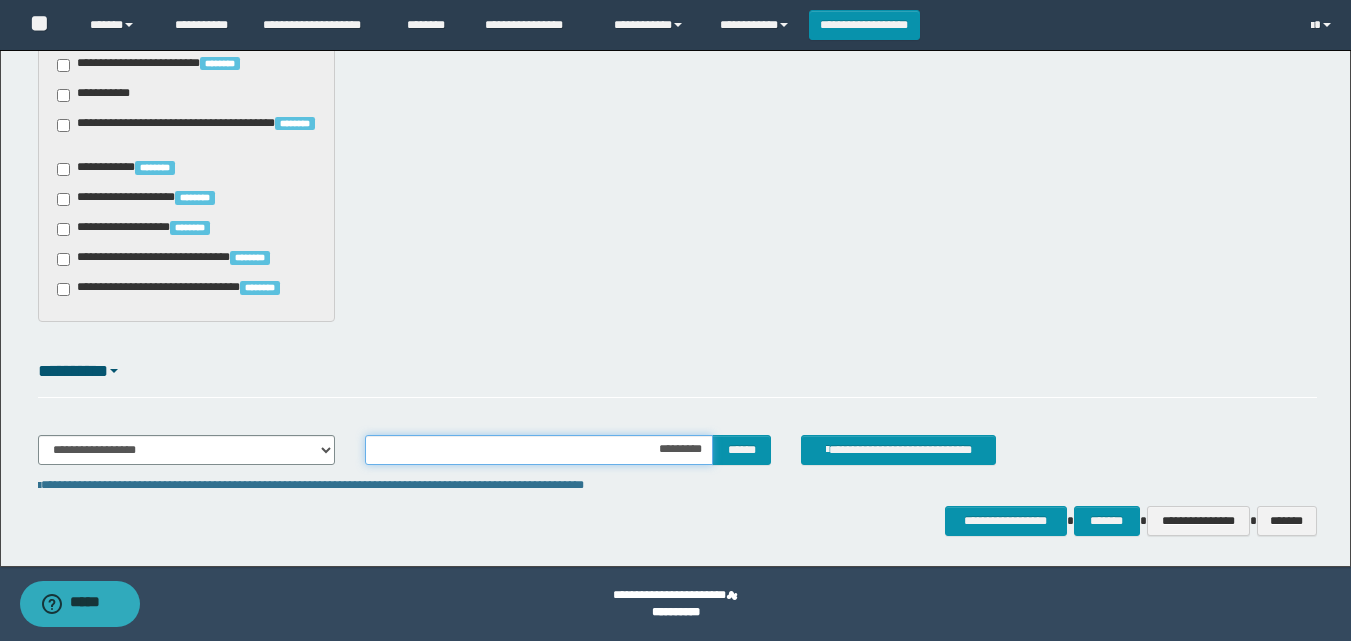 type on "**********" 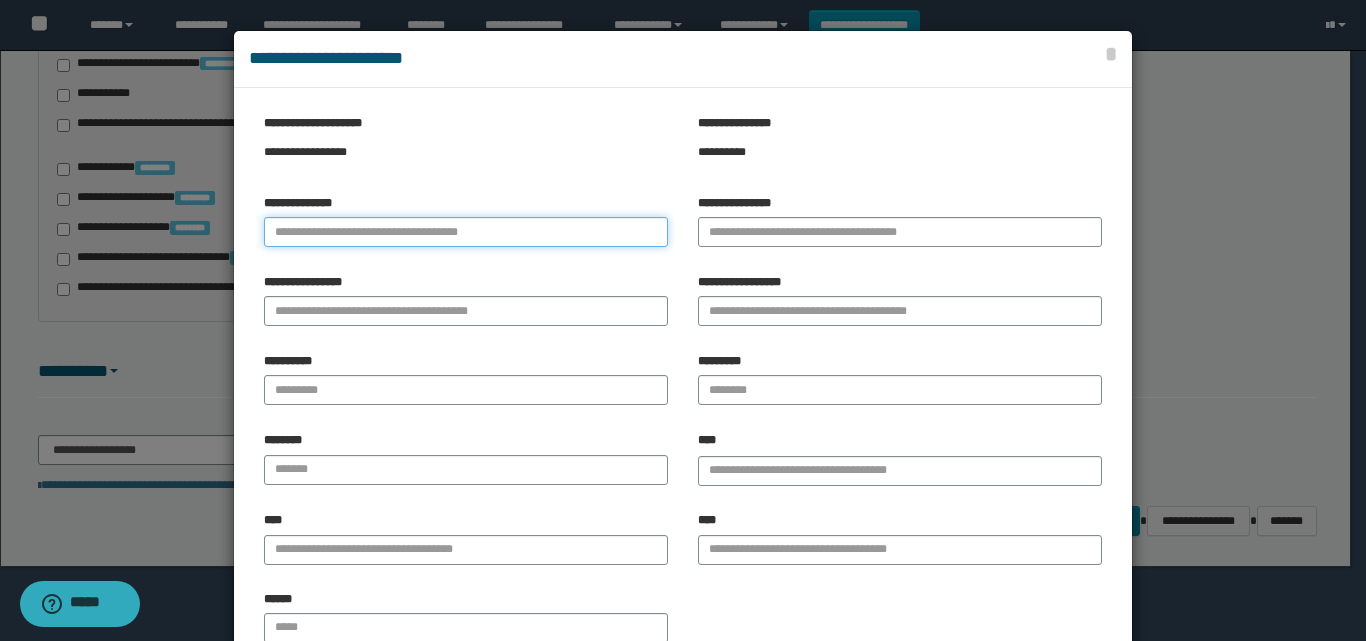 click on "**********" at bounding box center (466, 232) 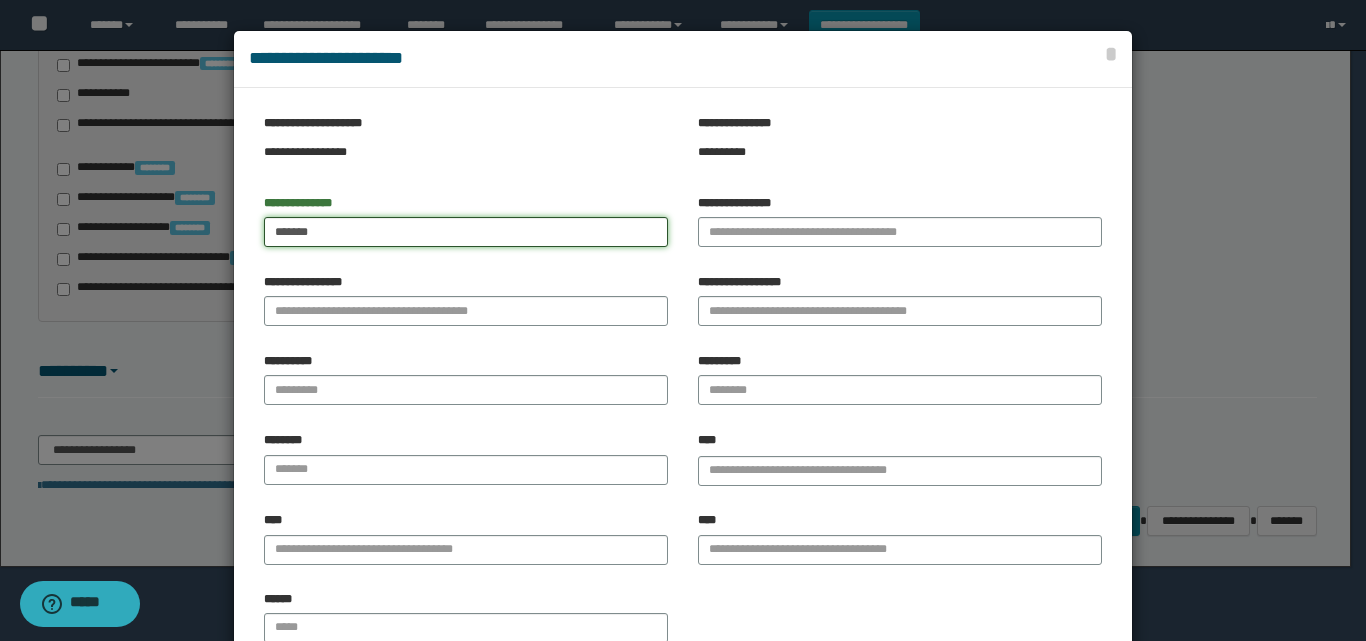 type on "******" 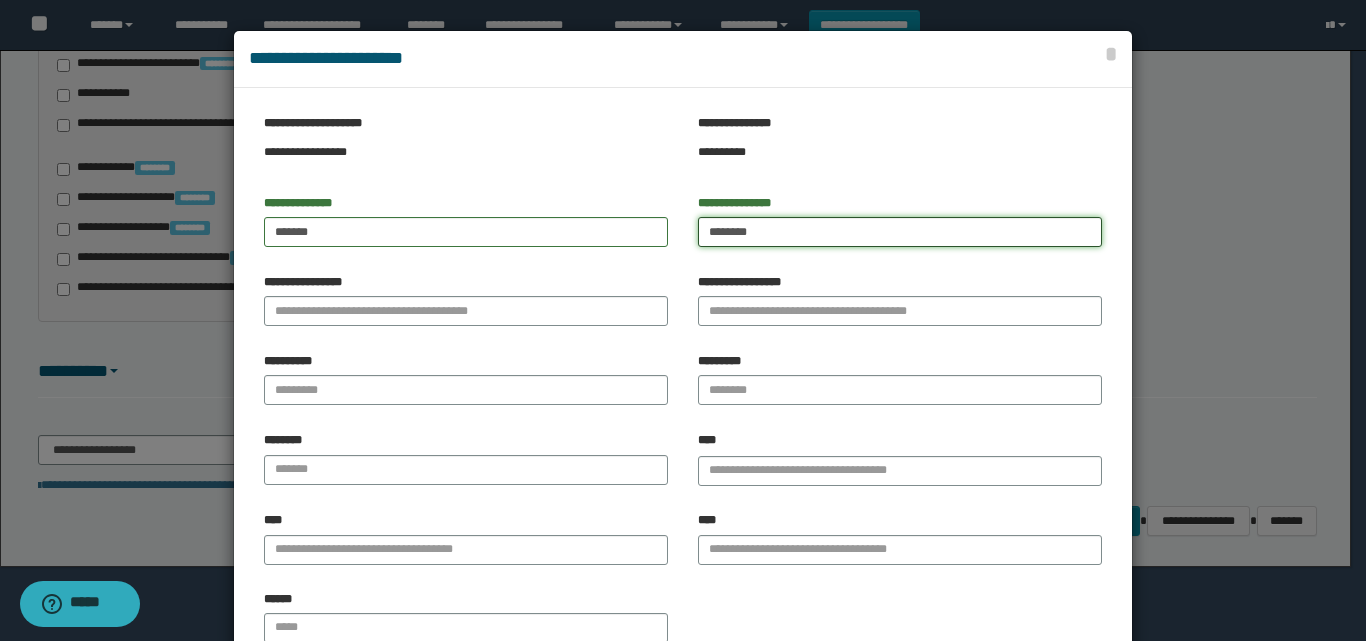 type on "********" 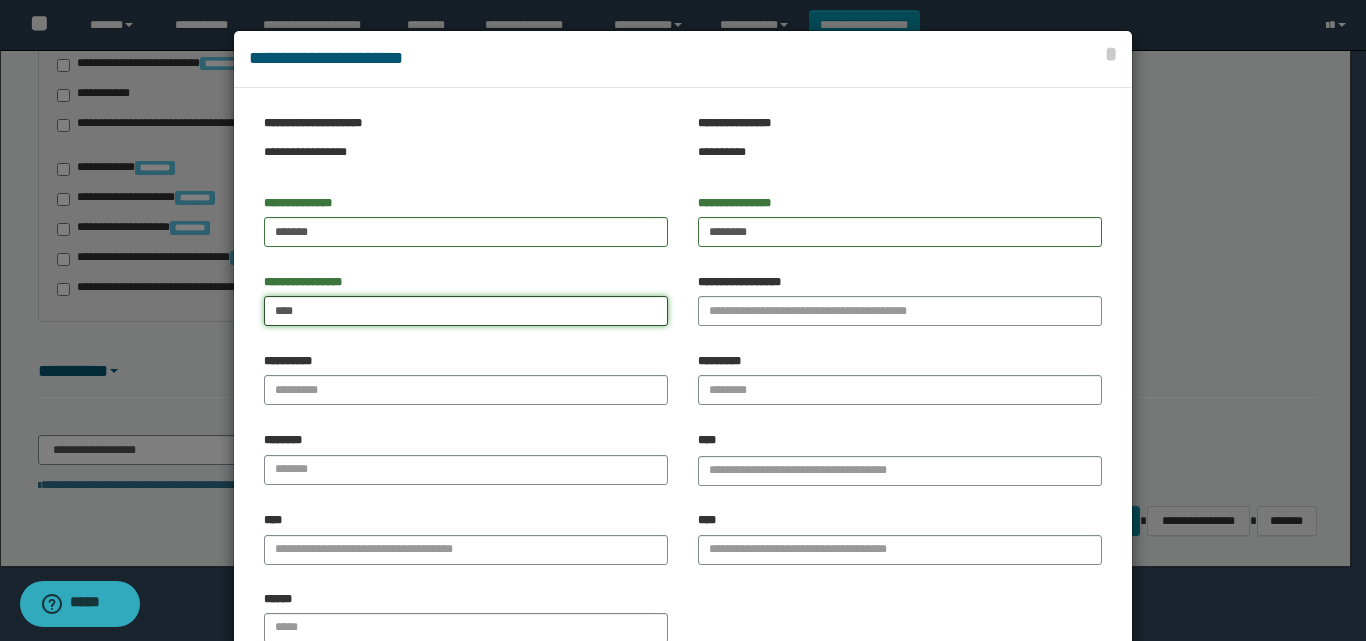 type on "*********" 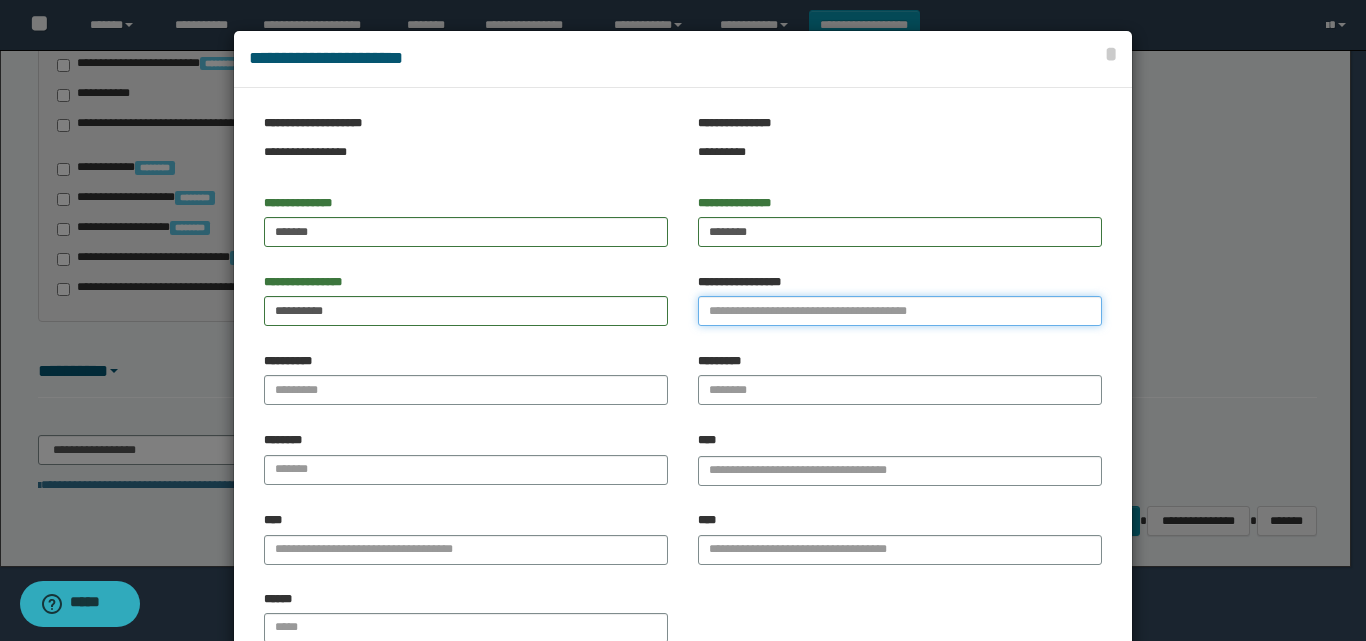 click on "**********" at bounding box center [900, 311] 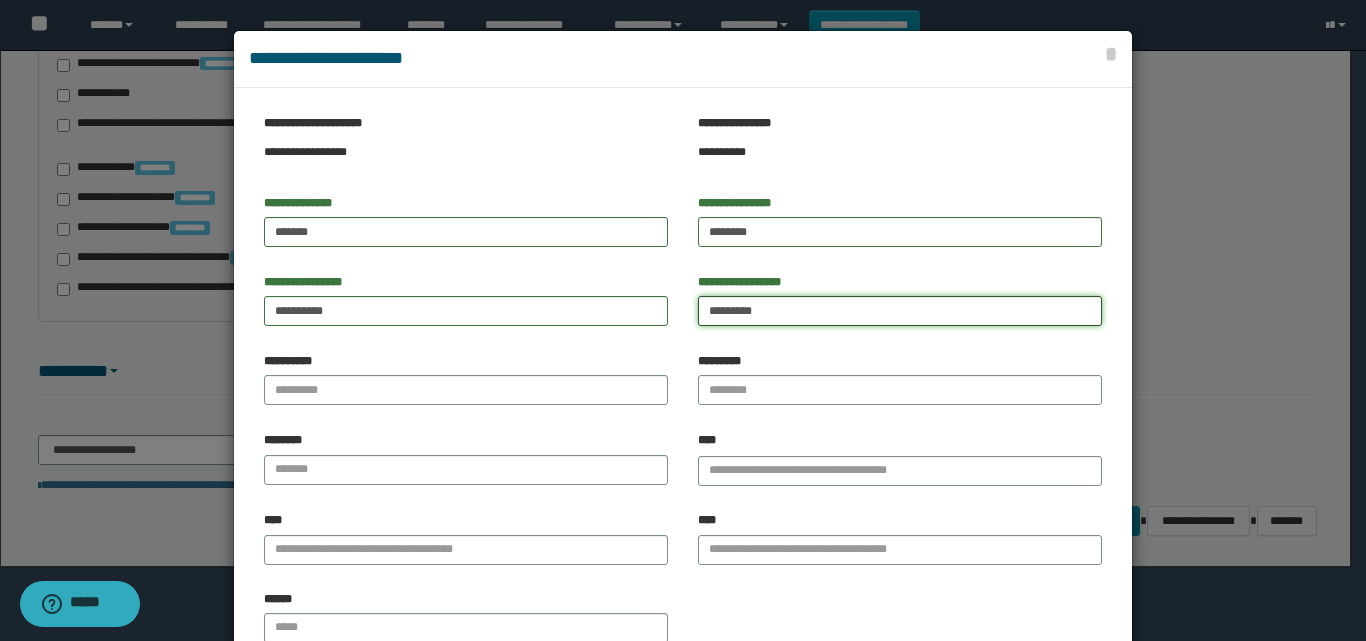 type on "*********" 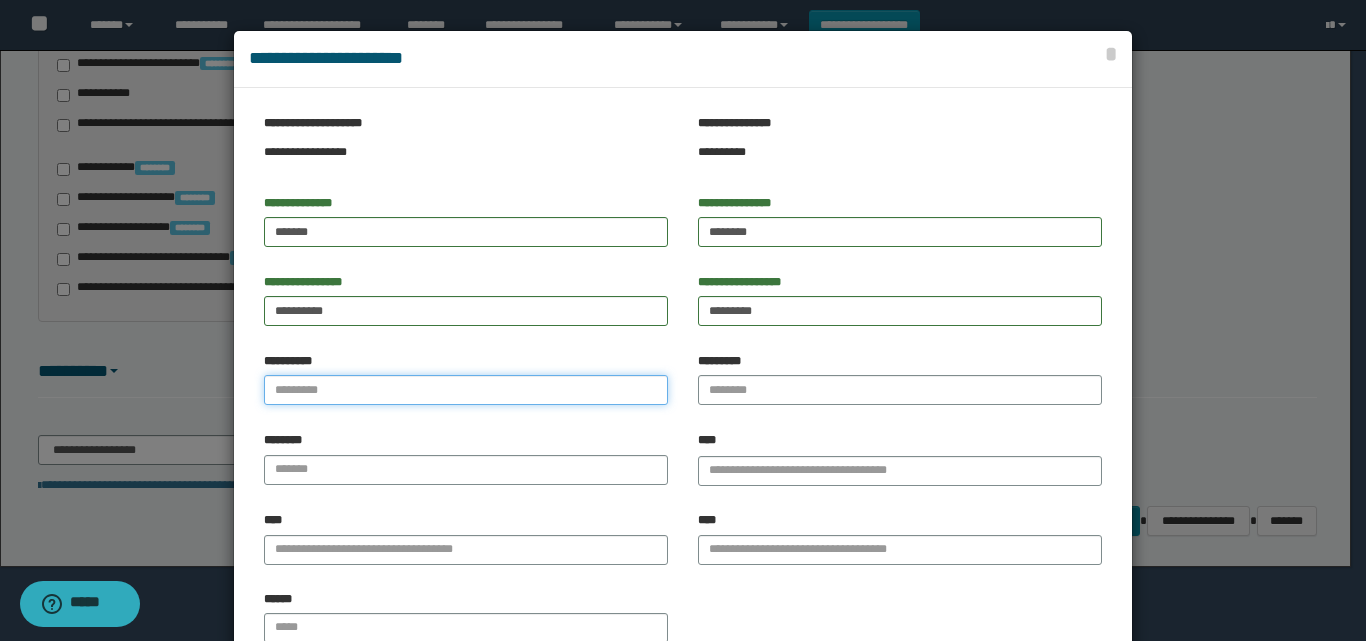 click on "**********" at bounding box center (466, 390) 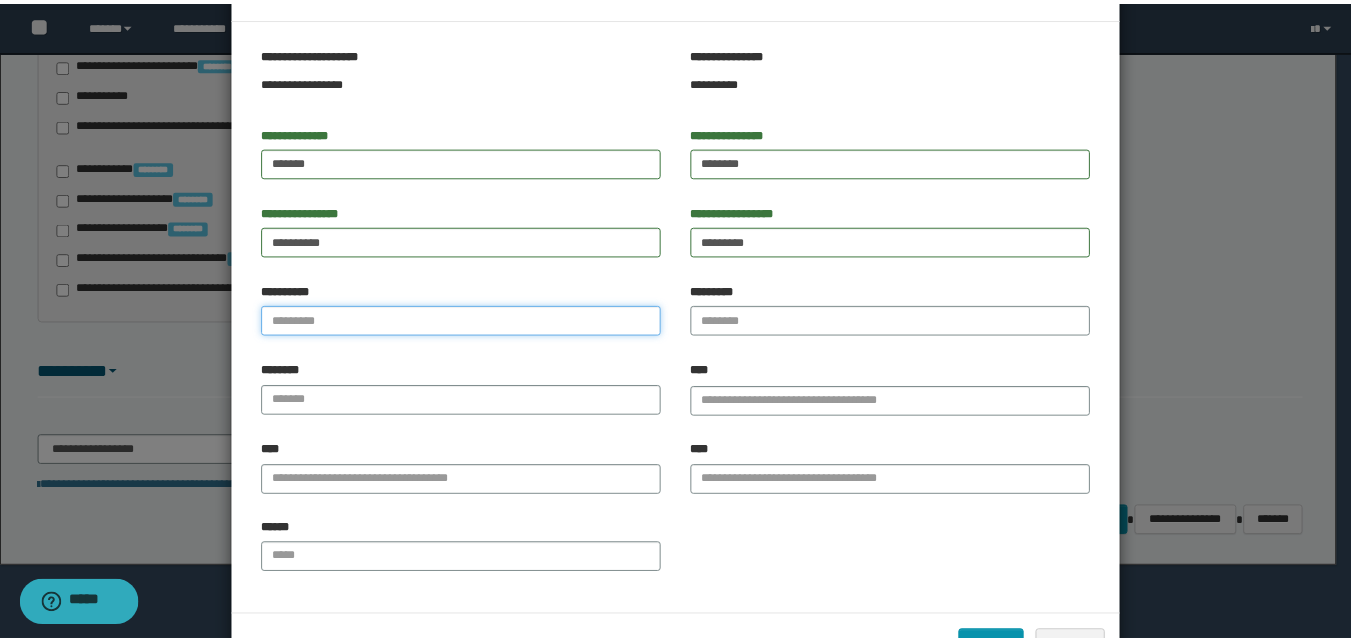 scroll, scrollTop: 136, scrollLeft: 0, axis: vertical 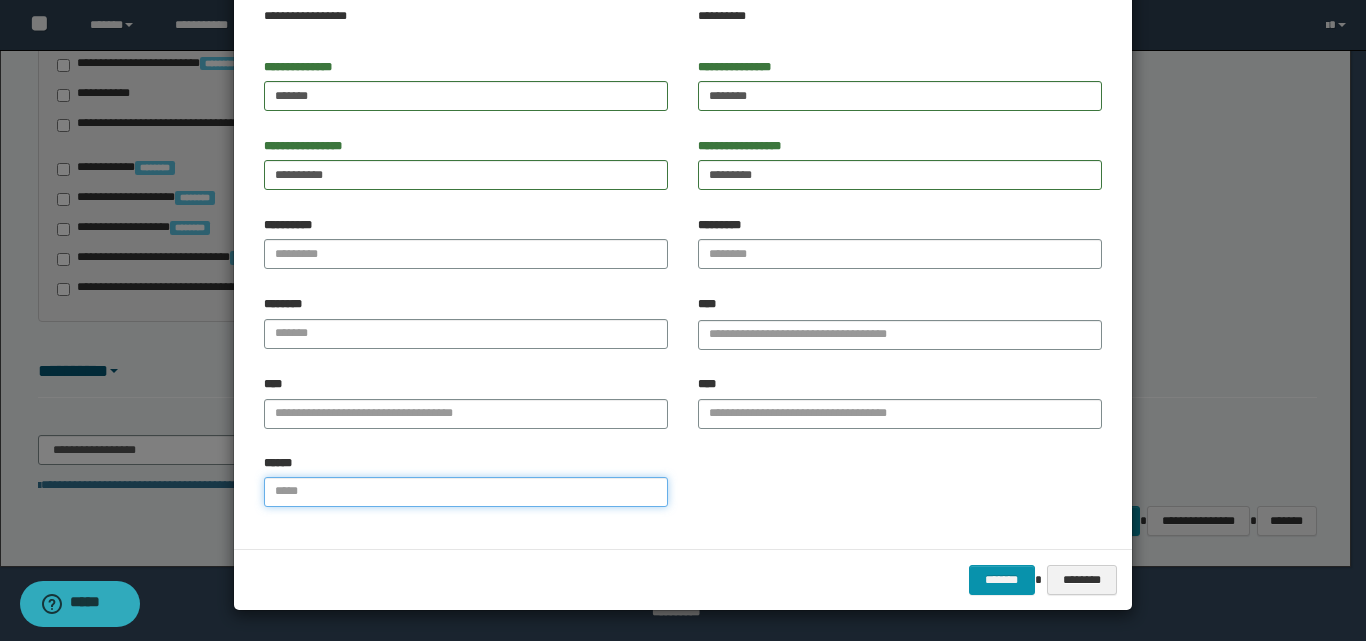 click on "******" at bounding box center (466, 492) 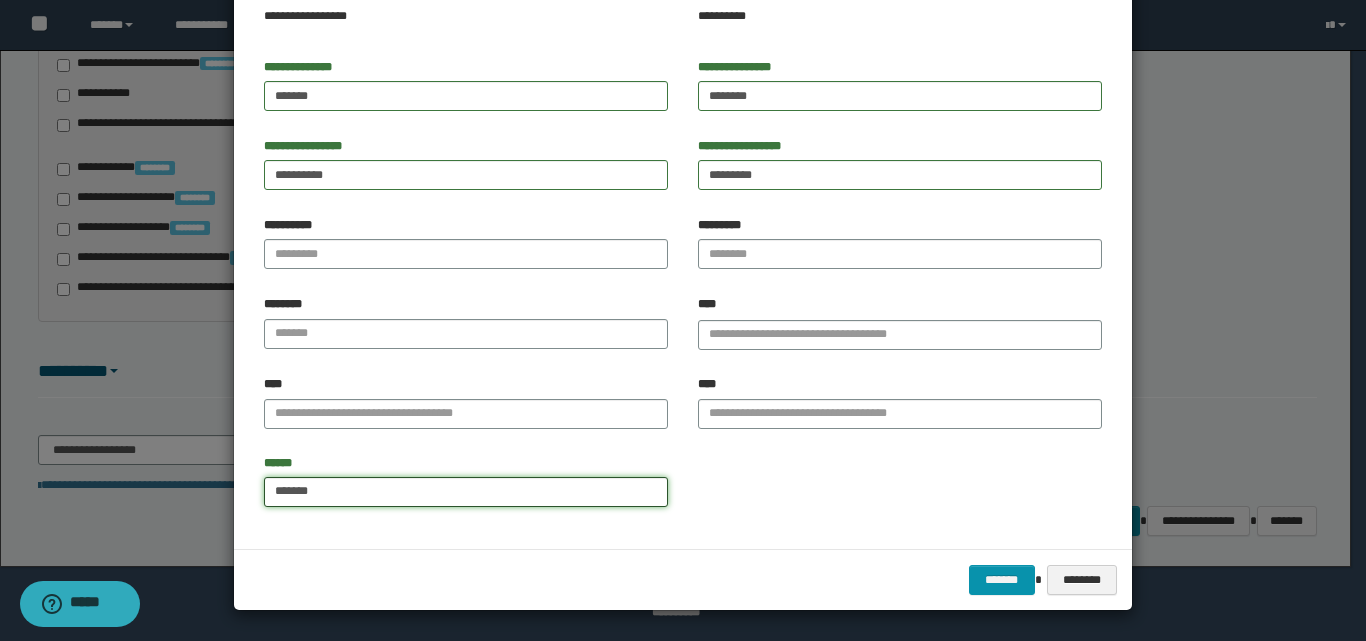 type on "**********" 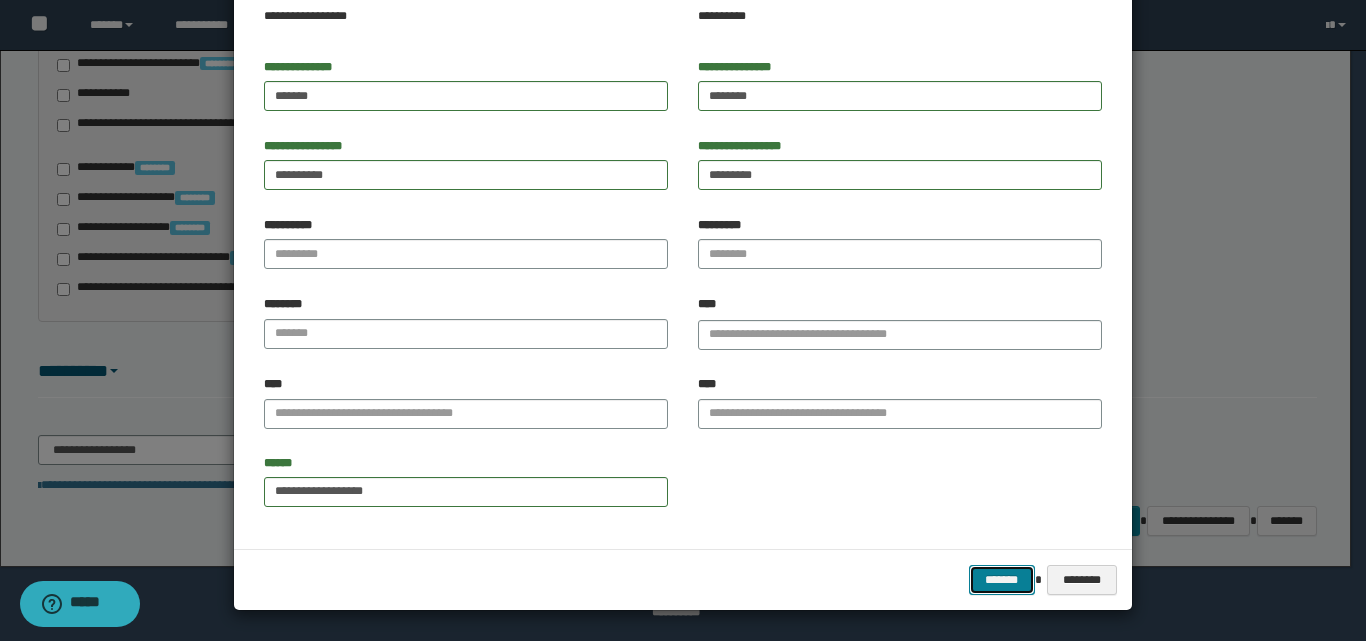 click on "*******" at bounding box center [1002, 580] 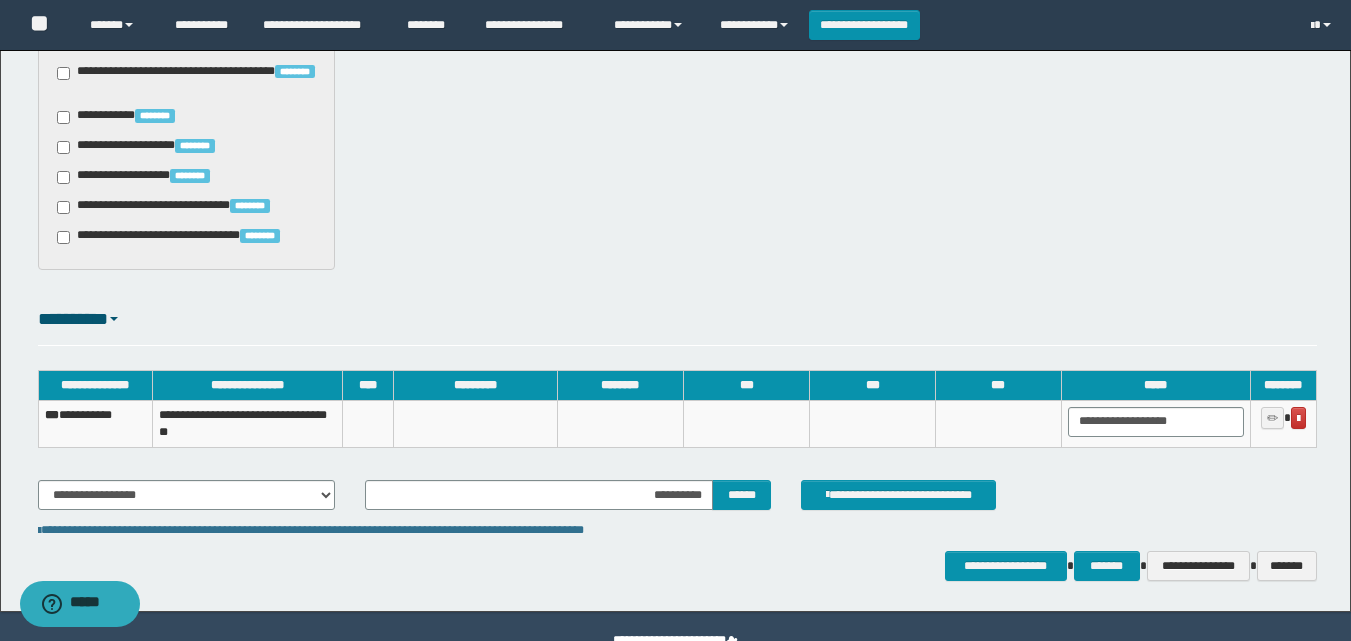 scroll, scrollTop: 1559, scrollLeft: 0, axis: vertical 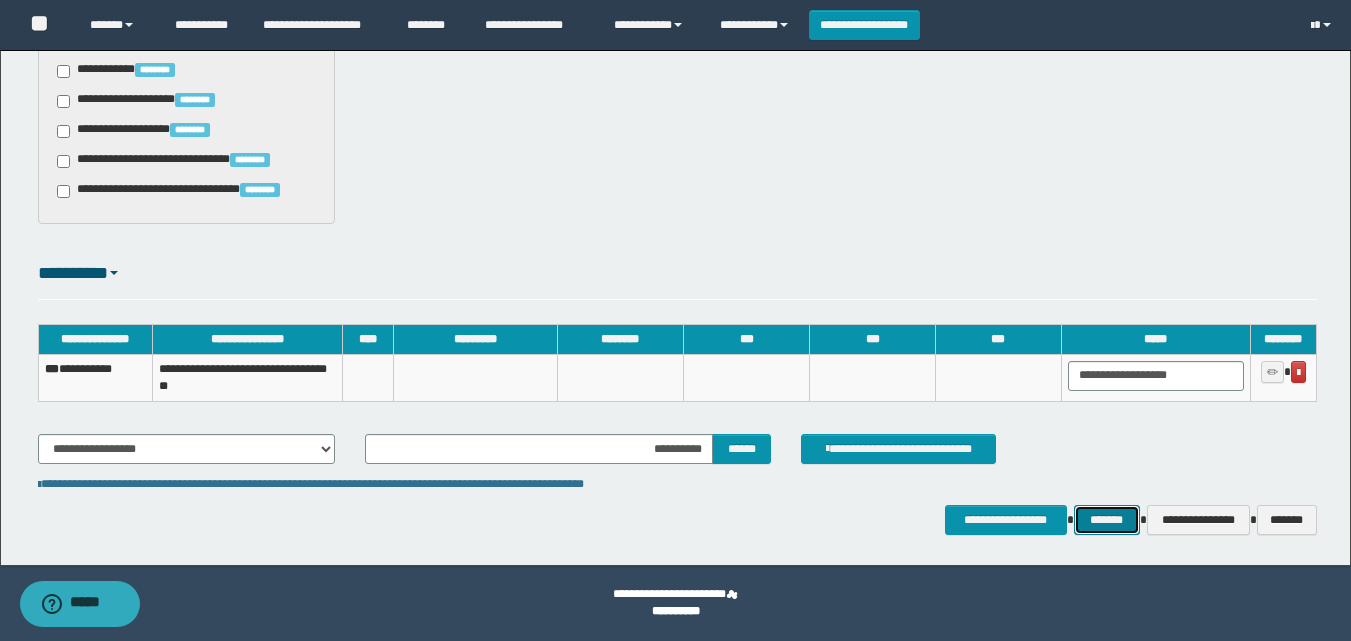 click on "*******" at bounding box center (1107, 520) 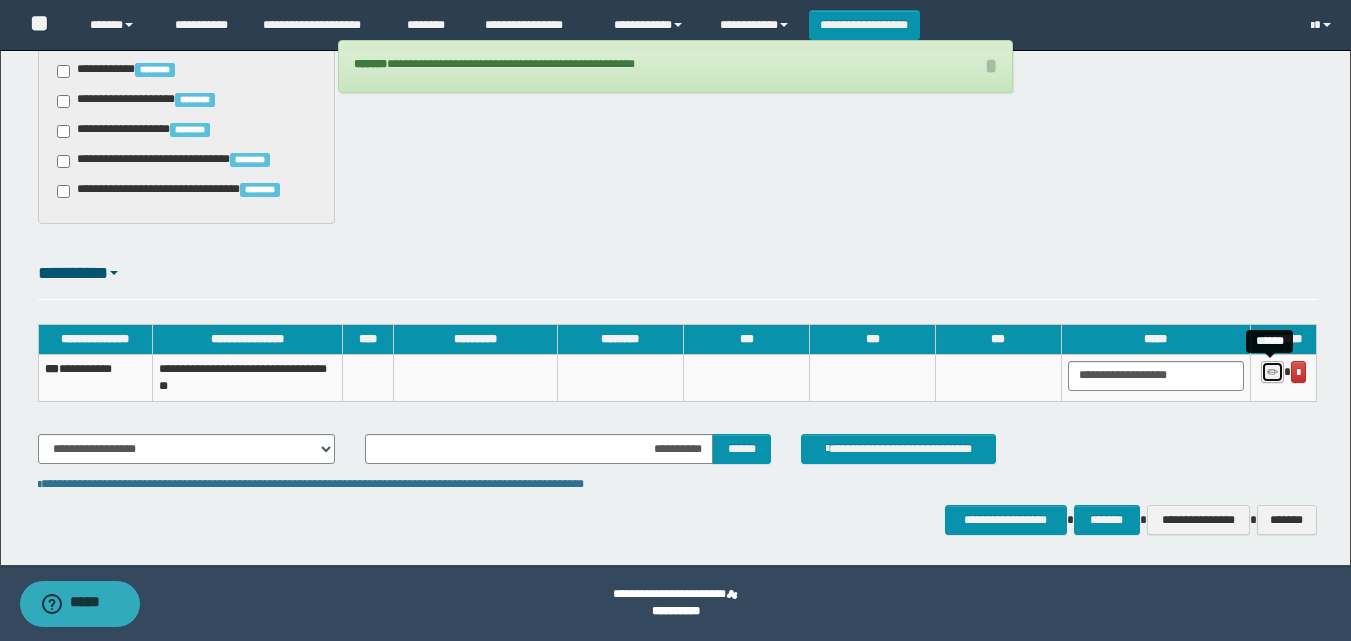click at bounding box center (1272, 373) 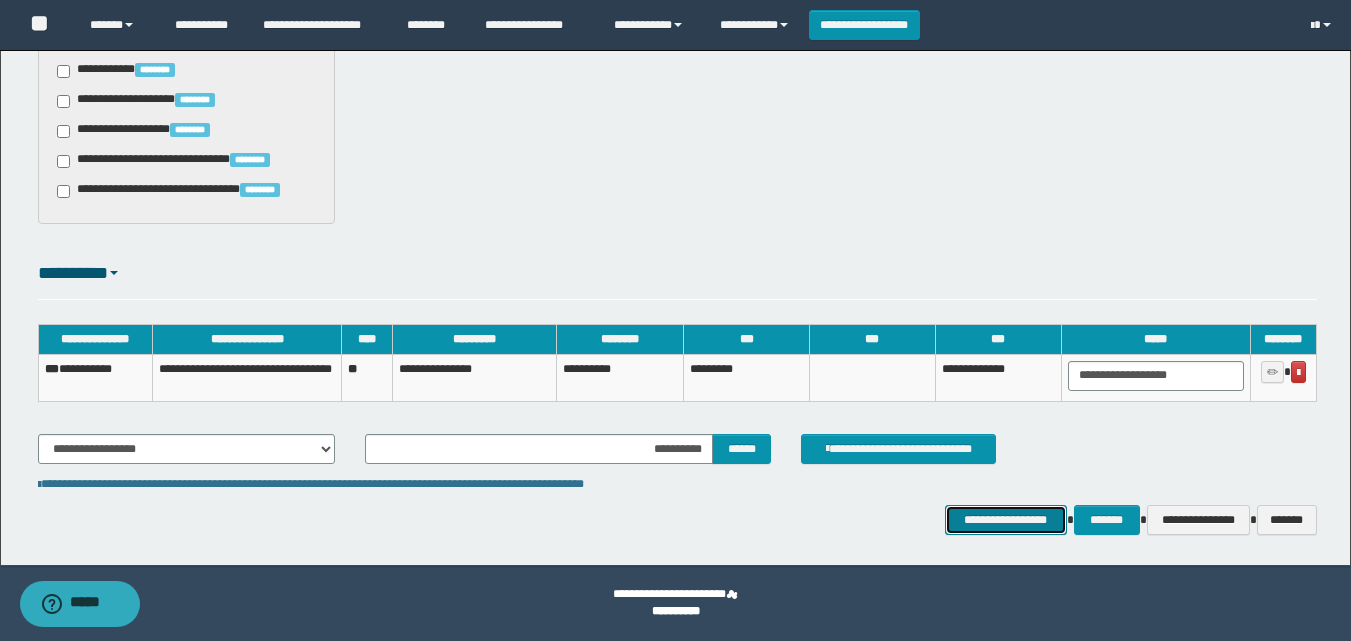 click on "**********" at bounding box center [1006, 520] 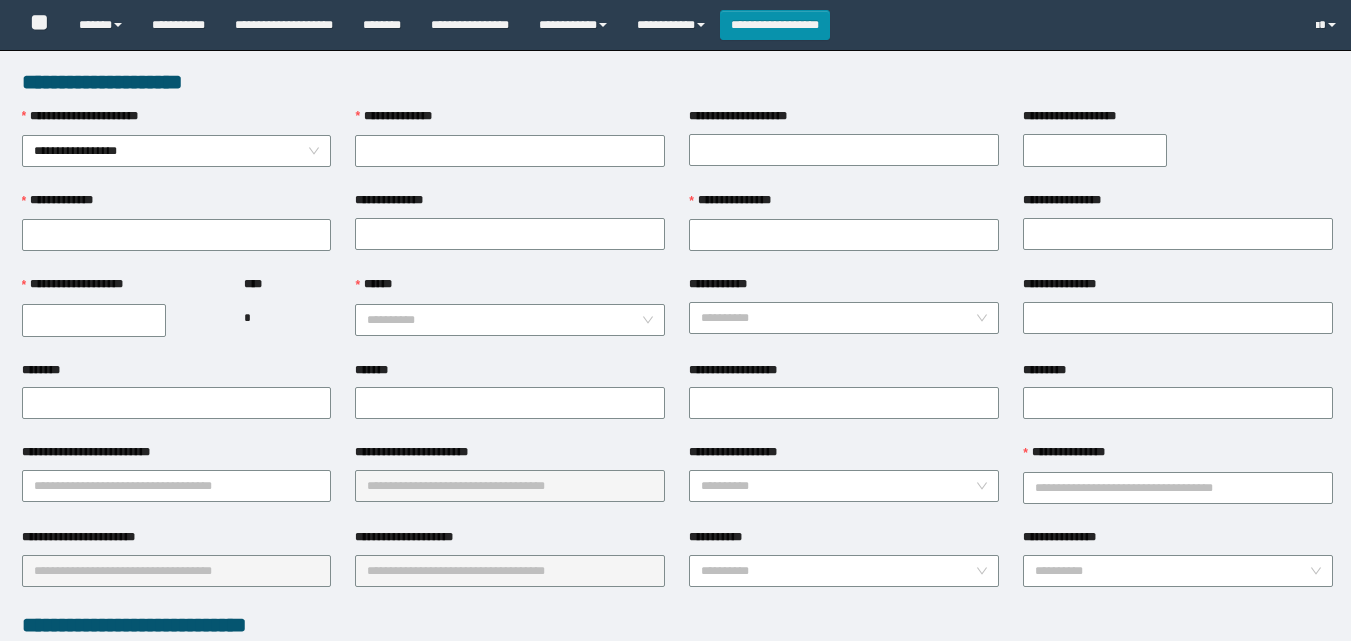 scroll, scrollTop: 0, scrollLeft: 0, axis: both 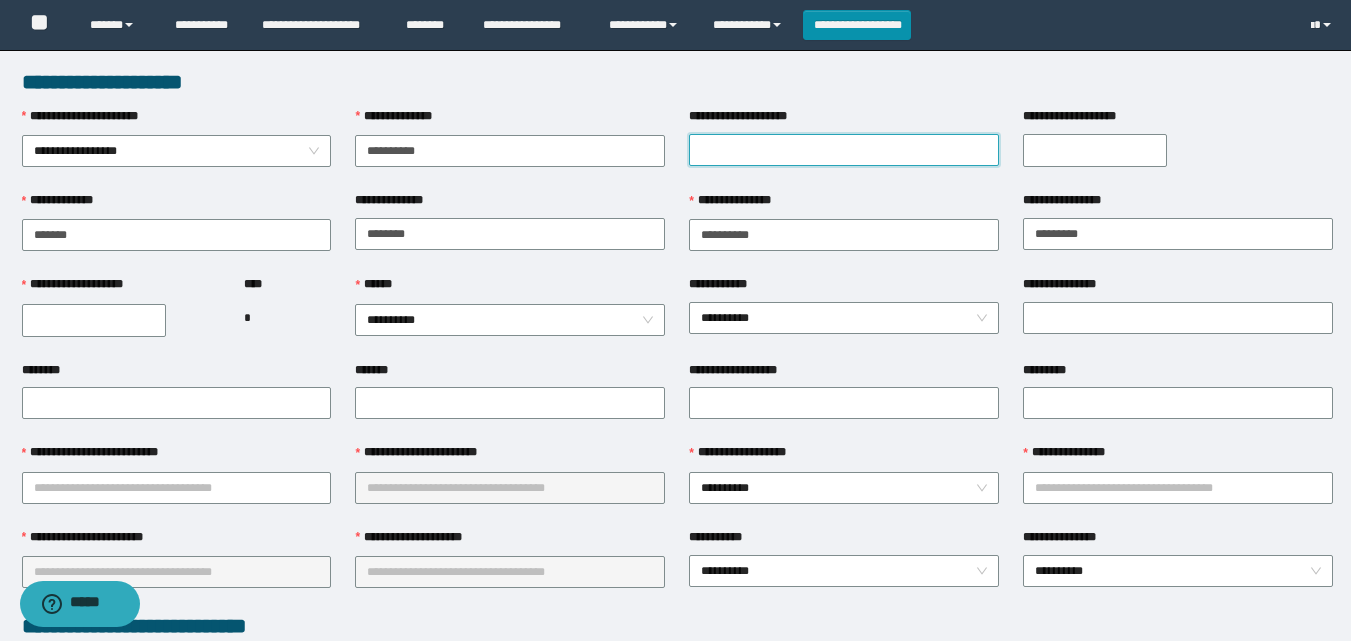 click on "**********" at bounding box center [844, 150] 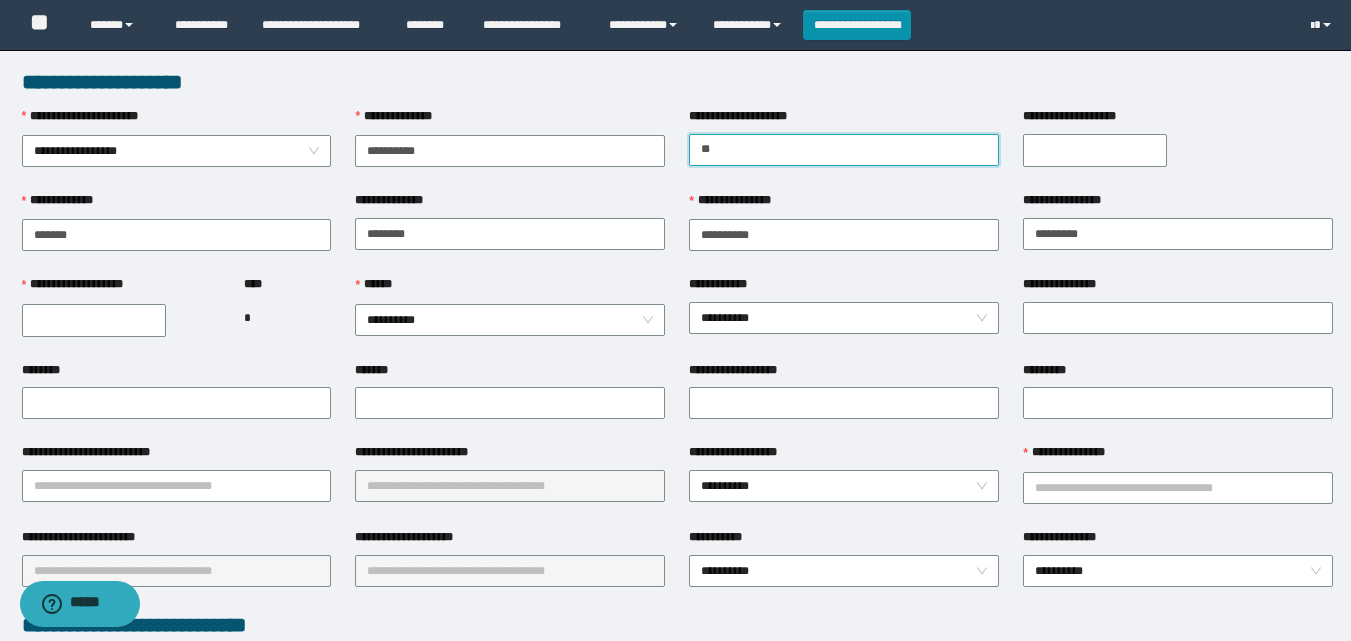 type on "*******" 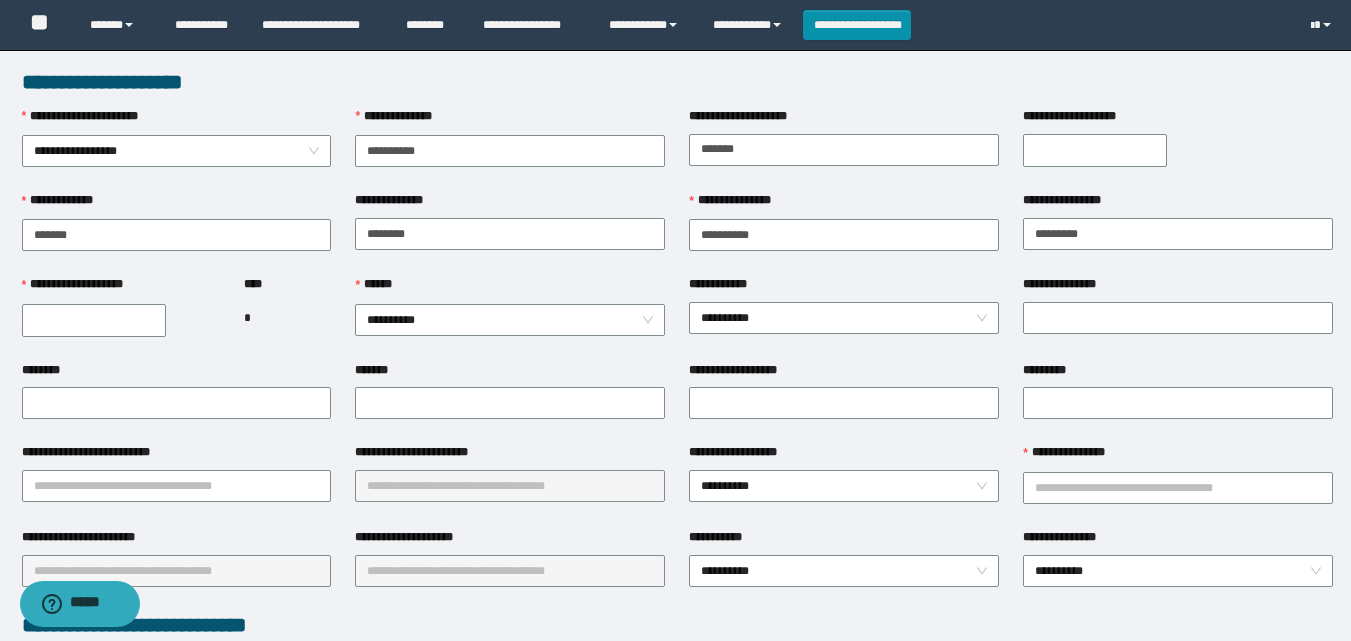 click on "**********" at bounding box center (1095, 150) 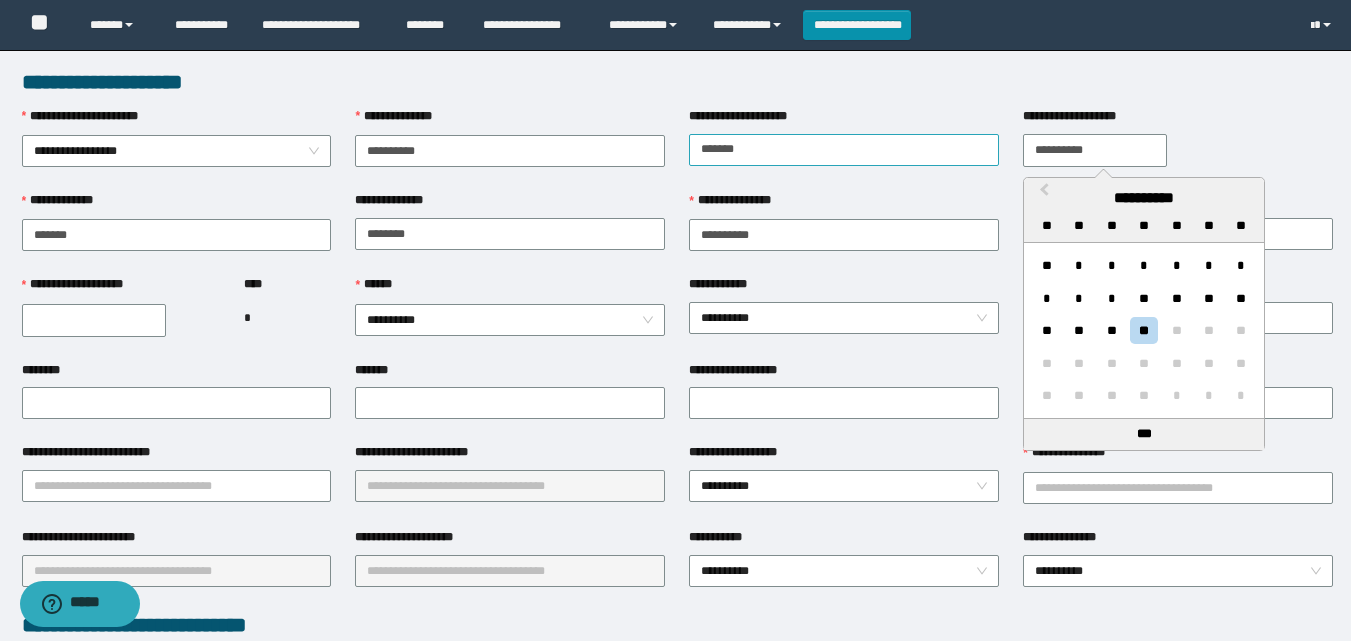 drag, startPoint x: 1164, startPoint y: 142, endPoint x: 715, endPoint y: 157, distance: 449.2505 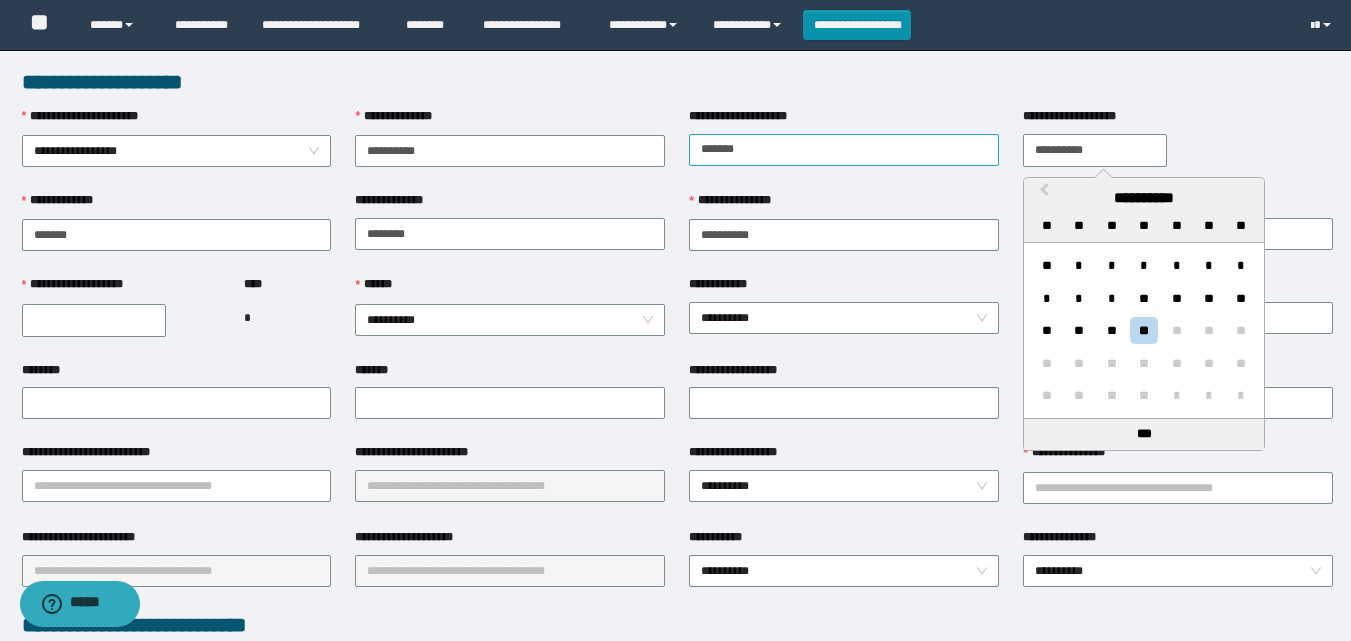 drag, startPoint x: 1131, startPoint y: 152, endPoint x: 793, endPoint y: 142, distance: 338.1479 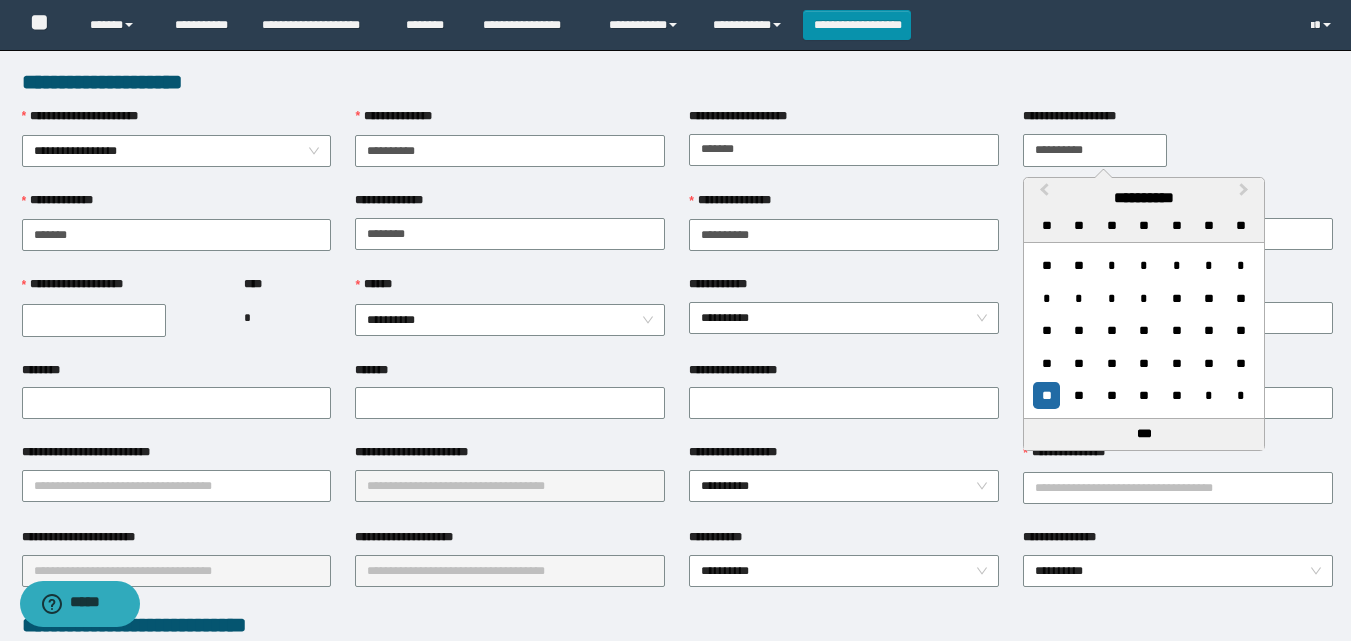 type on "**********" 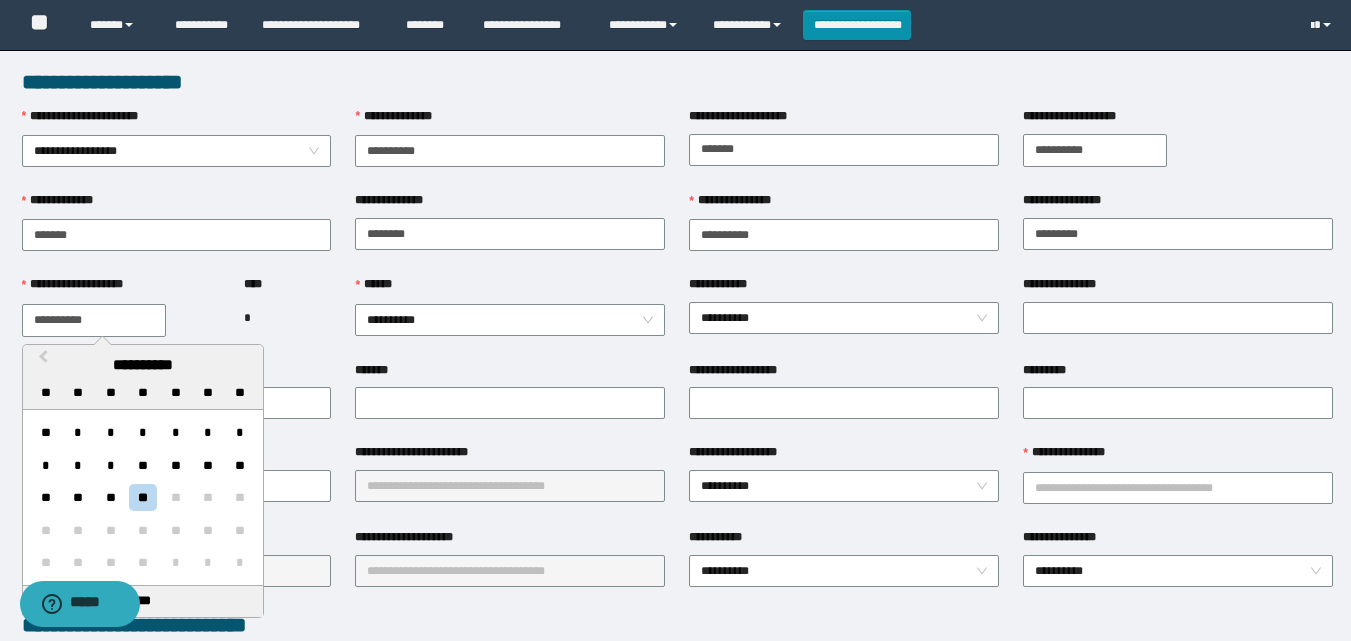 drag, startPoint x: 143, startPoint y: 319, endPoint x: 0, endPoint y: 319, distance: 143 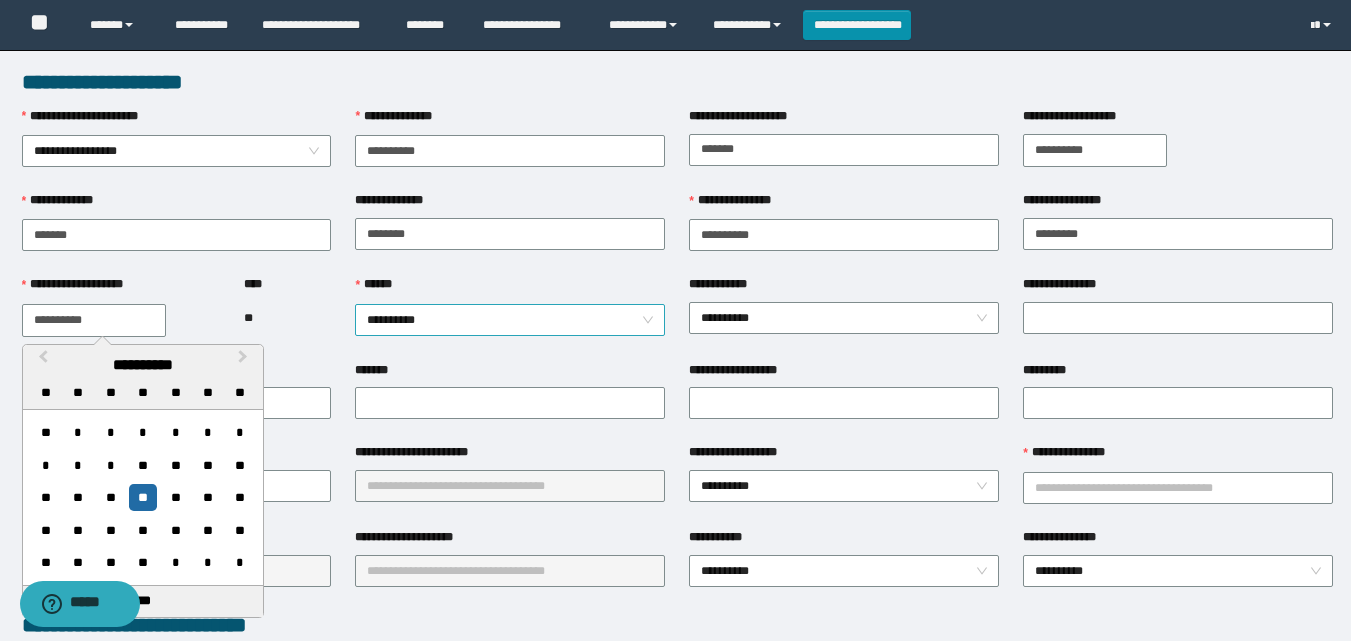 type on "**********" 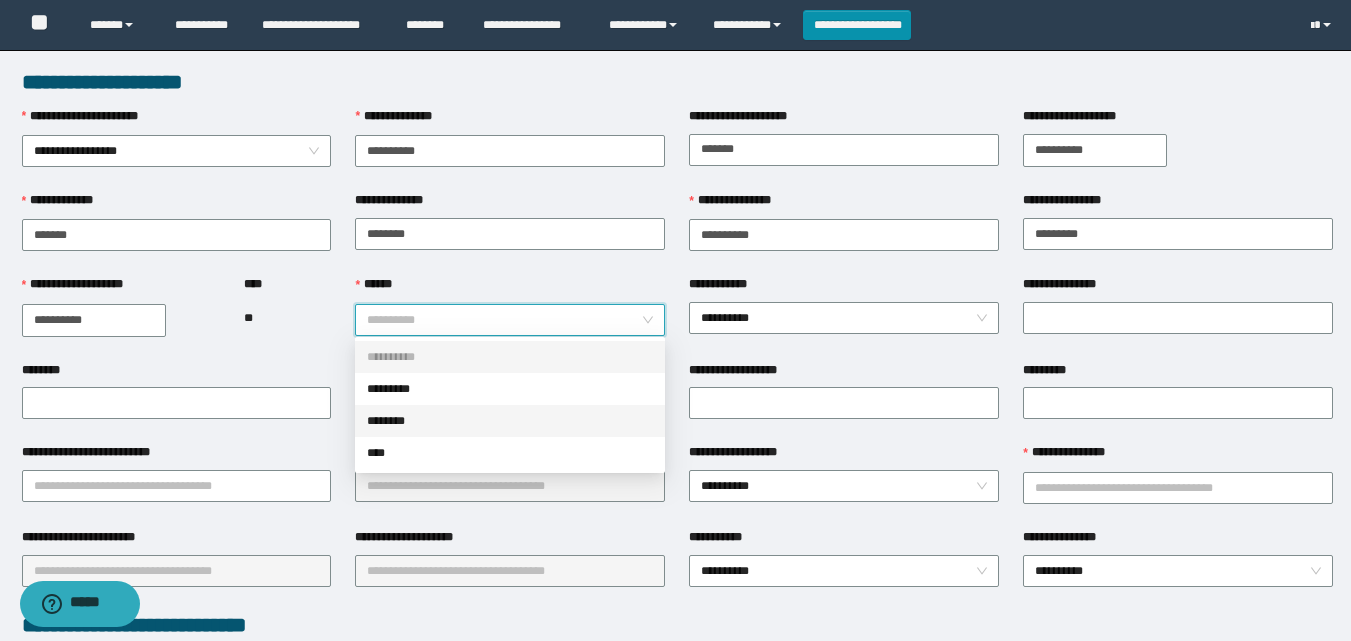 click on "********" at bounding box center (510, 421) 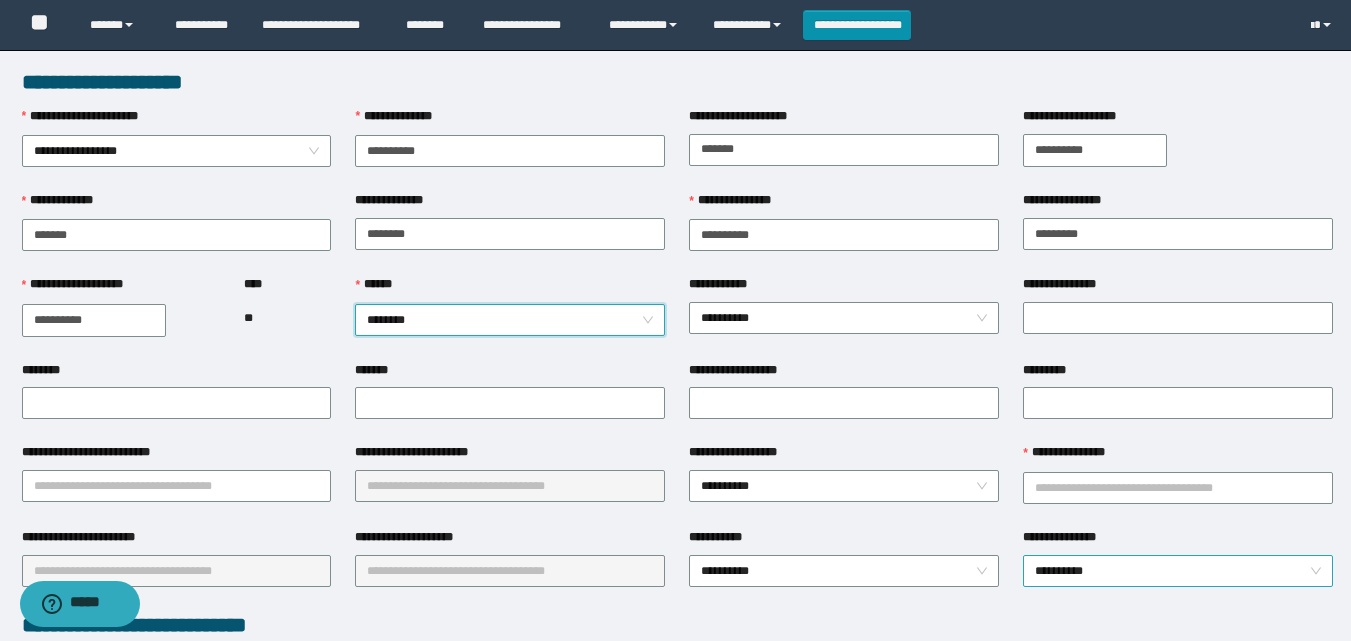 click on "**********" at bounding box center (1178, 571) 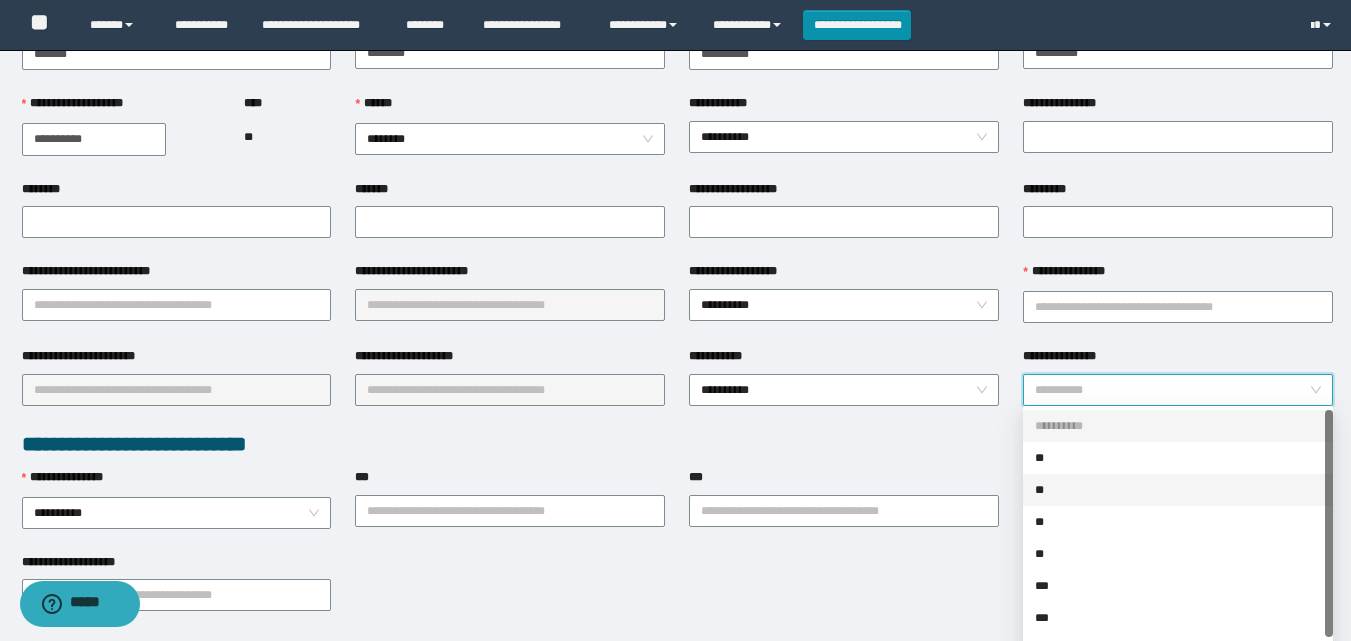 scroll, scrollTop: 200, scrollLeft: 0, axis: vertical 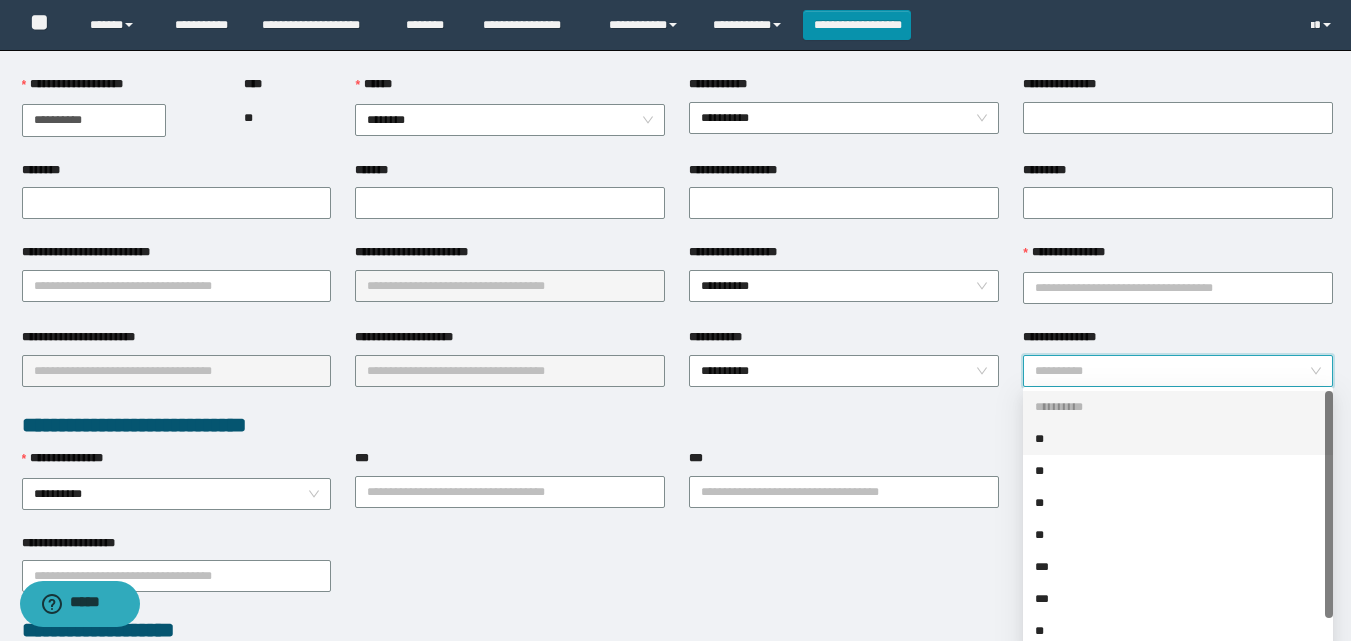 click on "**" at bounding box center (1178, 439) 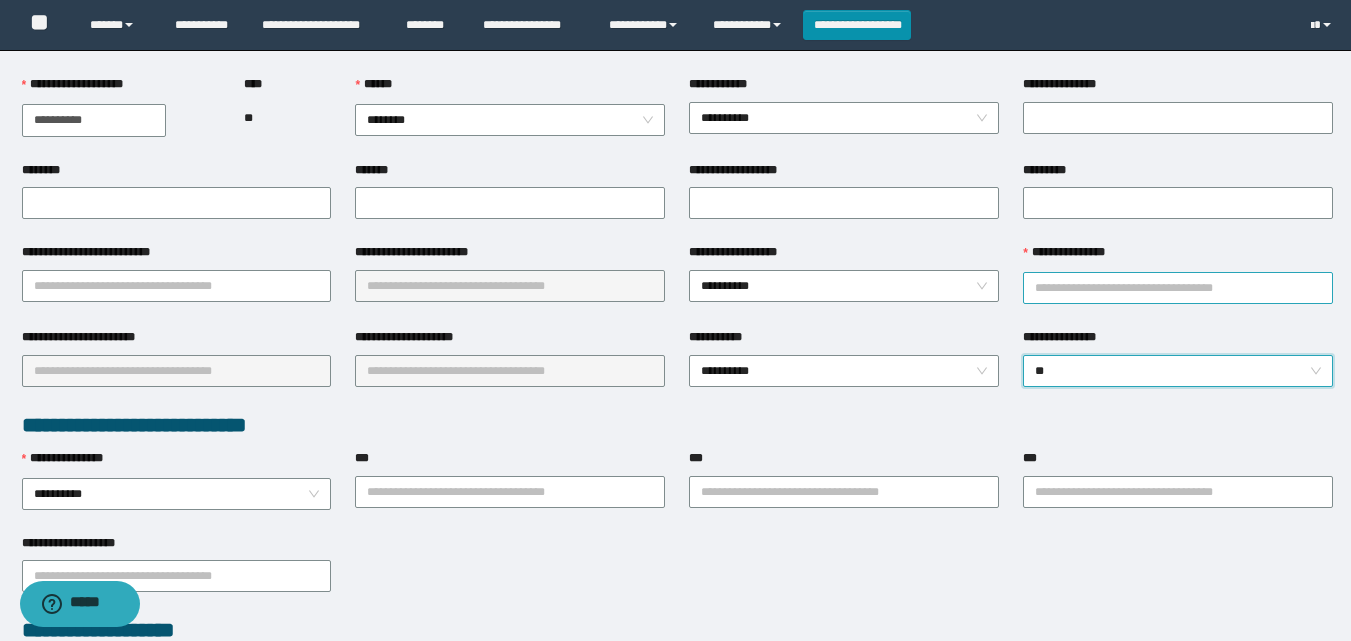 click on "**********" at bounding box center (1178, 288) 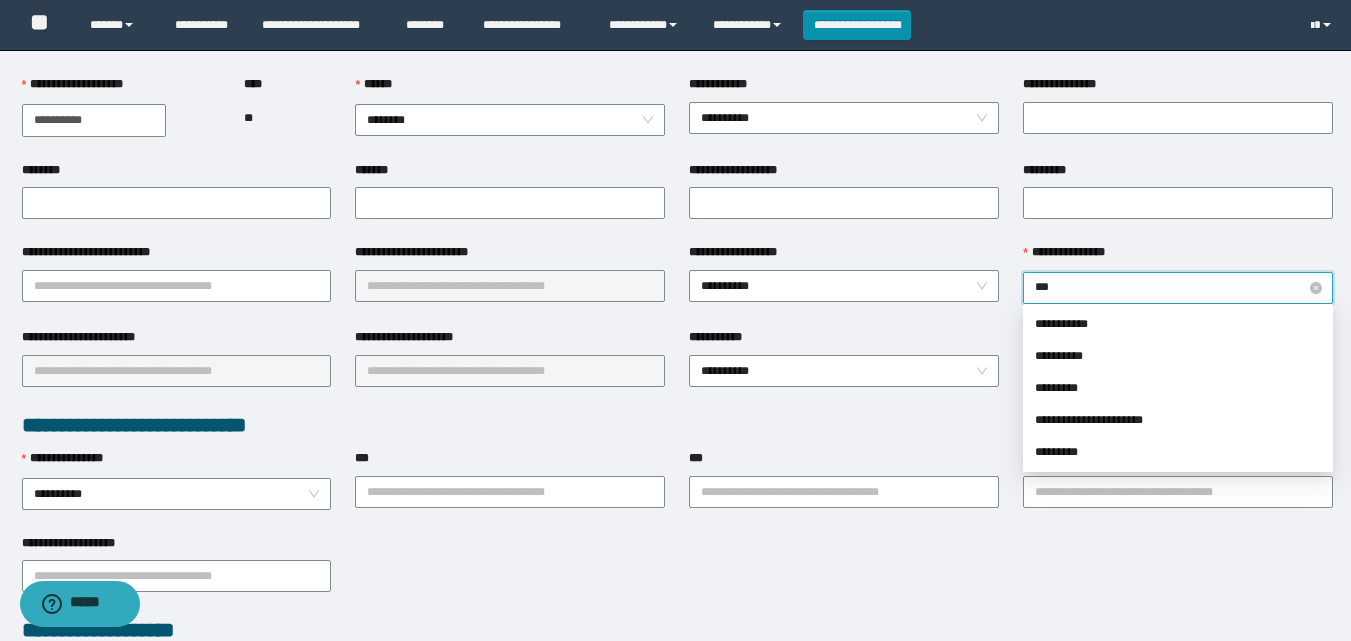type on "****" 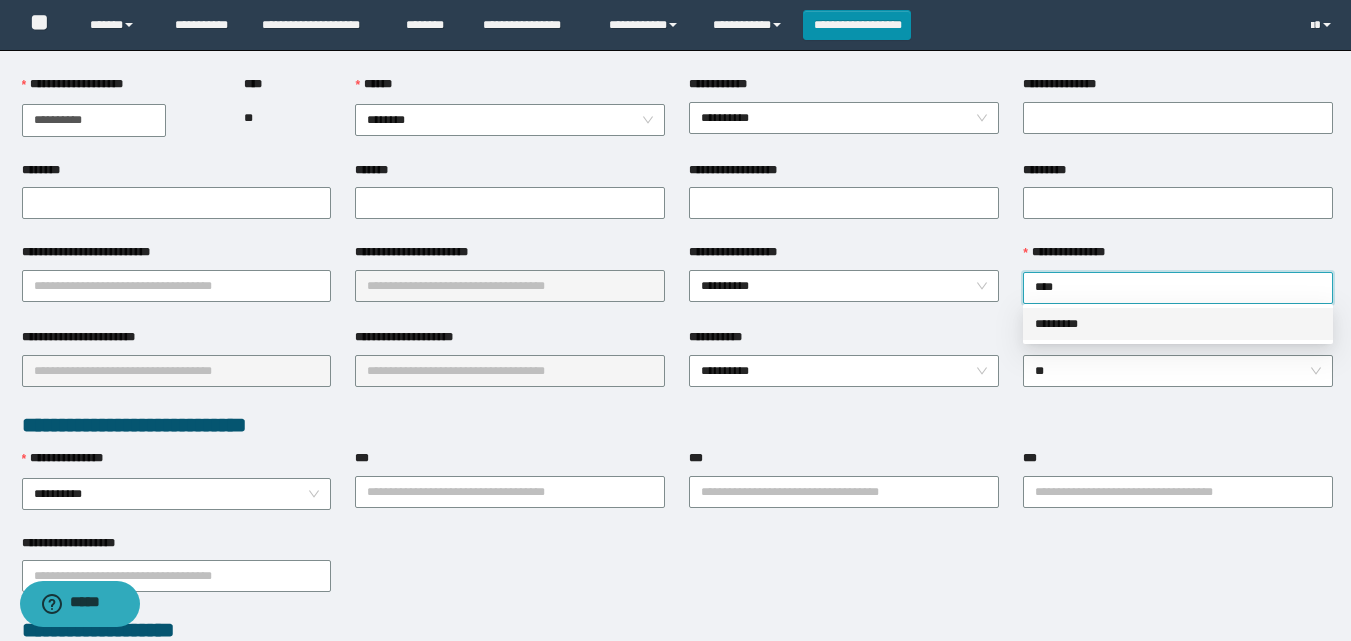 click on "*********" at bounding box center (1178, 324) 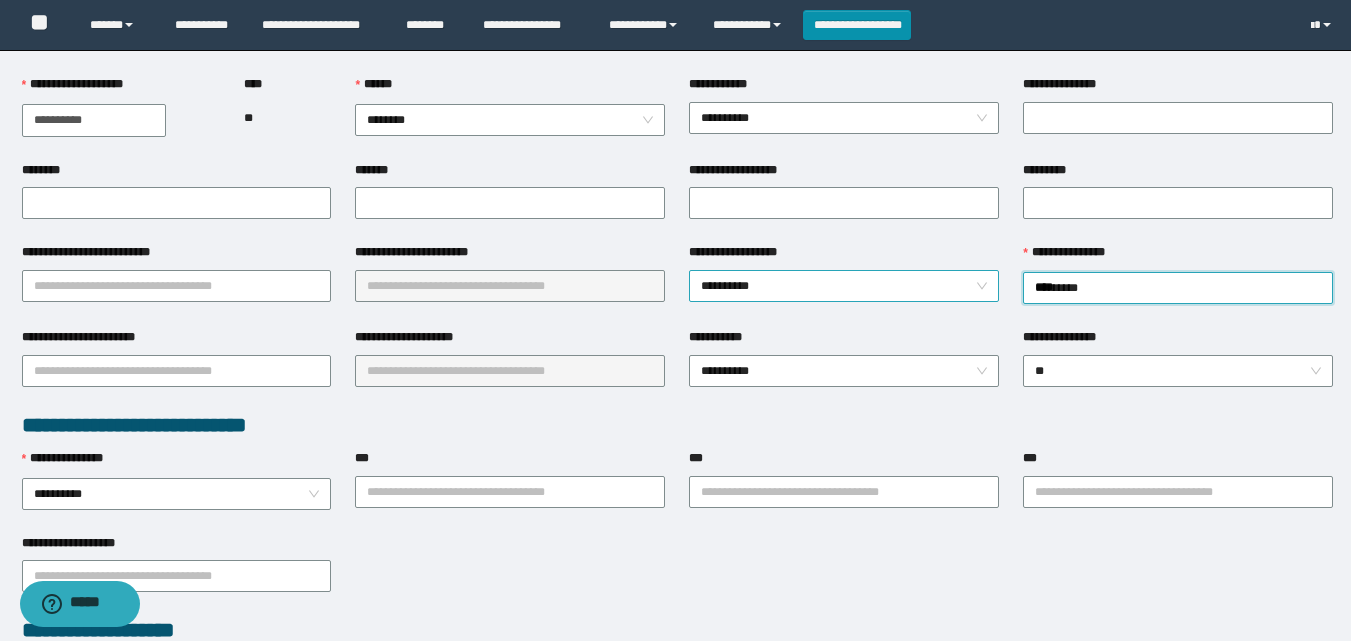 click on "**********" at bounding box center [844, 286] 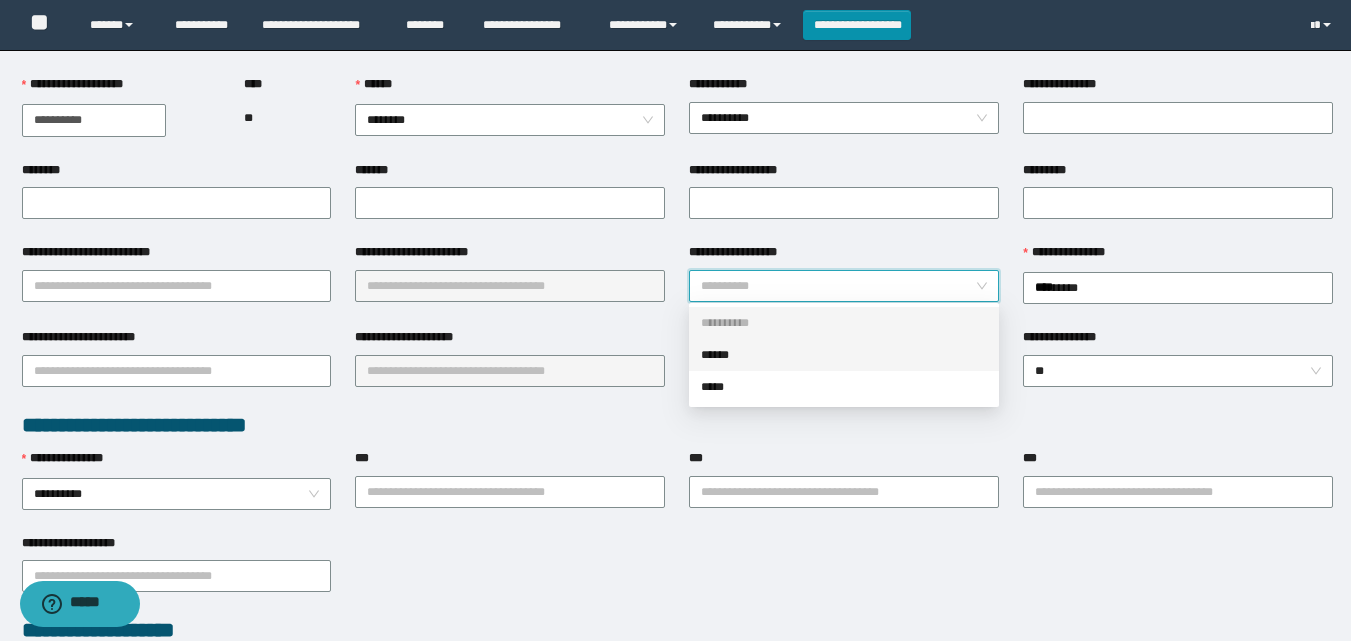 click on "******" at bounding box center [844, 355] 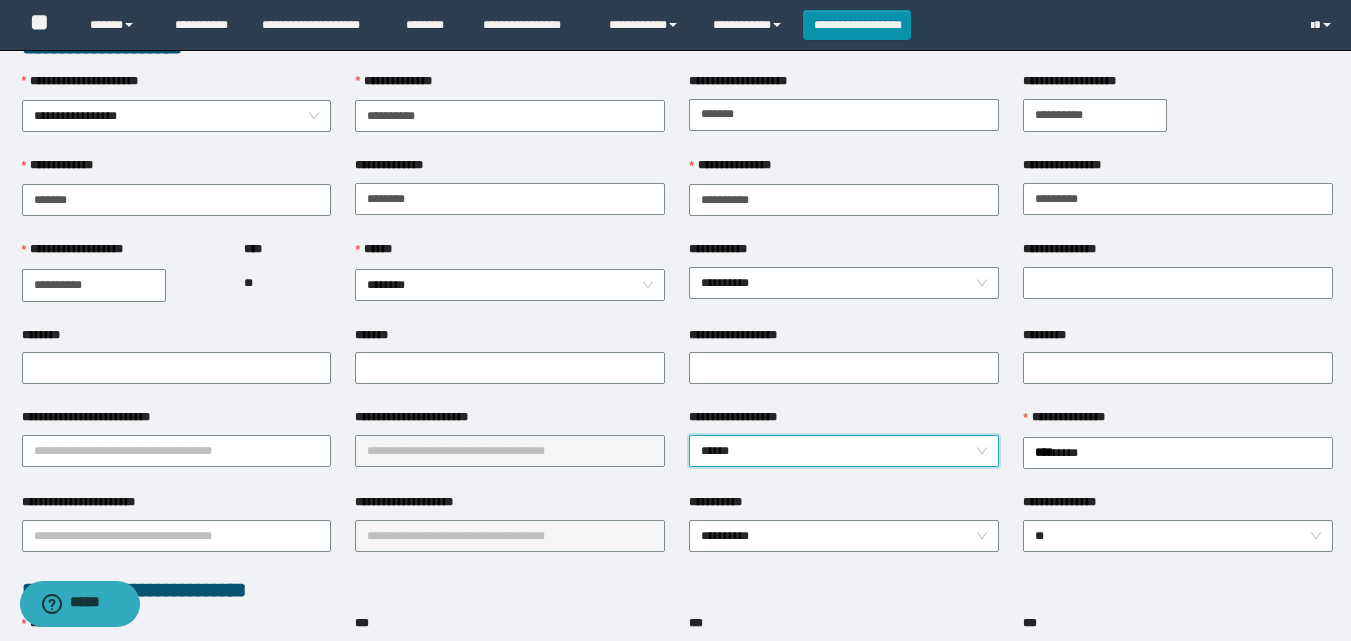 scroll, scrollTop: 0, scrollLeft: 0, axis: both 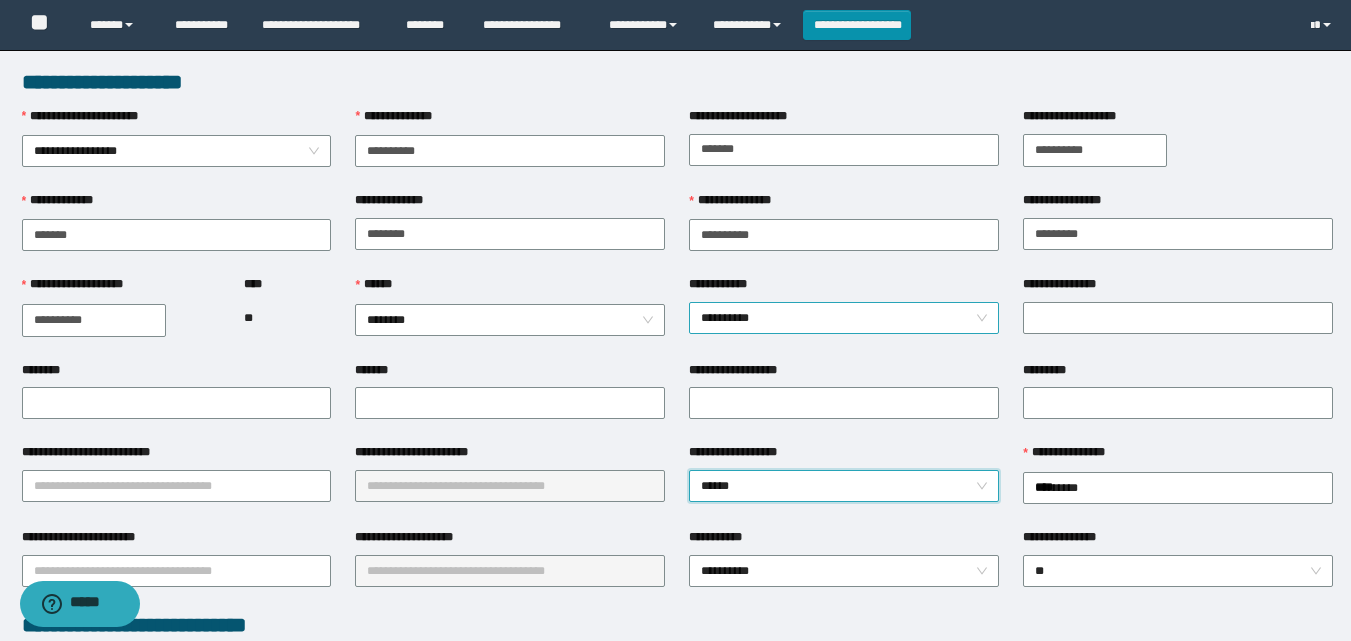 click on "**********" at bounding box center [844, 318] 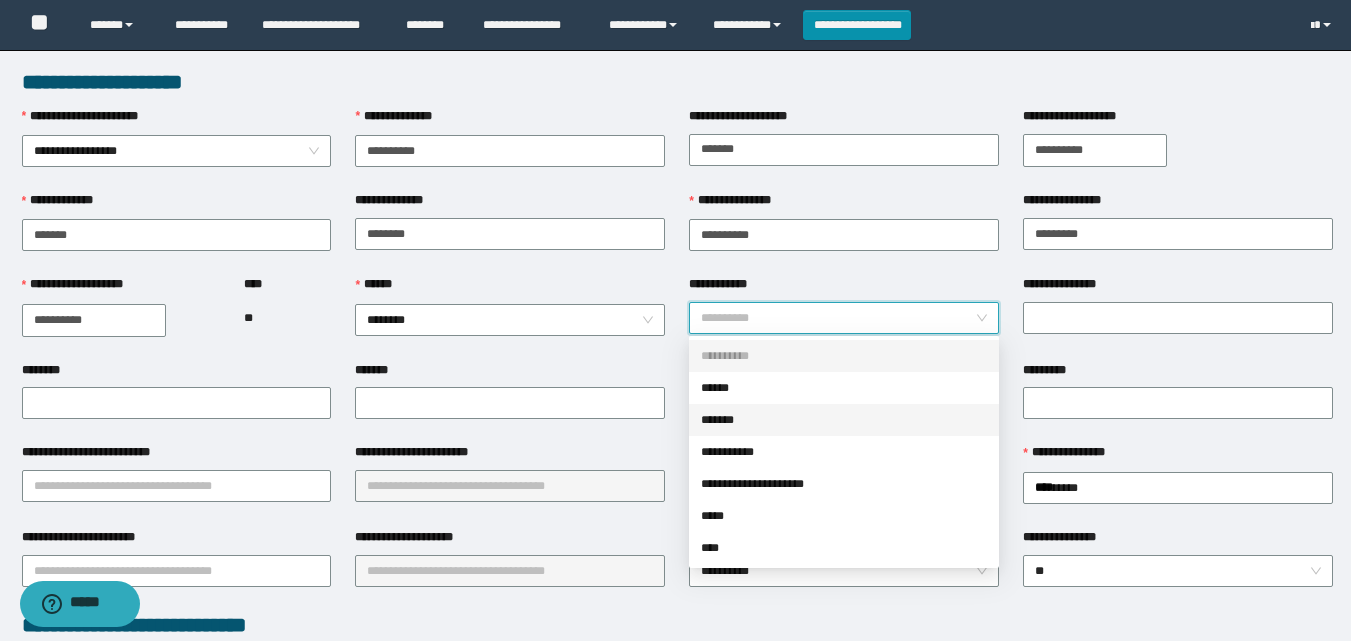 click on "*******" at bounding box center (844, 420) 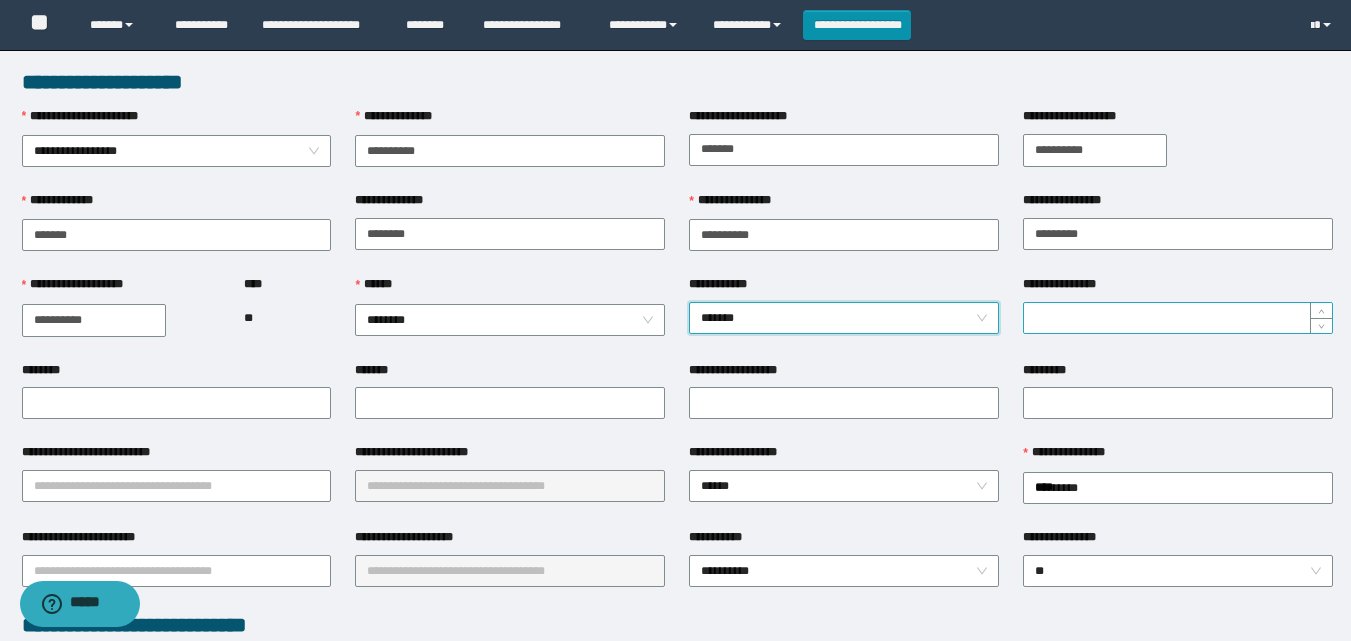 click on "**********" at bounding box center [1178, 318] 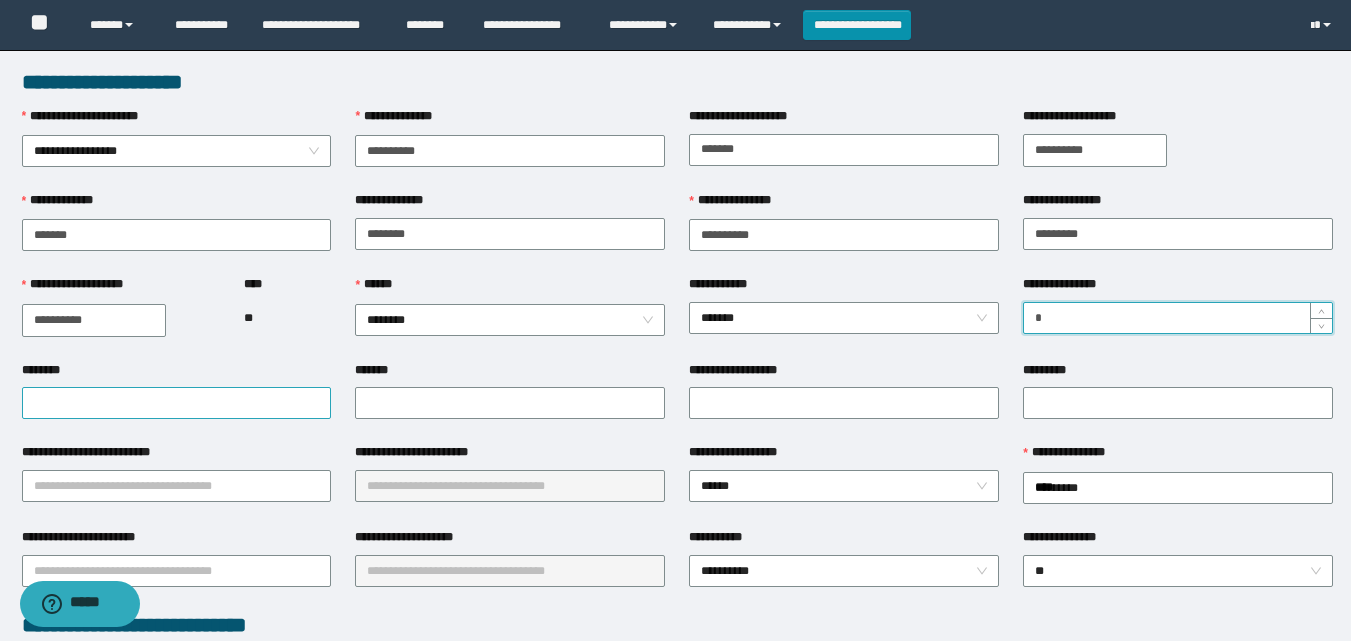 type on "*" 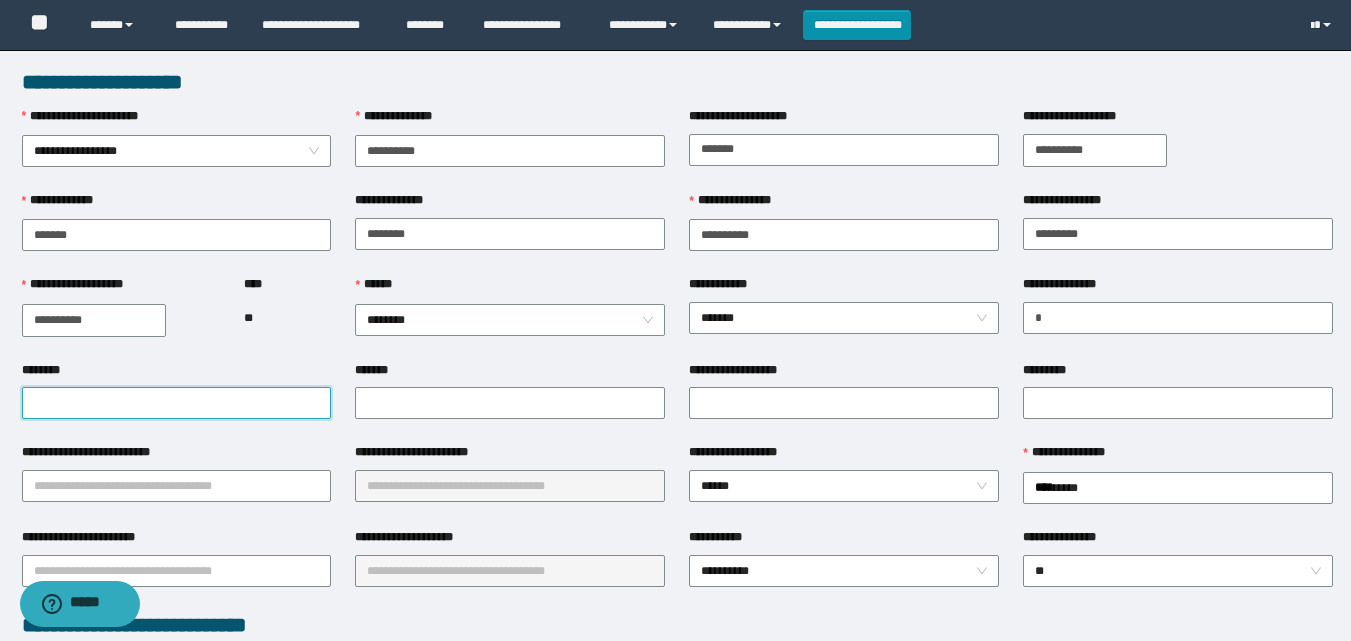 click on "********" at bounding box center (177, 403) 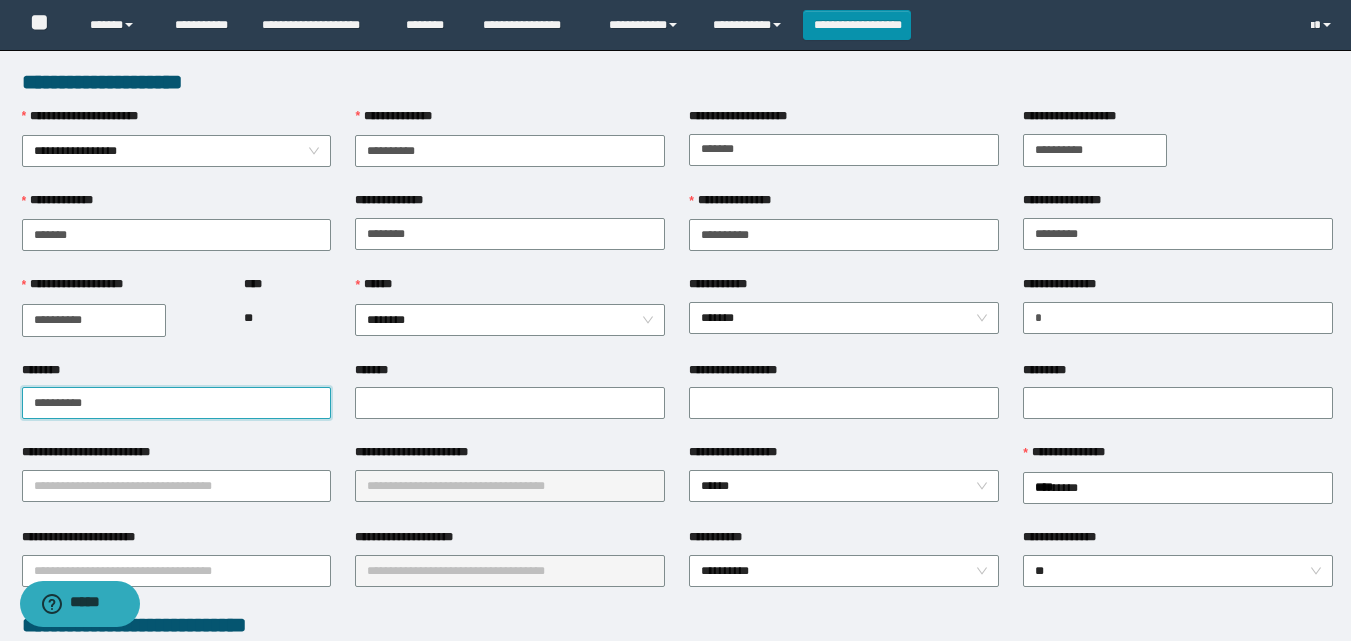drag, startPoint x: 226, startPoint y: 401, endPoint x: 7, endPoint y: 414, distance: 219.3855 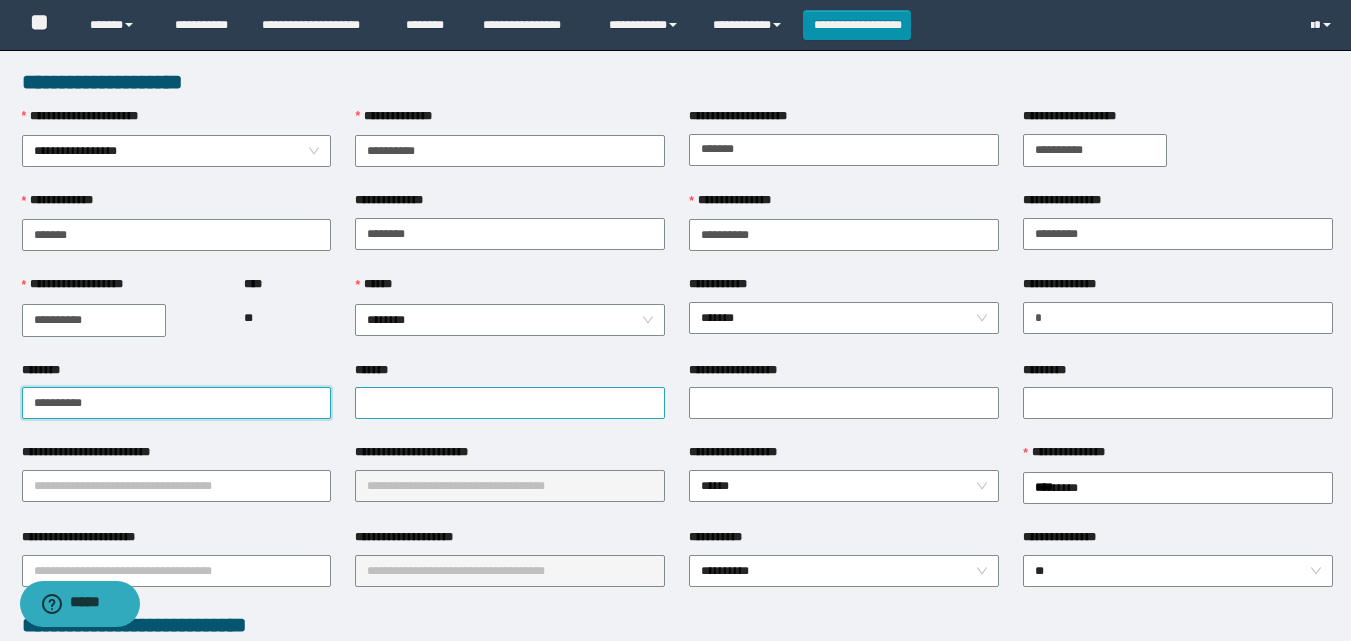 type on "**********" 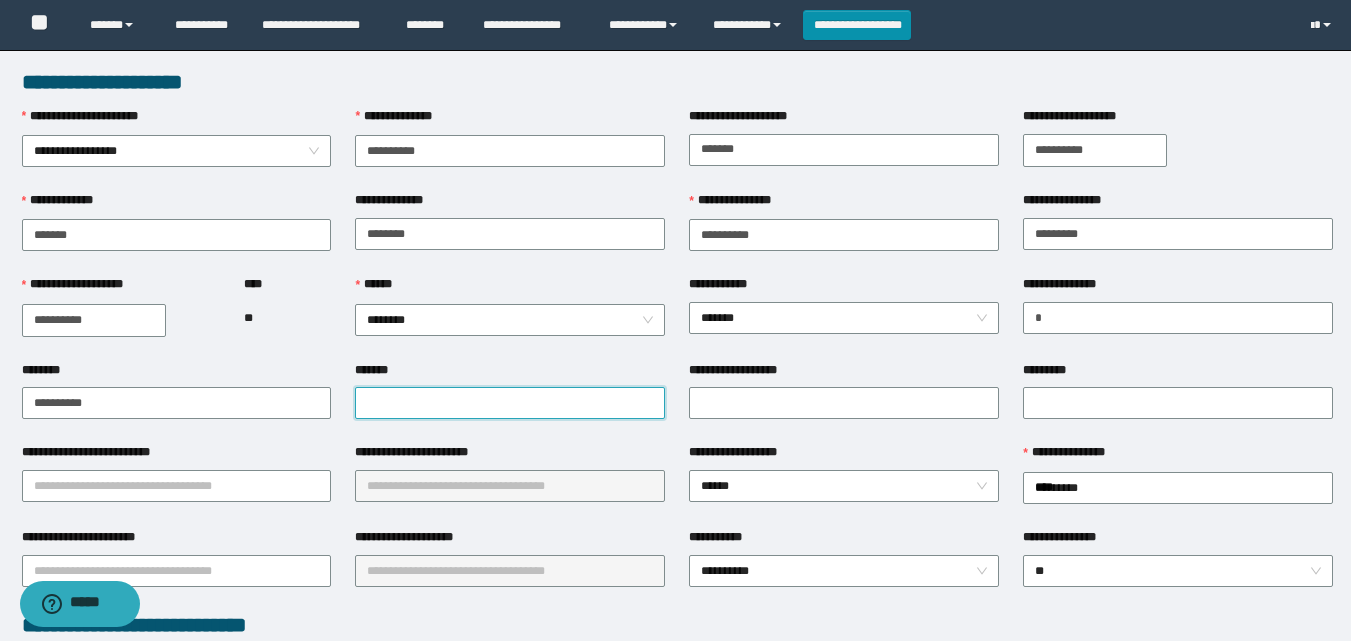 click on "*******" at bounding box center (510, 403) 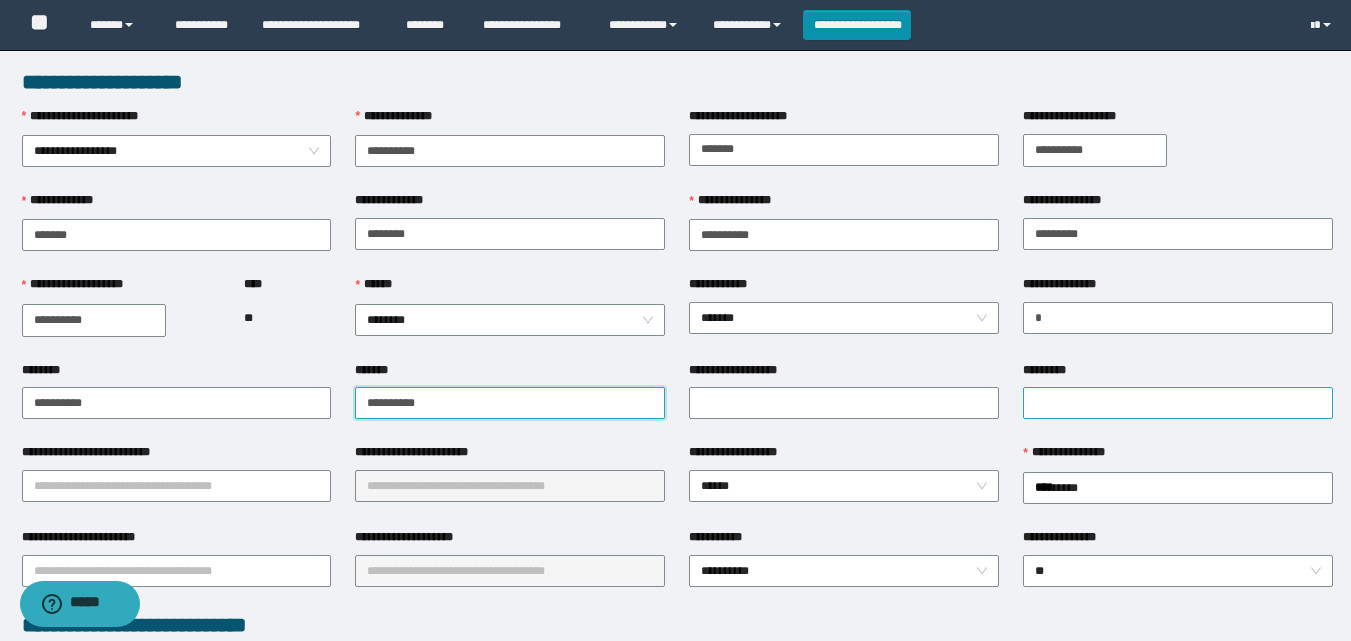 type on "**********" 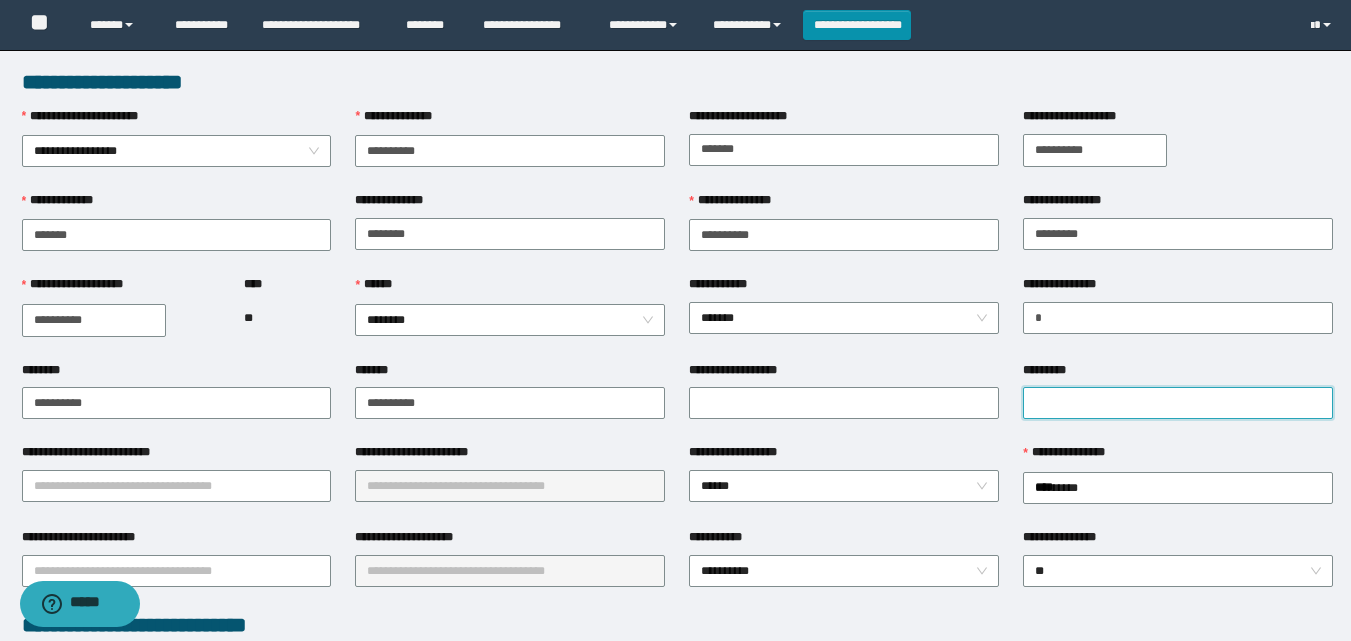 click on "*********" at bounding box center (1178, 403) 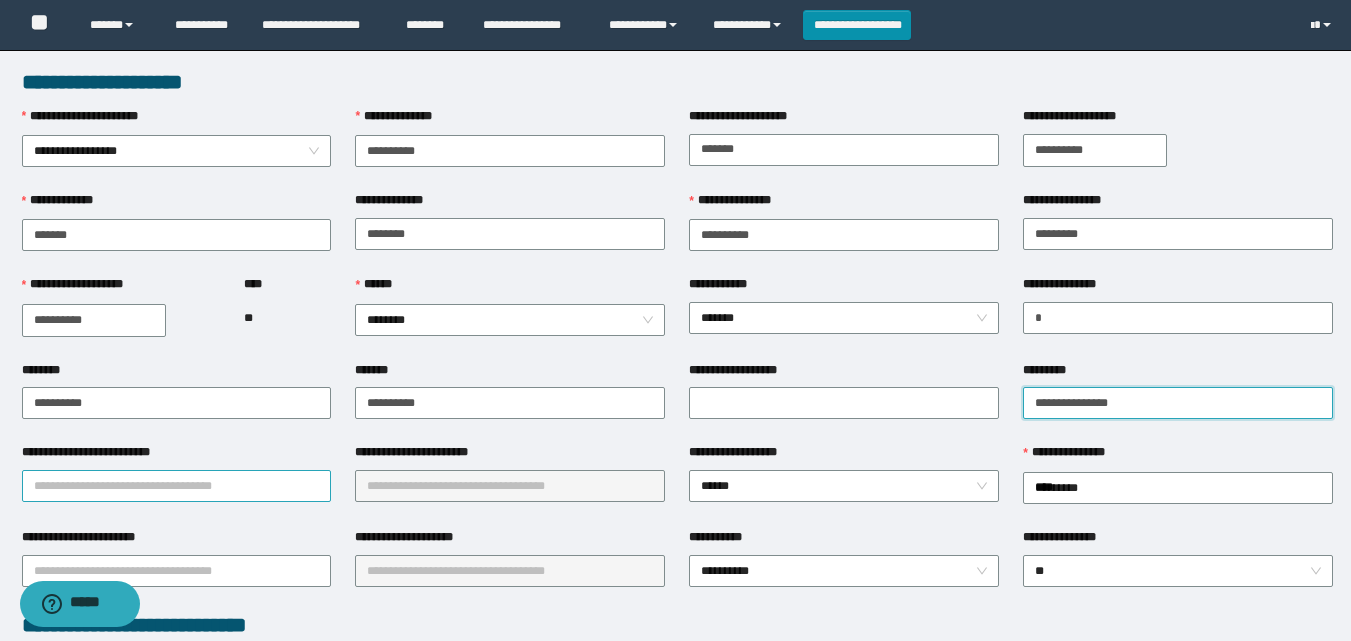 type on "**********" 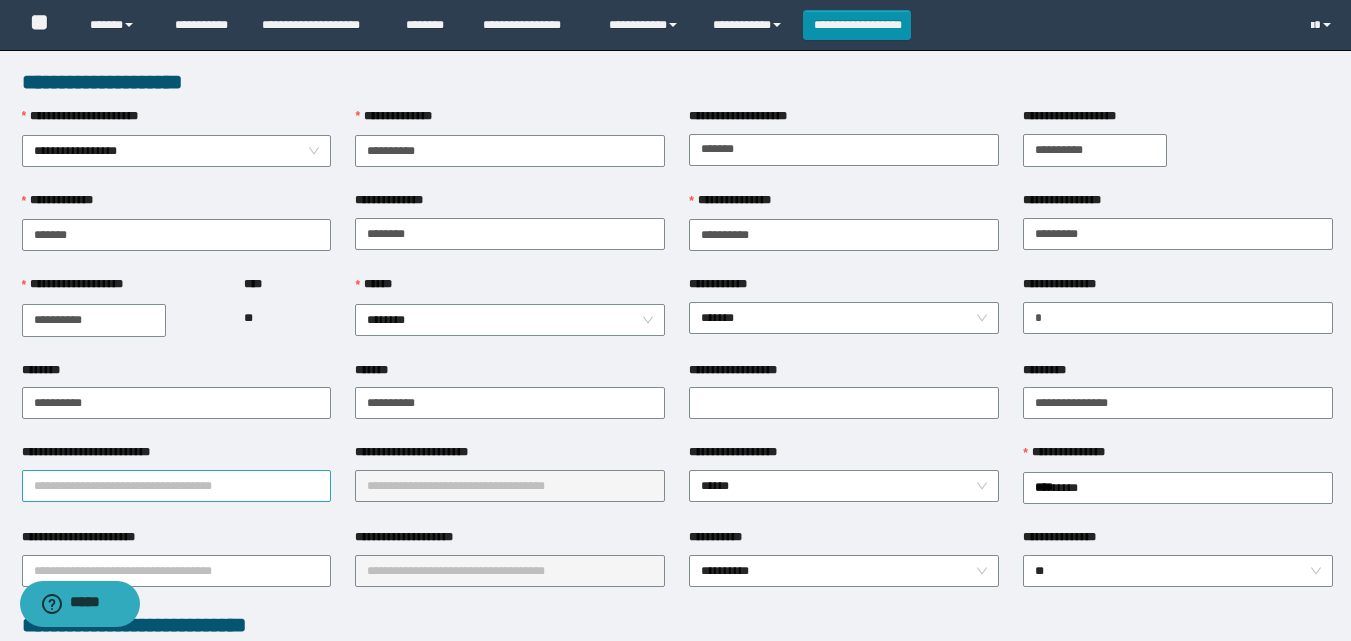 click on "**********" at bounding box center [177, 486] 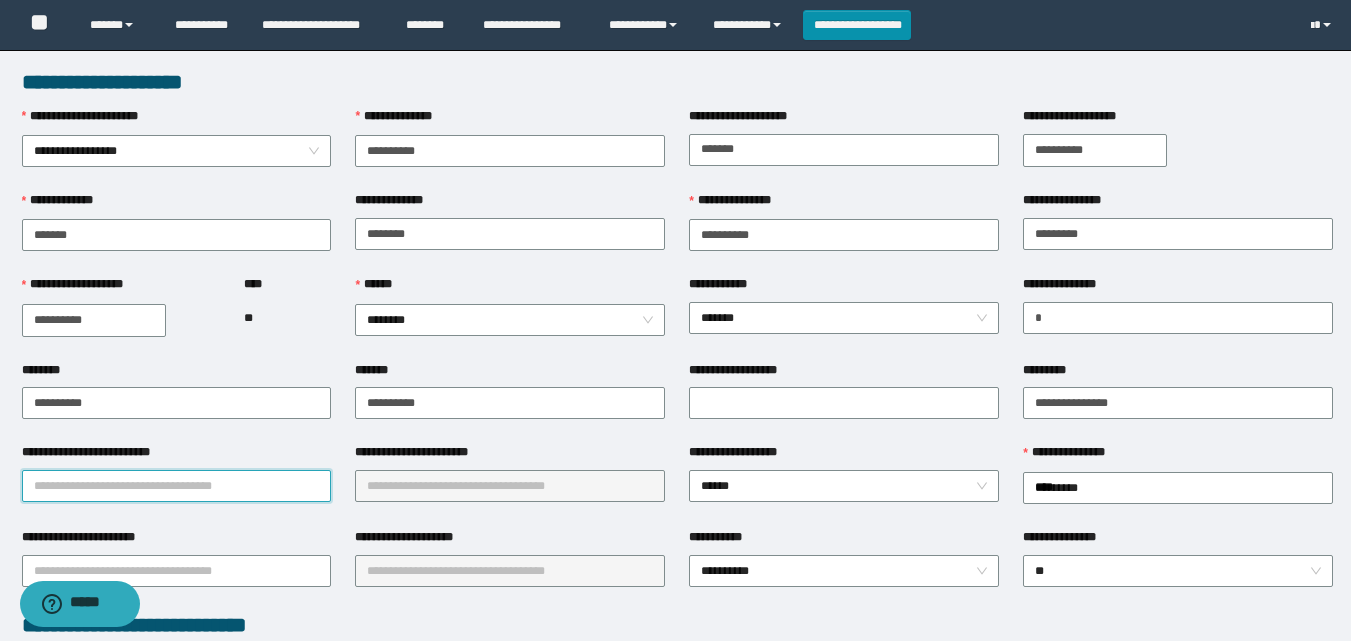 click on "**********" at bounding box center (177, 486) 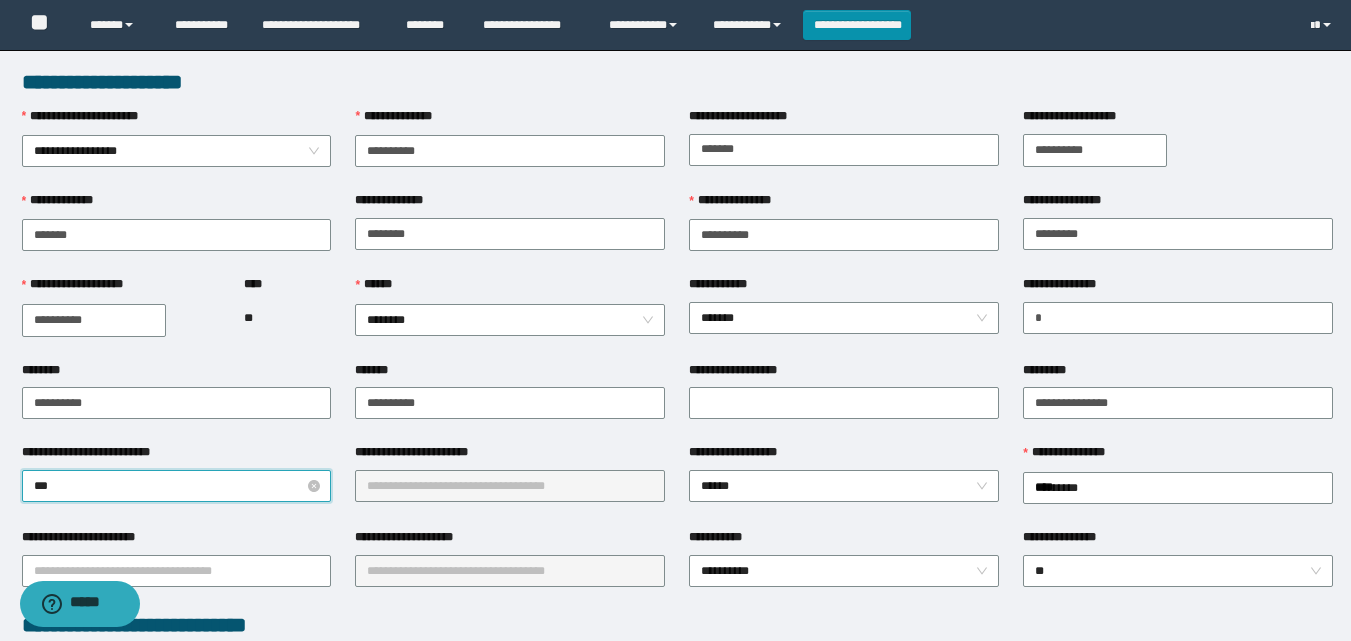 type on "****" 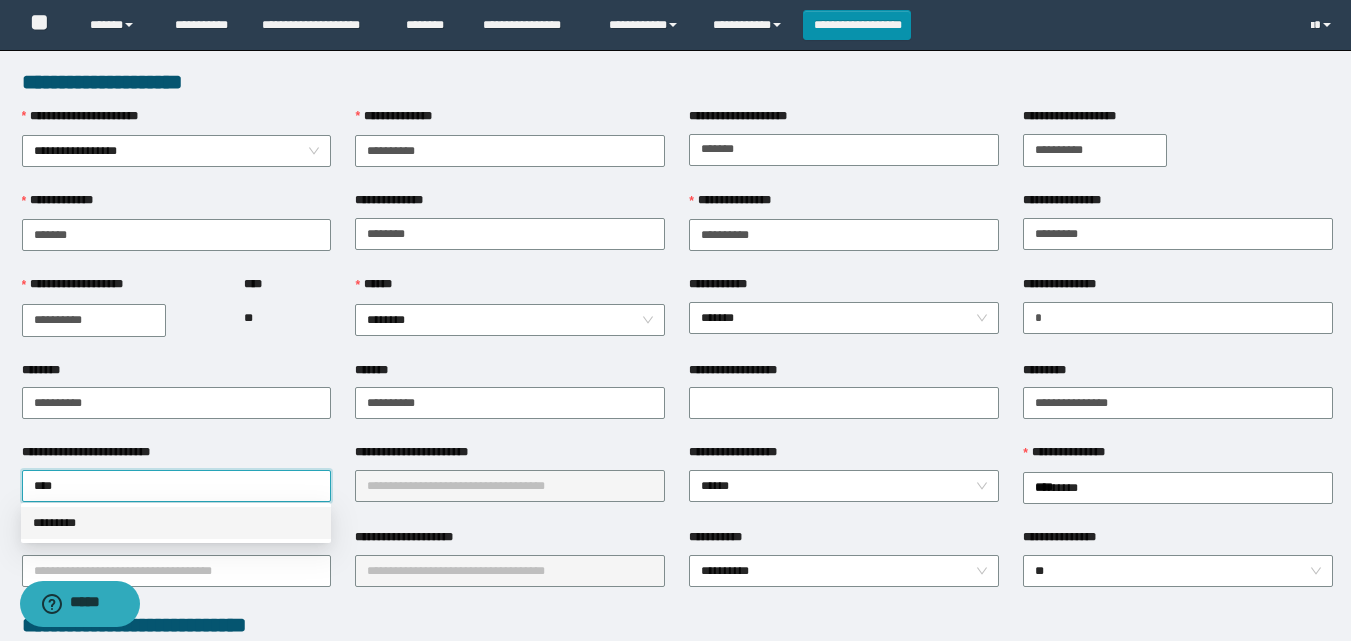 click on "*********" at bounding box center [176, 523] 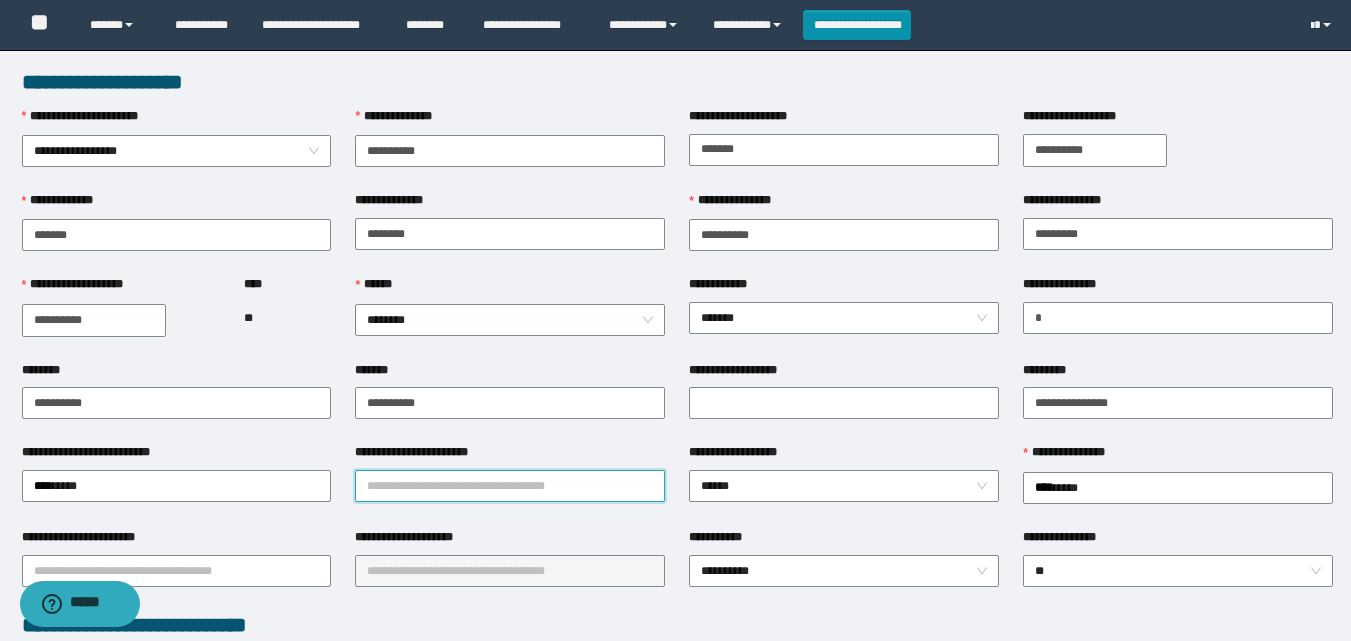 click on "**********" at bounding box center [510, 486] 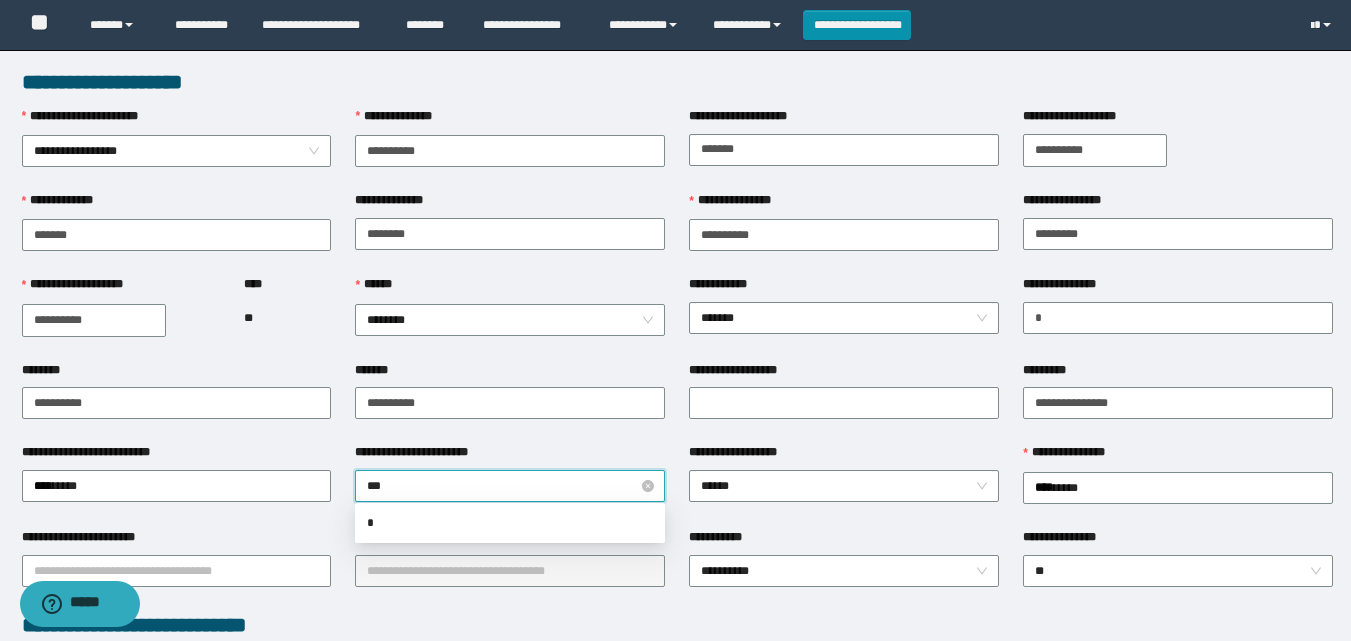 type on "****" 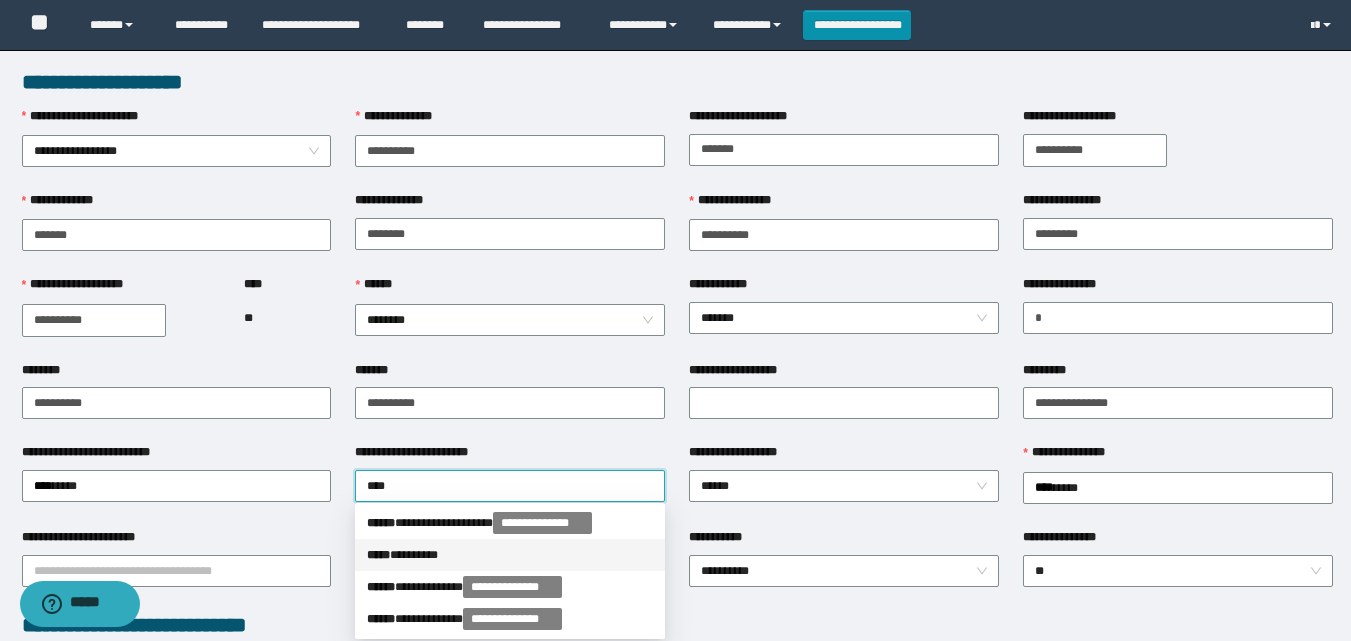 click on "***** * *******" at bounding box center (510, 555) 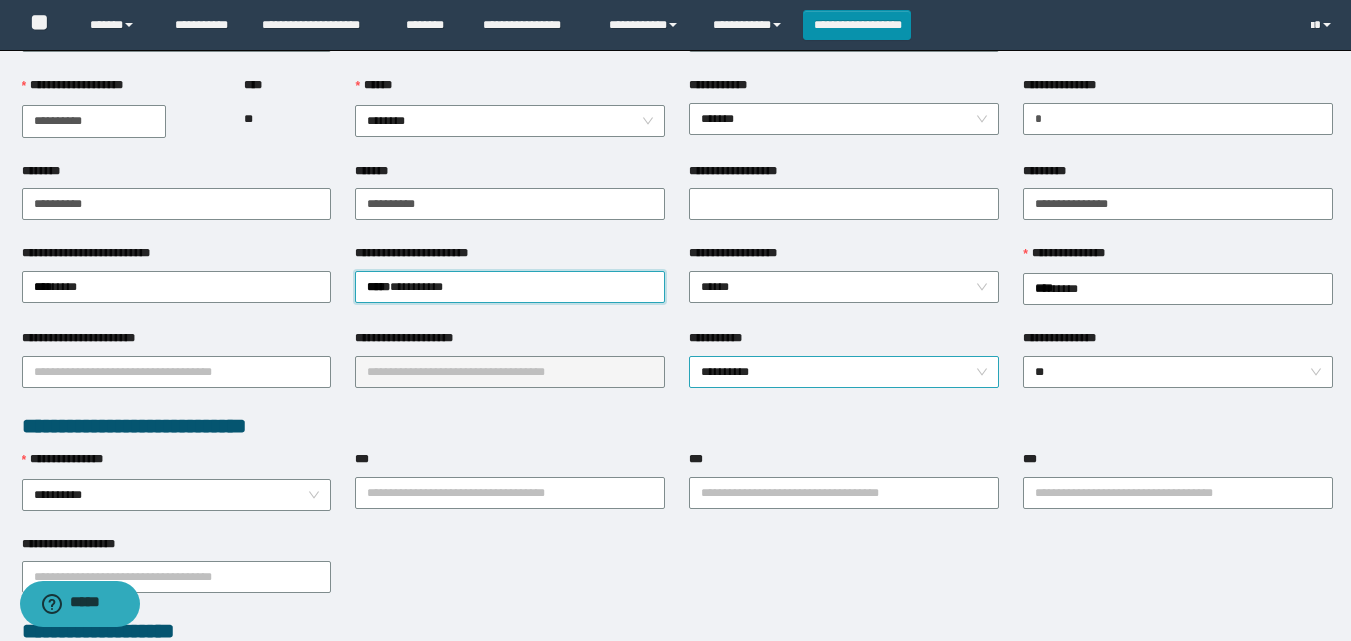 scroll, scrollTop: 200, scrollLeft: 0, axis: vertical 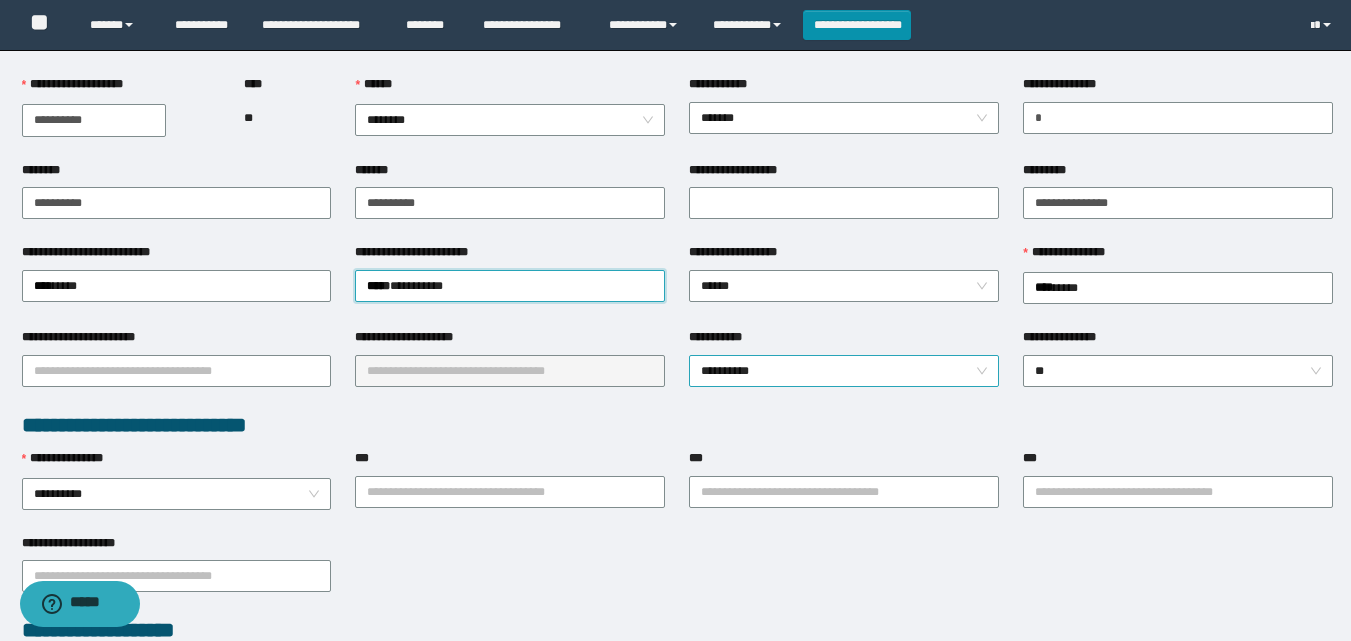click on "**********" at bounding box center (844, 371) 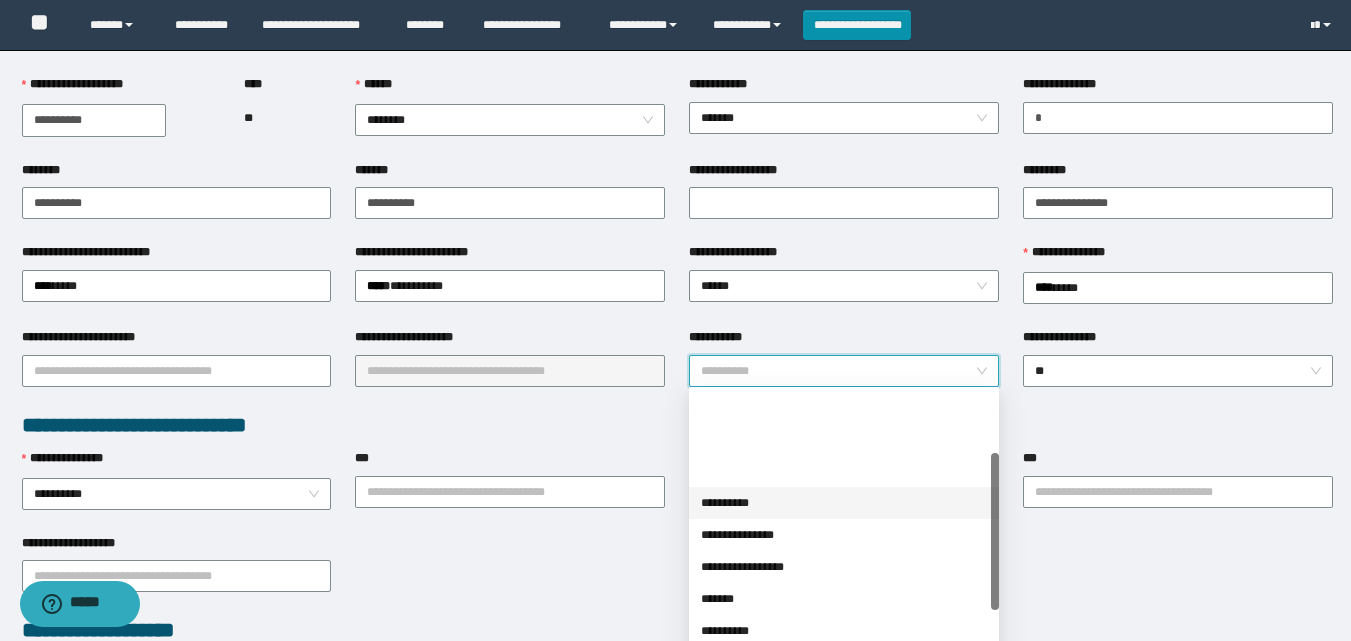 scroll, scrollTop: 160, scrollLeft: 0, axis: vertical 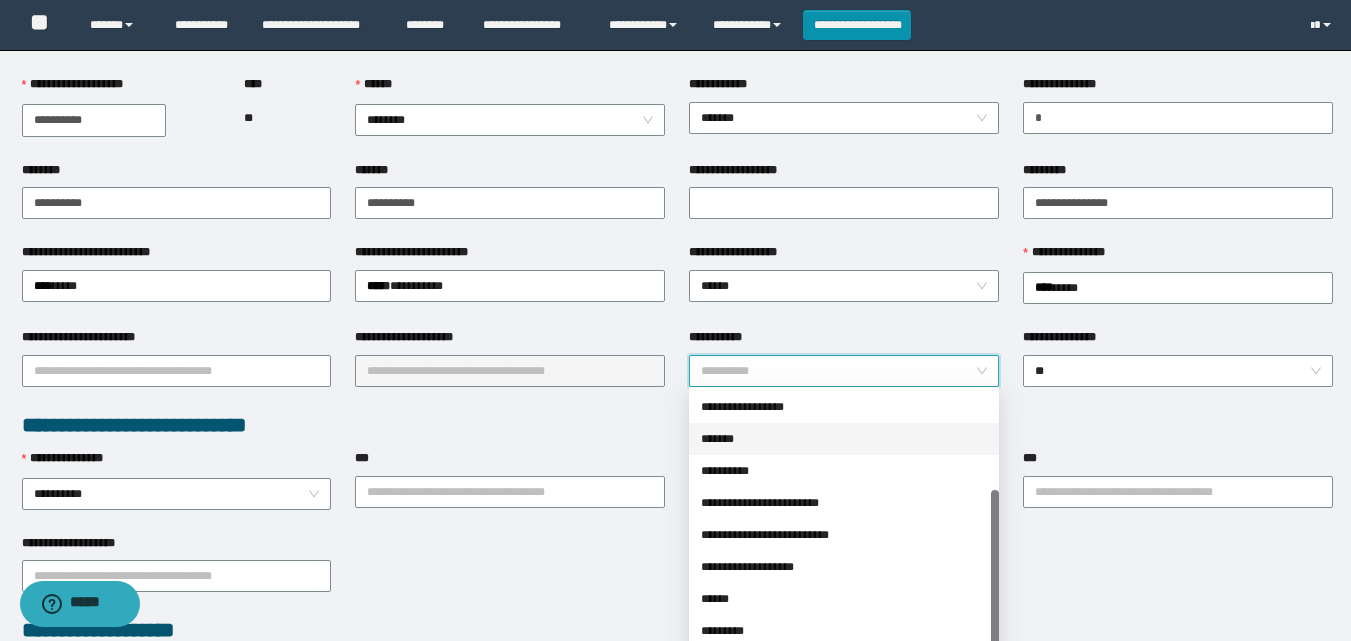click on "*******" at bounding box center [844, 439] 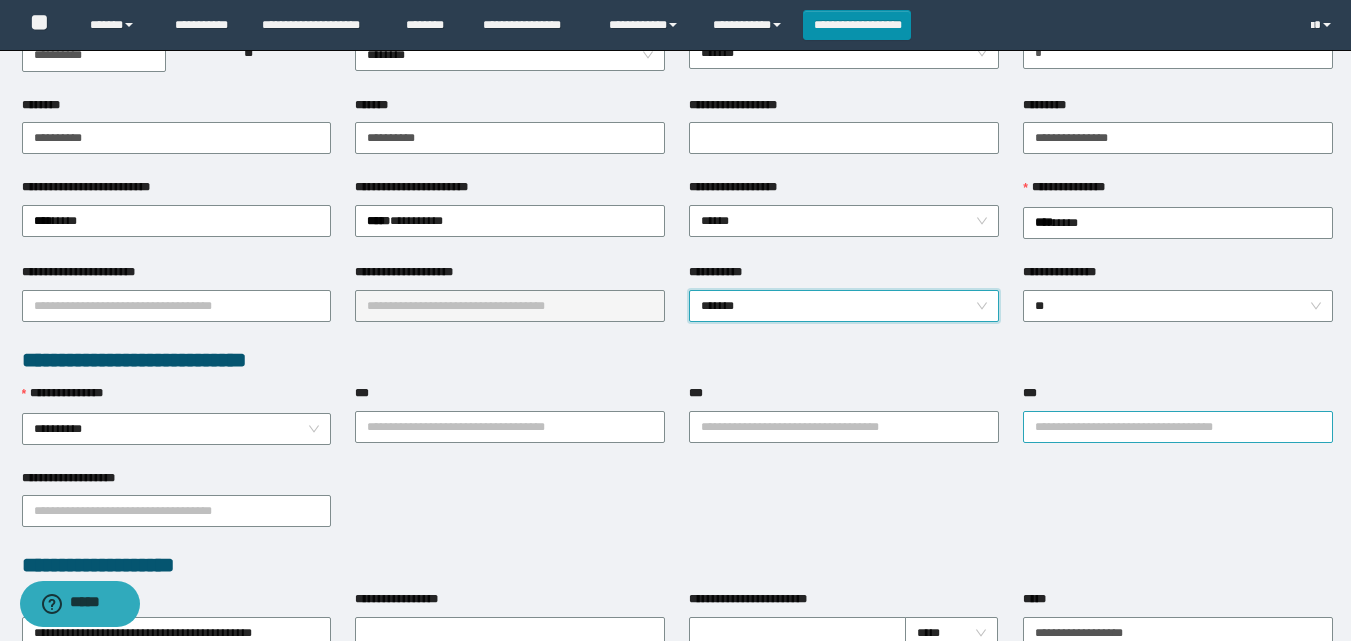 scroll, scrollTop: 300, scrollLeft: 0, axis: vertical 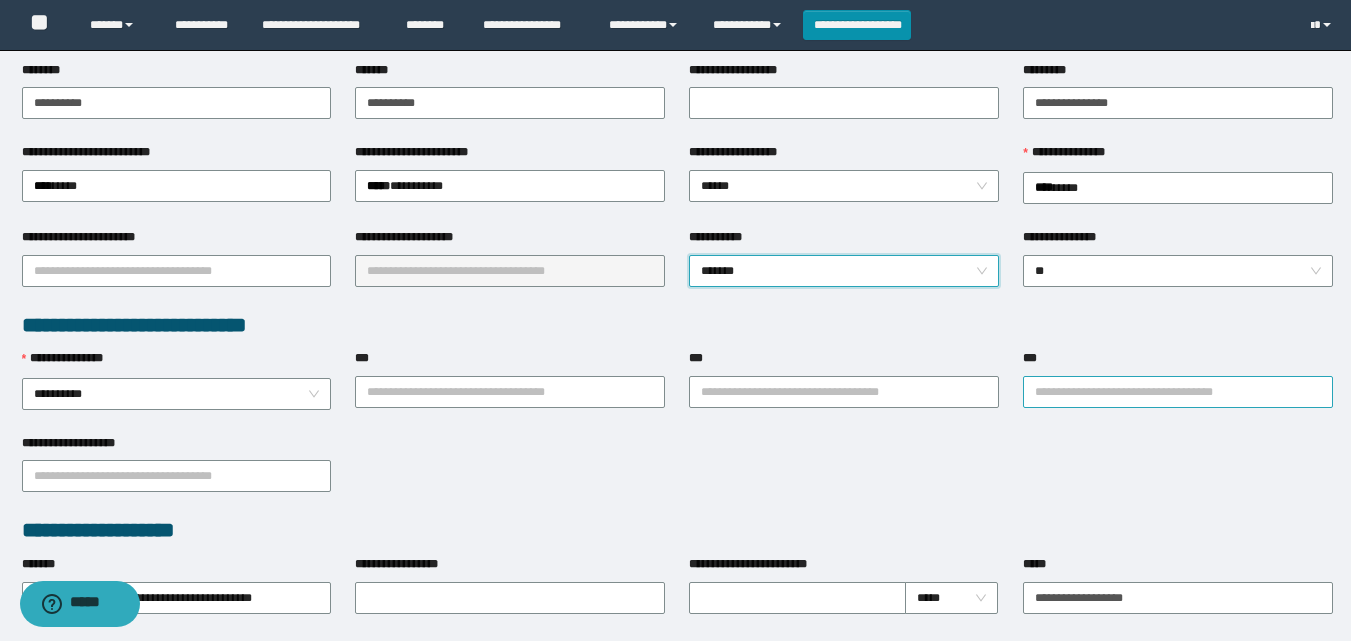 click on "***" at bounding box center [1178, 392] 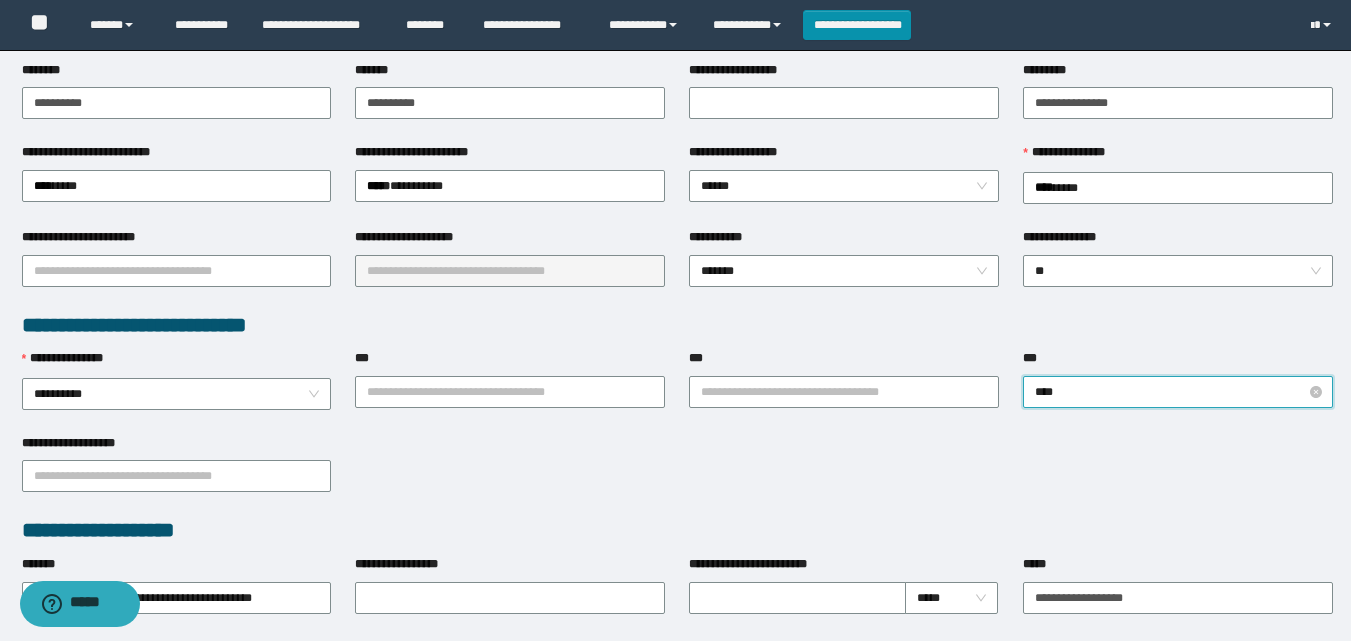 type on "*****" 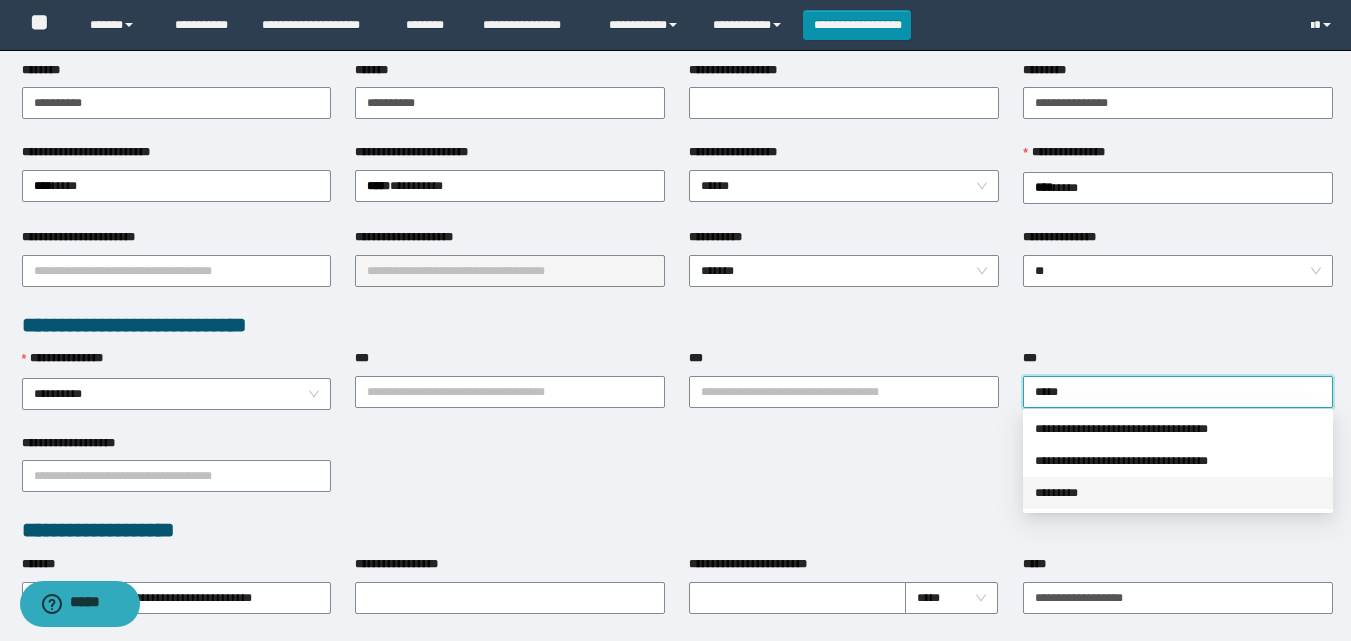 click on "*********" at bounding box center [1178, 493] 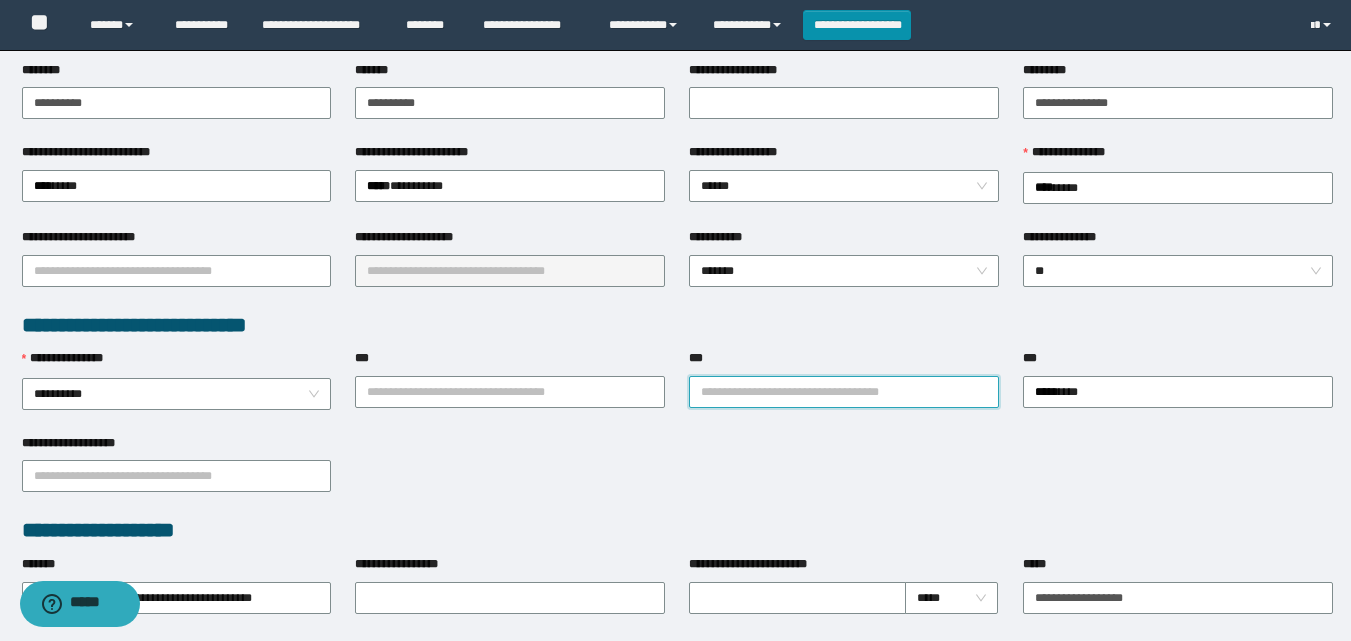 click on "***" at bounding box center (844, 392) 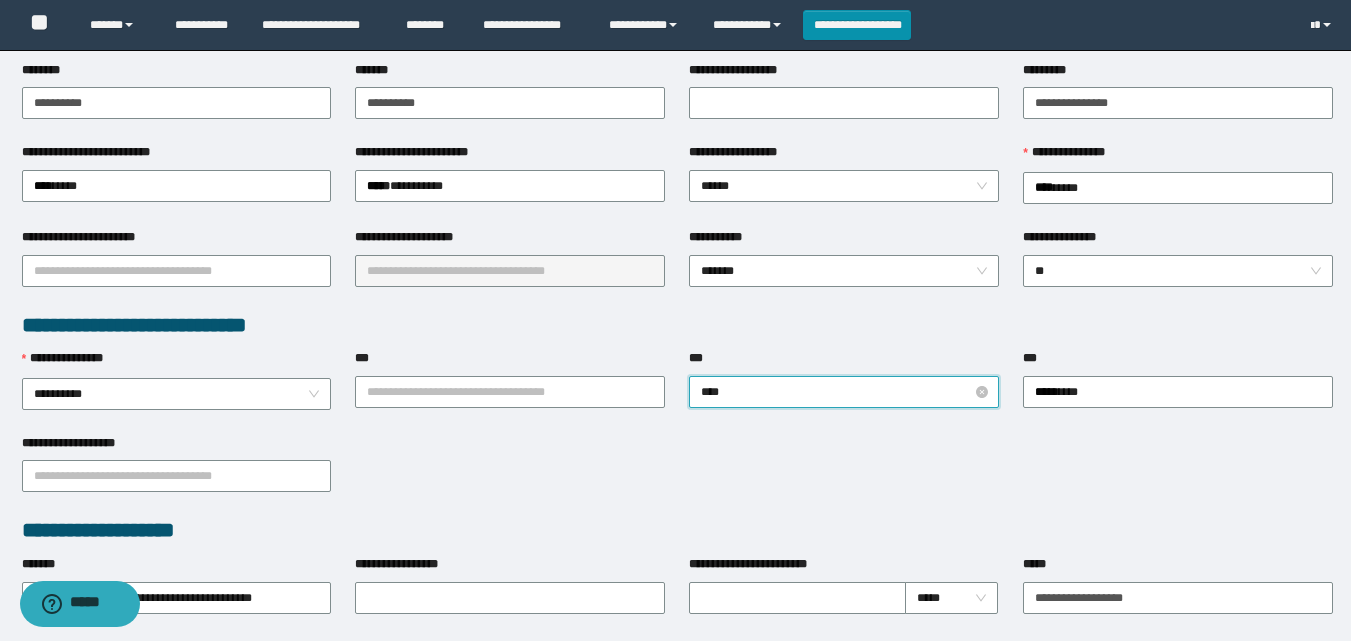 type on "*****" 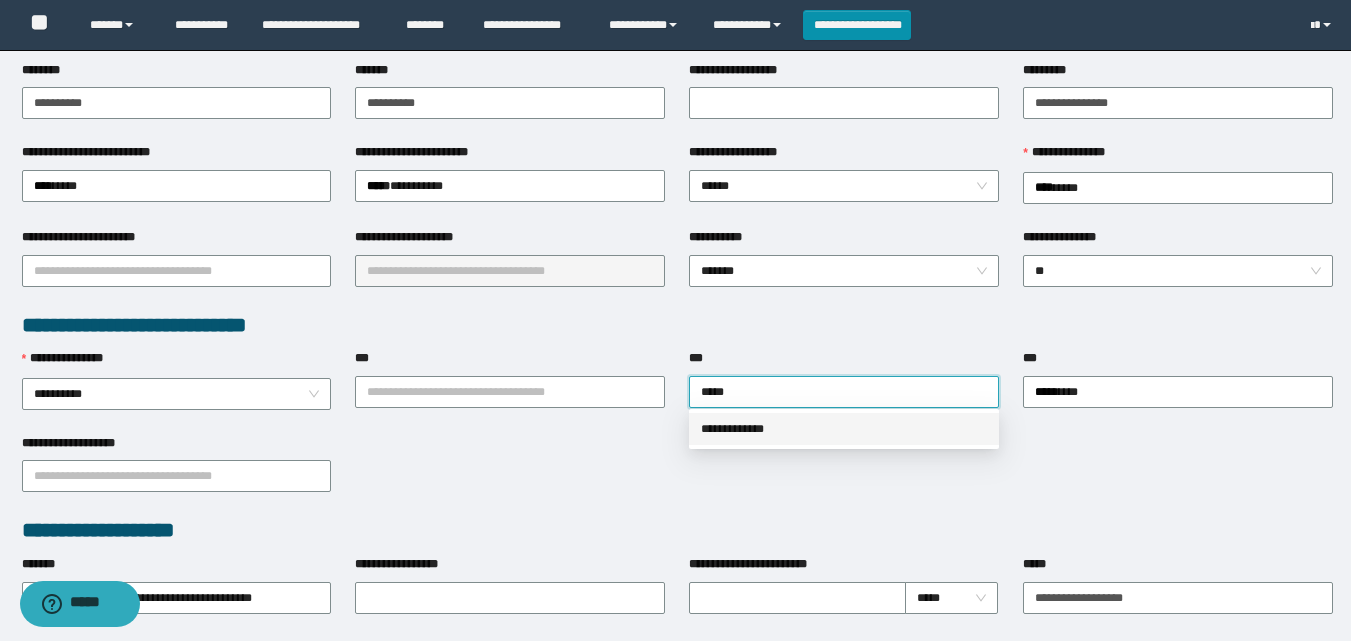 click on "**********" at bounding box center [844, 429] 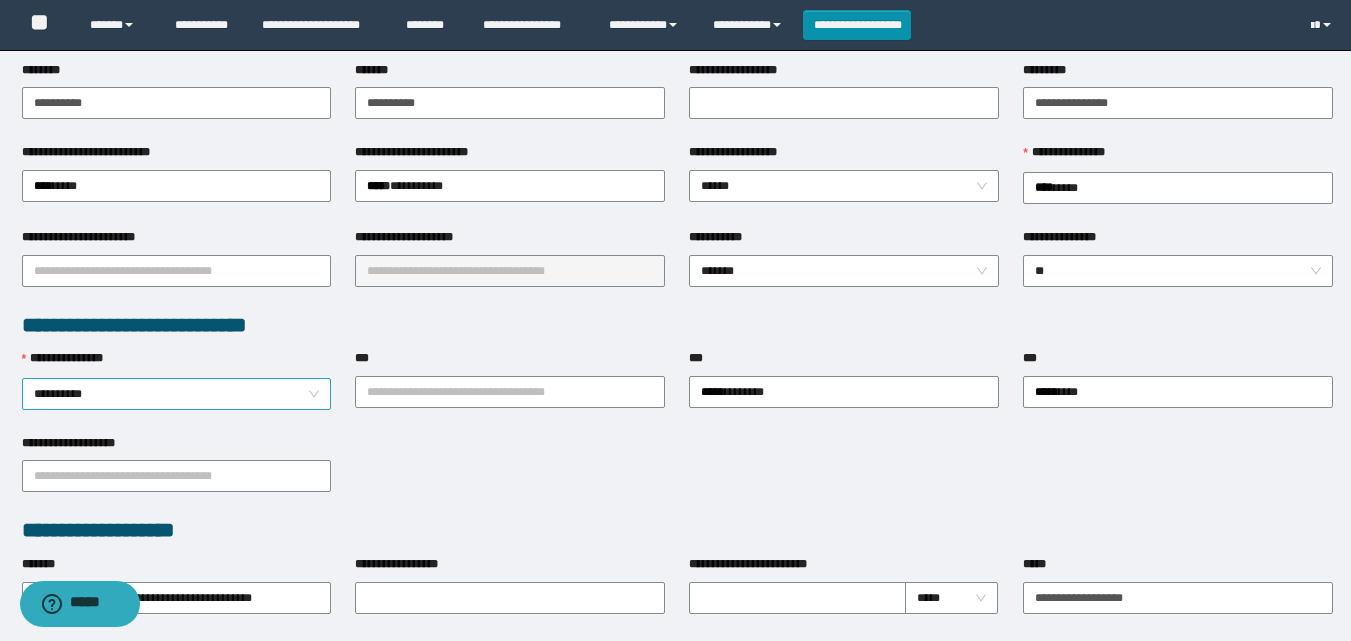 drag, startPoint x: 107, startPoint y: 370, endPoint x: 122, endPoint y: 386, distance: 21.931713 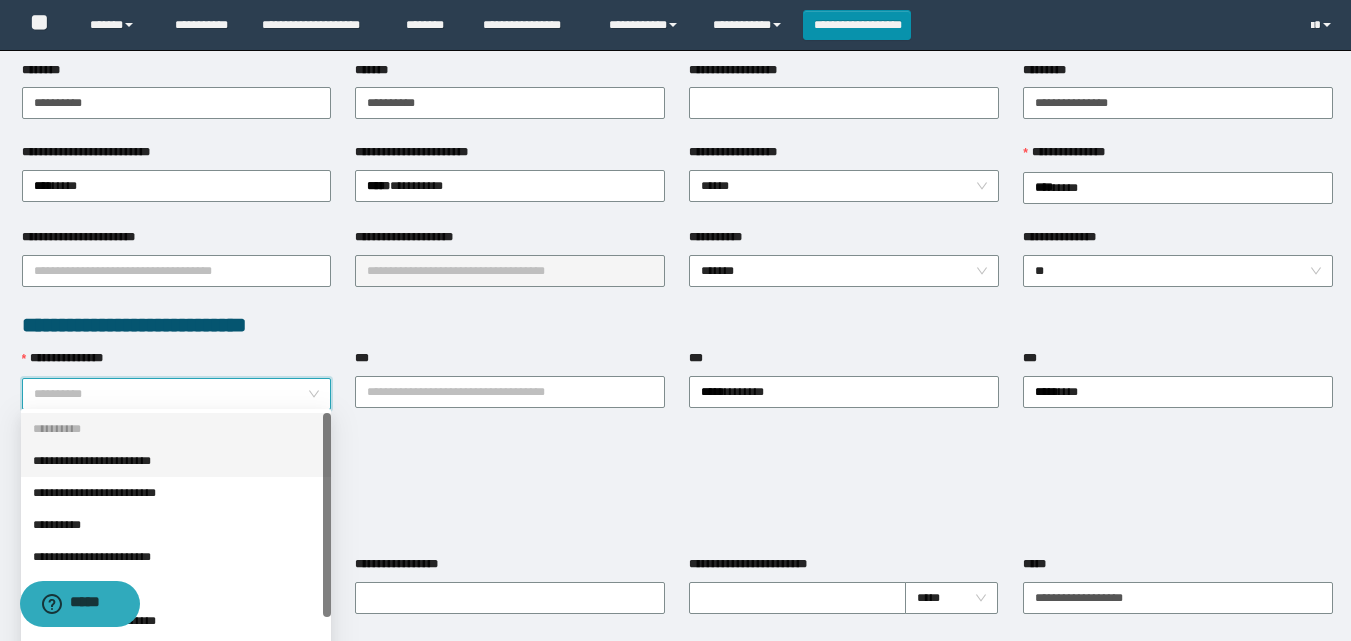 click on "**********" at bounding box center [176, 461] 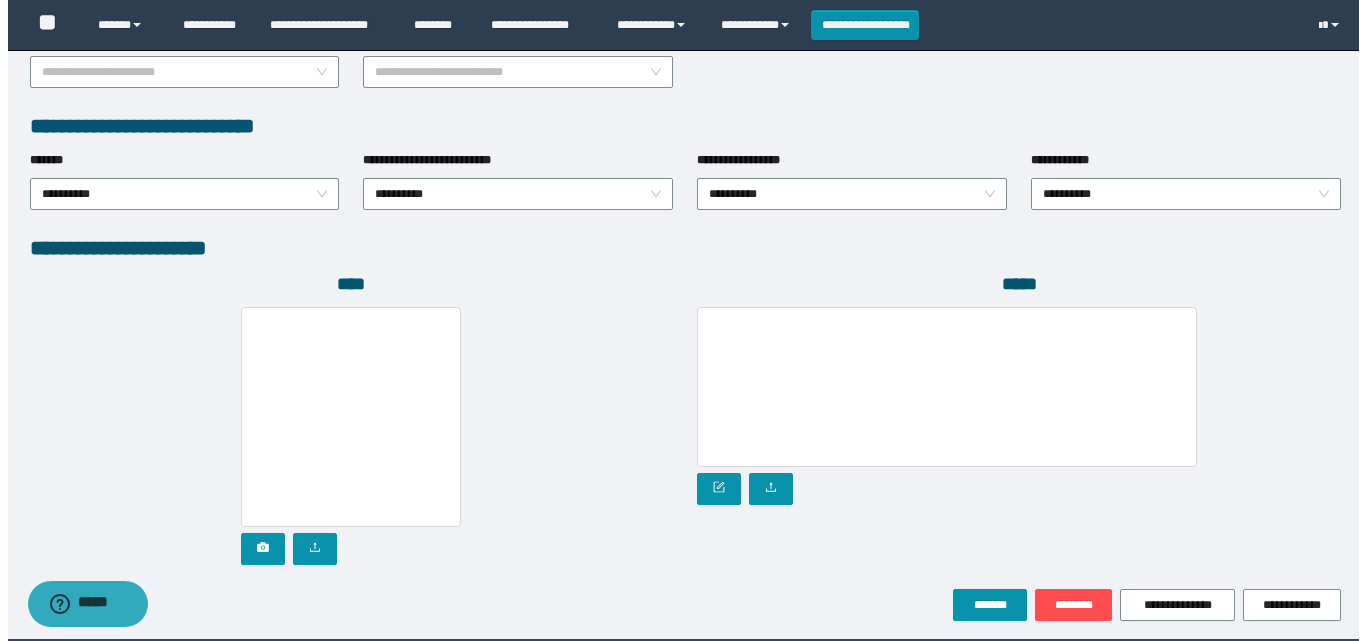 scroll, scrollTop: 1000, scrollLeft: 0, axis: vertical 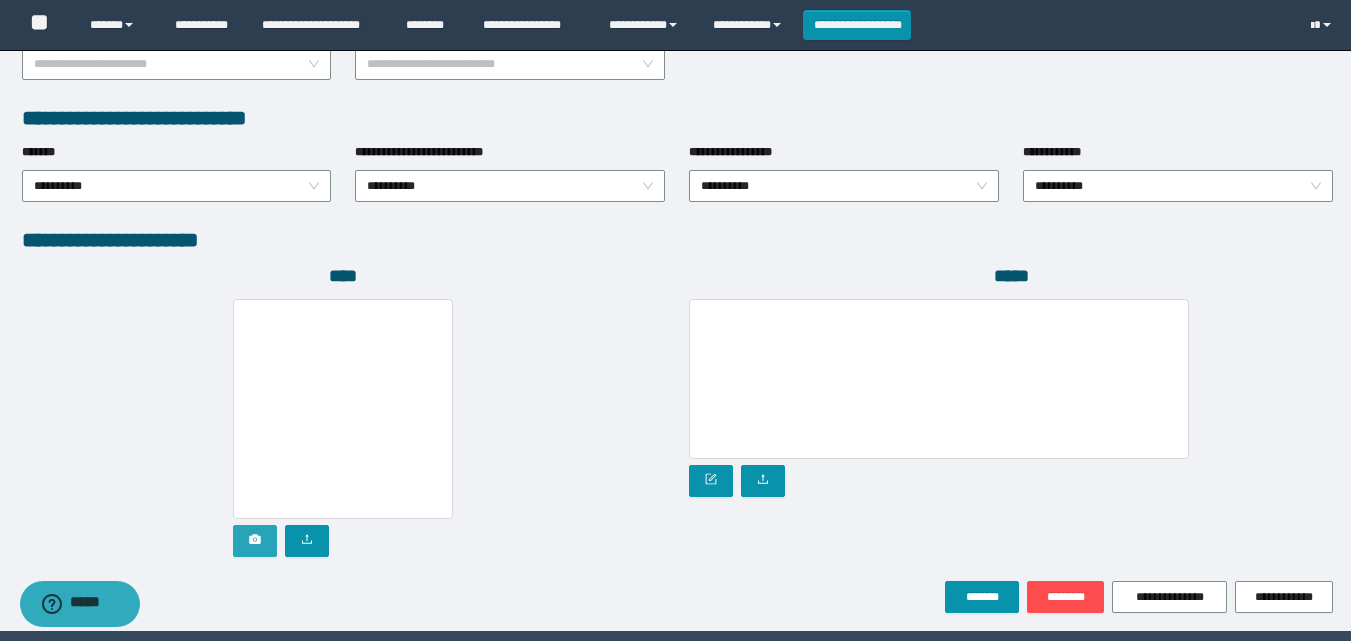 click at bounding box center (255, 541) 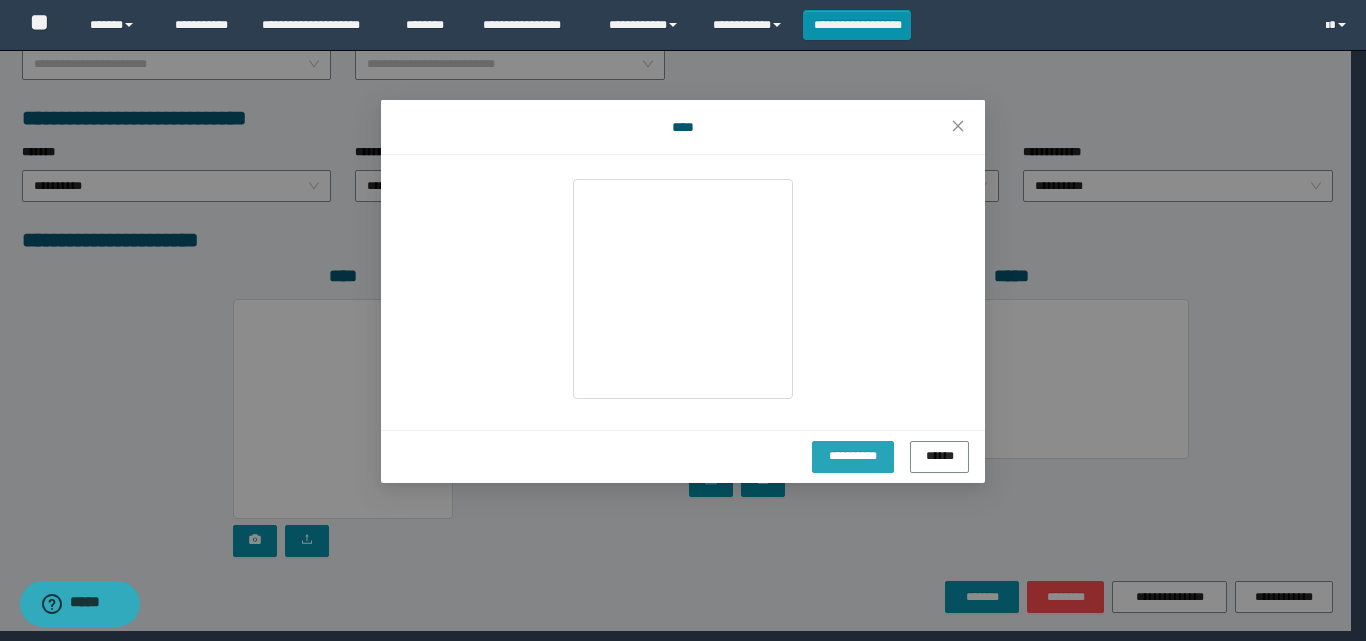click on "**********" at bounding box center [852, 457] 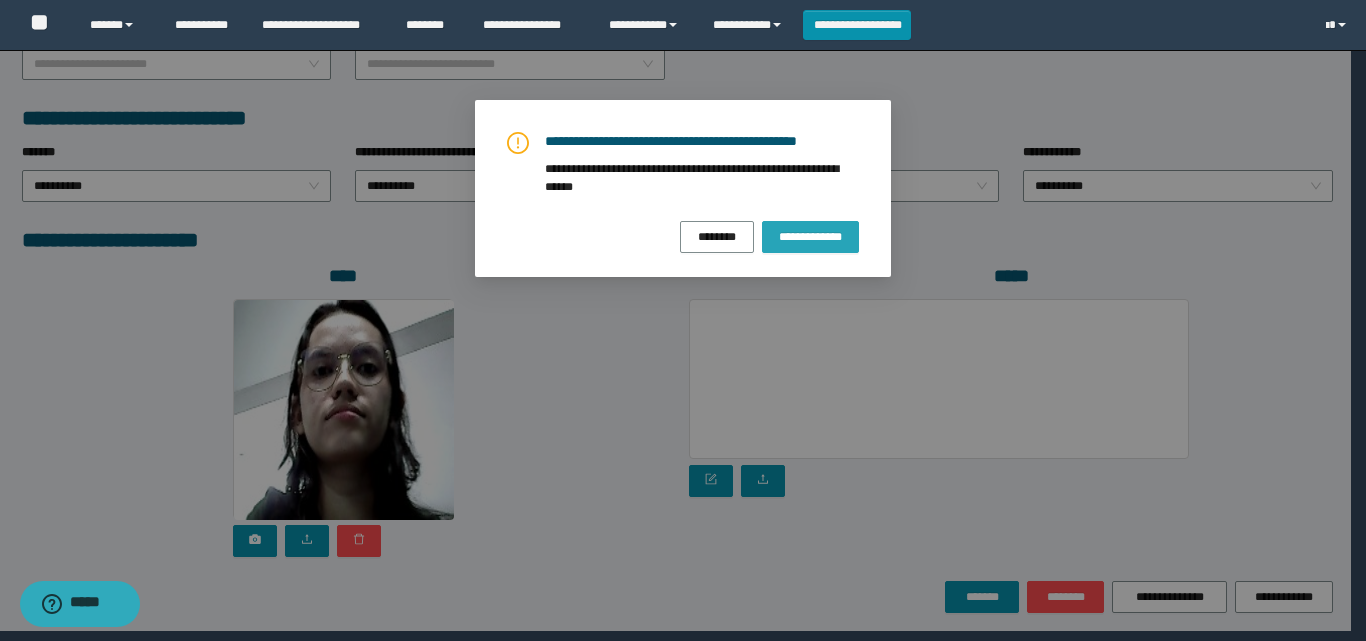 click on "**********" at bounding box center [810, 237] 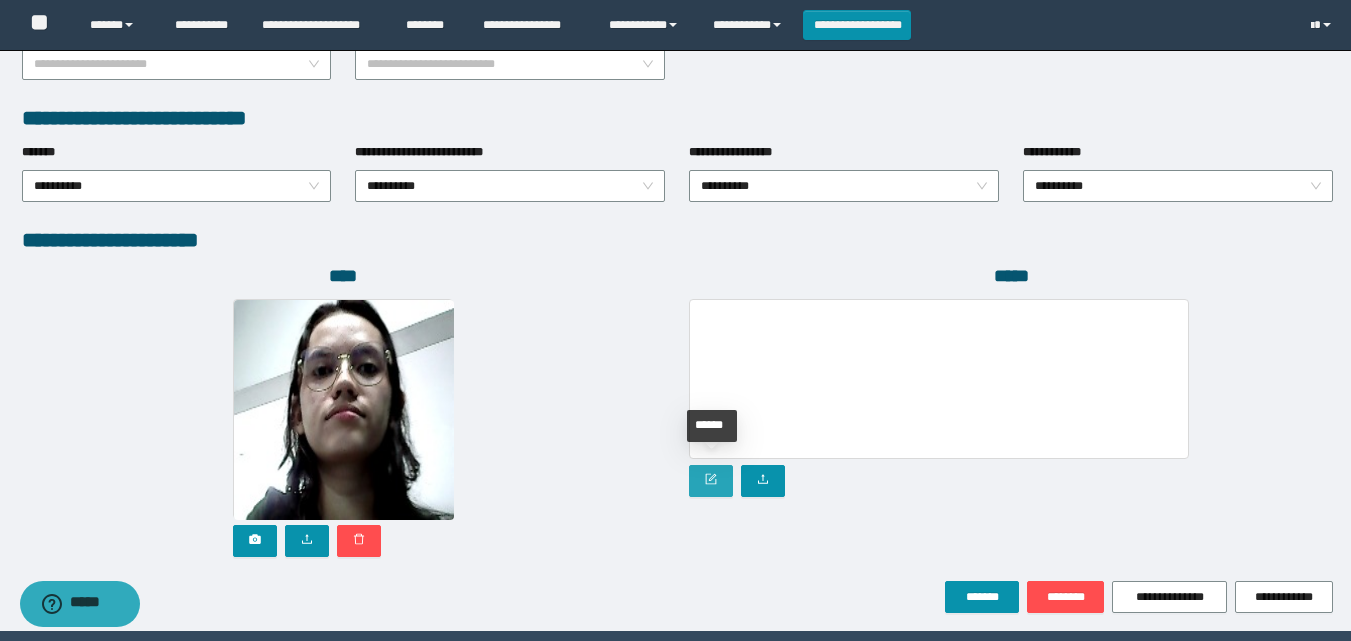 click 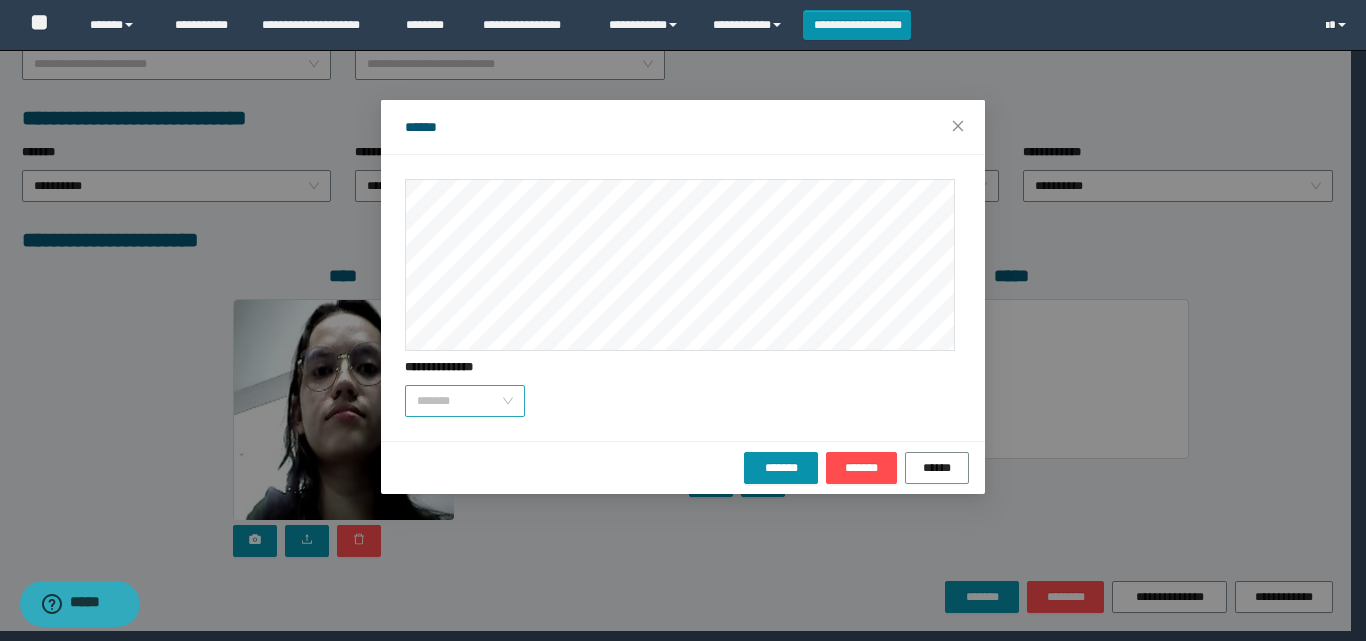 click on "*******" at bounding box center [465, 401] 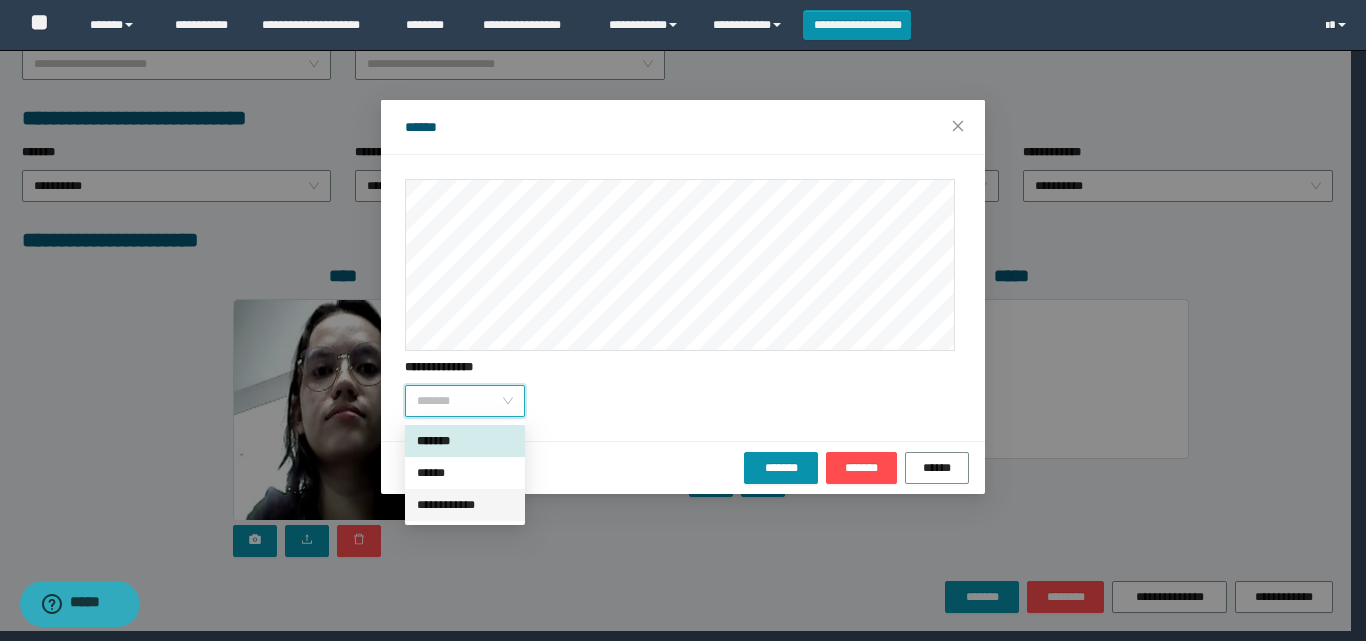 click on "**********" at bounding box center (465, 505) 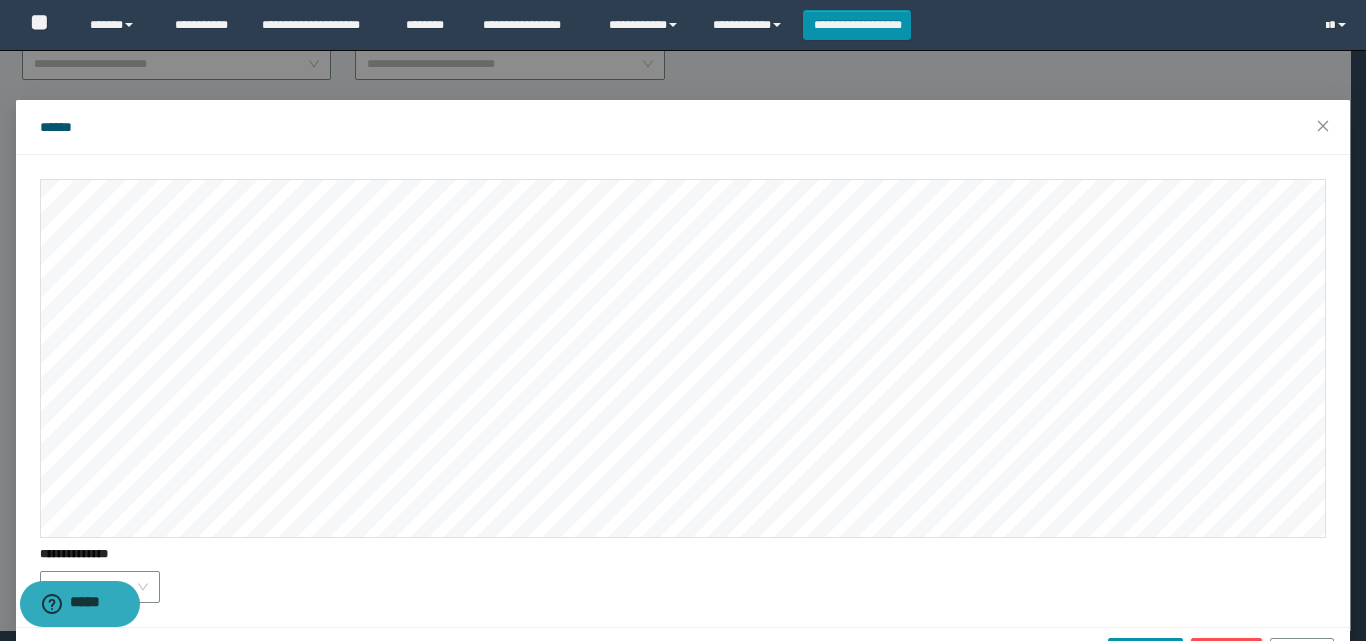 click on "**********" at bounding box center [683, 391] 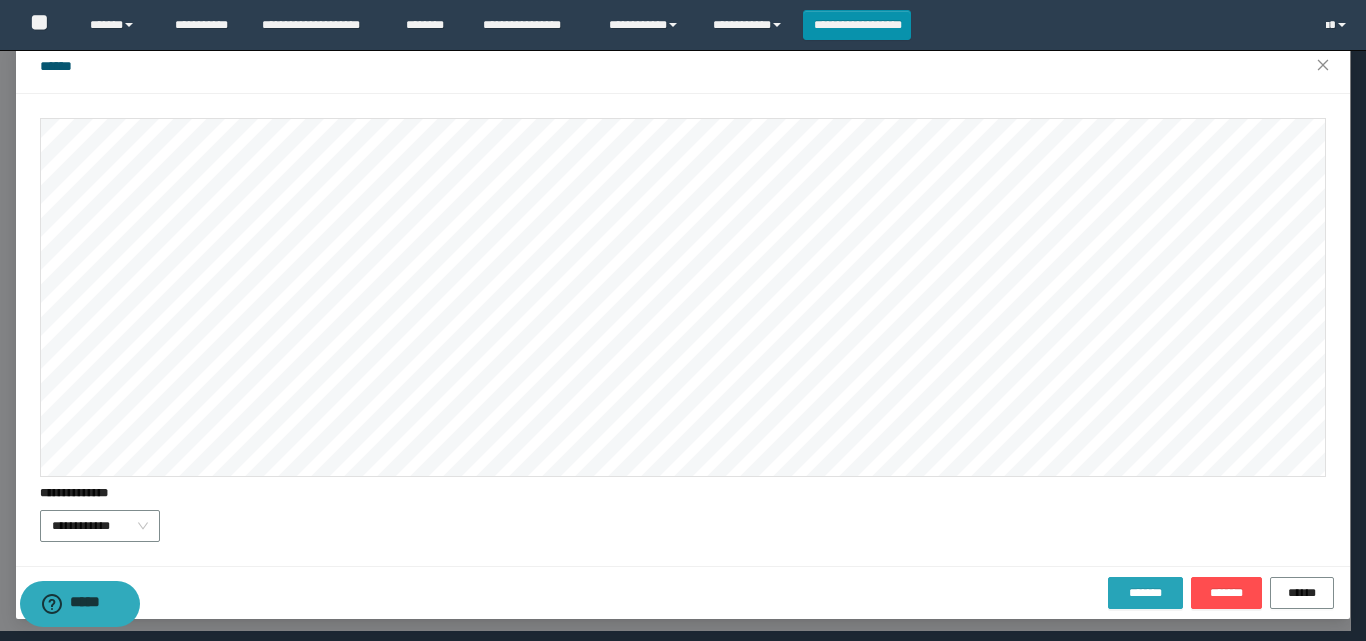 click on "*******" at bounding box center (1145, 593) 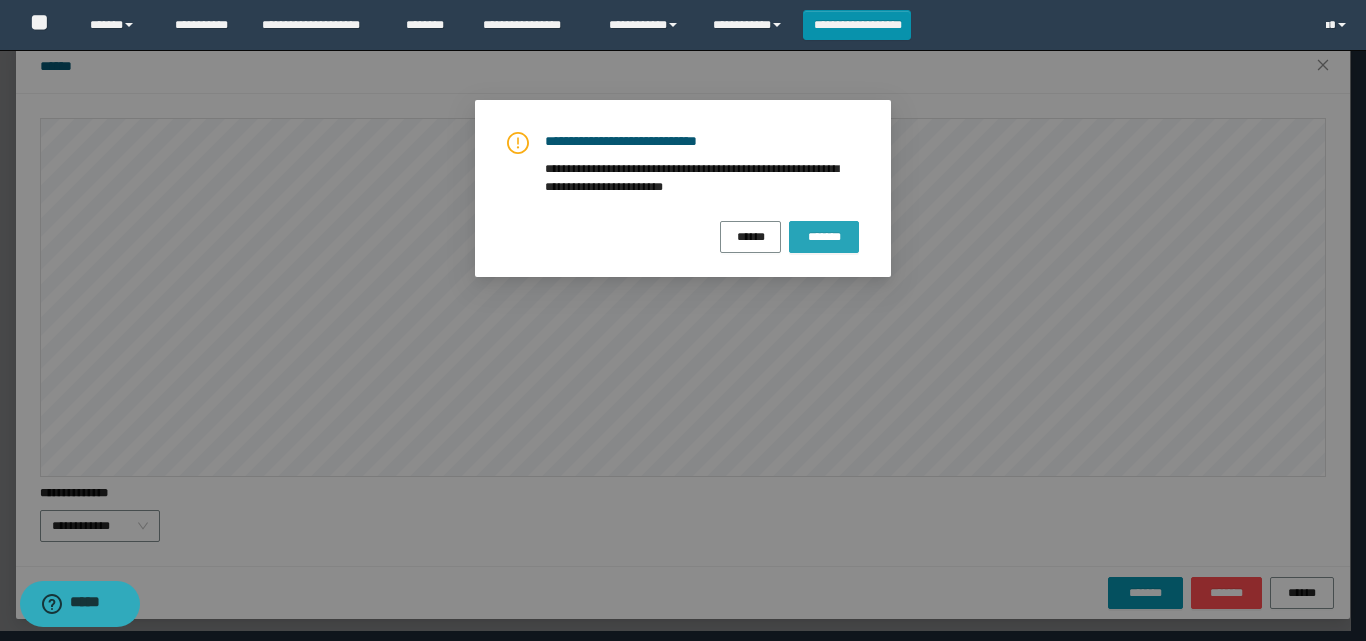 click on "*******" at bounding box center (824, 237) 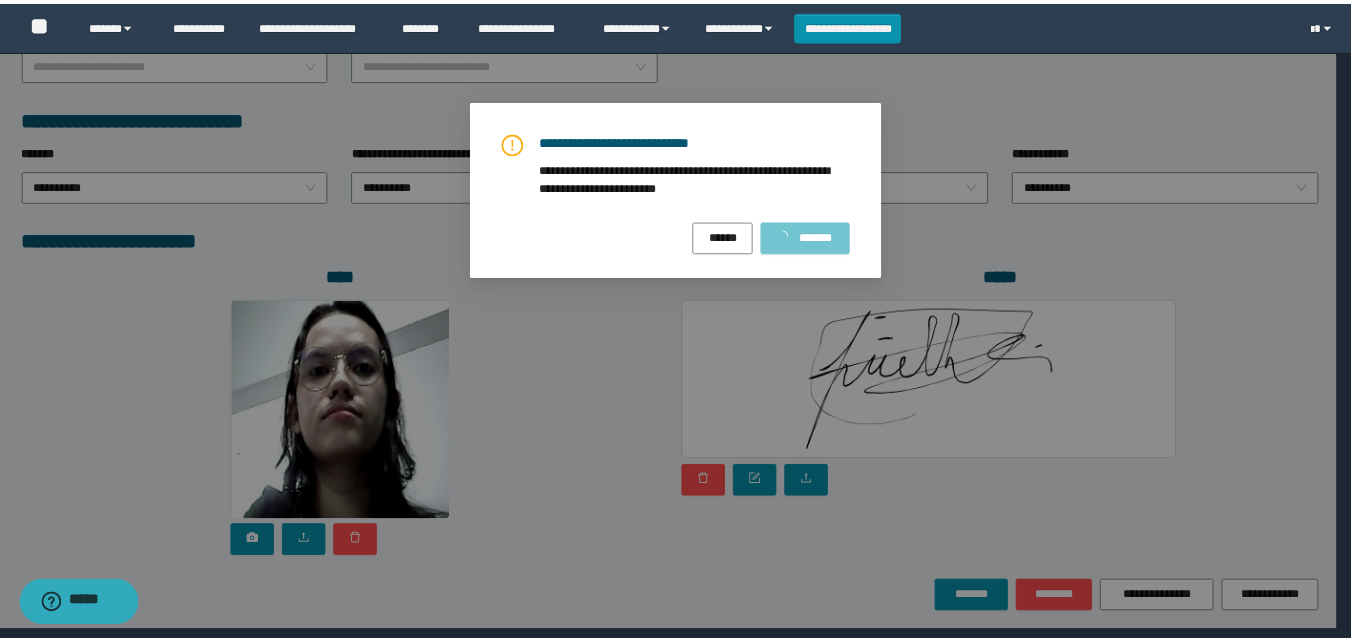 scroll, scrollTop: 0, scrollLeft: 0, axis: both 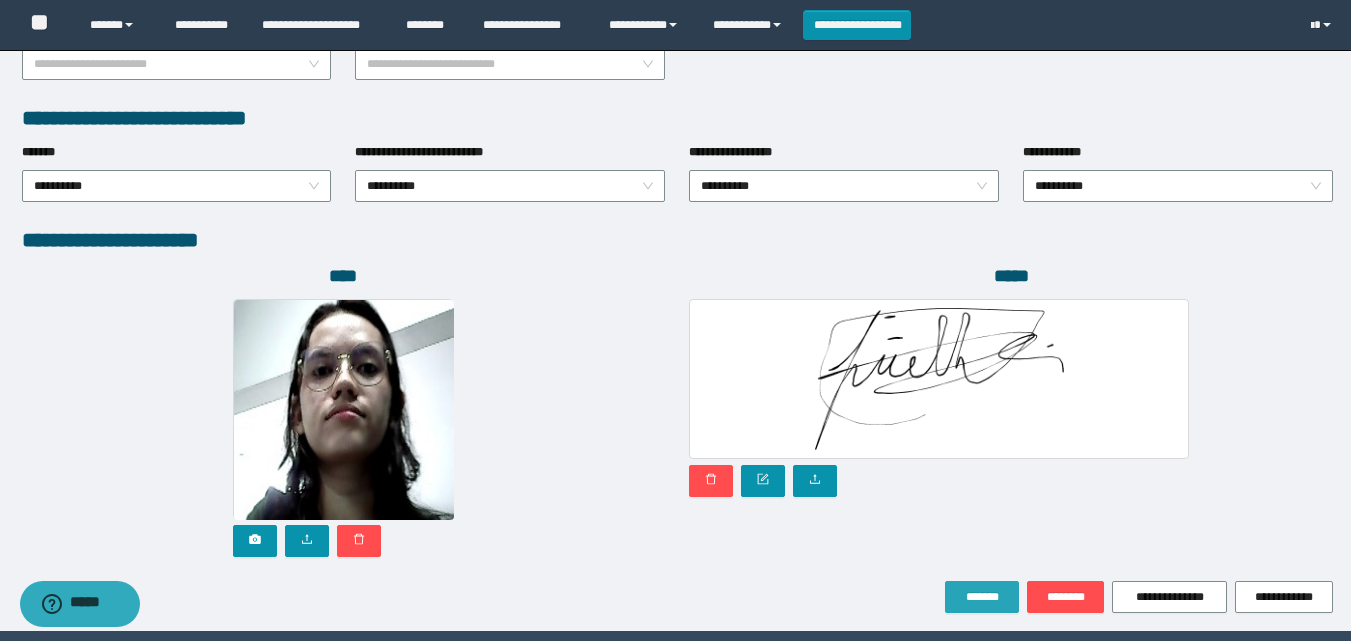 click on "*******" at bounding box center (982, 597) 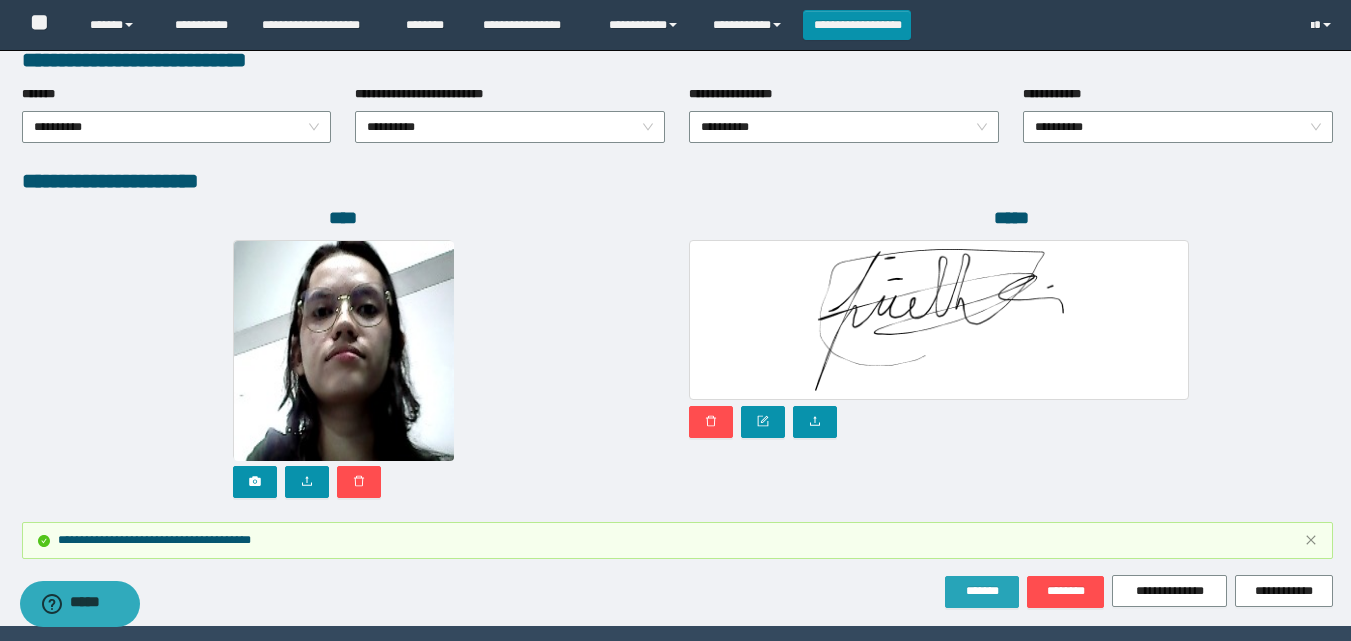 scroll, scrollTop: 1169, scrollLeft: 0, axis: vertical 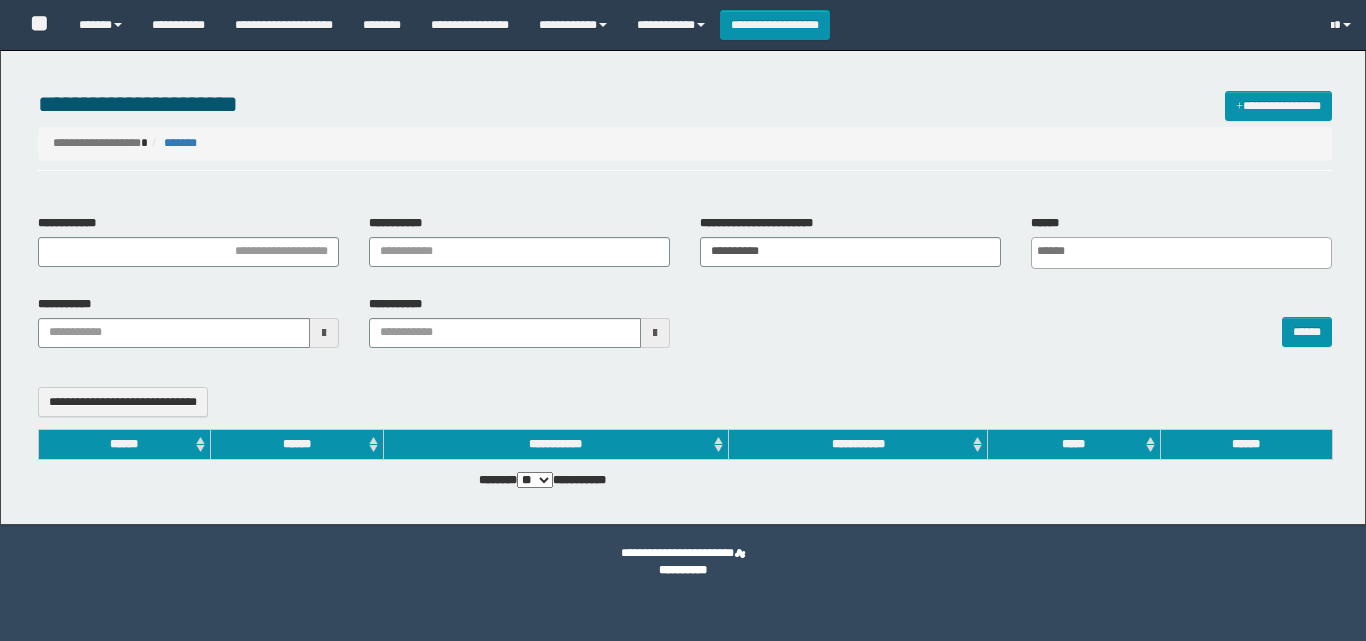 select 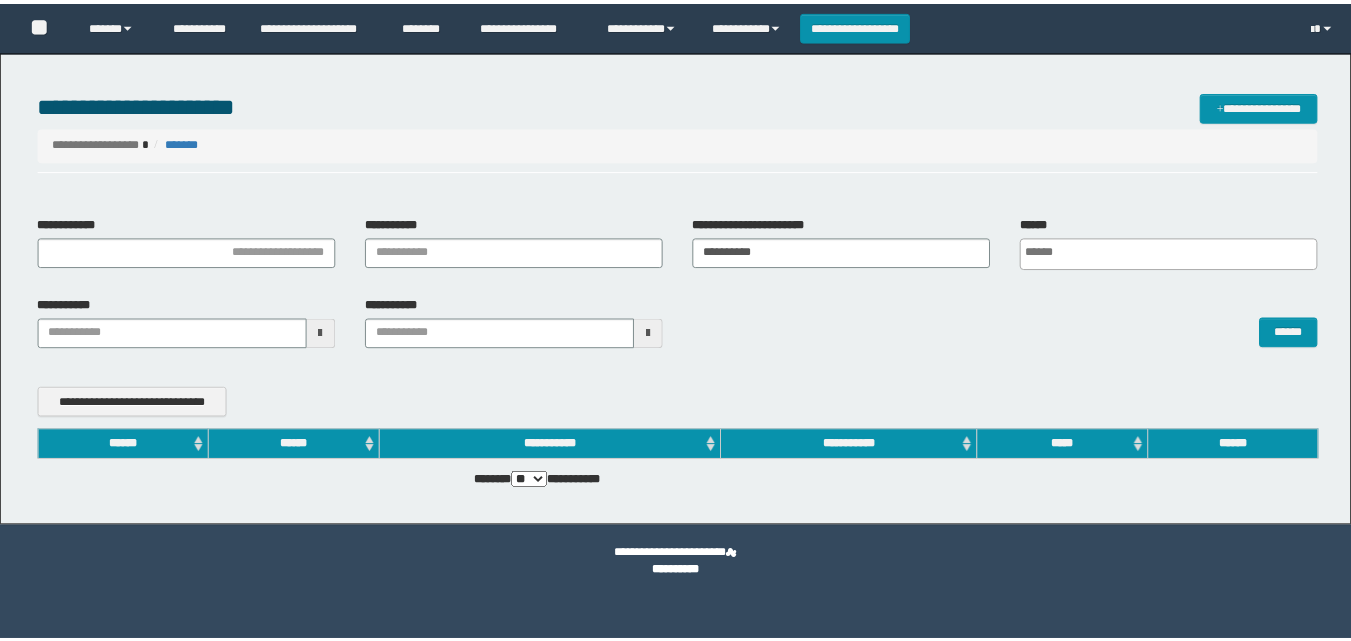 scroll, scrollTop: 0, scrollLeft: 0, axis: both 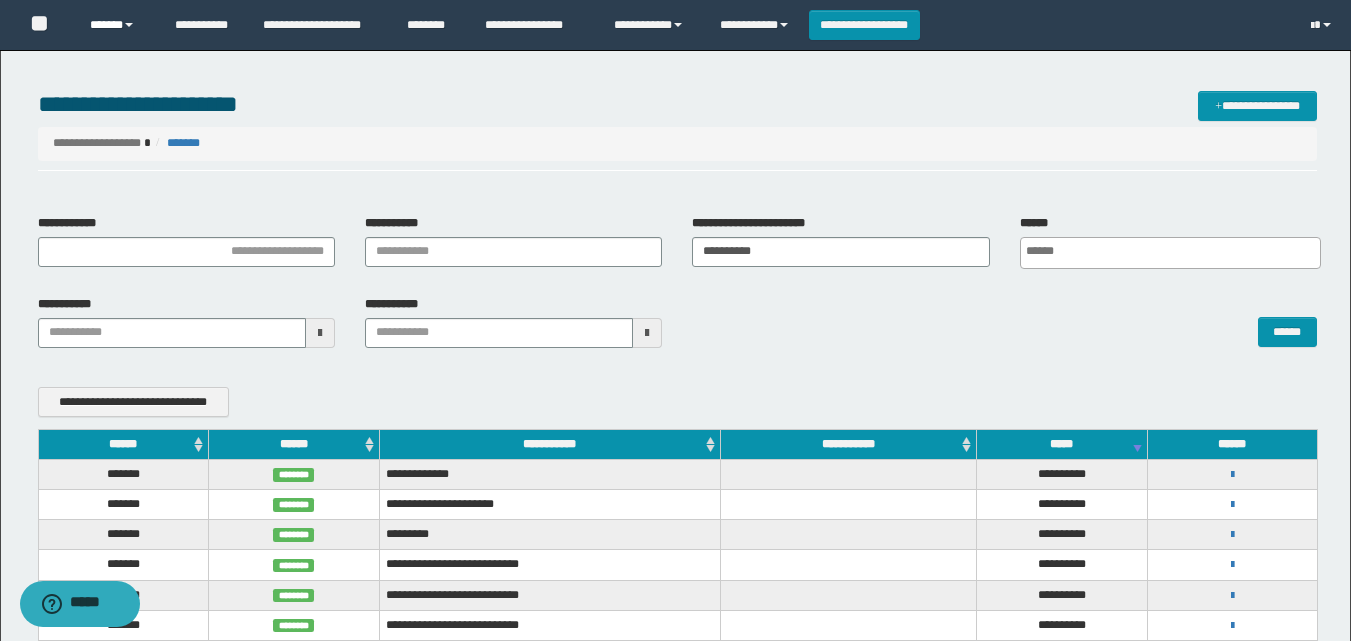 click on "******" at bounding box center [117, 25] 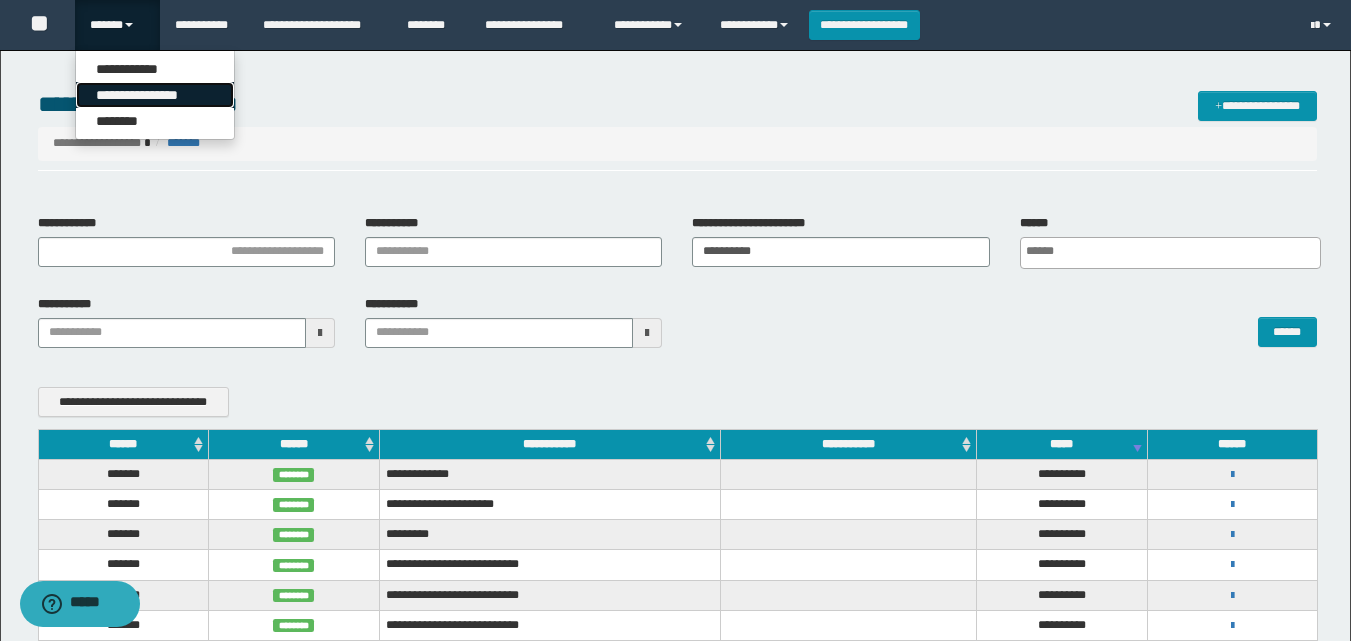 click on "**********" at bounding box center [155, 95] 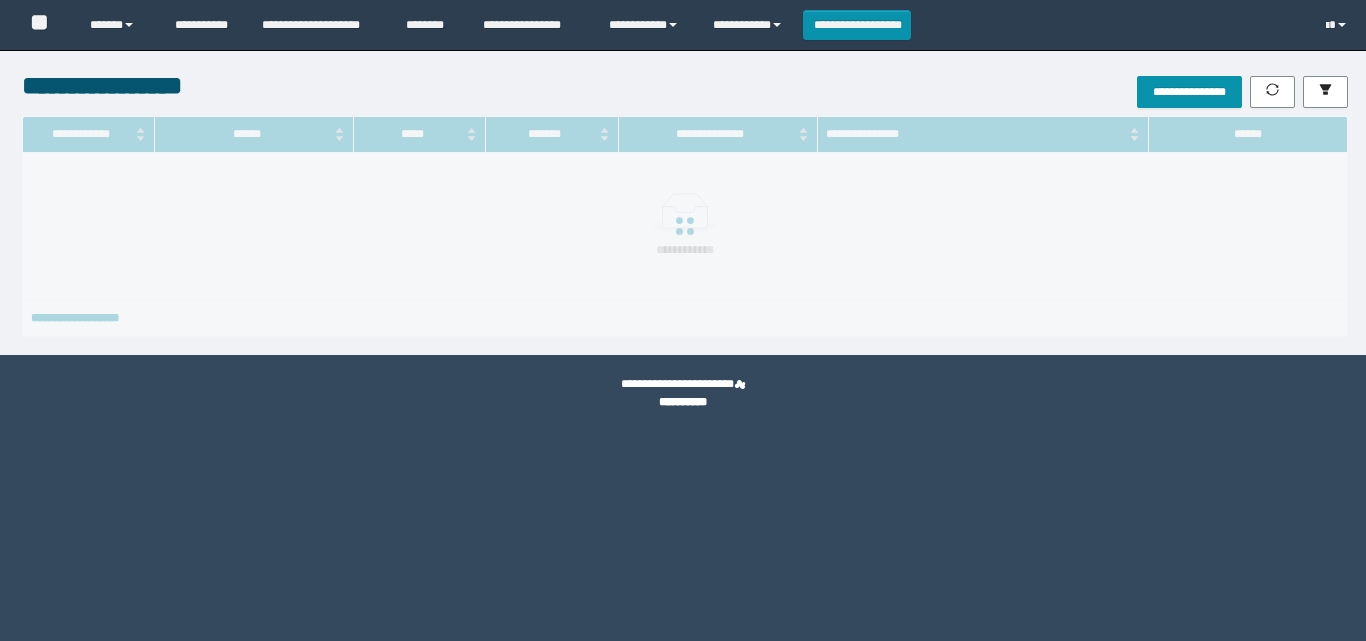 scroll, scrollTop: 0, scrollLeft: 0, axis: both 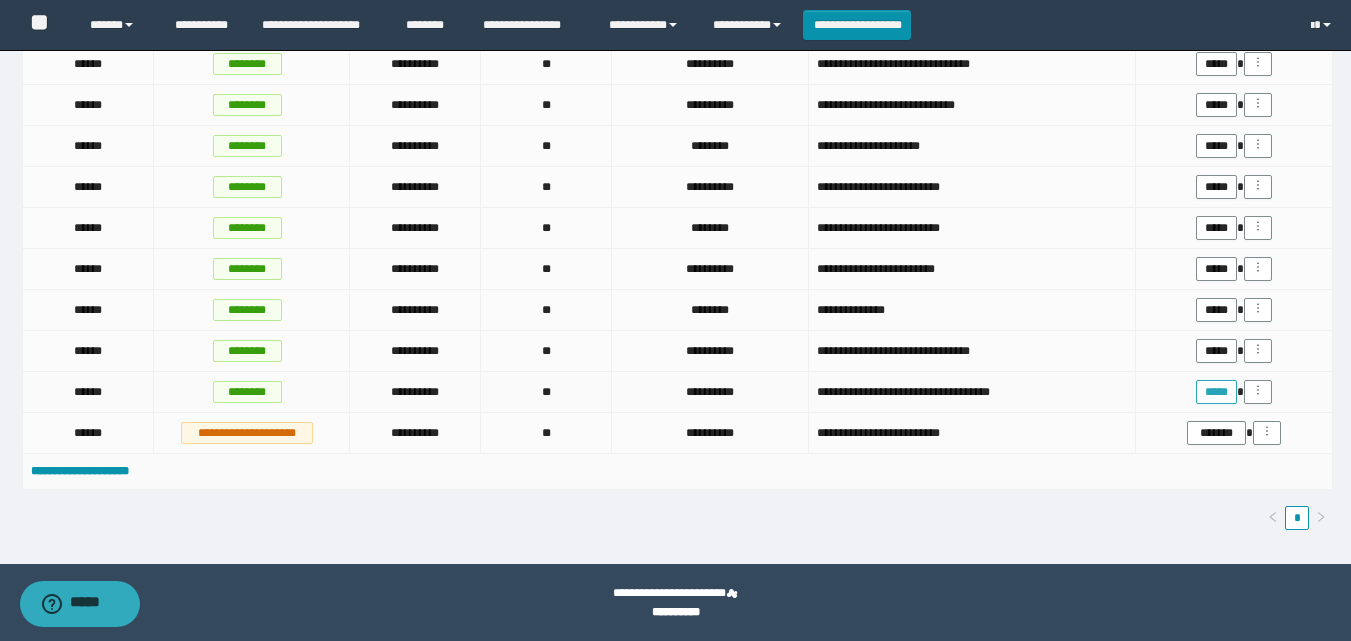 click on "*****" at bounding box center (1216, 392) 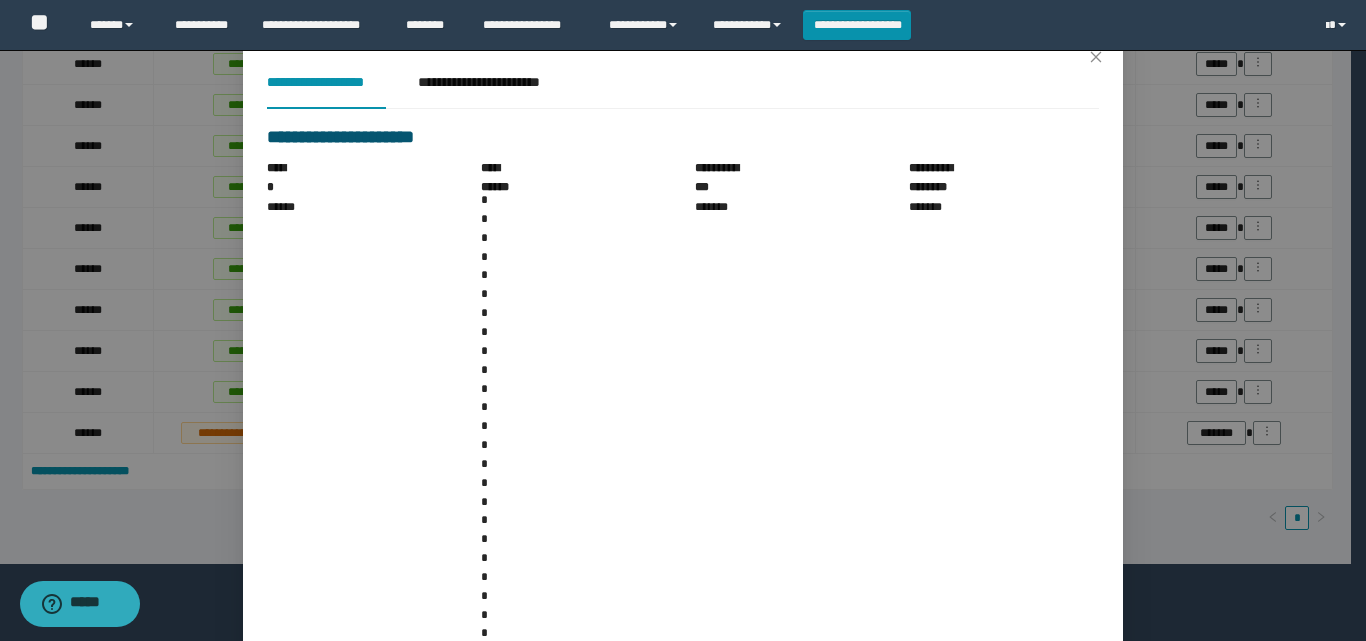 scroll, scrollTop: 132, scrollLeft: 0, axis: vertical 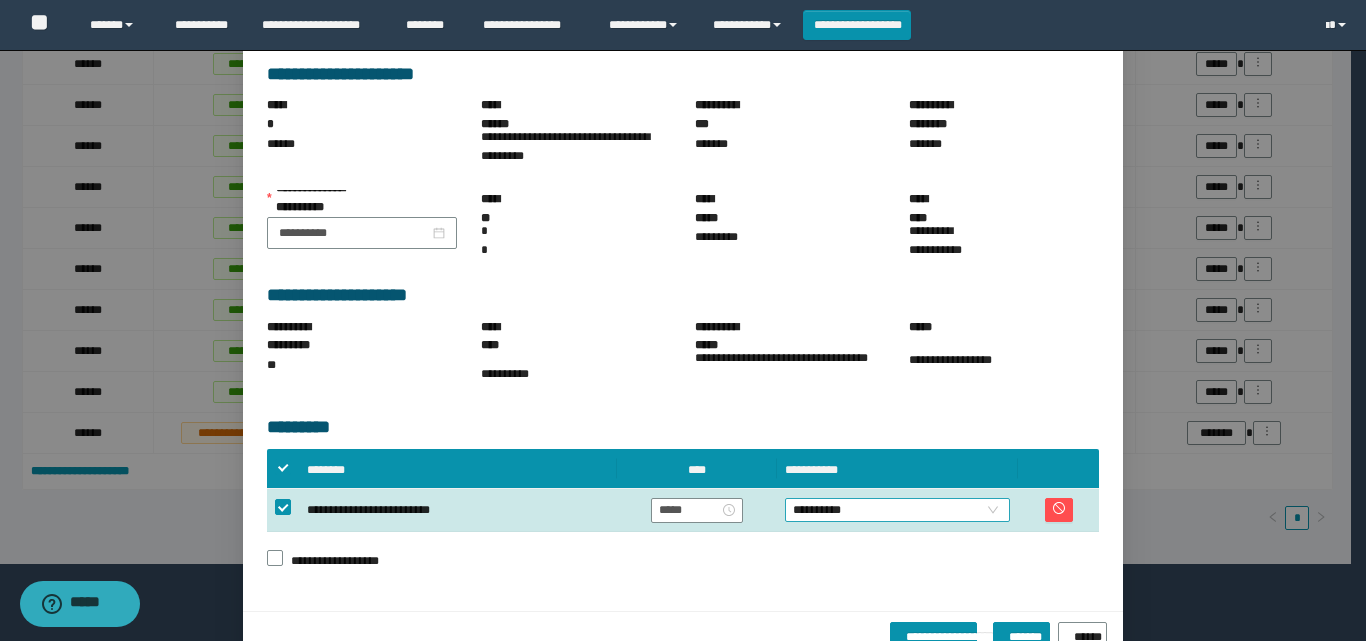 click on "**********" at bounding box center (897, 510) 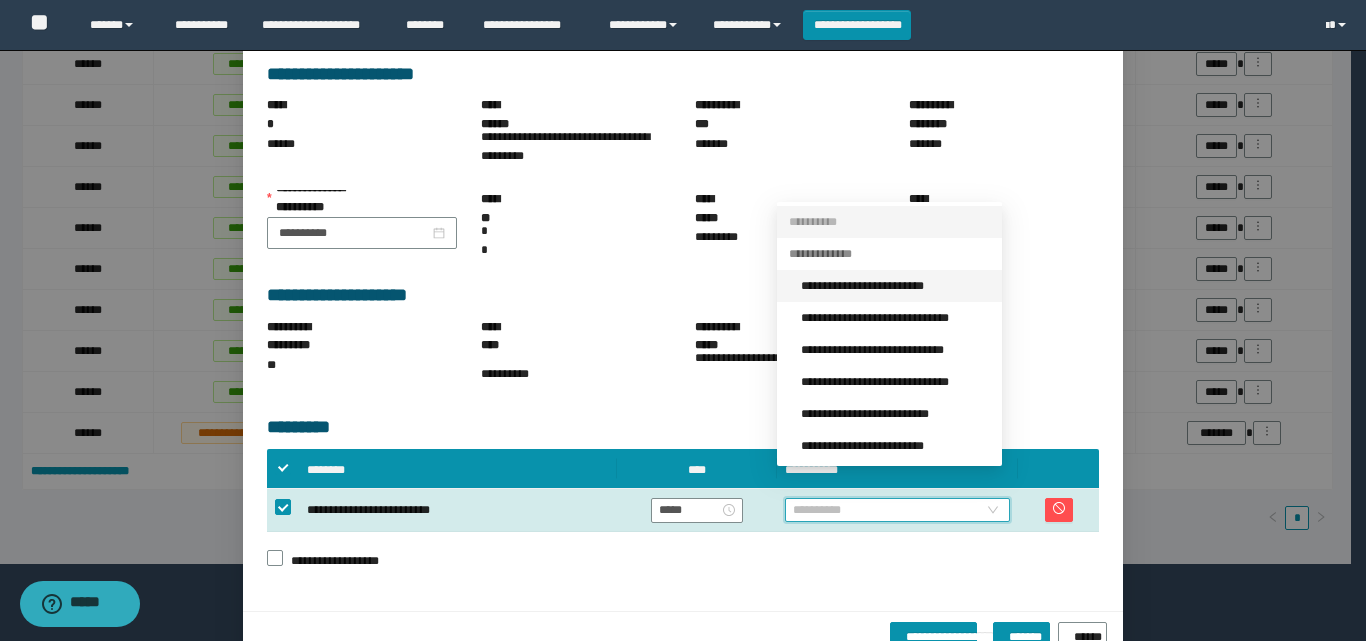 click on "**********" at bounding box center [889, 286] 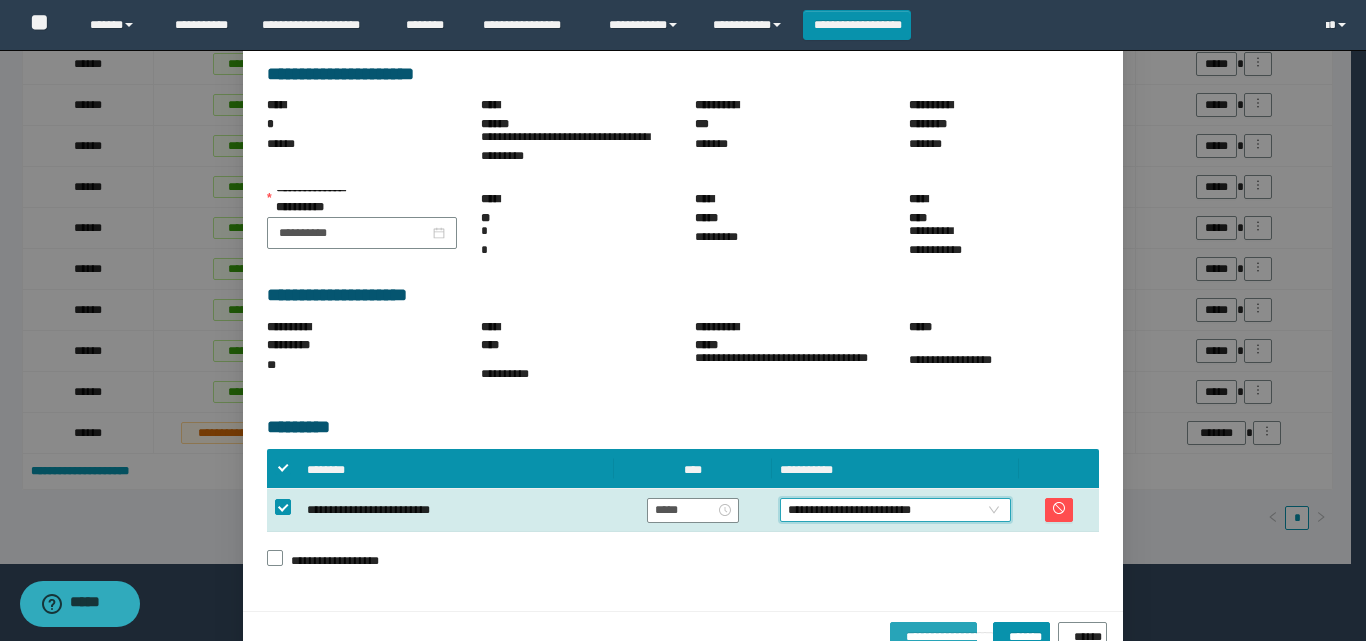 click on "**********" at bounding box center [934, 633] 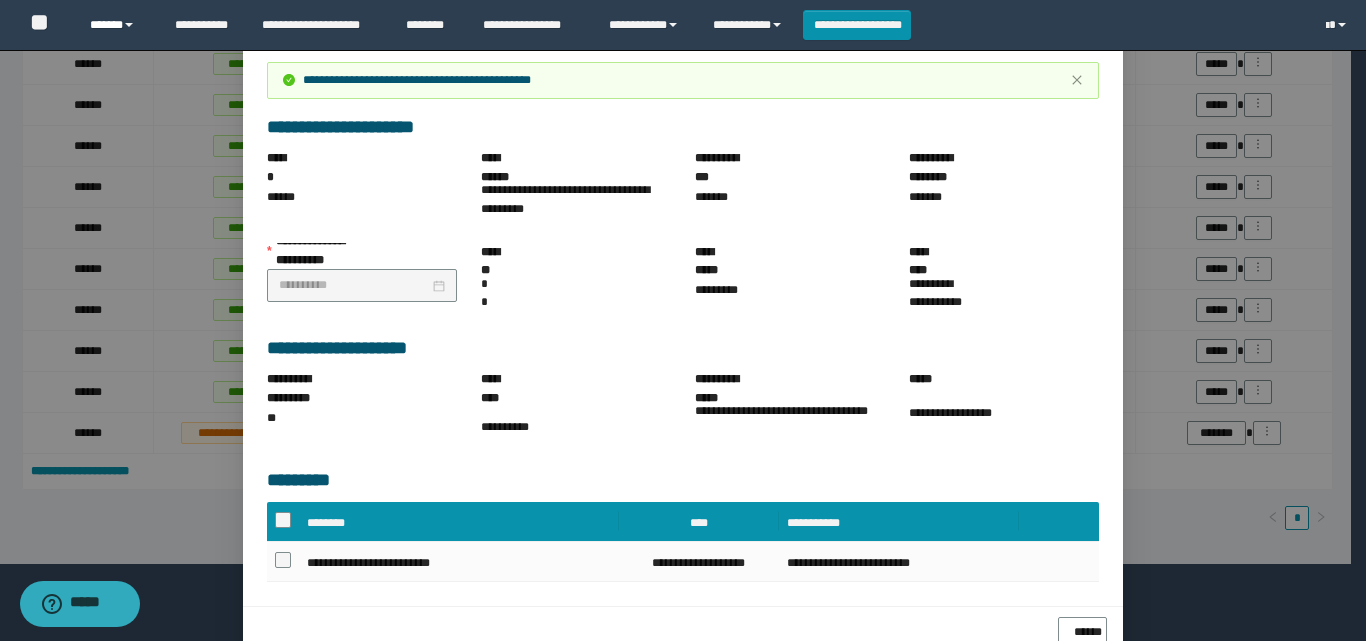 click on "******" at bounding box center (117, 25) 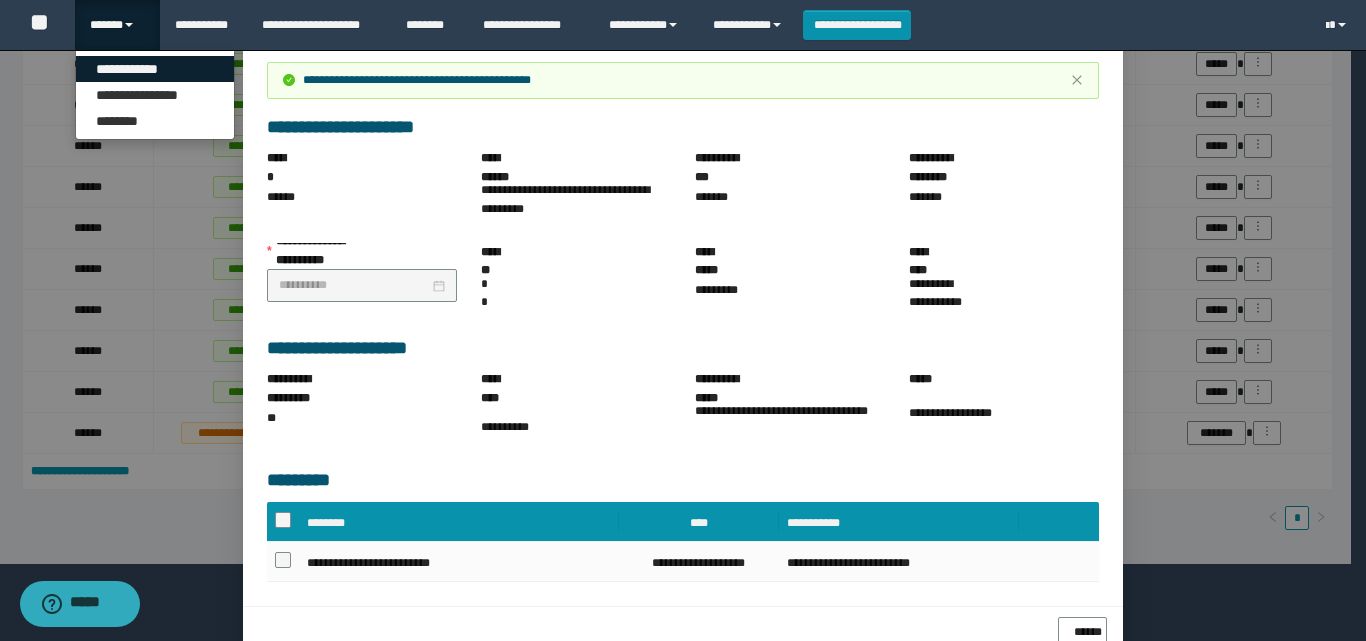 click on "**********" at bounding box center (155, 69) 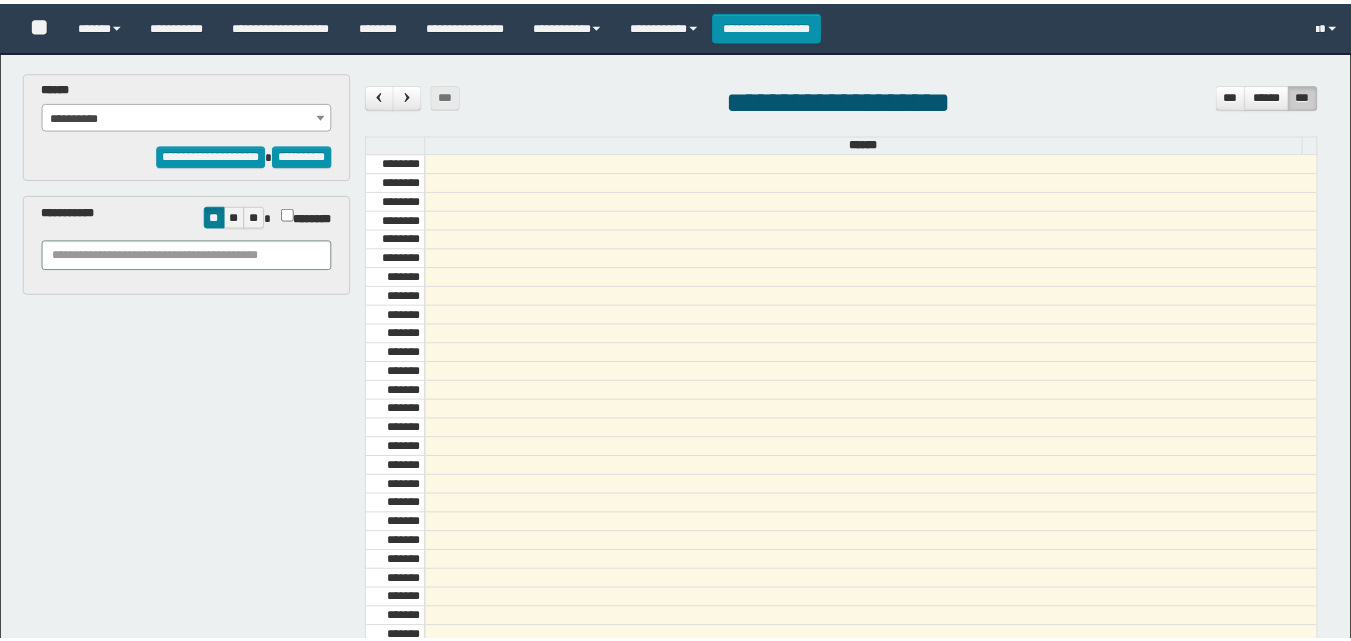 scroll, scrollTop: 0, scrollLeft: 0, axis: both 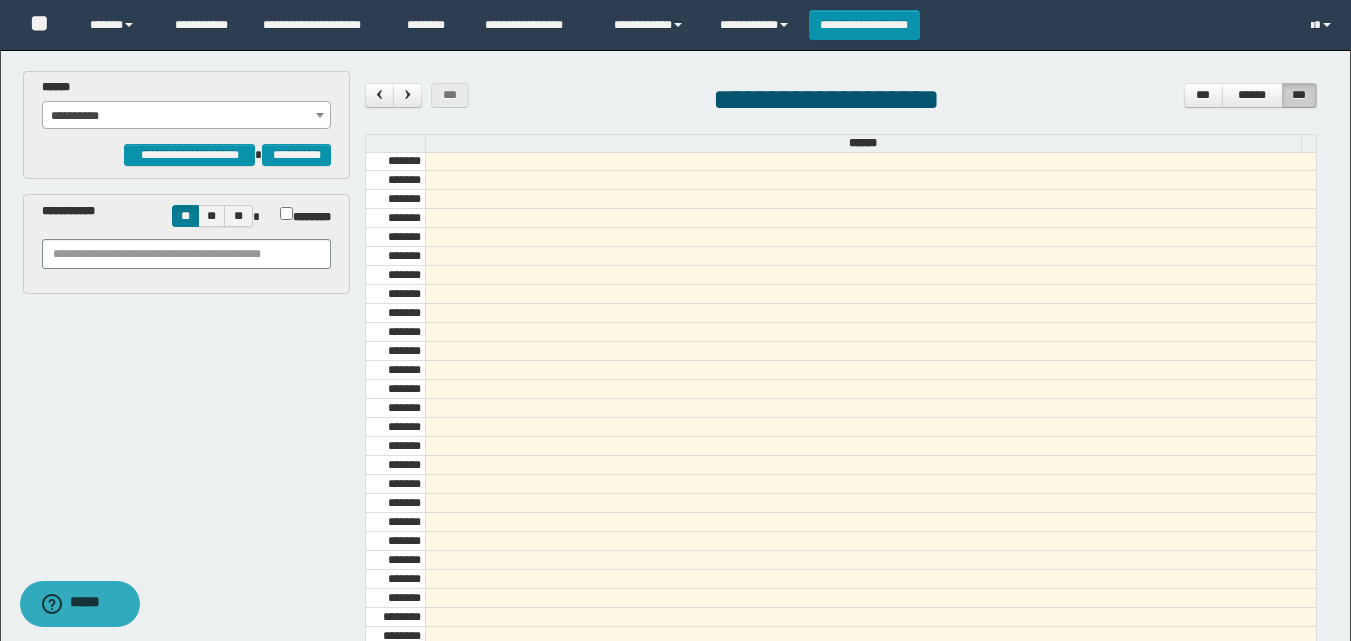 click on "**********" at bounding box center [186, 104] 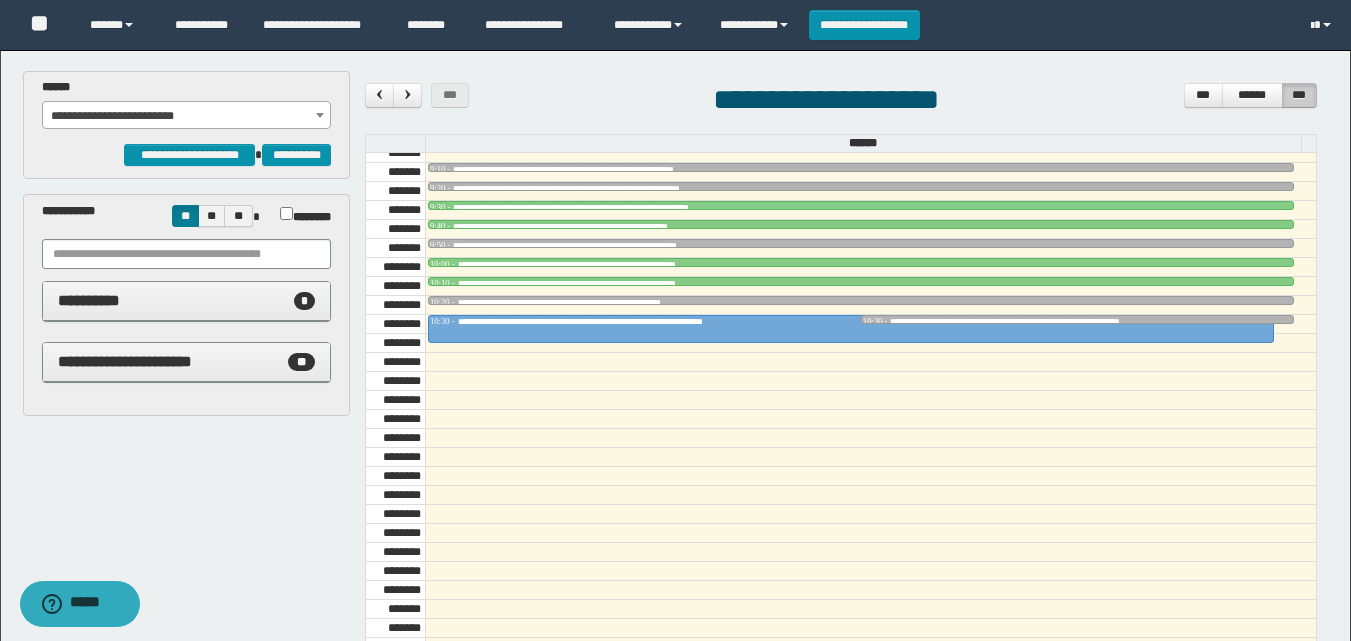 scroll, scrollTop: 885, scrollLeft: 0, axis: vertical 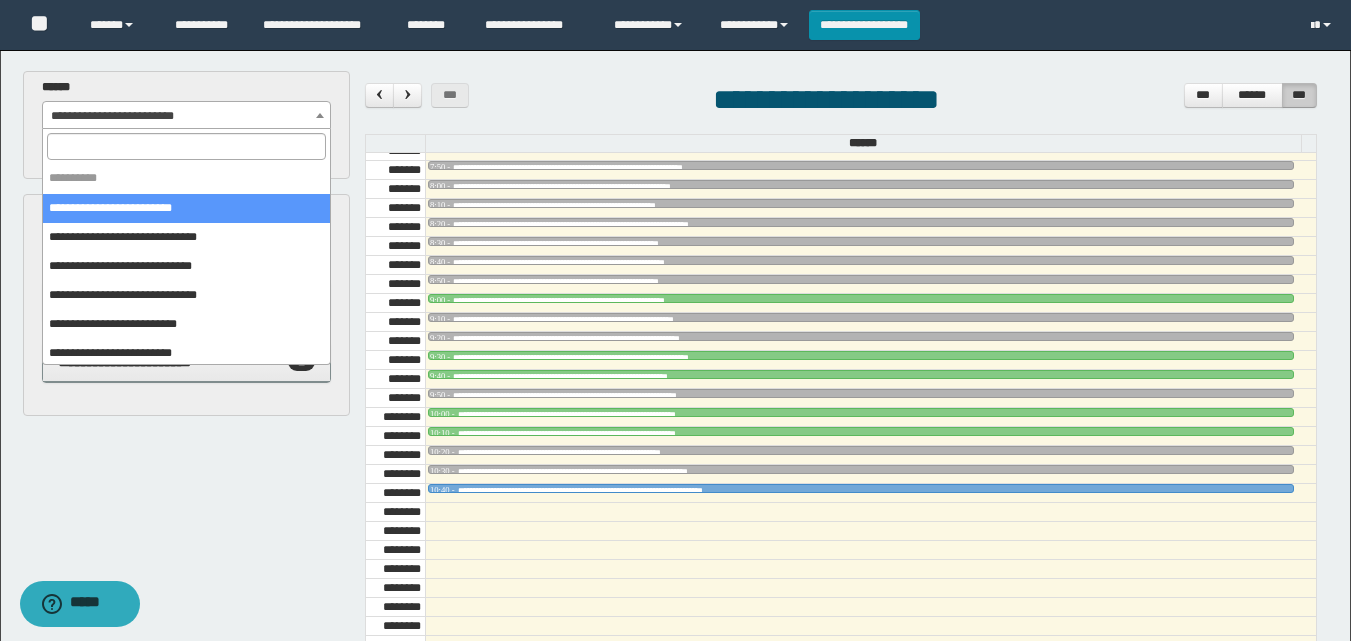 click on "**********" at bounding box center (186, 116) 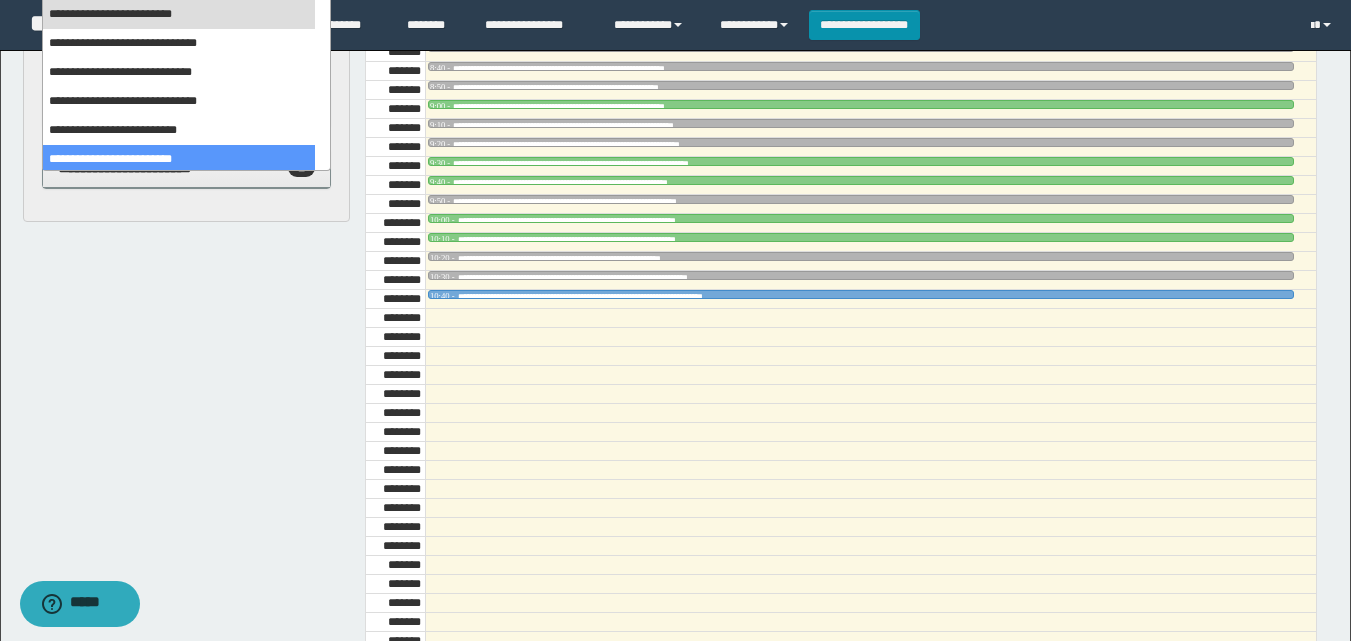 scroll, scrollTop: 200, scrollLeft: 0, axis: vertical 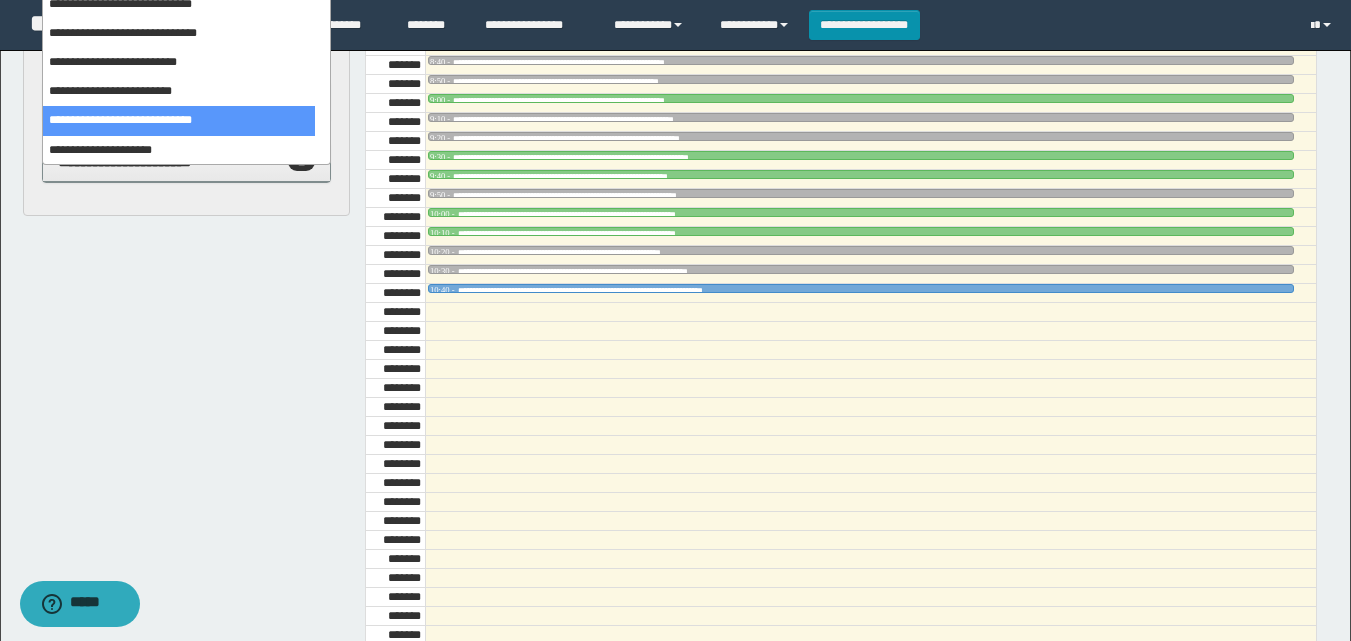 select on "******" 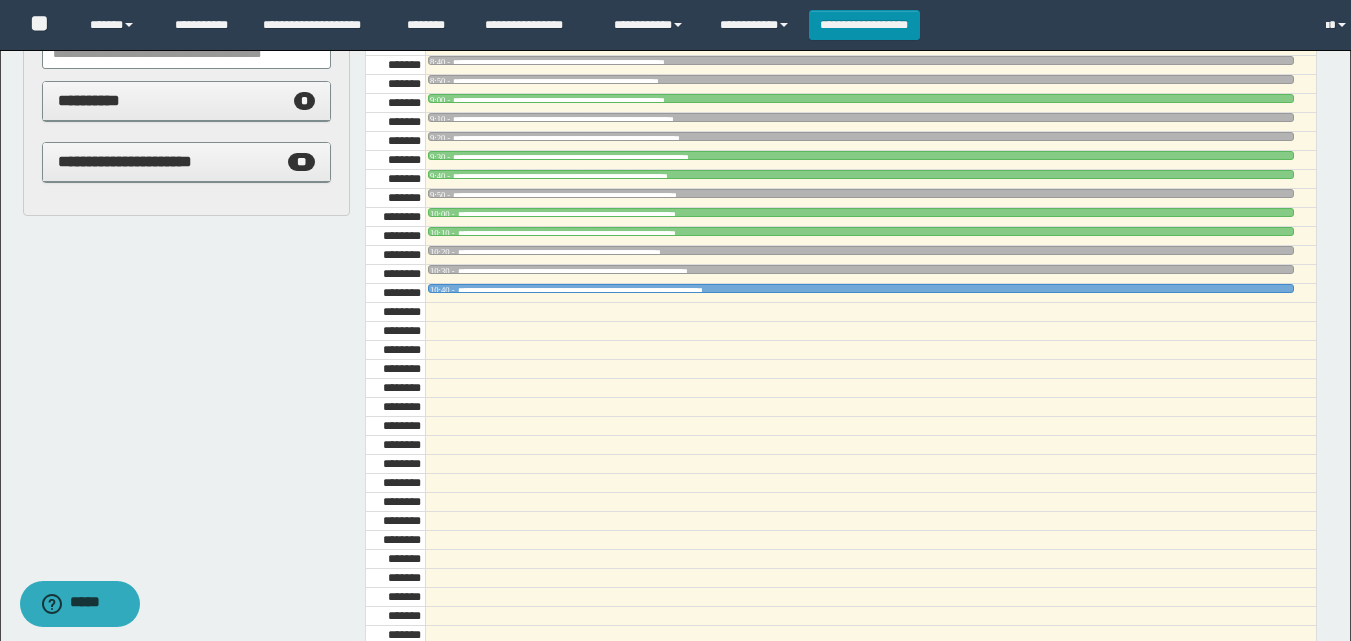 scroll, scrollTop: 0, scrollLeft: 0, axis: both 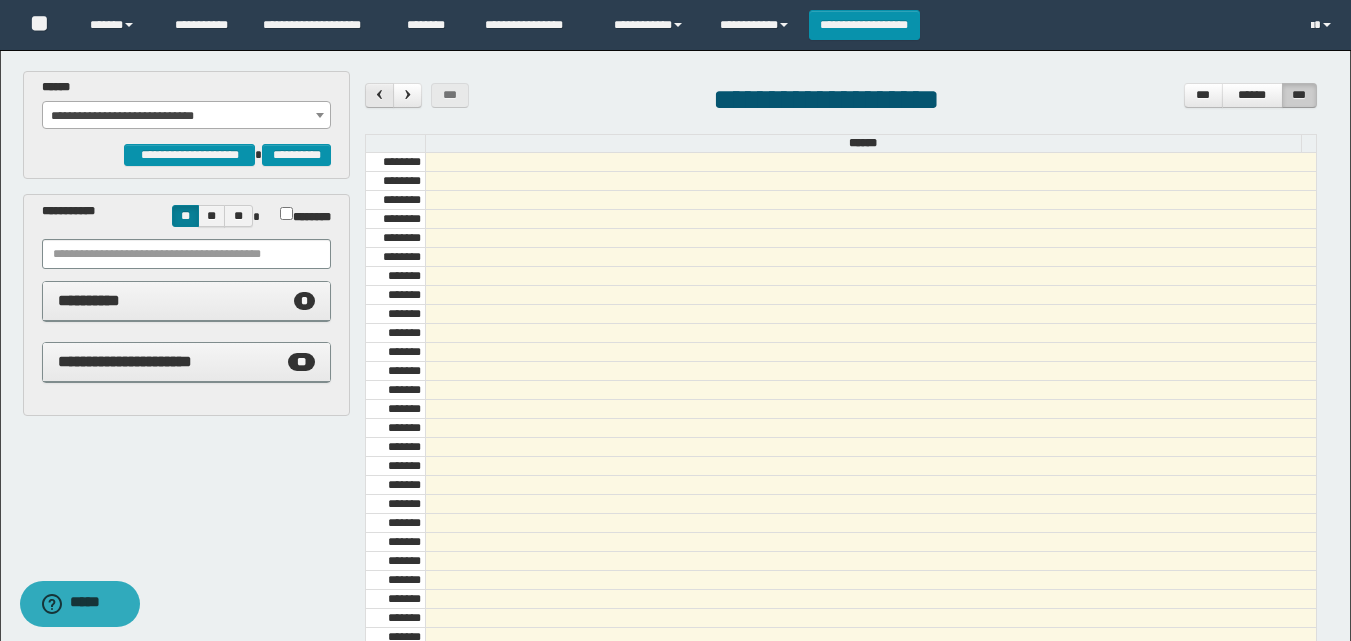 click at bounding box center (379, 95) 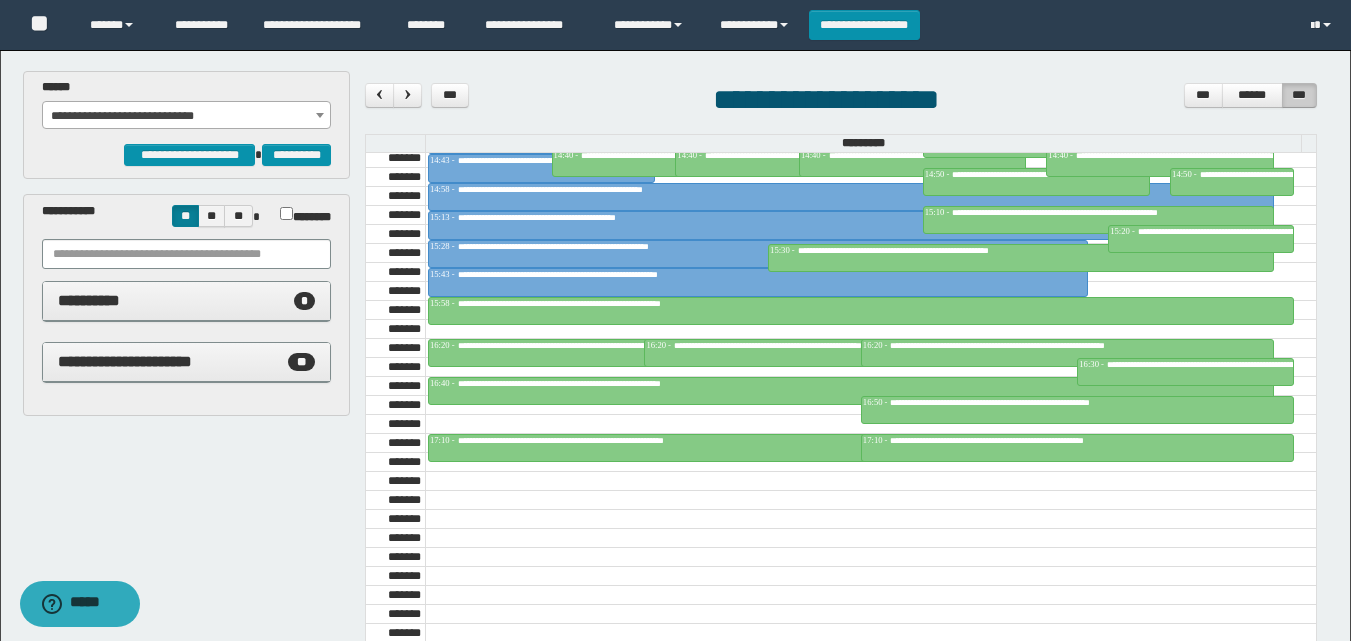 scroll, scrollTop: 1685, scrollLeft: 0, axis: vertical 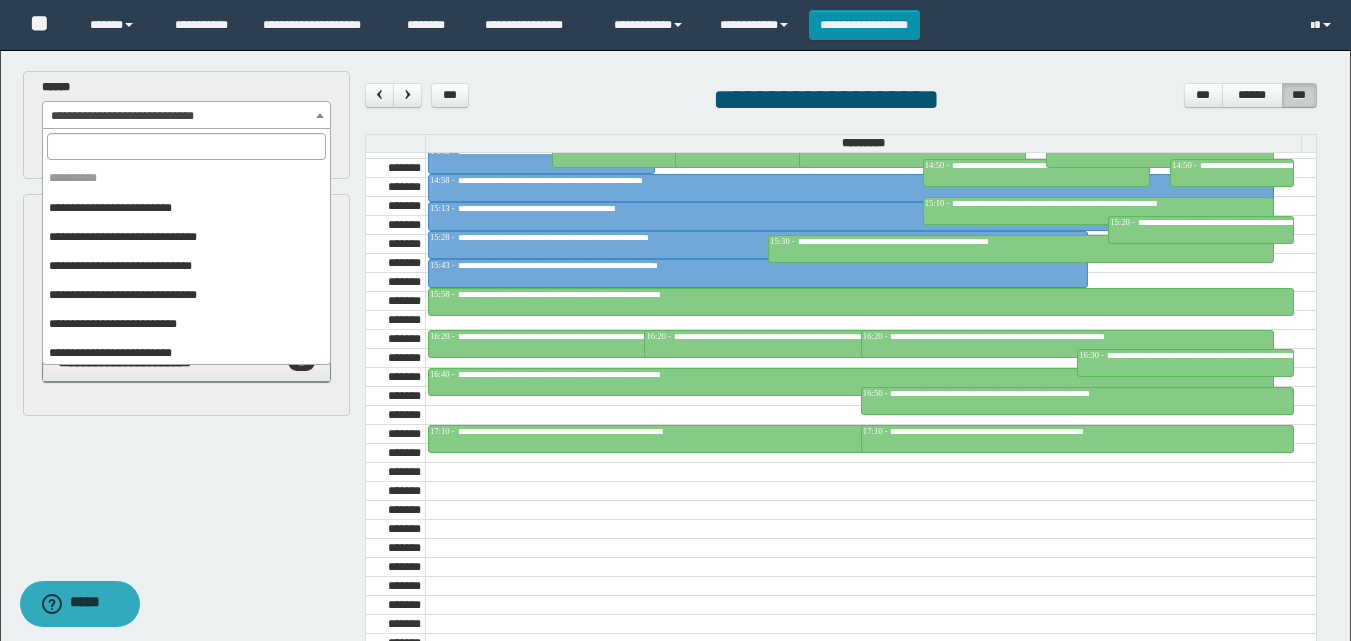 click on "**********" at bounding box center [186, 116] 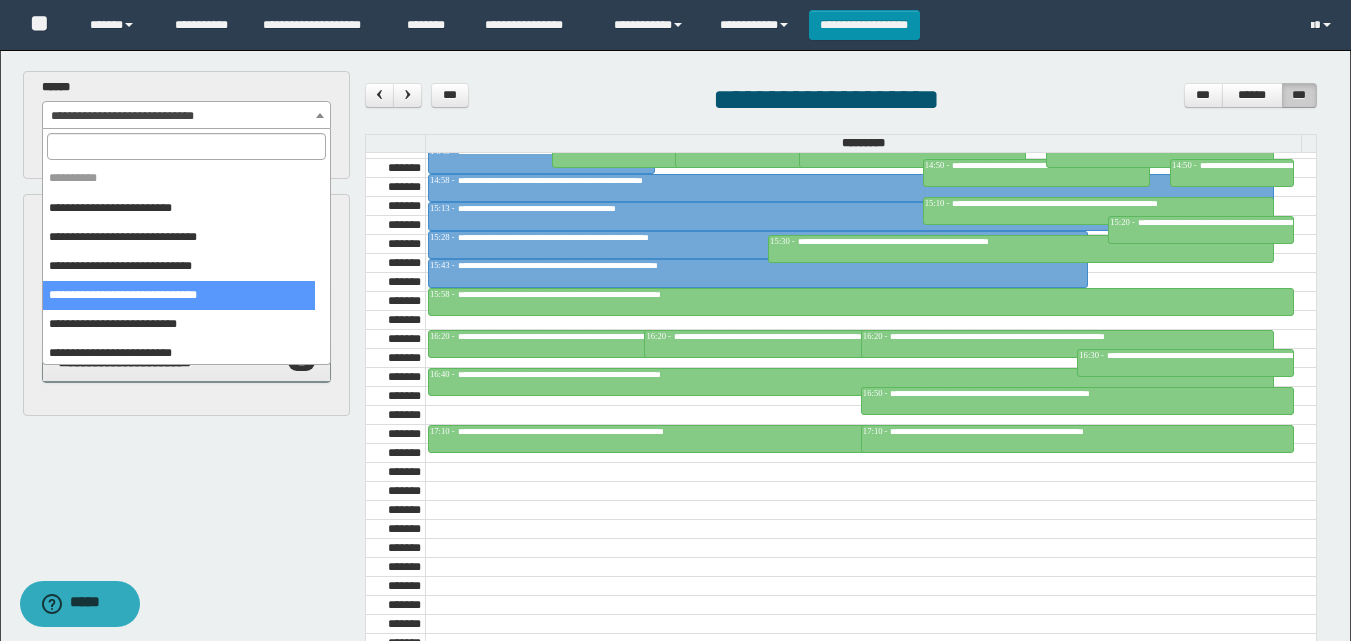 scroll, scrollTop: 62, scrollLeft: 0, axis: vertical 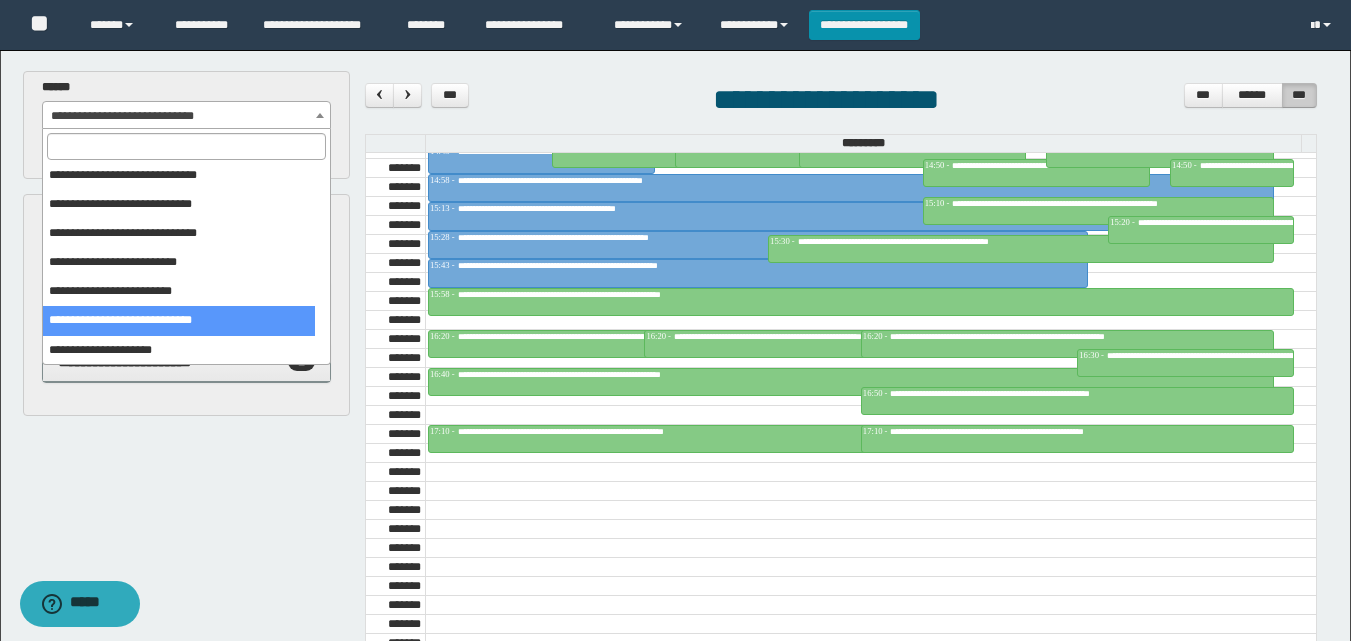 click on "**********" at bounding box center [677, 482] 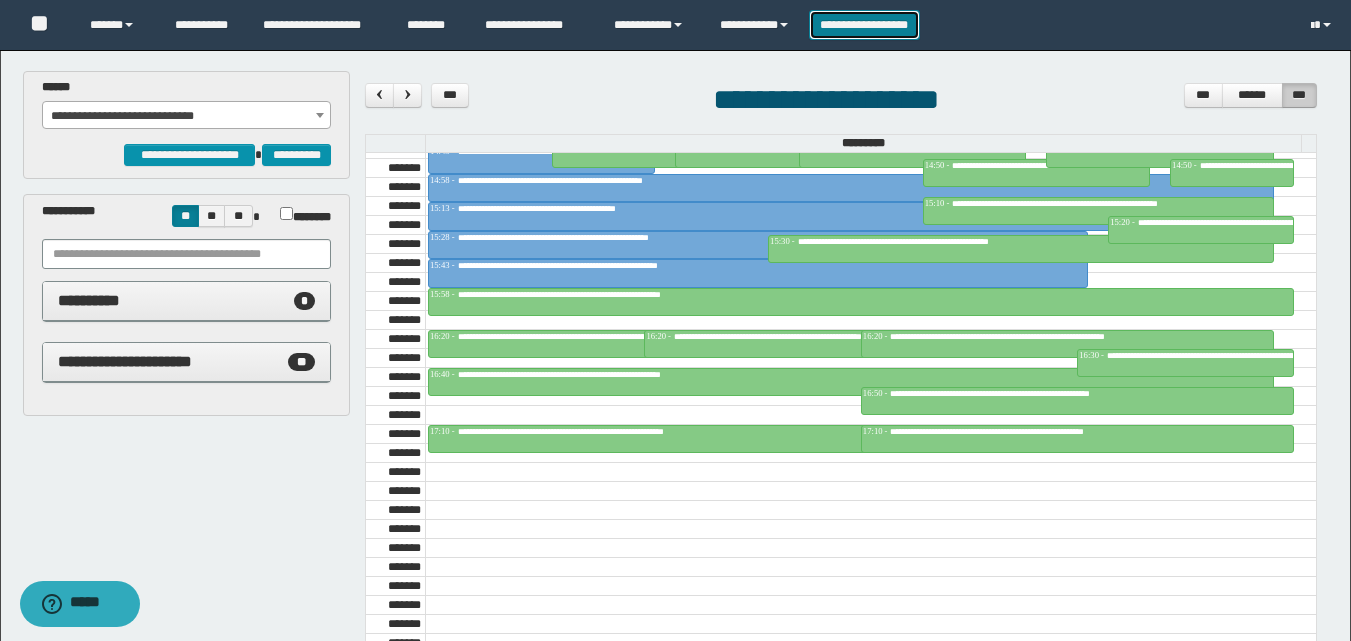 click on "**********" at bounding box center (864, 25) 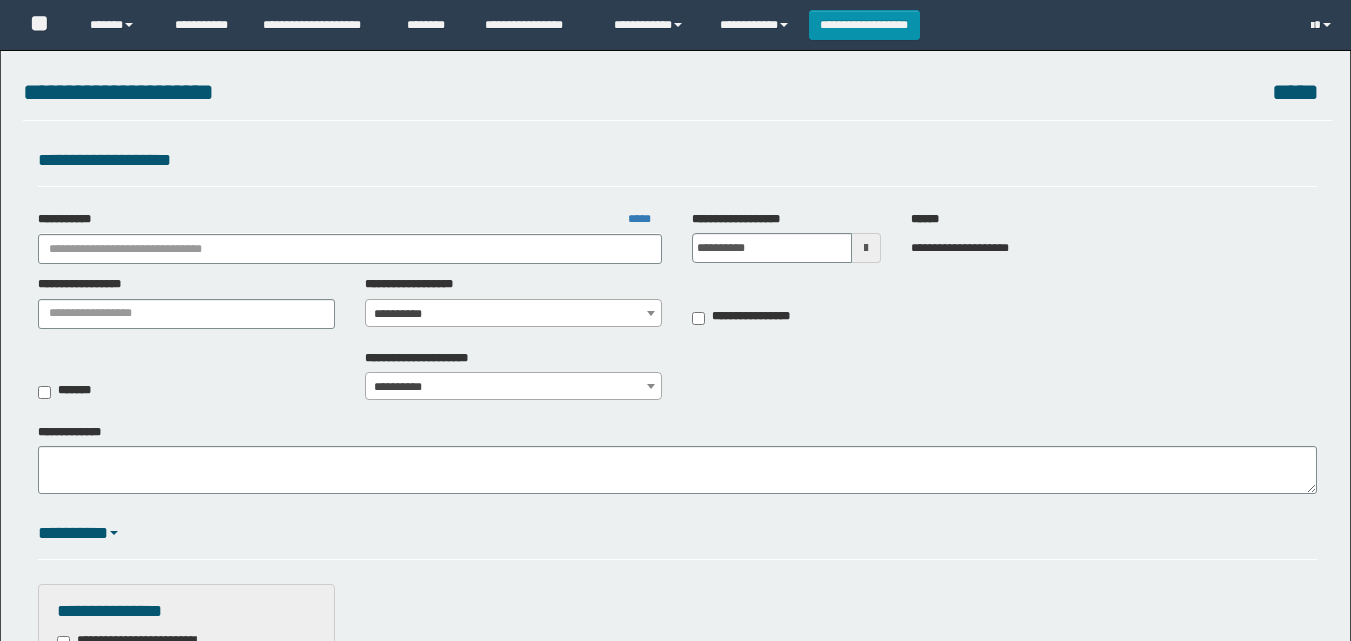 scroll, scrollTop: 0, scrollLeft: 0, axis: both 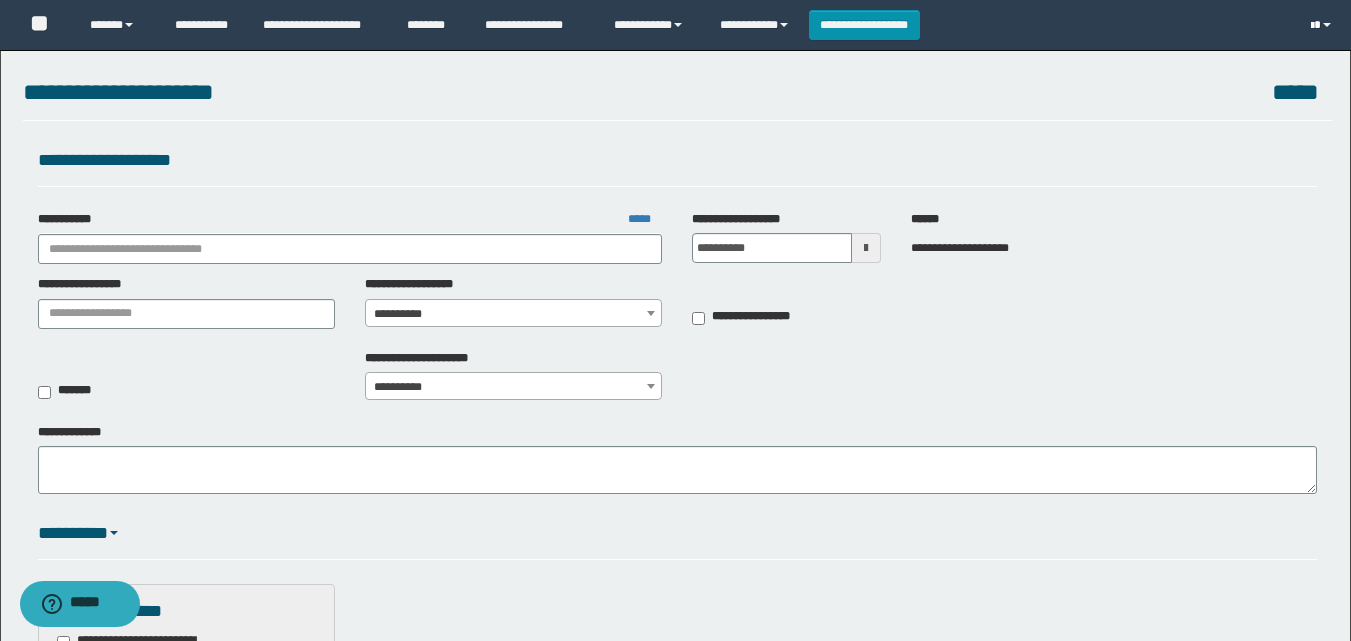 click at bounding box center (1312, 26) 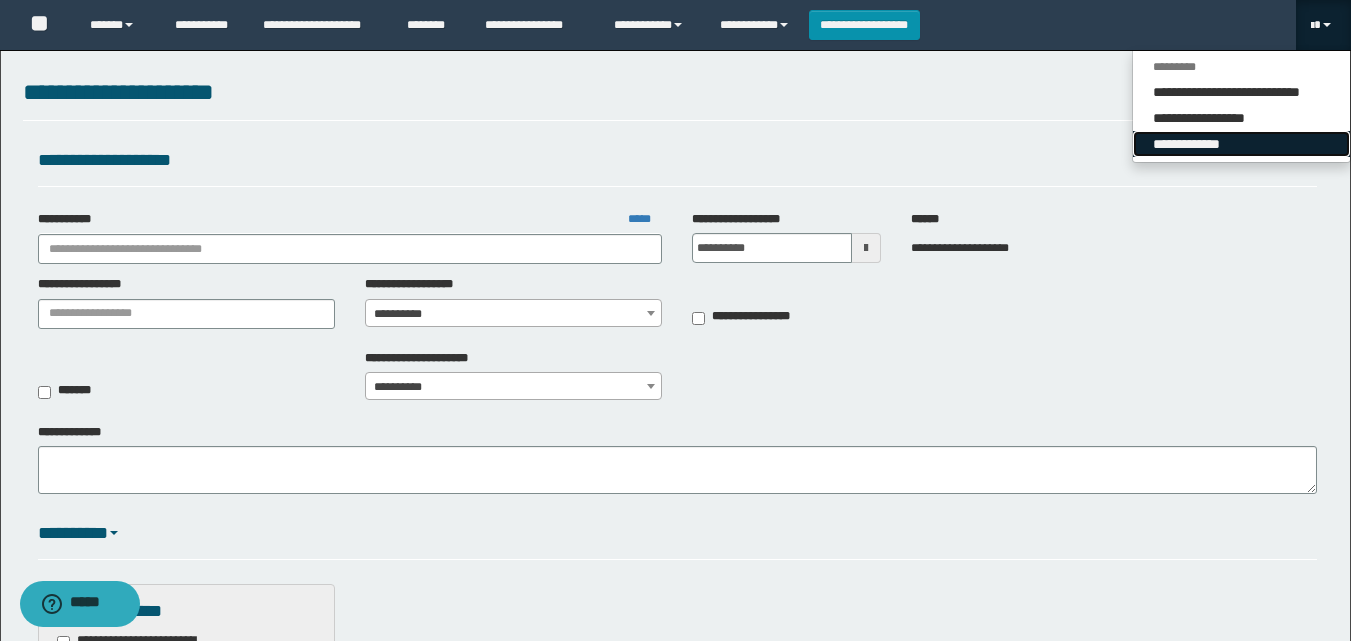 click on "**********" at bounding box center (1241, 144) 